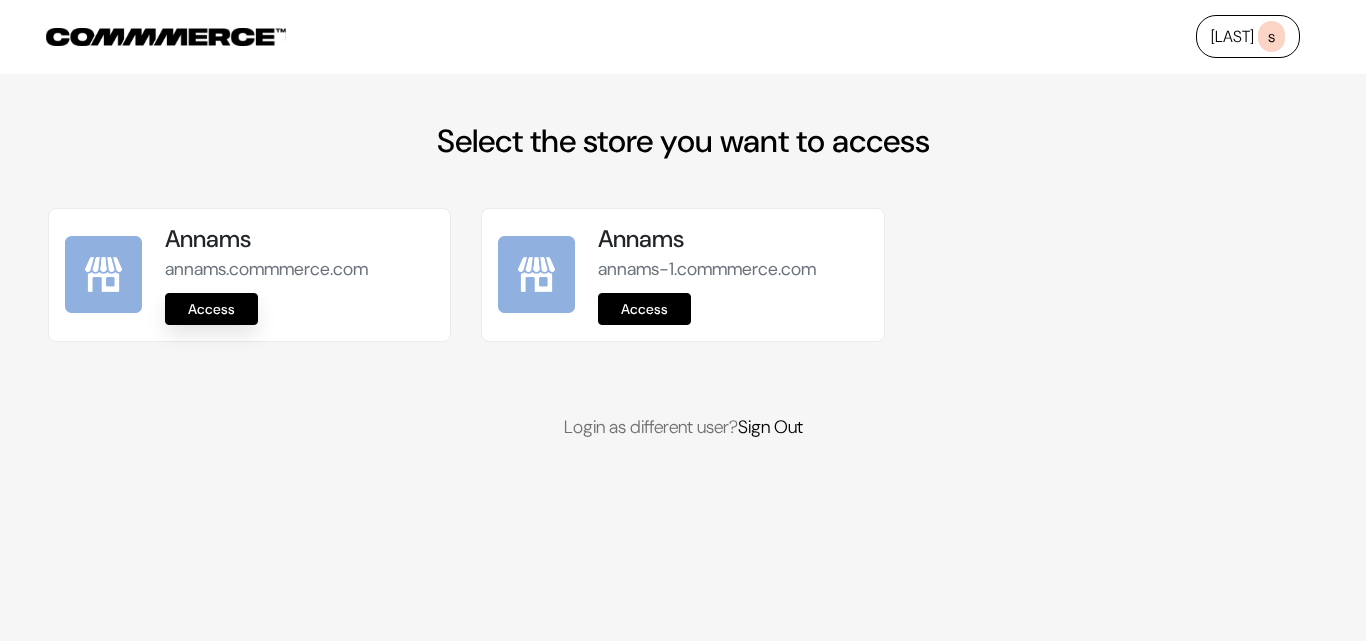 scroll, scrollTop: 0, scrollLeft: 0, axis: both 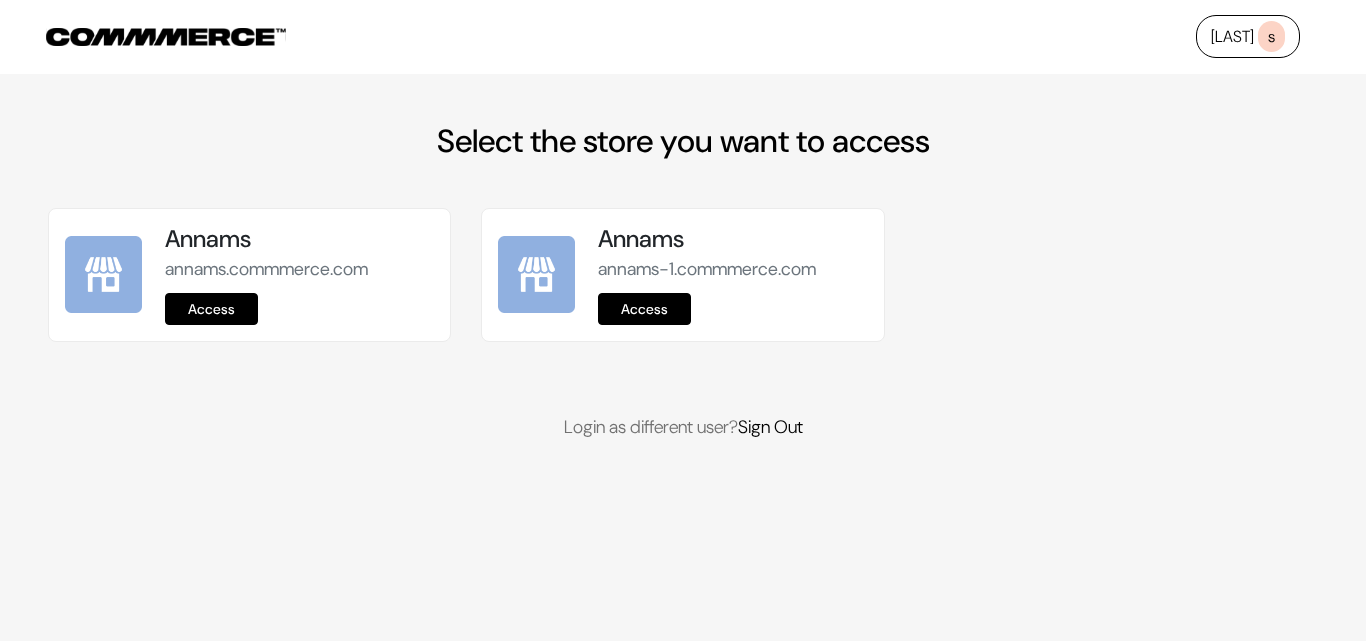 click on "Access" at bounding box center [211, 309] 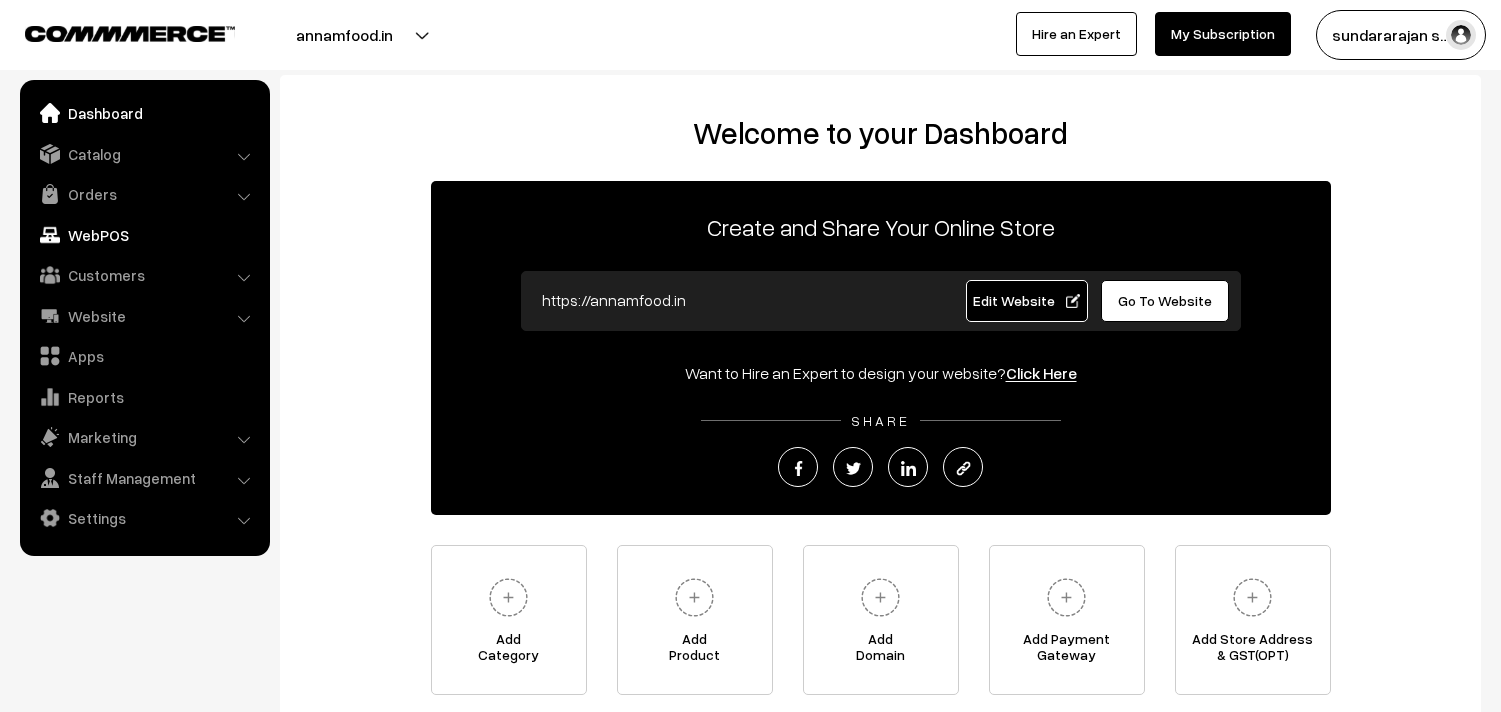 scroll, scrollTop: 0, scrollLeft: 0, axis: both 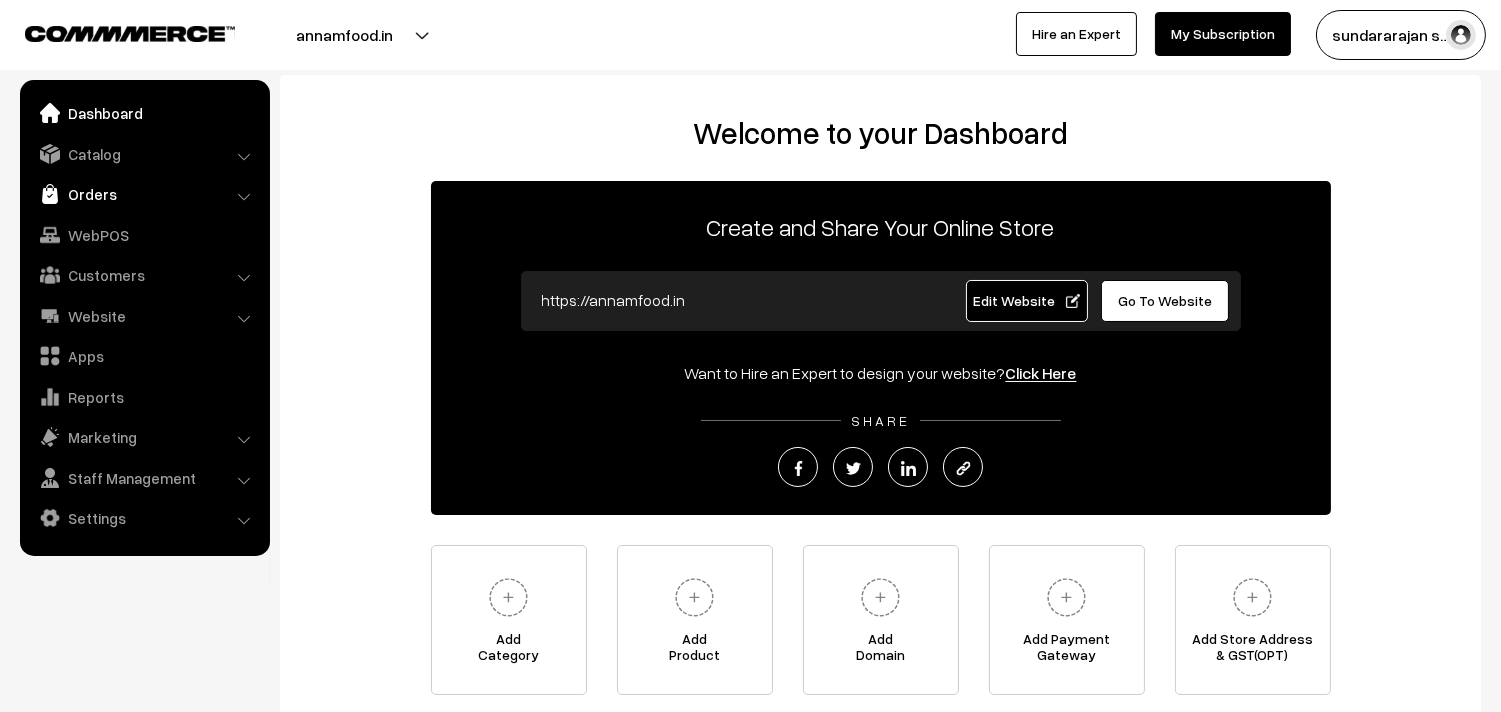 click on "Orders" at bounding box center [144, 194] 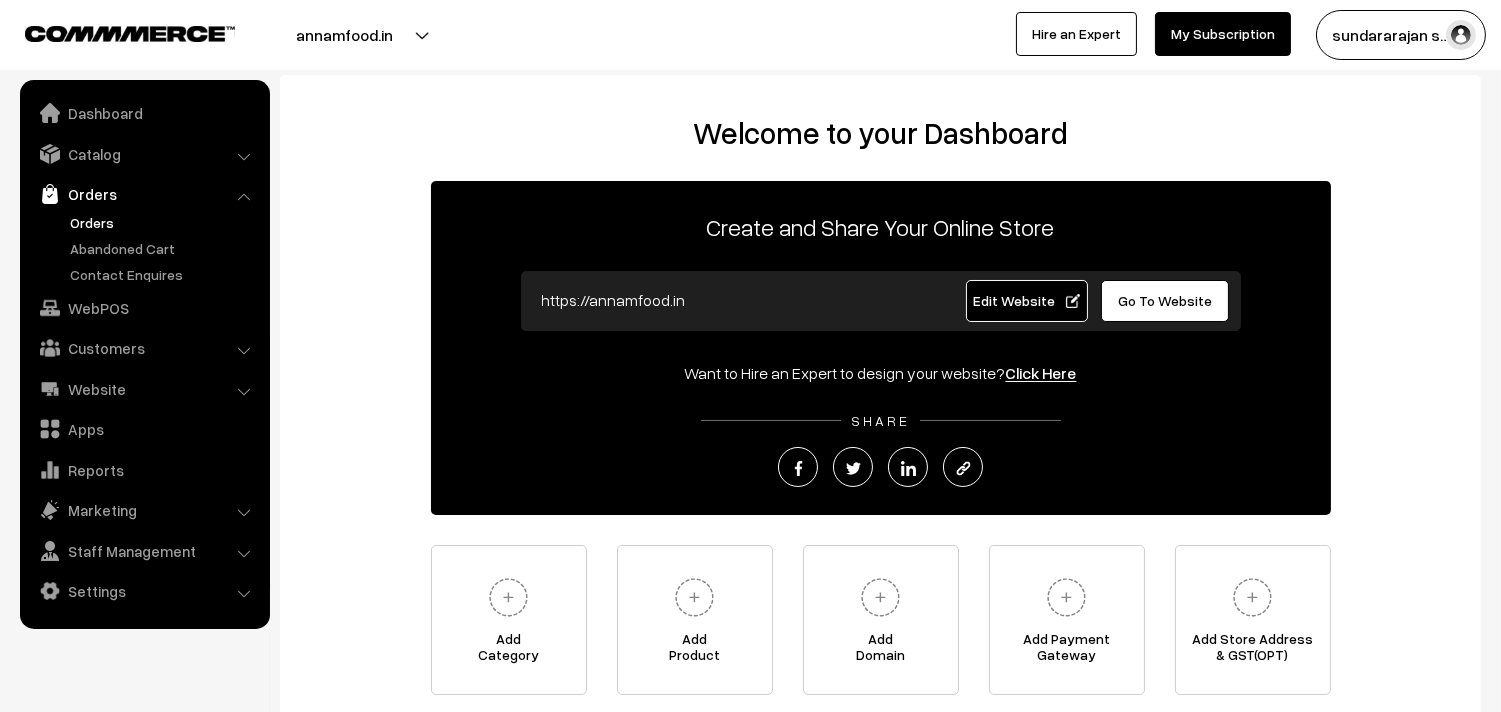 click on "Orders" at bounding box center [164, 222] 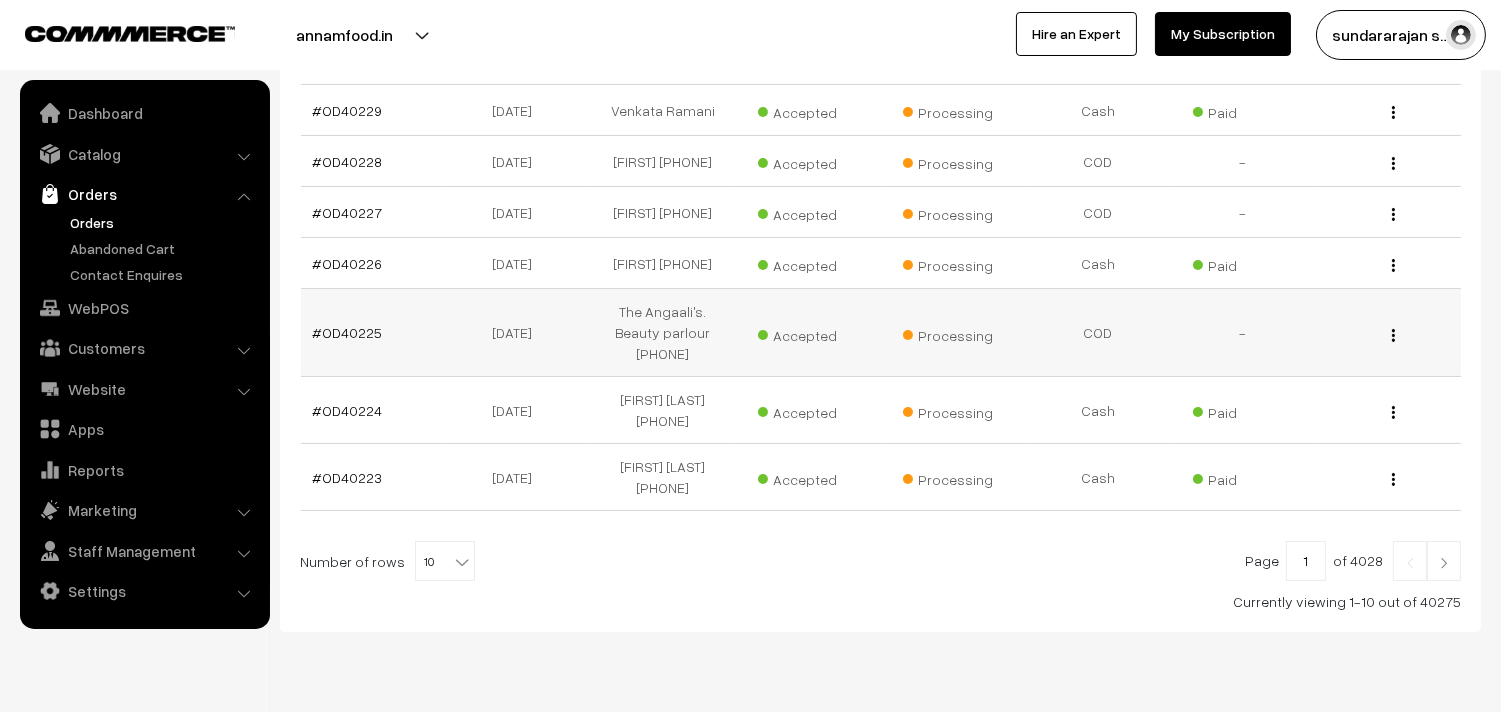 scroll, scrollTop: 670, scrollLeft: 0, axis: vertical 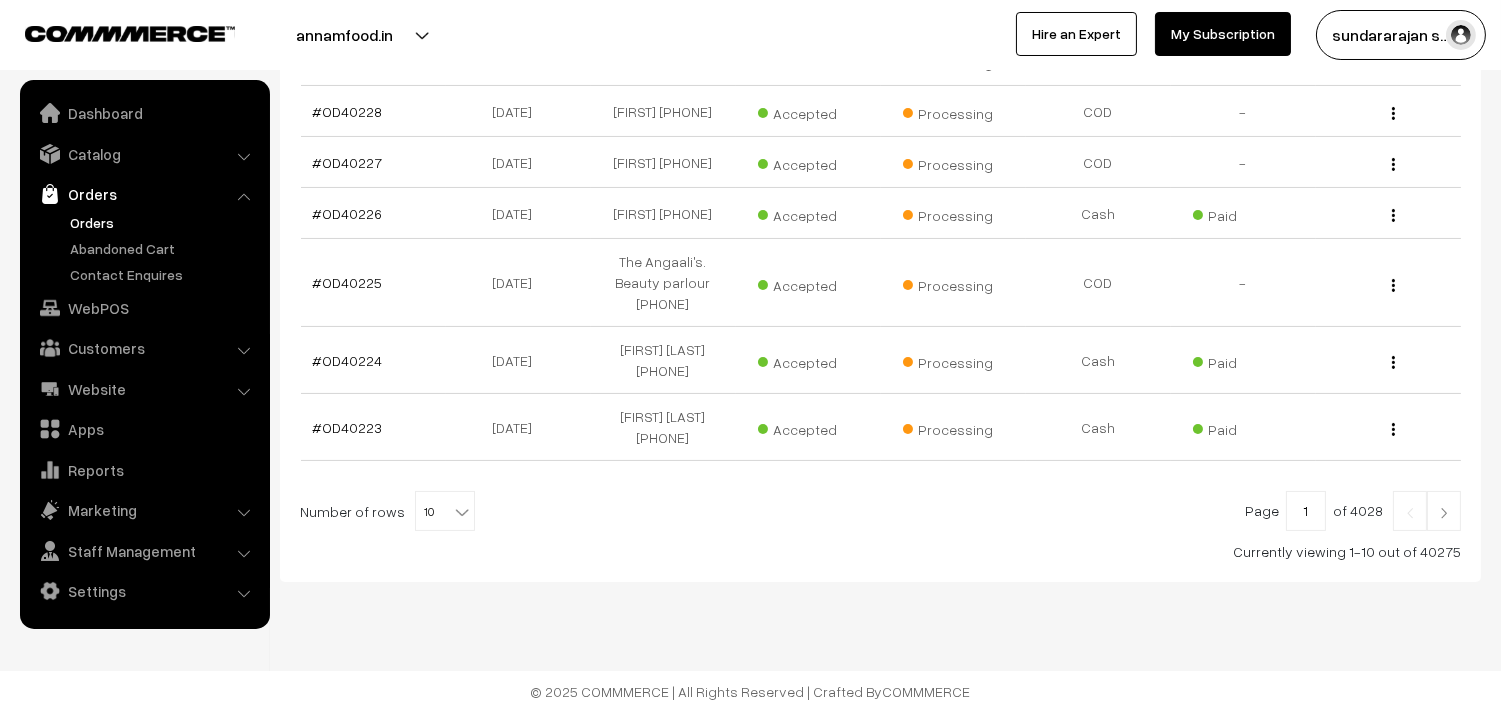 click on "Thank you for showing interest. Our team will call you shortly.
Close
annamfood.in
Go to Website
Switch Store
Create New Store
My Profile" at bounding box center [750, 54] 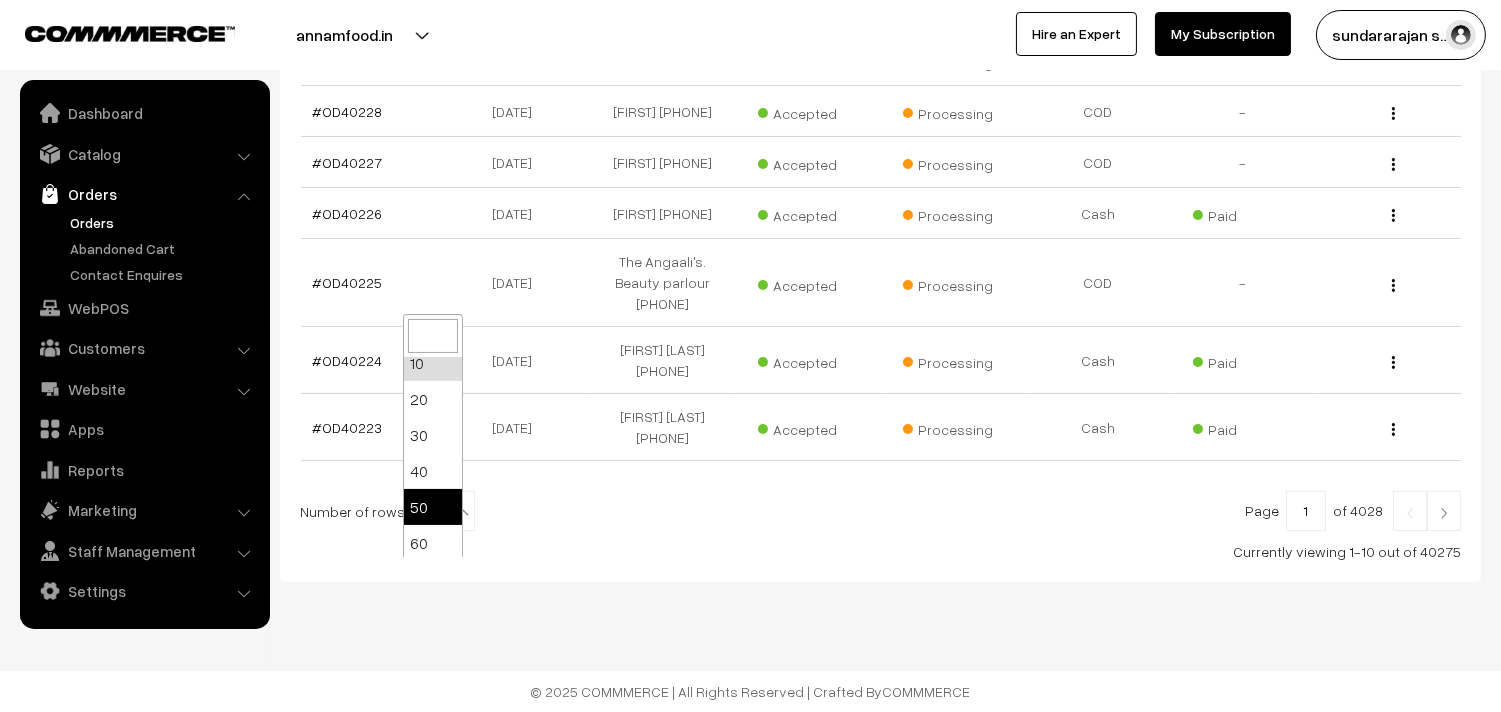 scroll, scrollTop: 0, scrollLeft: 0, axis: both 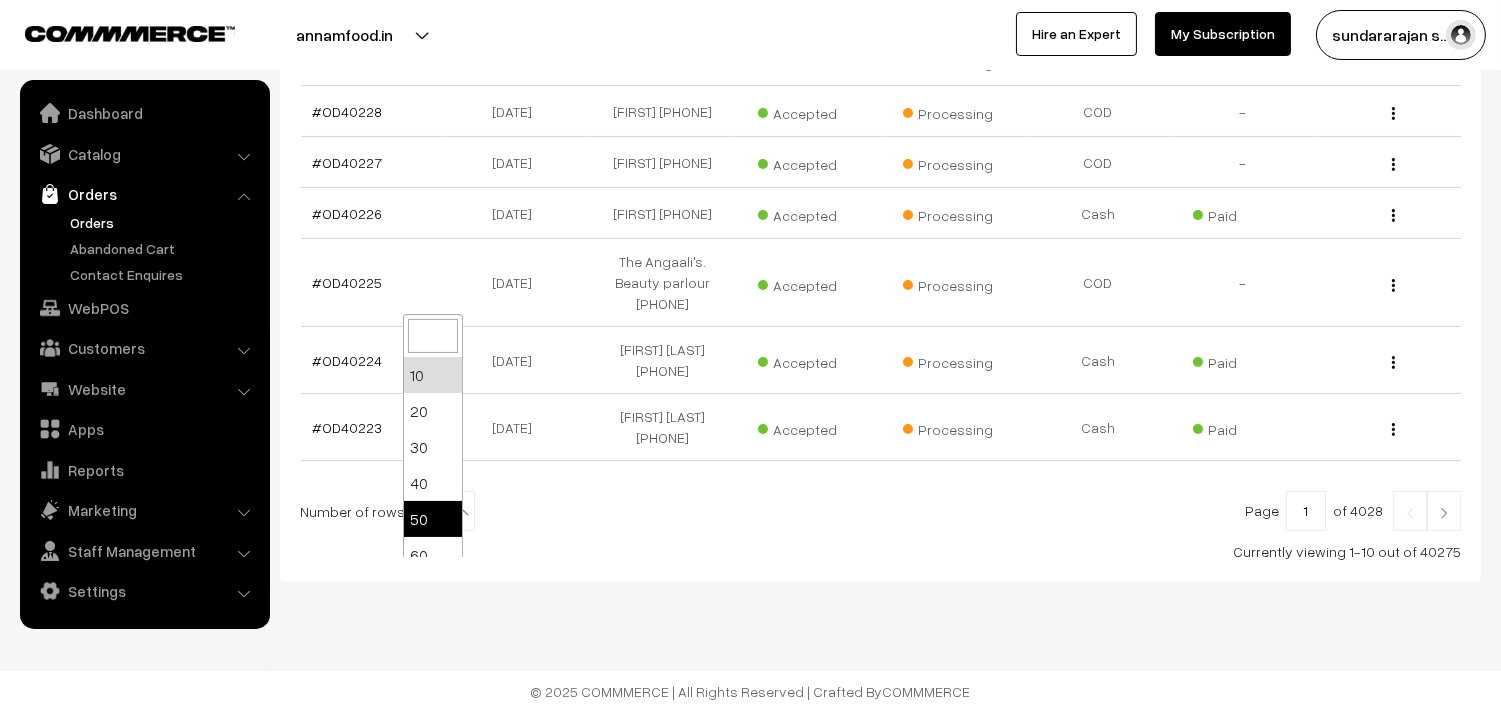 select on "60" 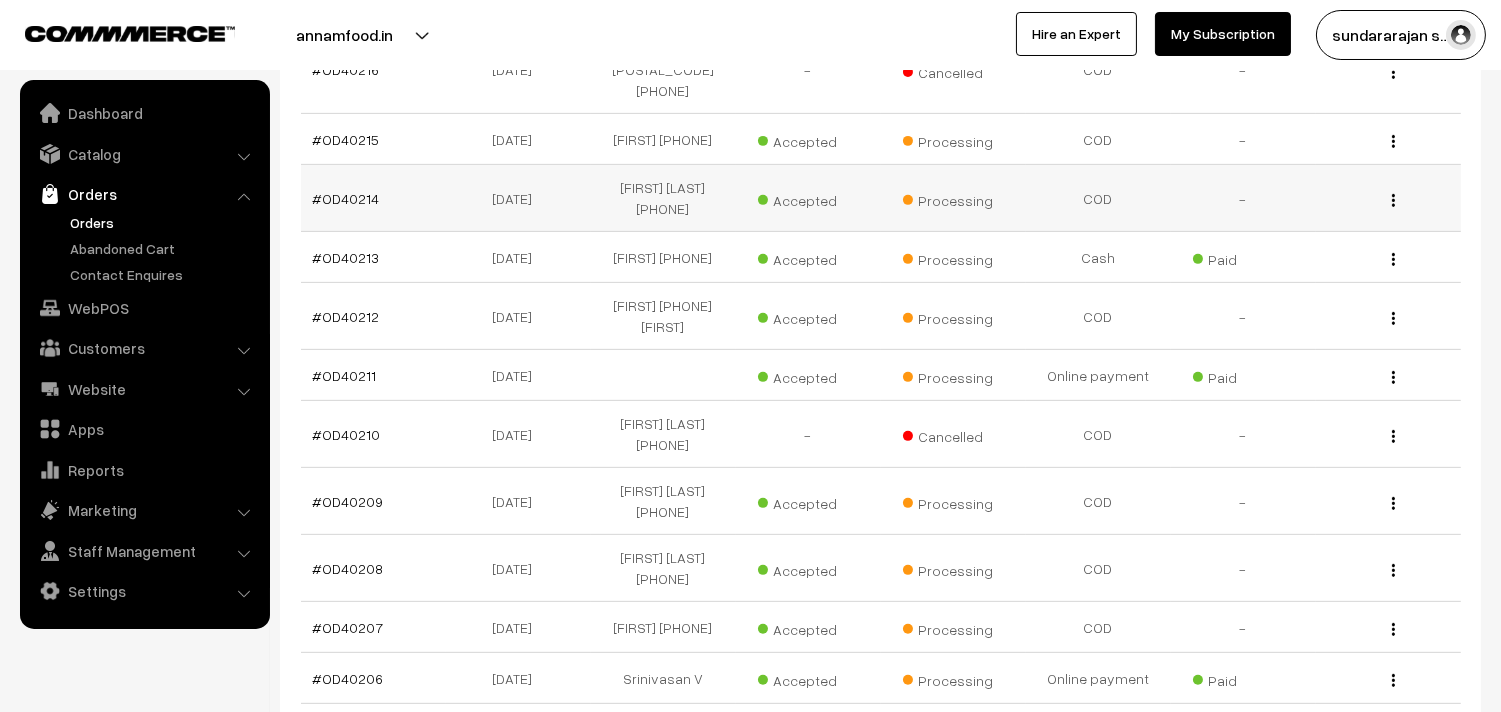 scroll, scrollTop: 1555, scrollLeft: 0, axis: vertical 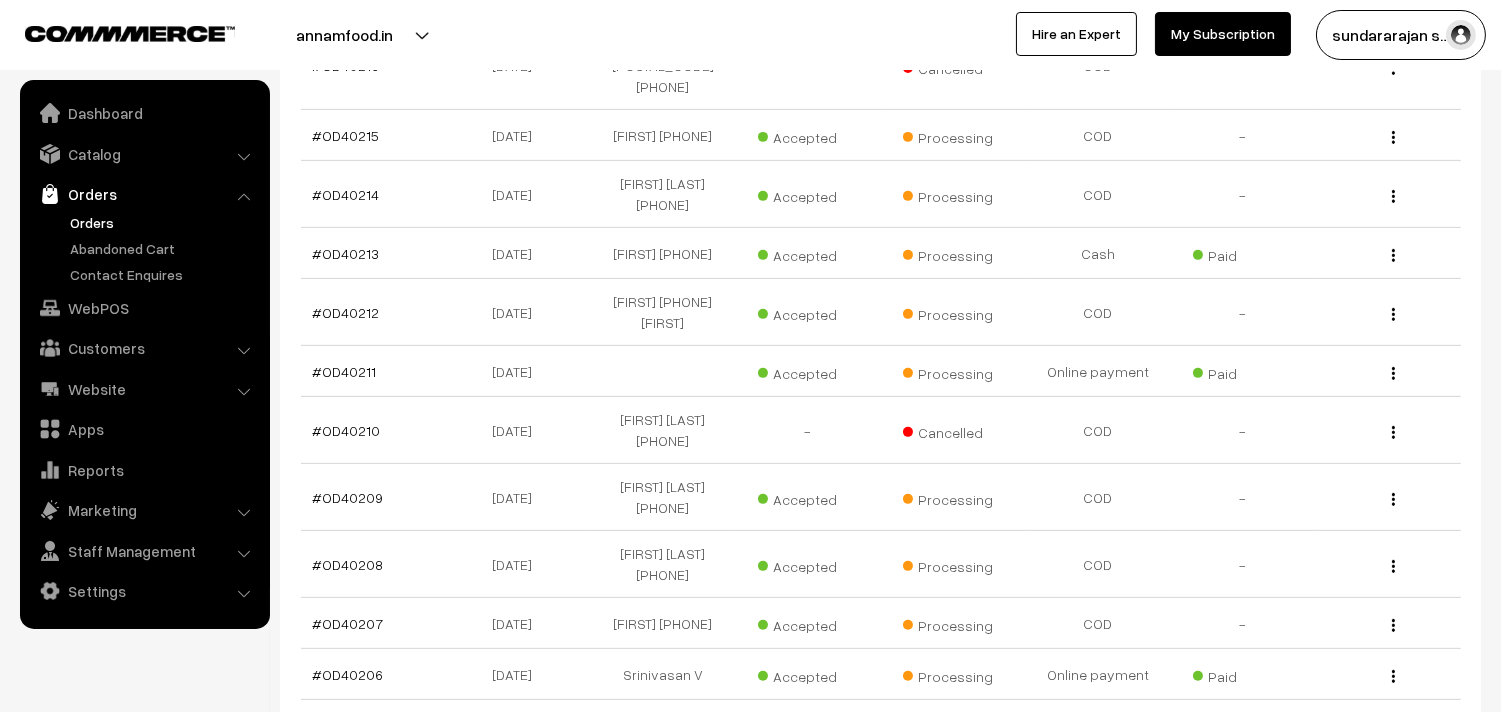 click on "Orders" at bounding box center (164, 222) 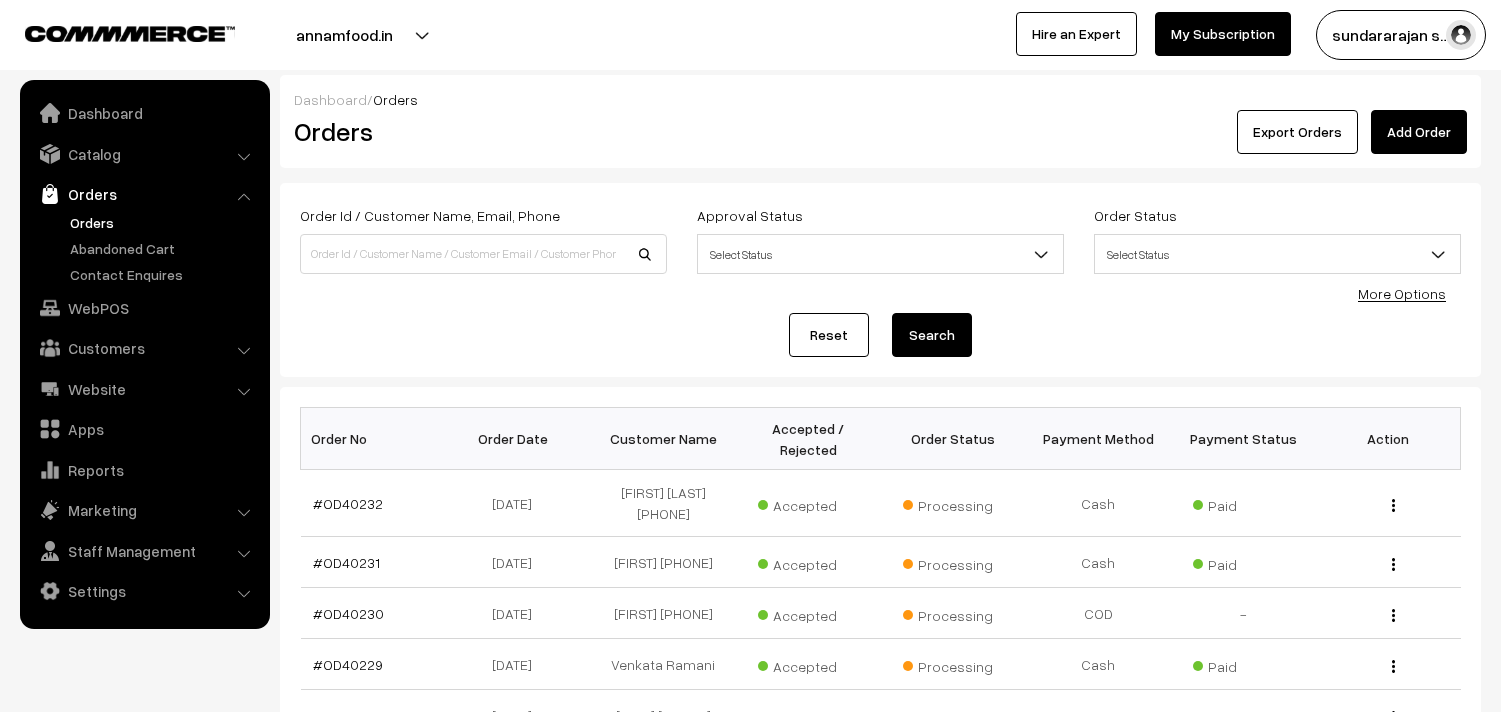 scroll, scrollTop: 0, scrollLeft: 0, axis: both 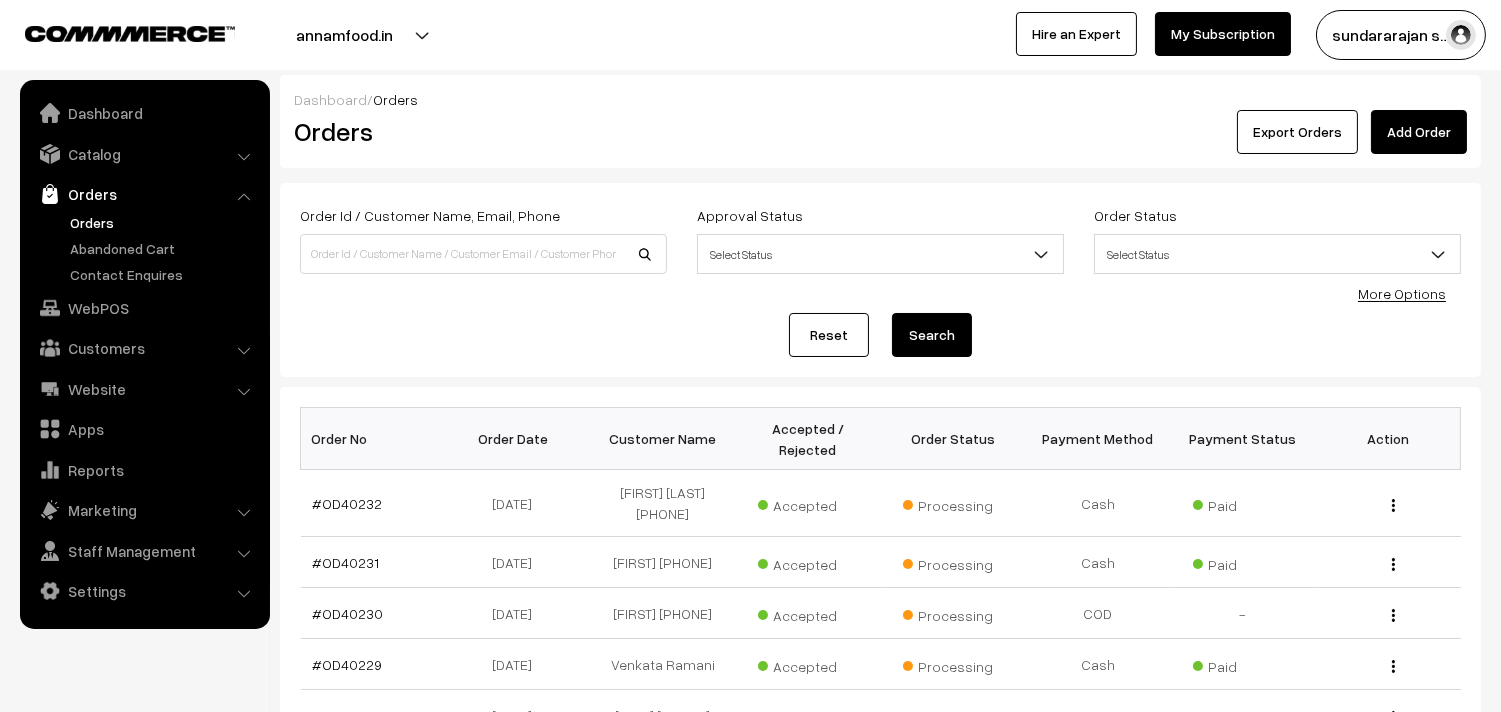 click on "Orders" at bounding box center [164, 222] 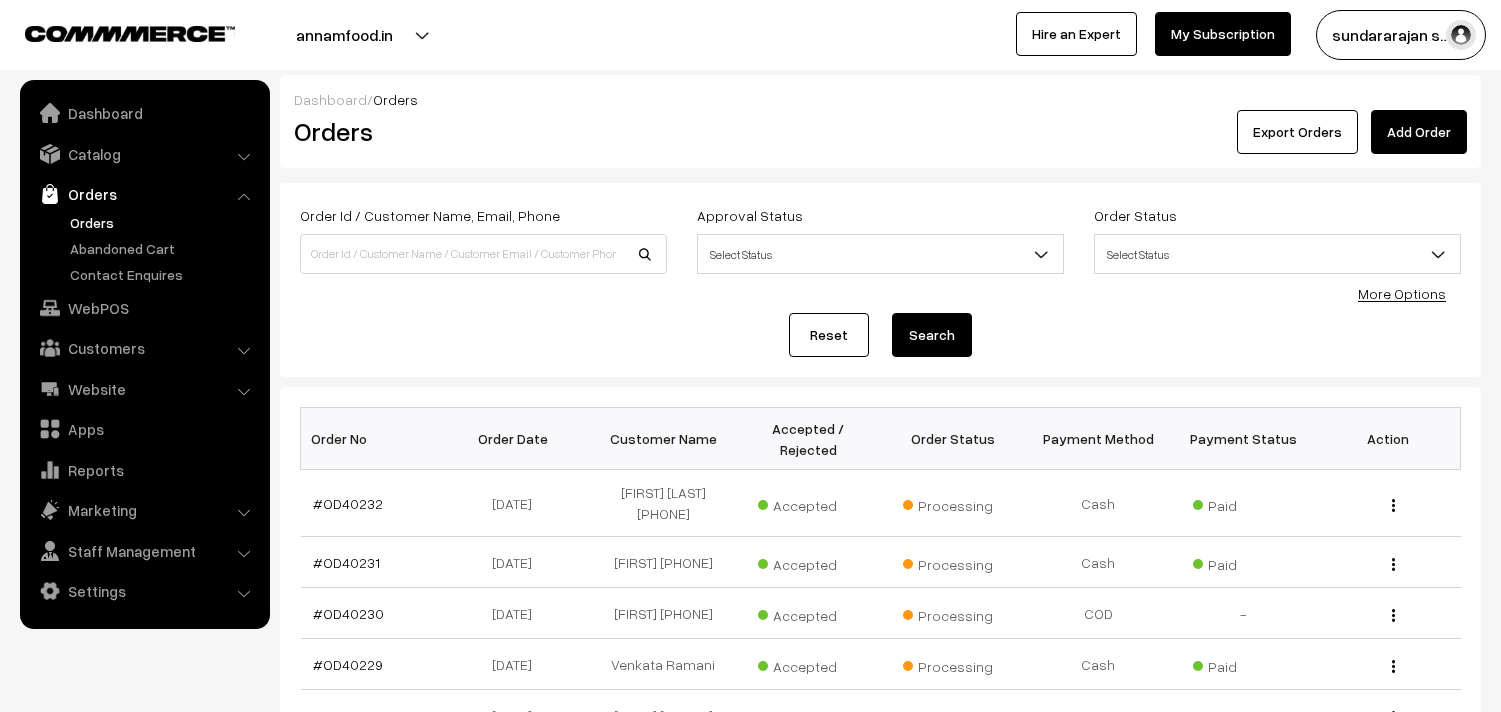 scroll, scrollTop: 0, scrollLeft: 0, axis: both 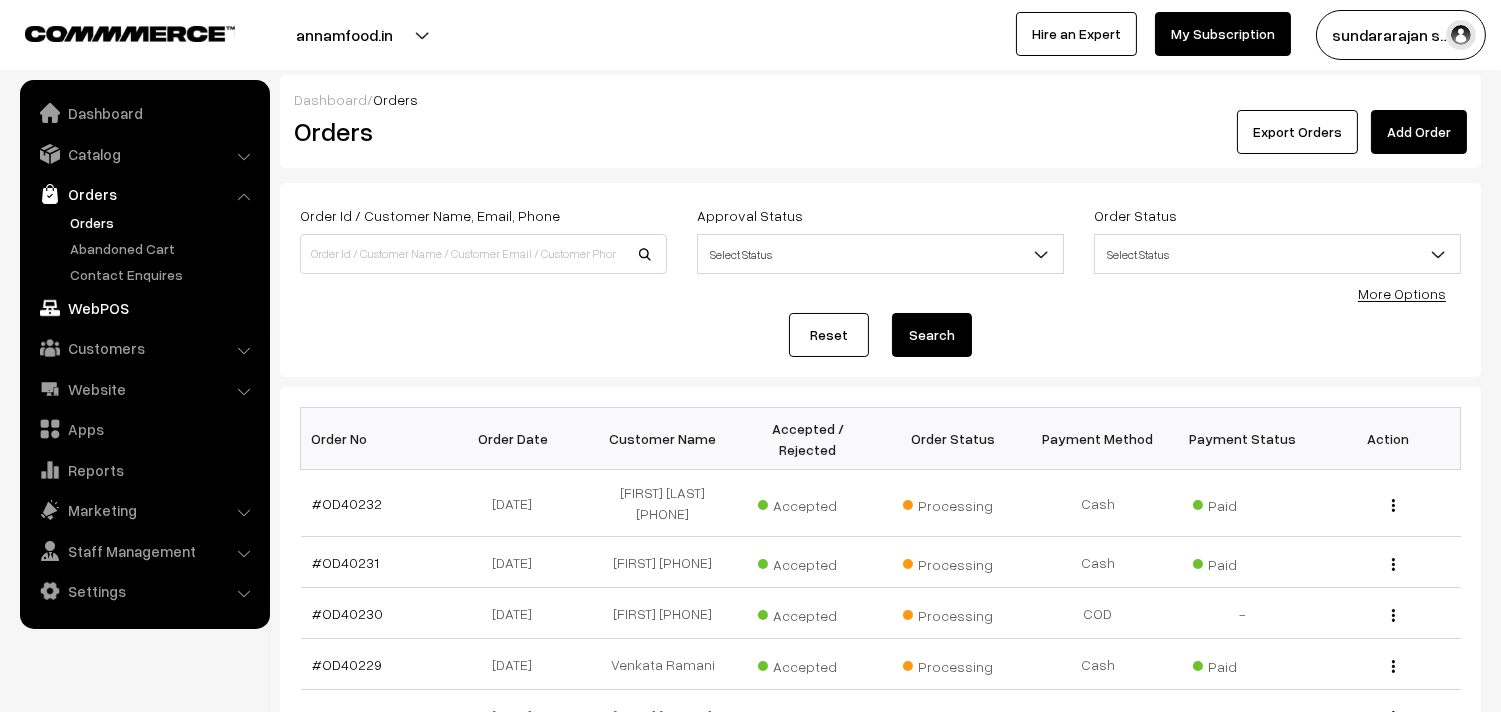 click on "WebPOS" at bounding box center (144, 308) 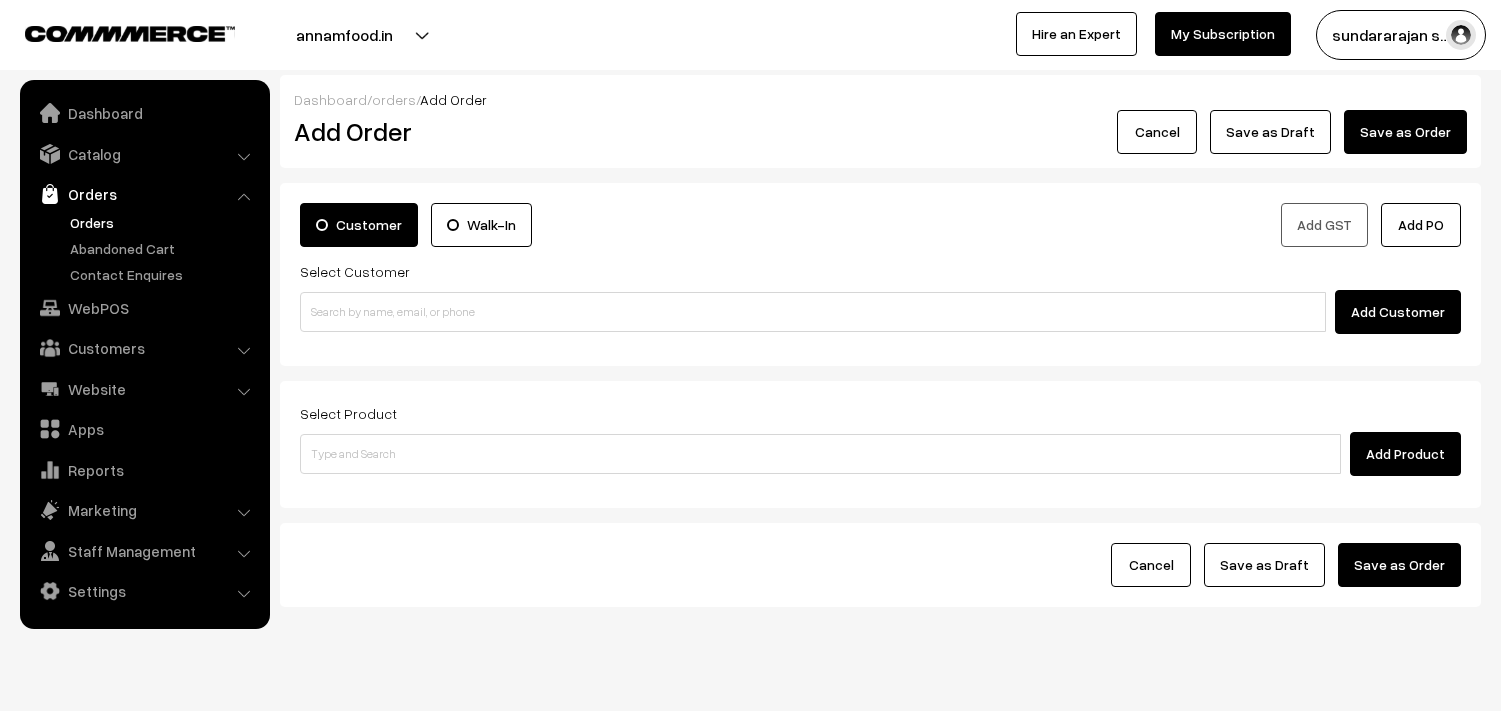scroll, scrollTop: 0, scrollLeft: 0, axis: both 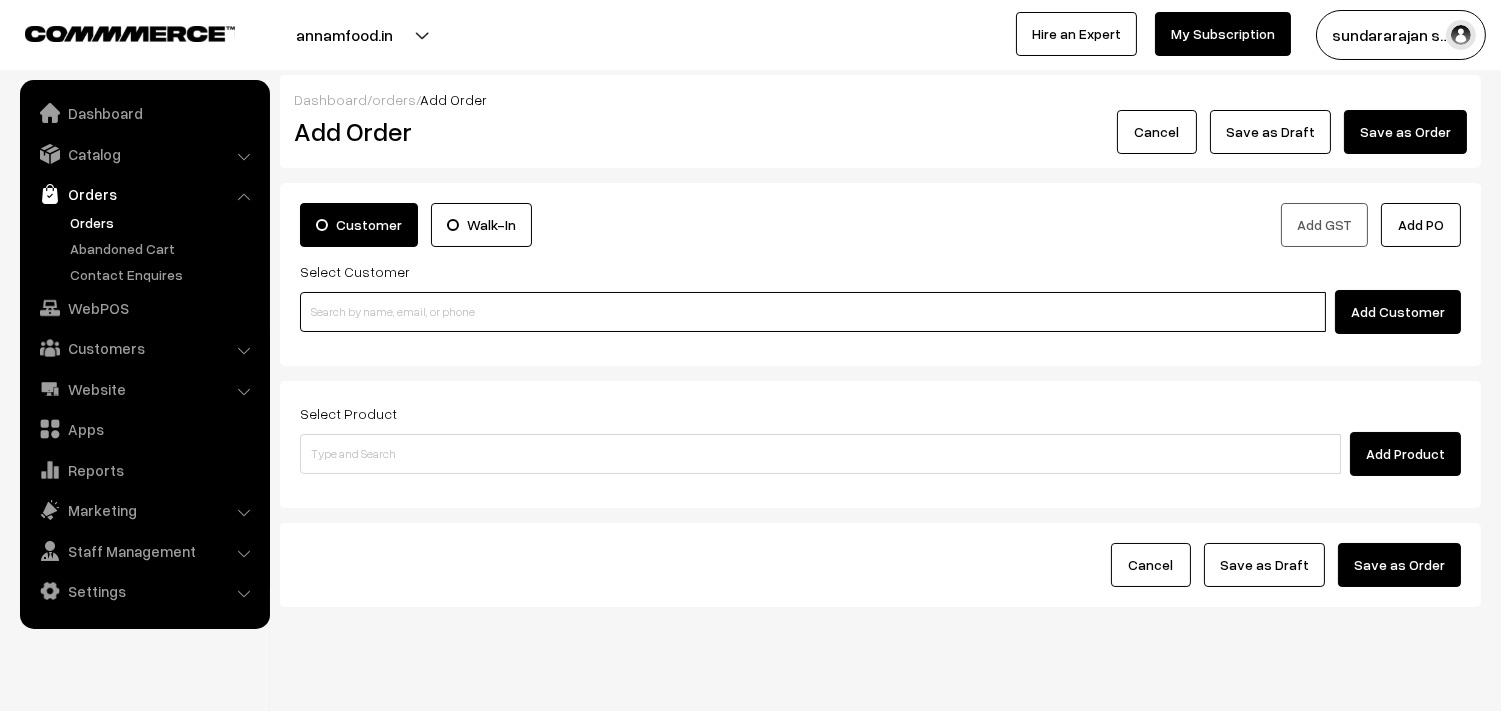 drag, startPoint x: 387, startPoint y: 325, endPoint x: 405, endPoint y: 325, distance: 18 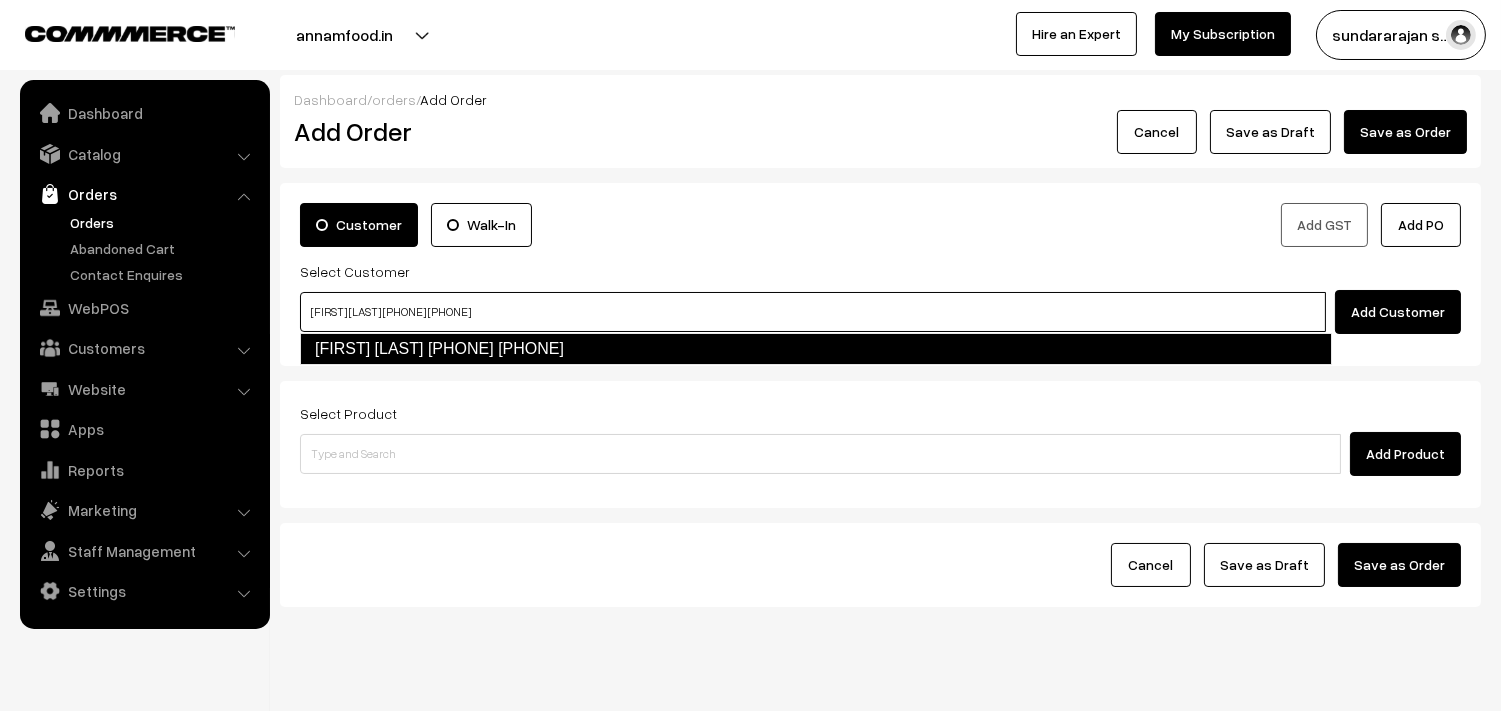 type on "K S Rajan 98401 88525  [9840188525]" 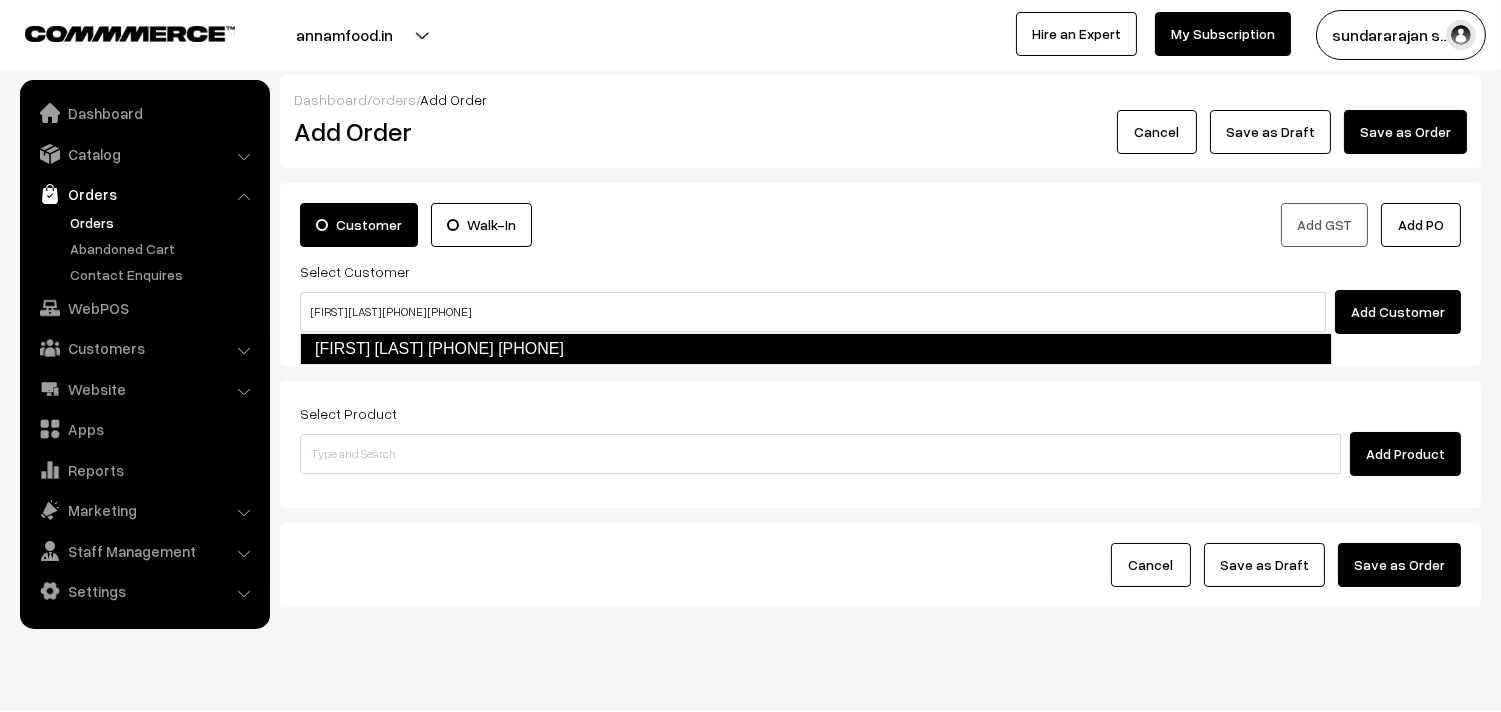type 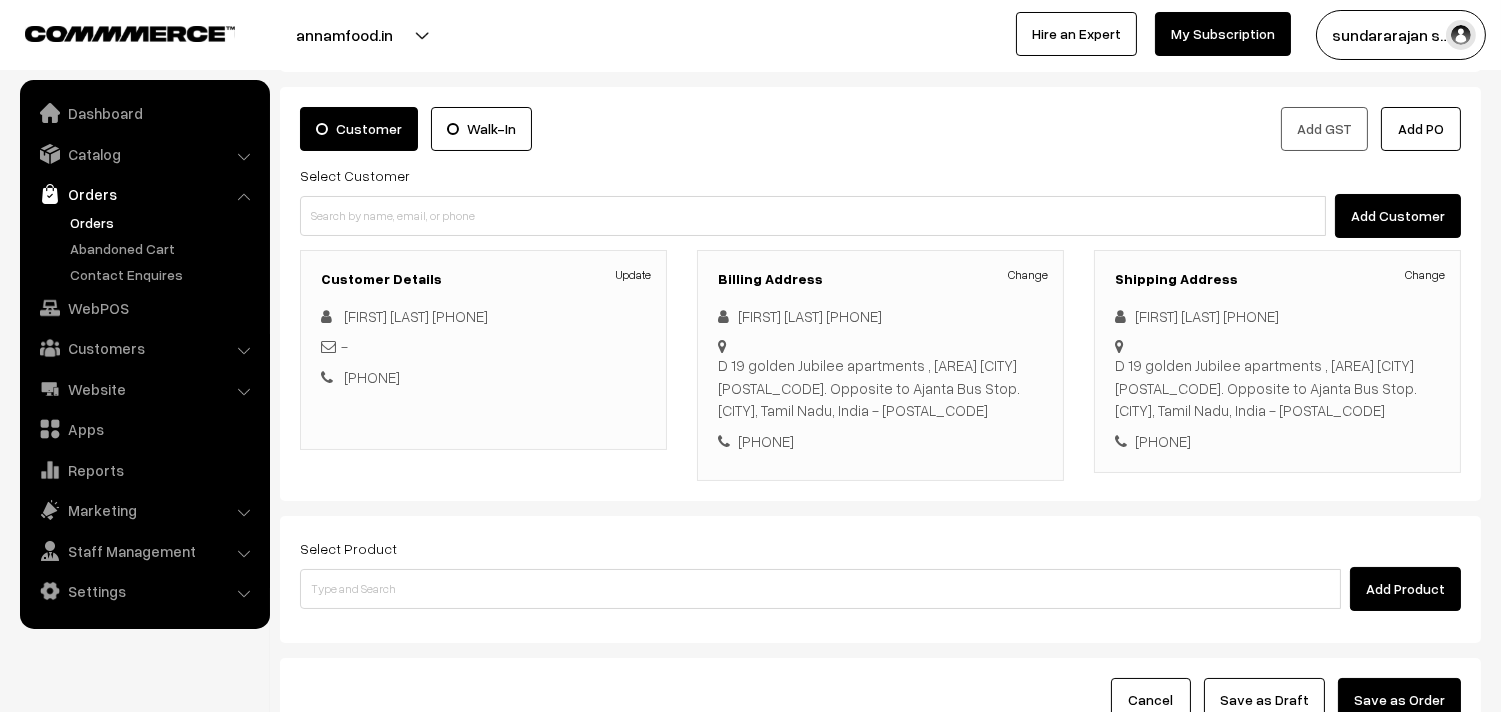 scroll, scrollTop: 111, scrollLeft: 0, axis: vertical 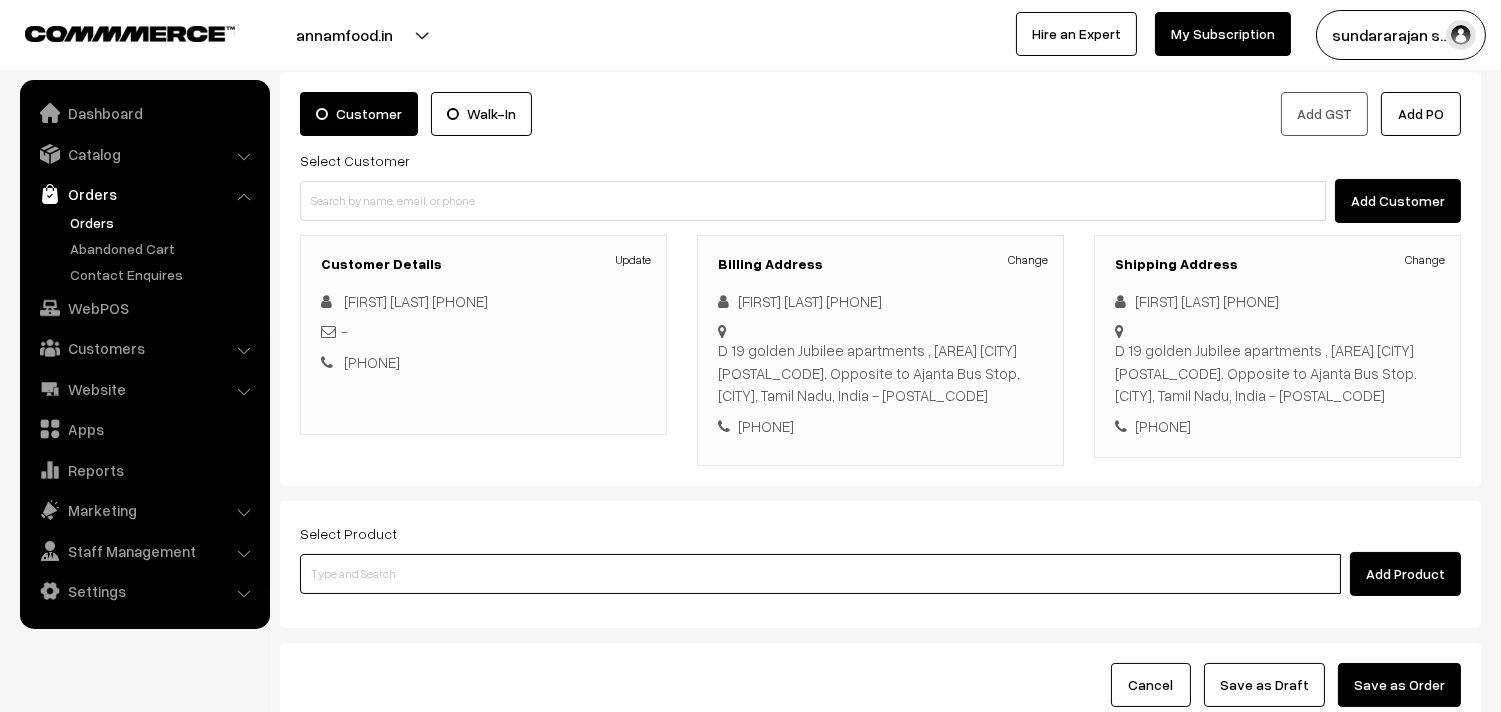 click at bounding box center [820, 574] 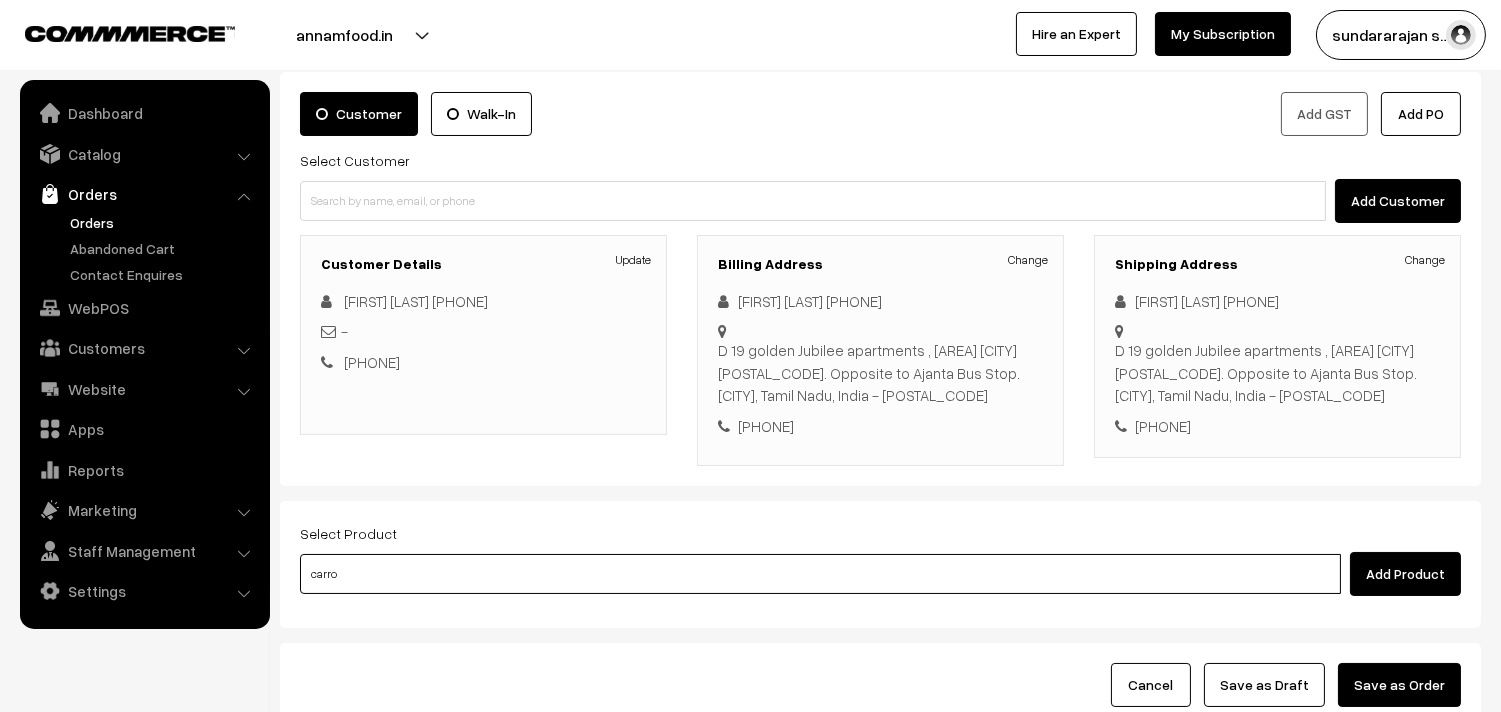 type on "carrot" 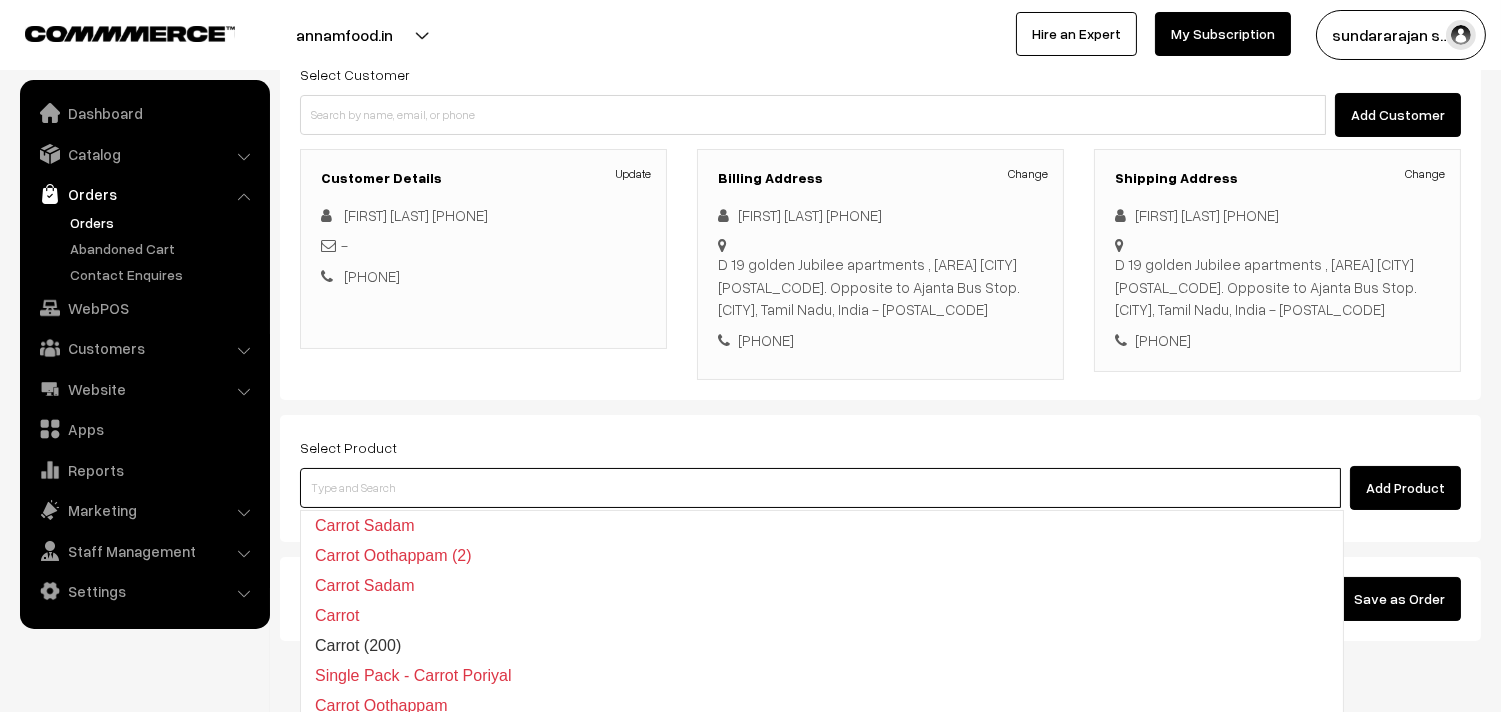 scroll, scrollTop: 222, scrollLeft: 0, axis: vertical 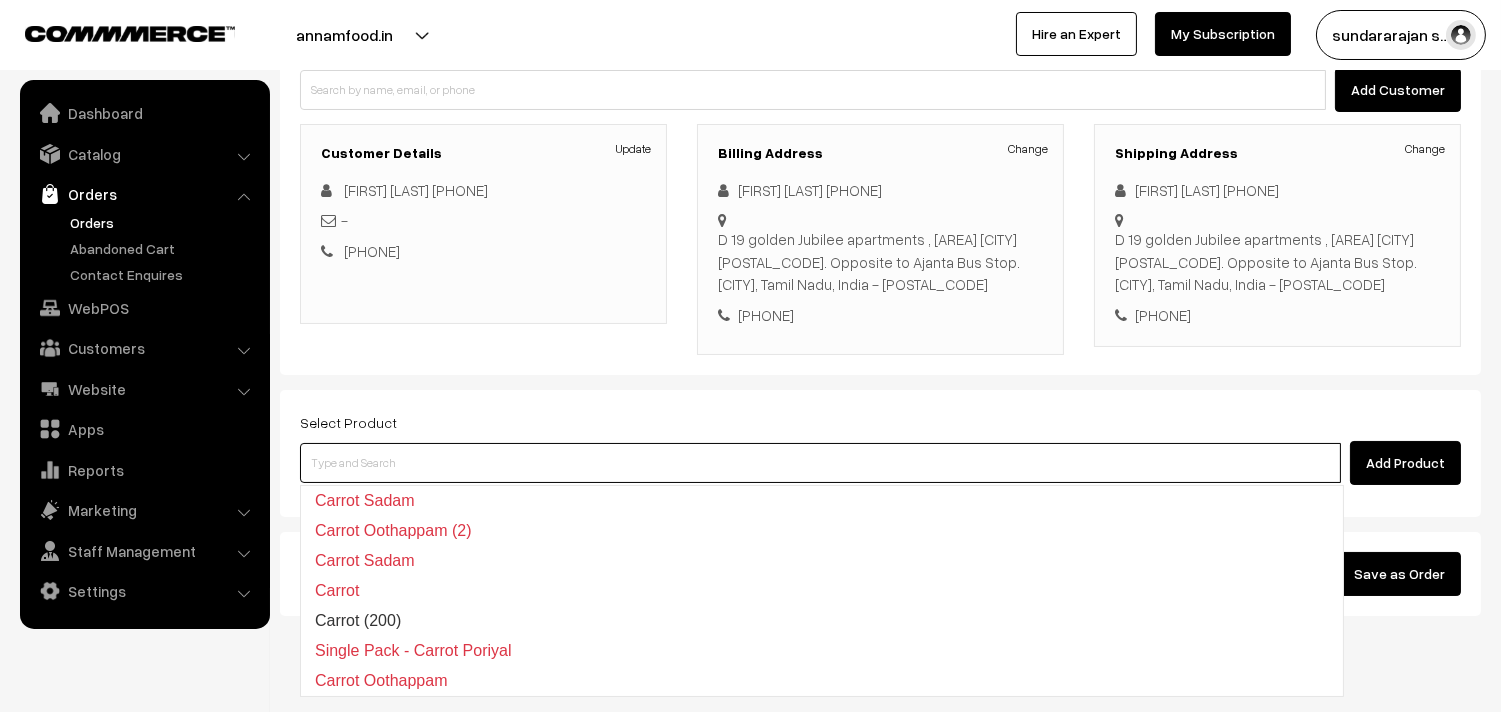 click at bounding box center [820, 463] 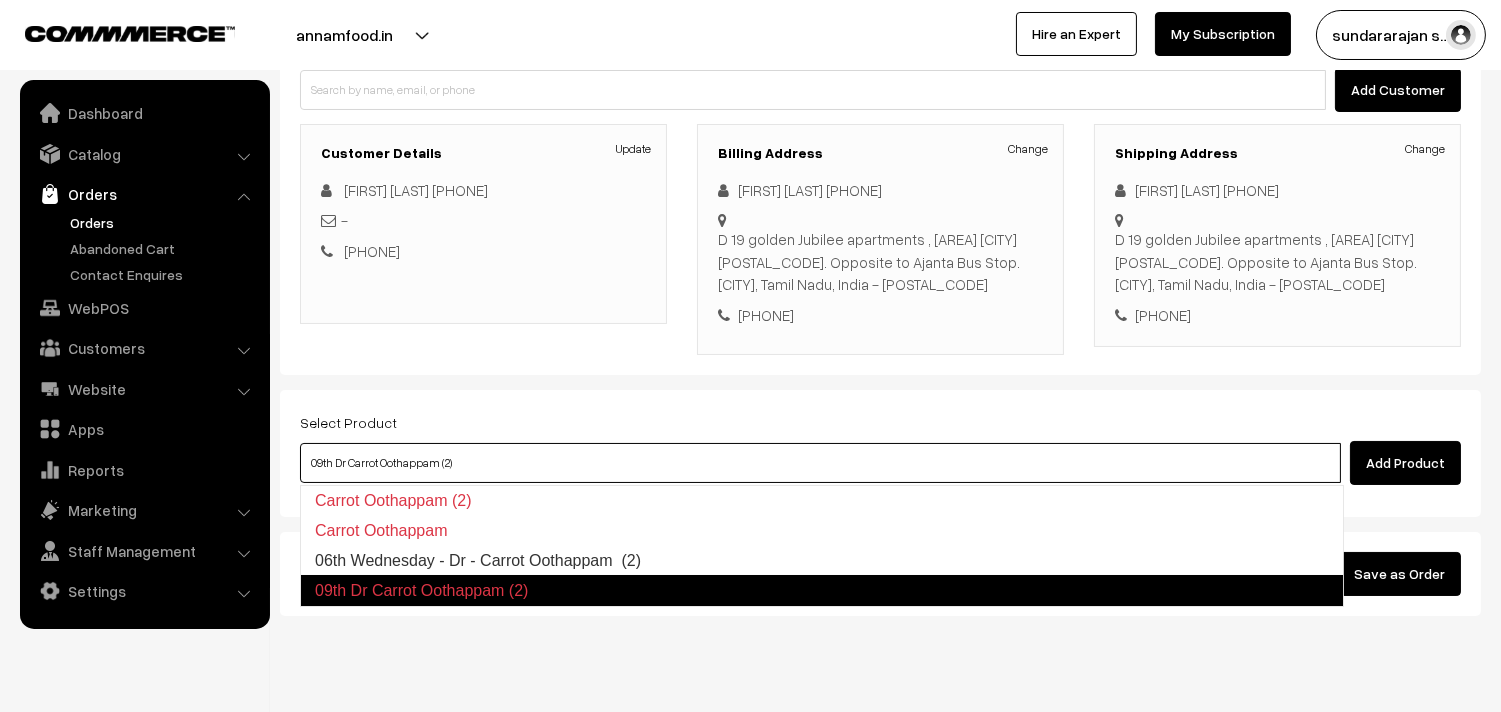 type on "06th Wednesday - Dr - Carrot Oothappam  (2)" 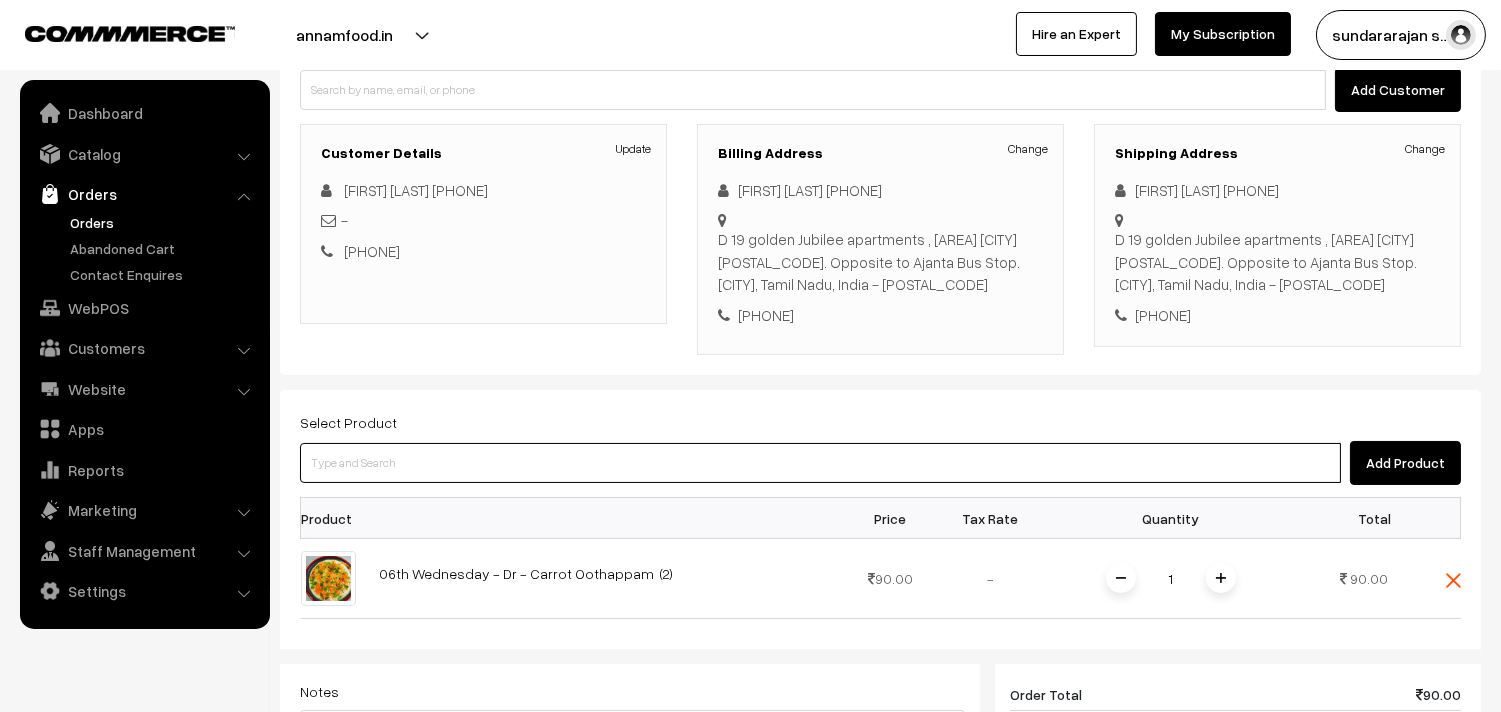click at bounding box center (820, 463) 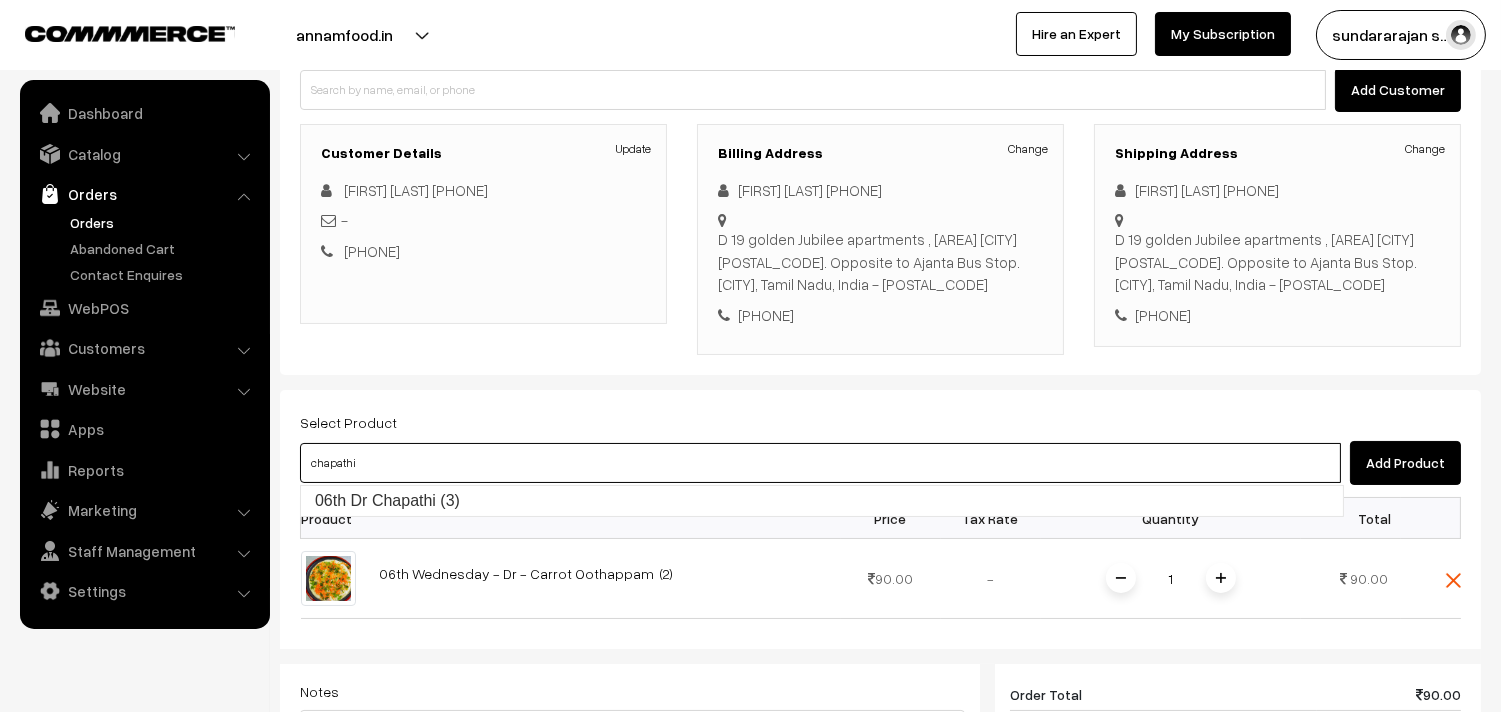 type on "06th  Dr Chapathi  (3)" 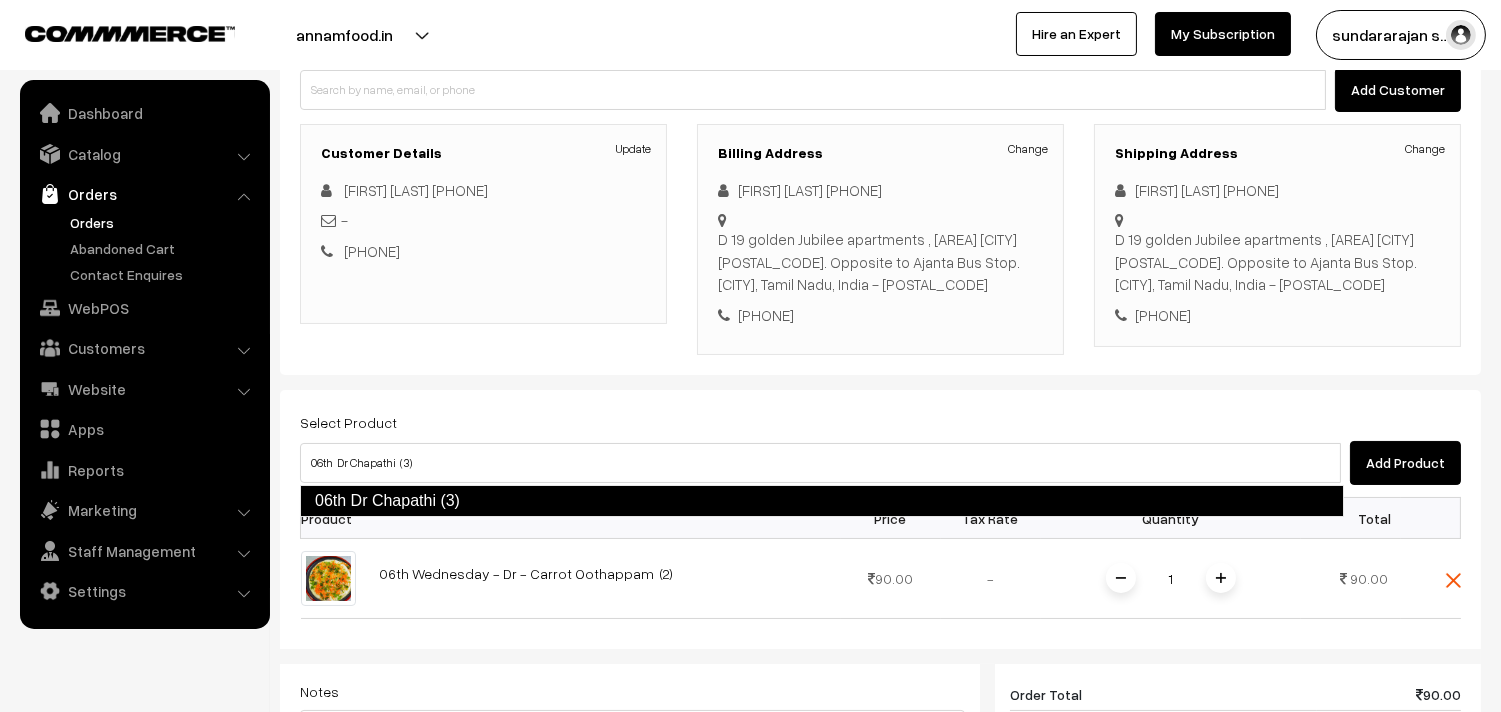type 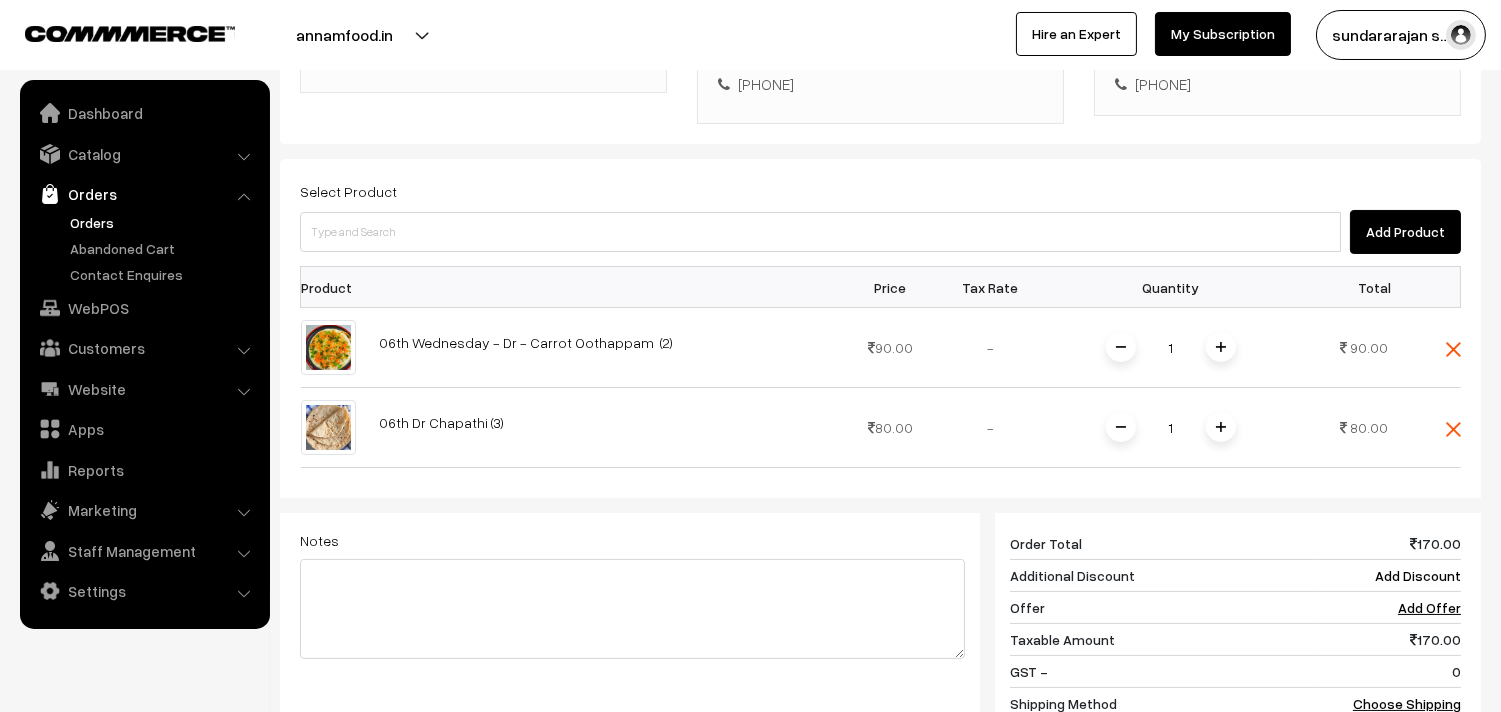 scroll, scrollTop: 555, scrollLeft: 0, axis: vertical 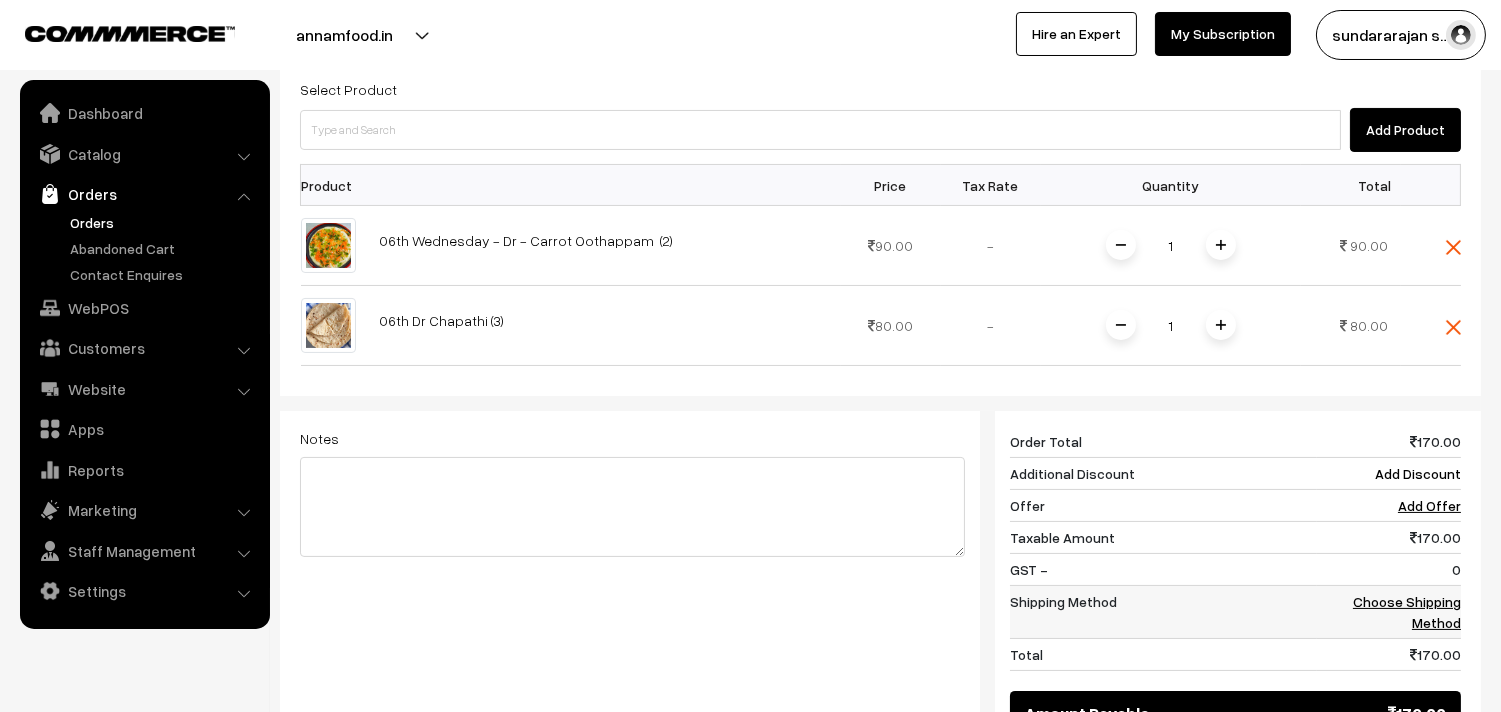click on "Choose Shipping Method" at bounding box center (1407, 612) 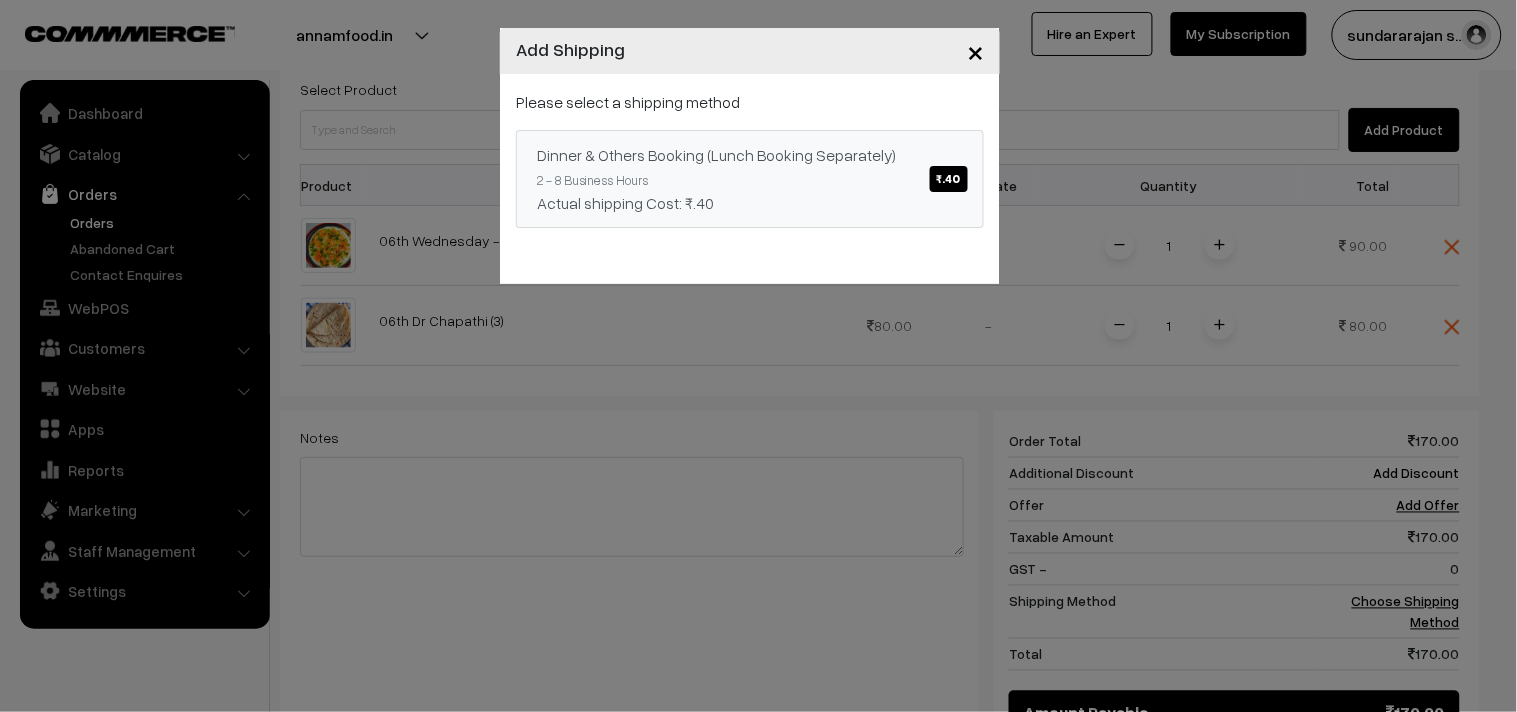 click on "Dinner & Others Booking (Lunch Booking Separately)
₹.40
2 - 8 Business Hours Actual shipping Cost: ₹.40" at bounding box center (750, 179) 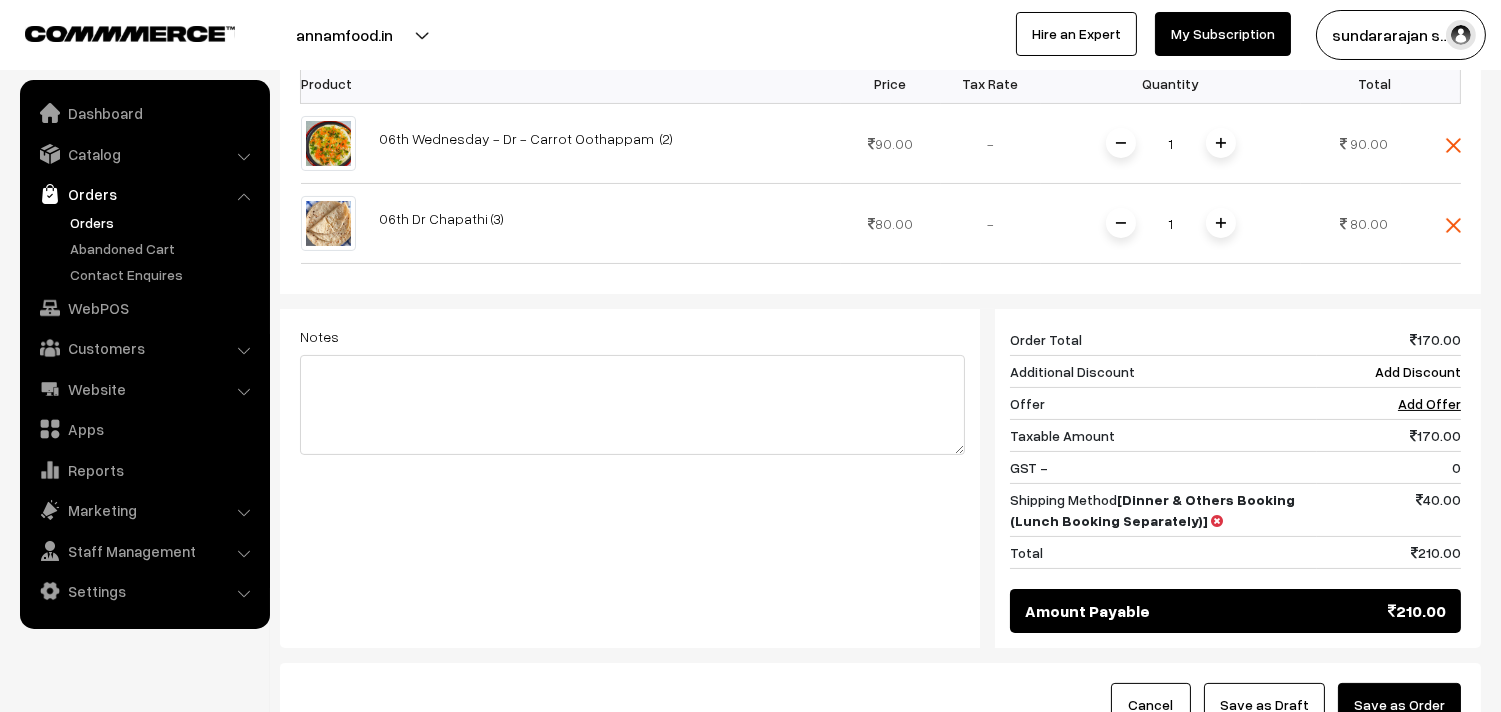 scroll, scrollTop: 666, scrollLeft: 0, axis: vertical 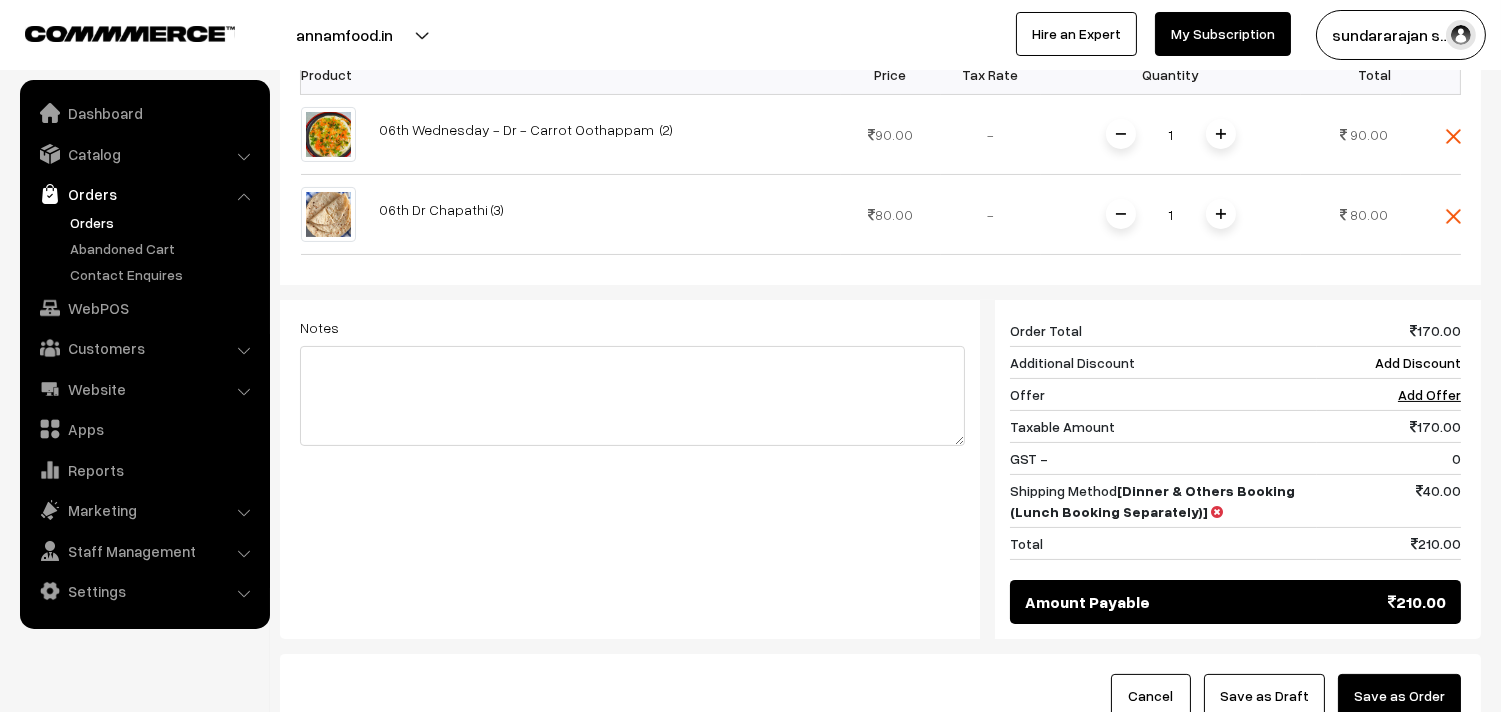 click on "Save as Draft" at bounding box center (1264, 696) 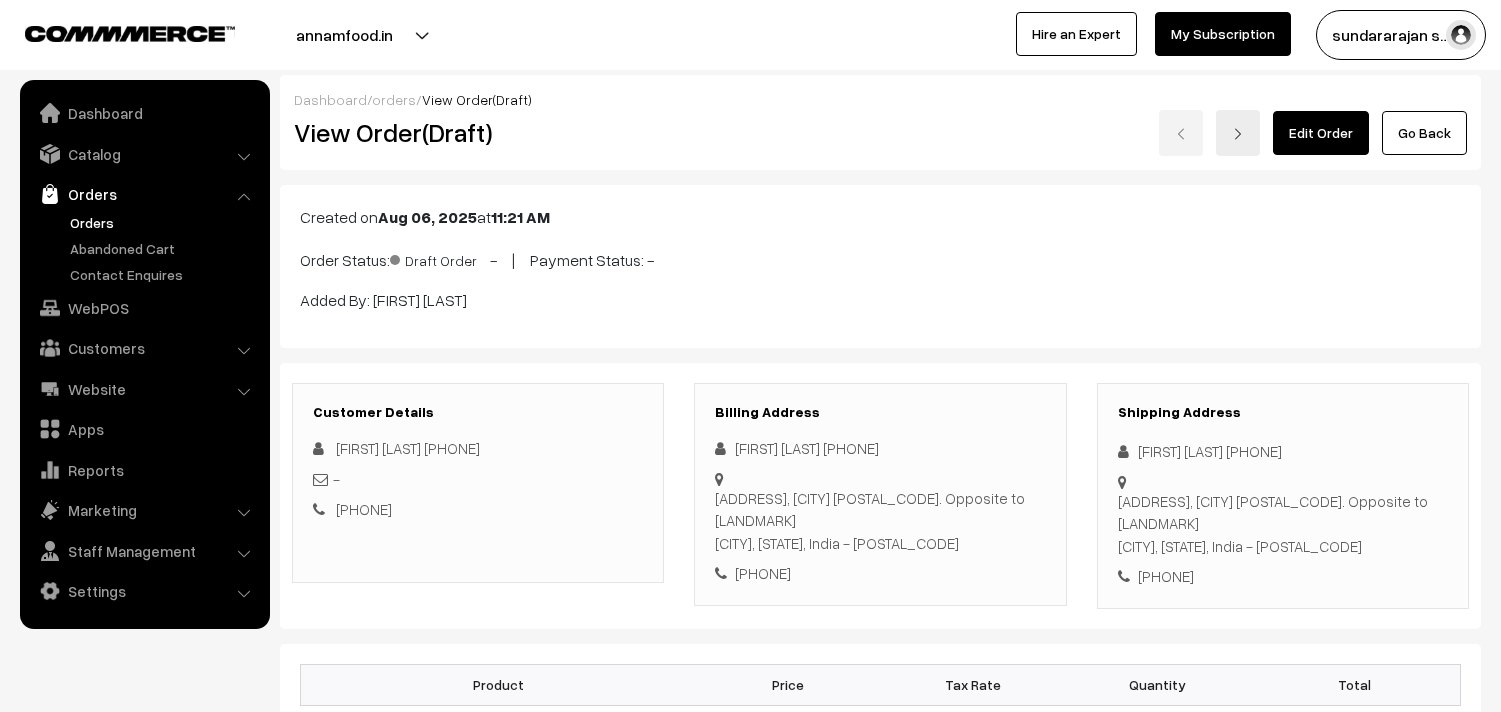 scroll, scrollTop: 0, scrollLeft: 0, axis: both 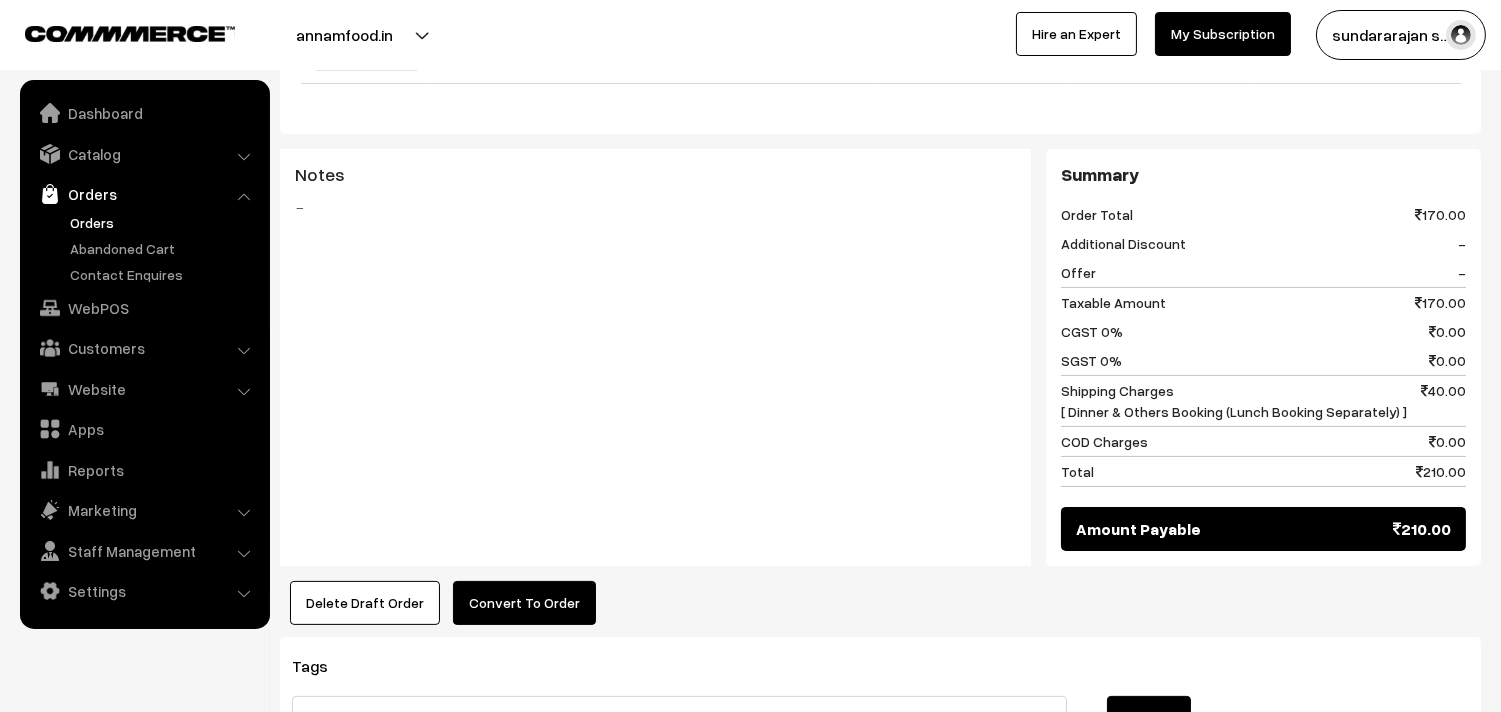 click on "Convert To Order" at bounding box center [524, 603] 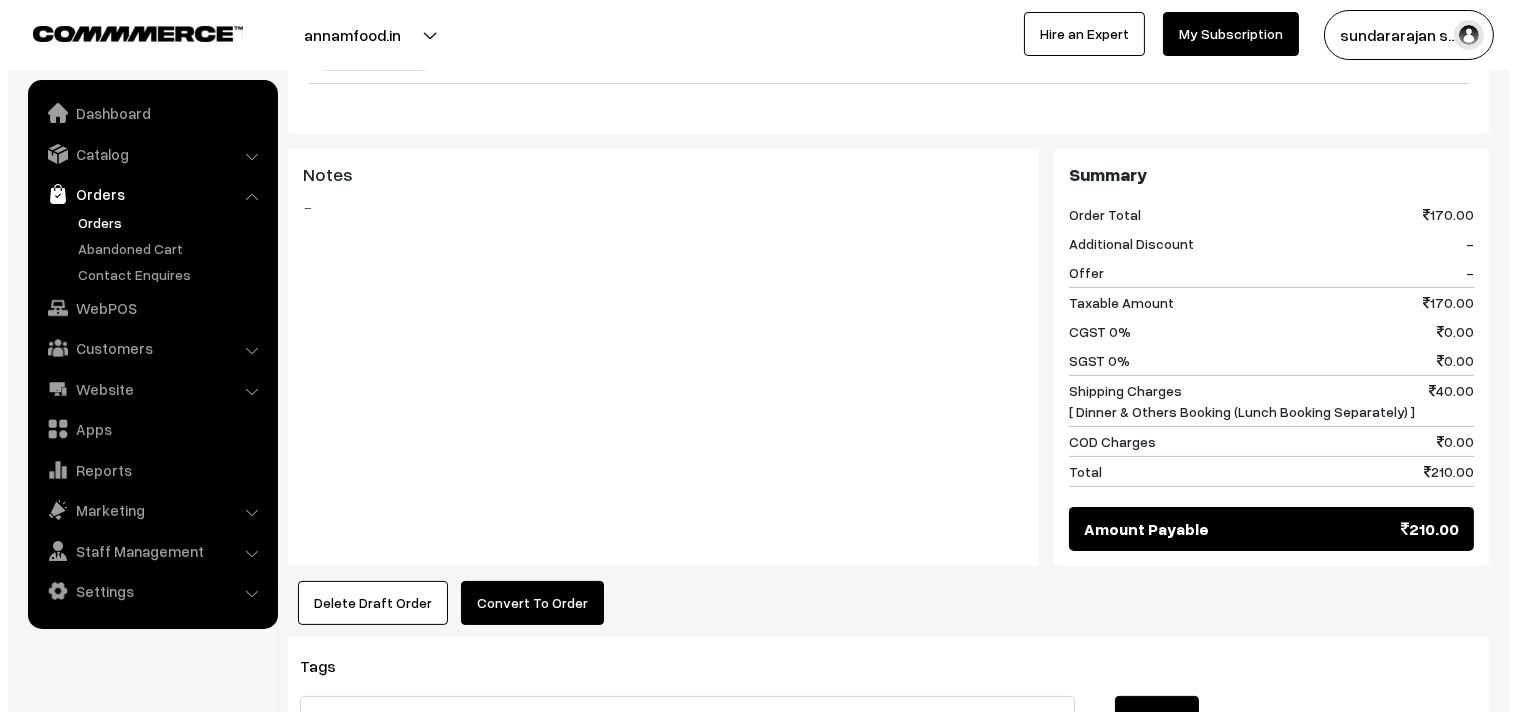 scroll, scrollTop: 891, scrollLeft: 0, axis: vertical 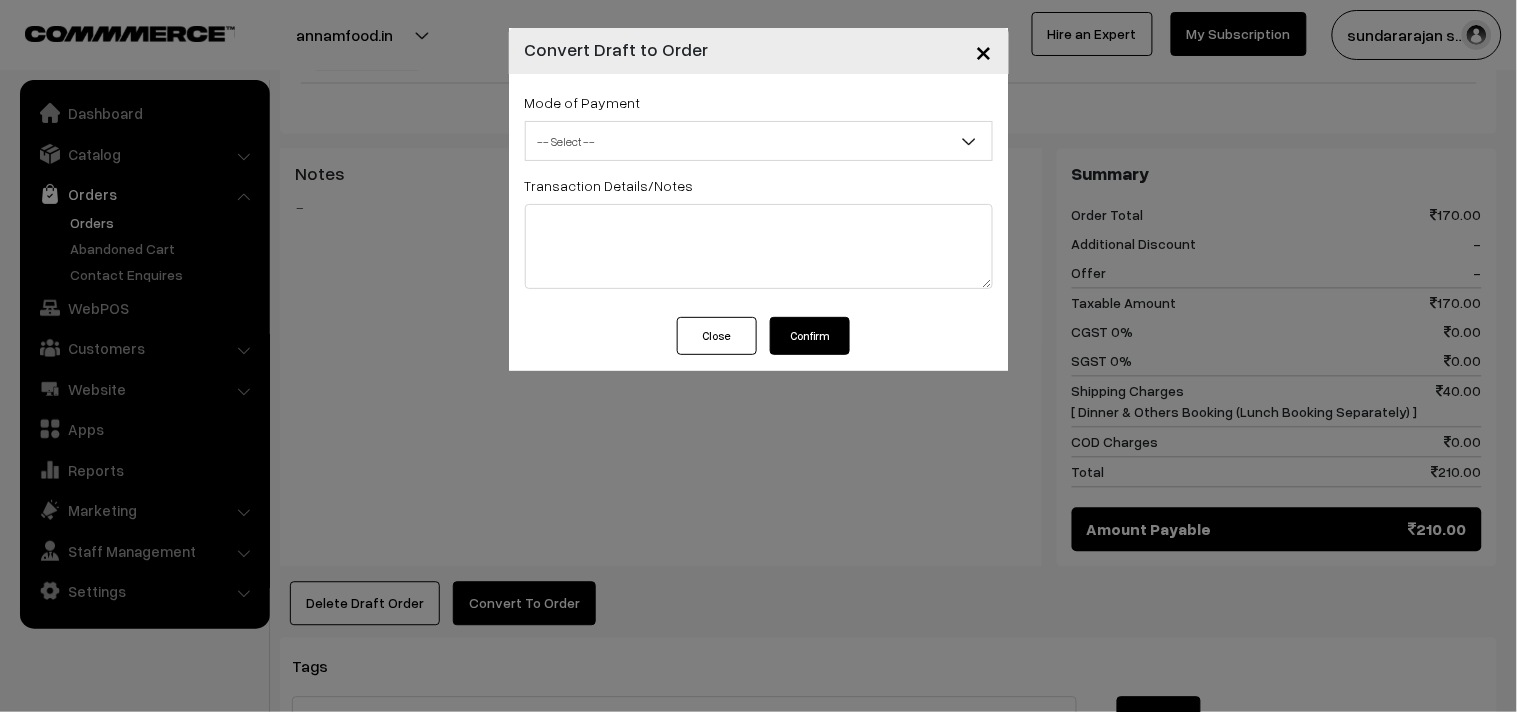 click on "-- Select --" at bounding box center (759, 141) 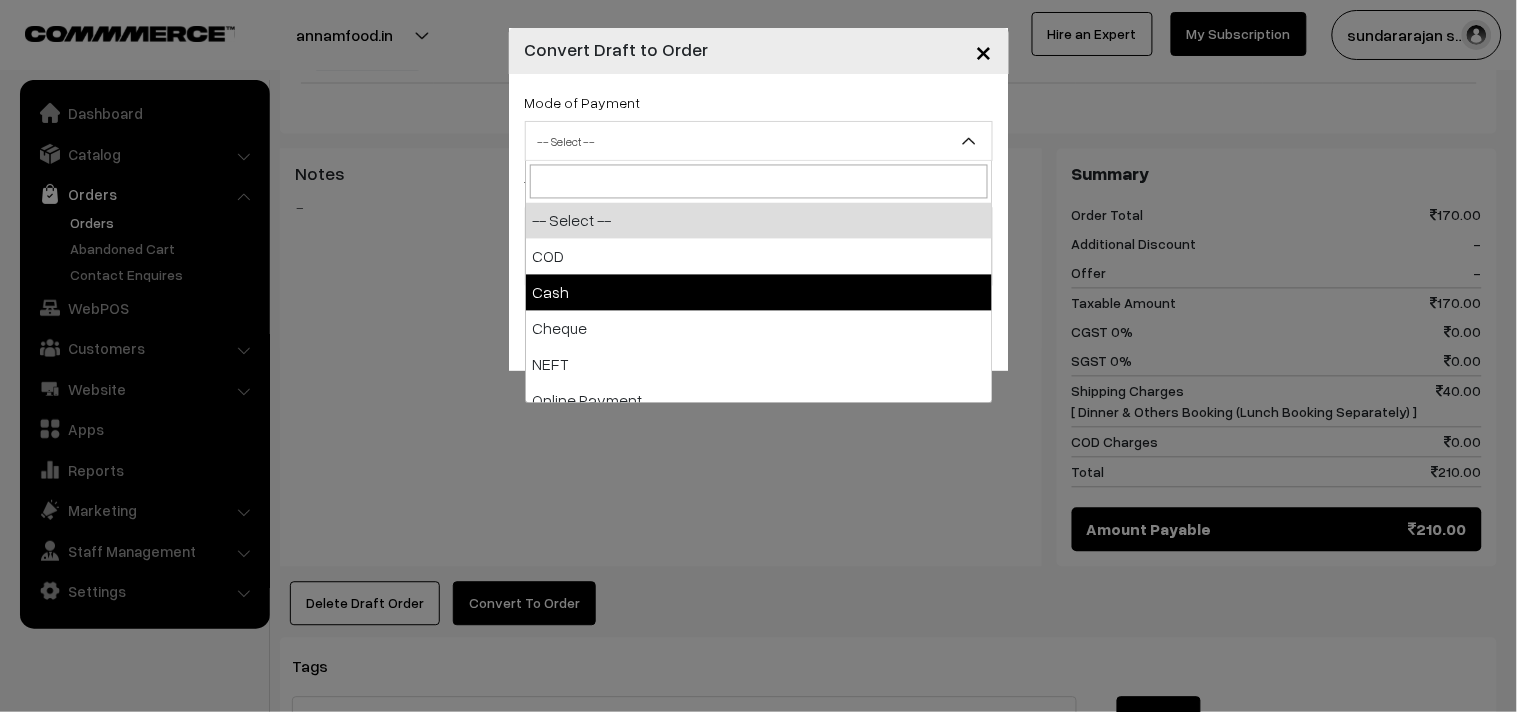 select on "2" 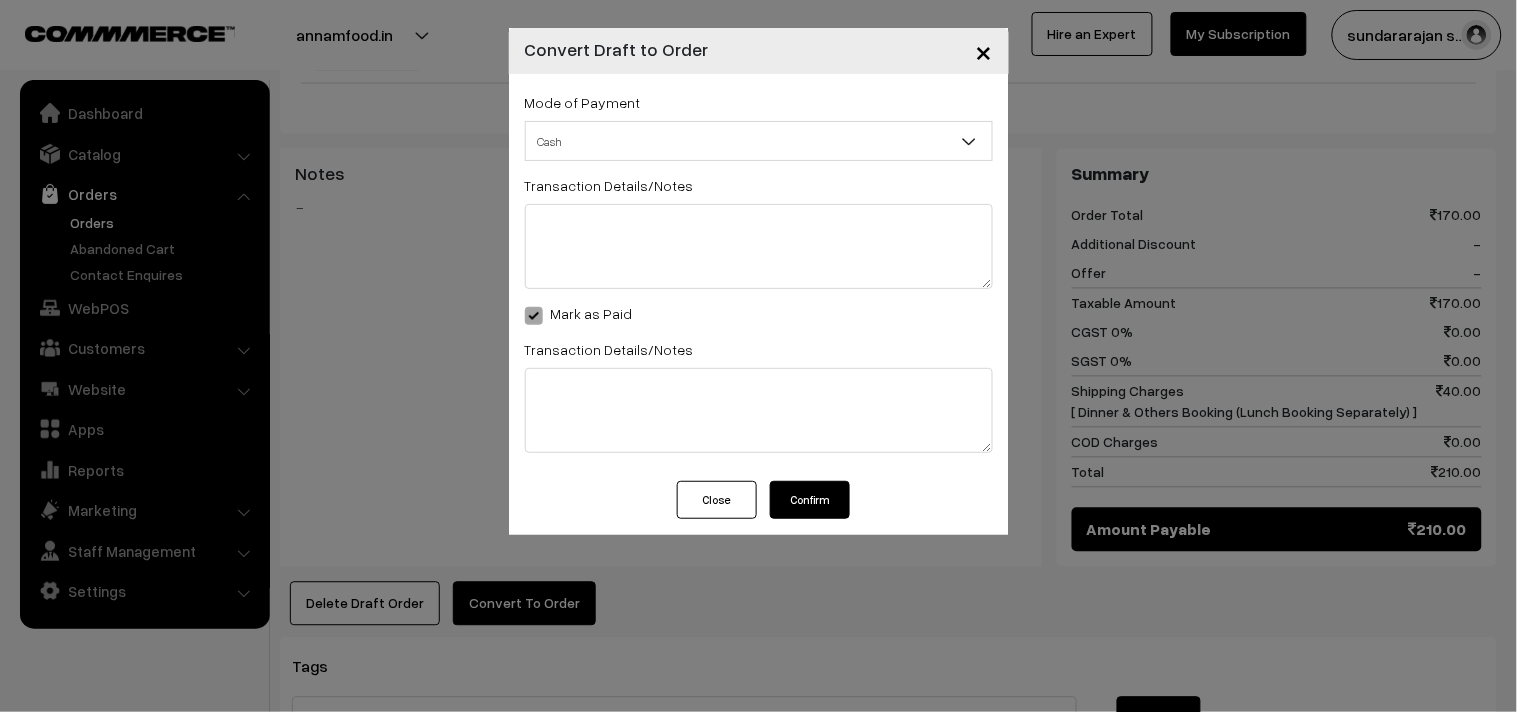 click on "Confirm" at bounding box center (810, 500) 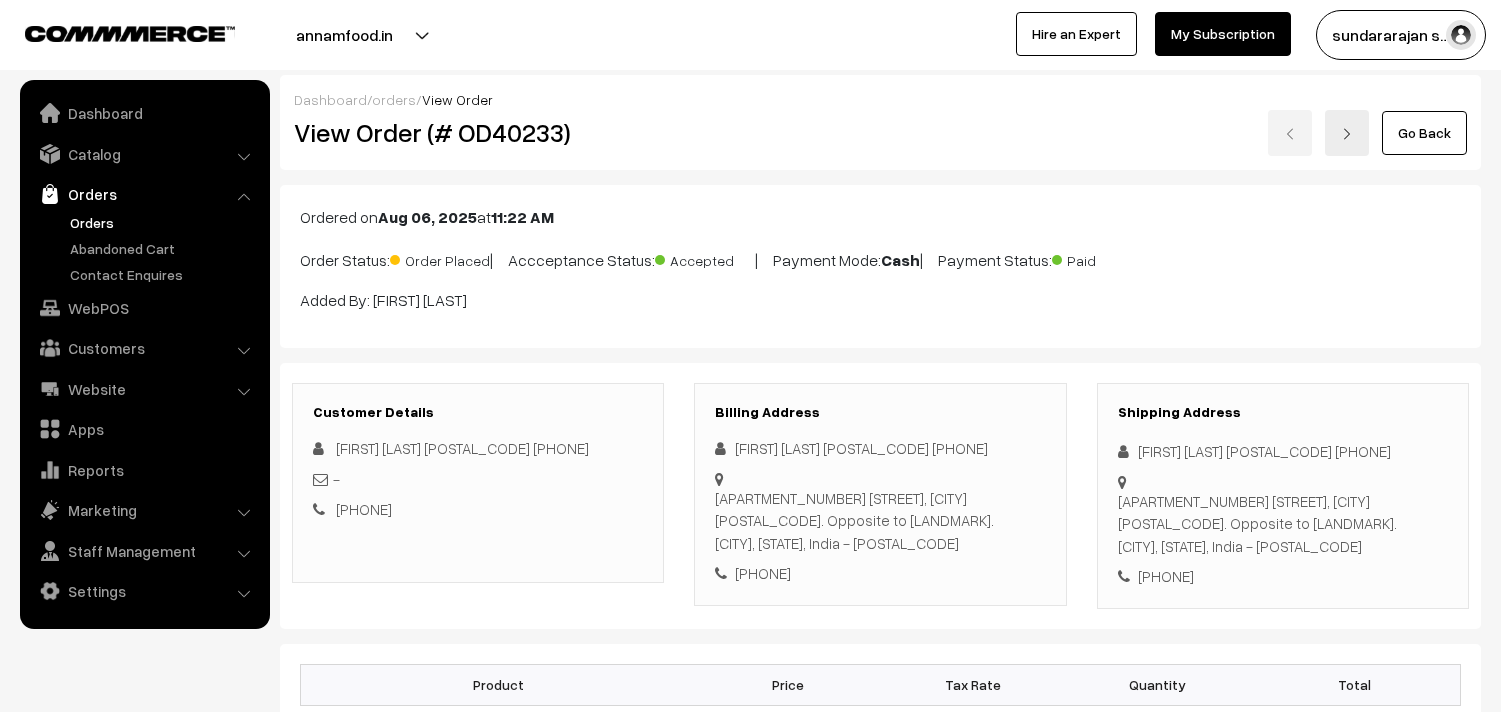 scroll, scrollTop: 888, scrollLeft: 0, axis: vertical 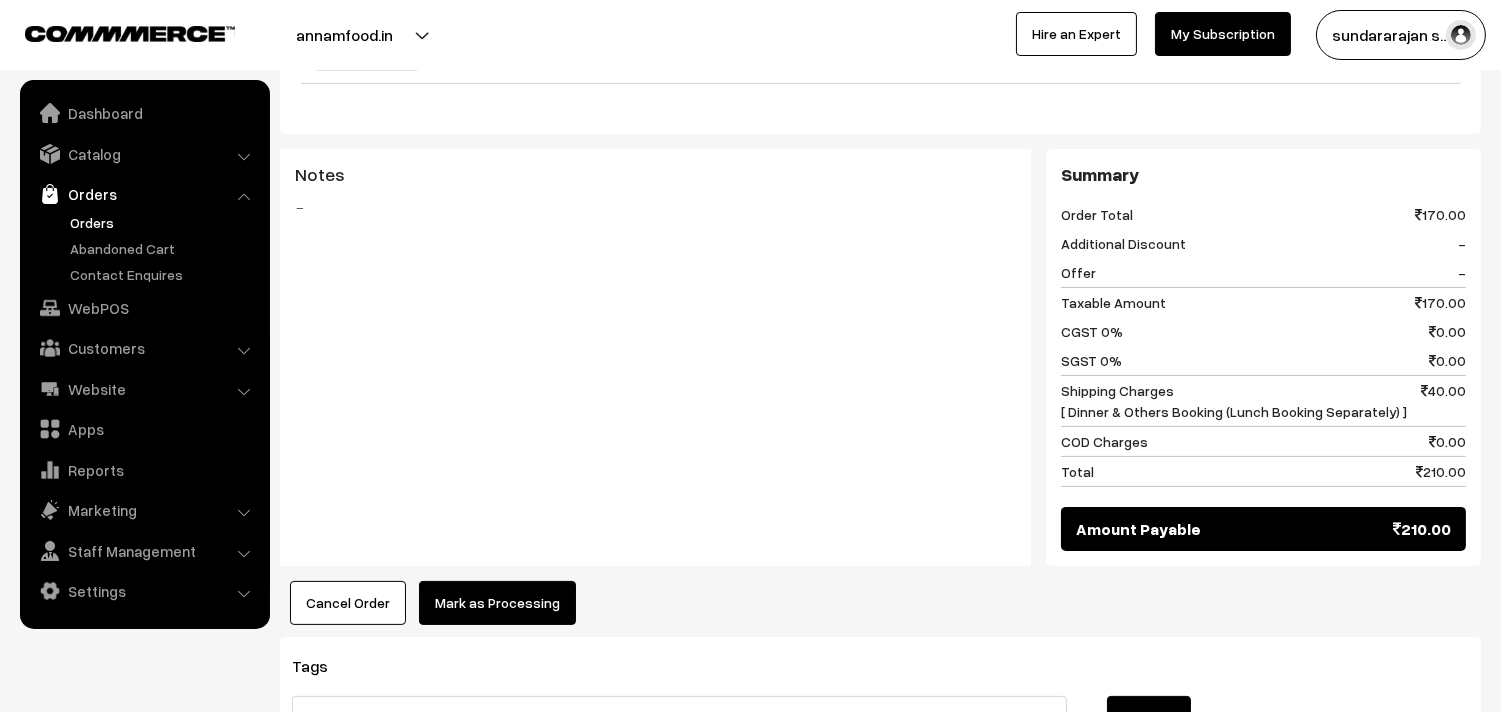 click on "Mark as Processing" at bounding box center (497, 603) 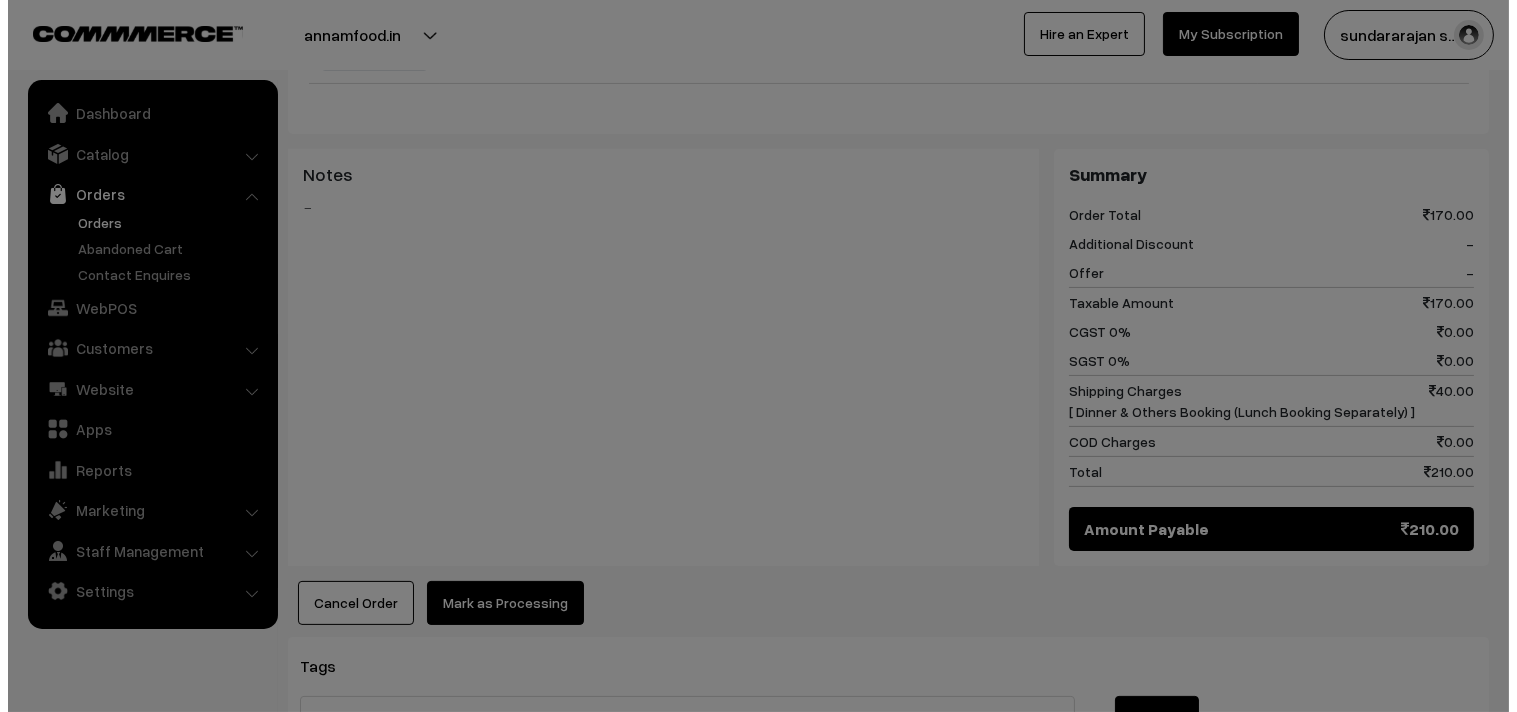 scroll, scrollTop: 891, scrollLeft: 0, axis: vertical 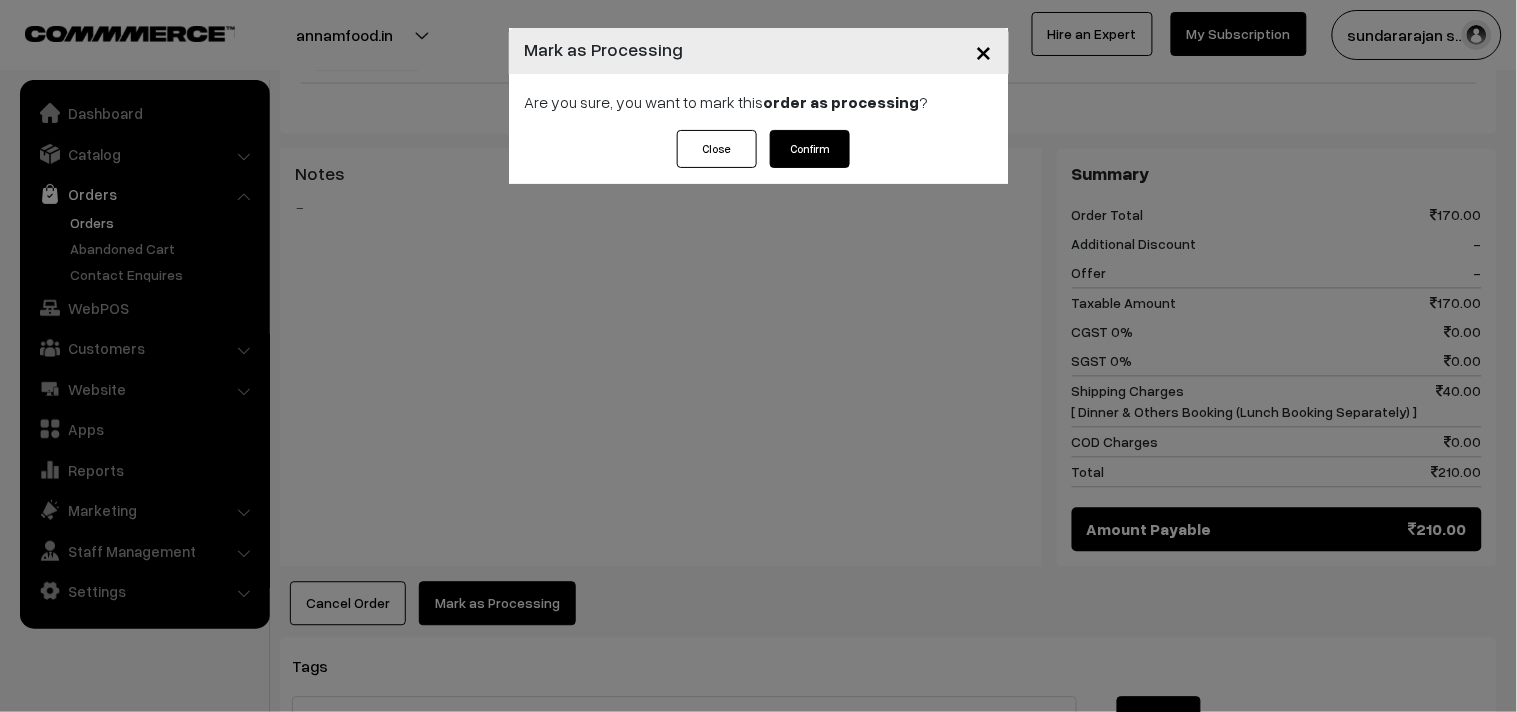 click on "Confirm" at bounding box center [810, 149] 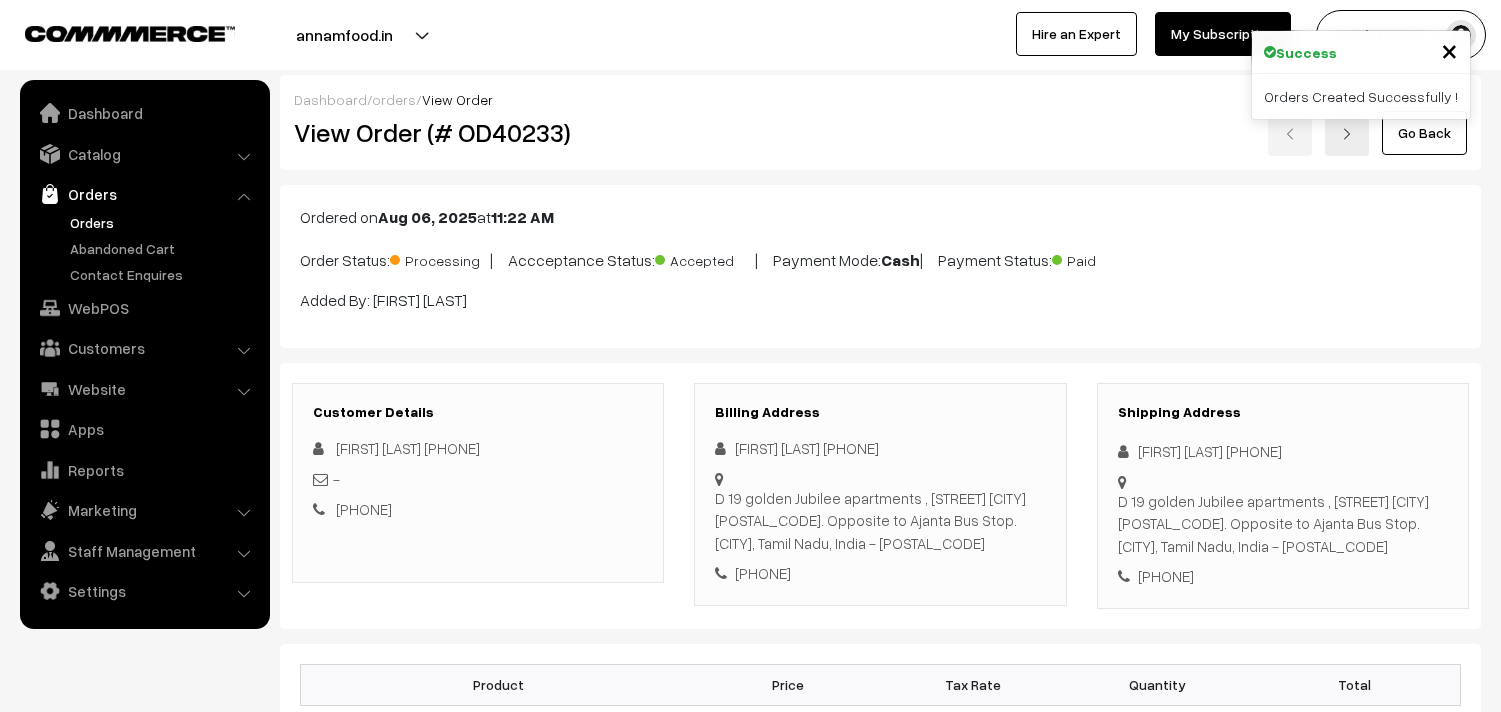 scroll, scrollTop: 0, scrollLeft: 0, axis: both 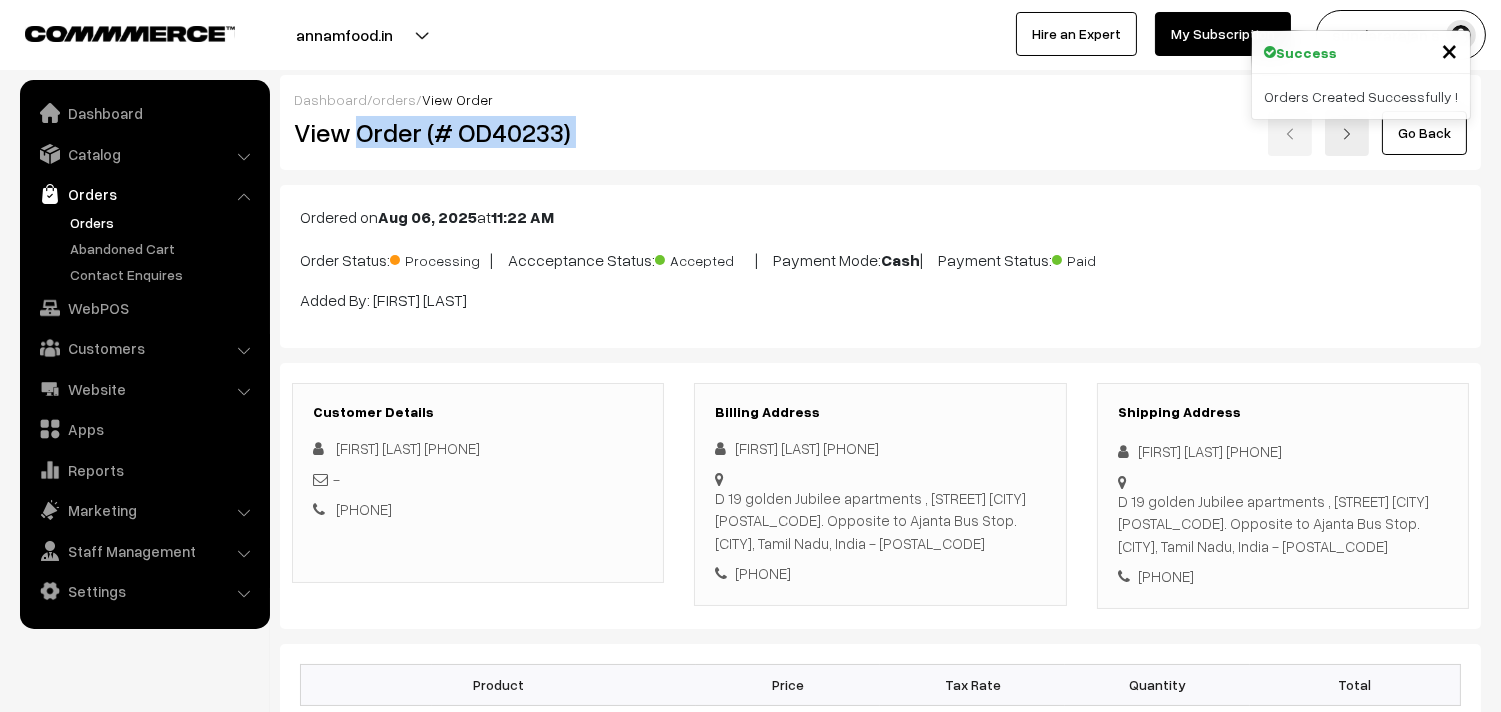drag, startPoint x: 360, startPoint y: 140, endPoint x: 707, endPoint y: 122, distance: 347.46655 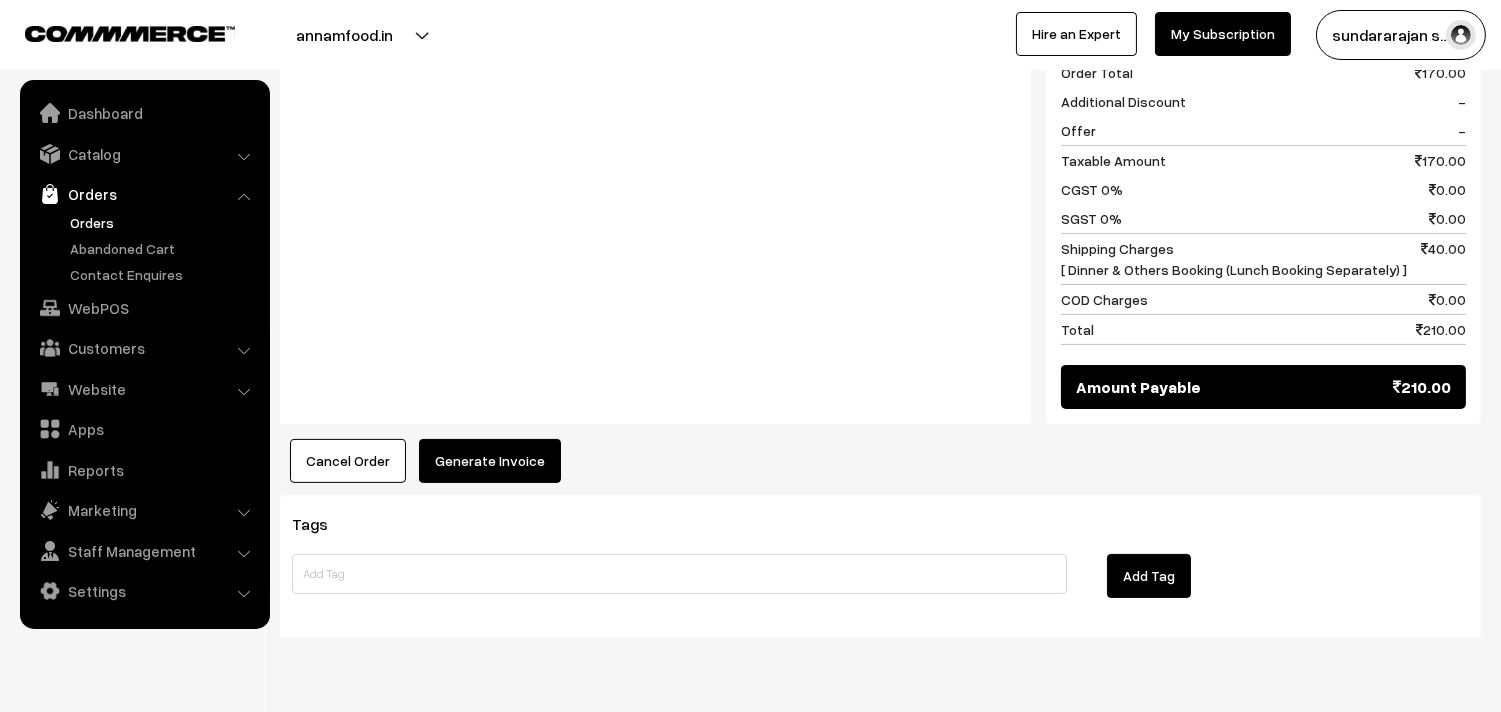 scroll, scrollTop: 1087, scrollLeft: 0, axis: vertical 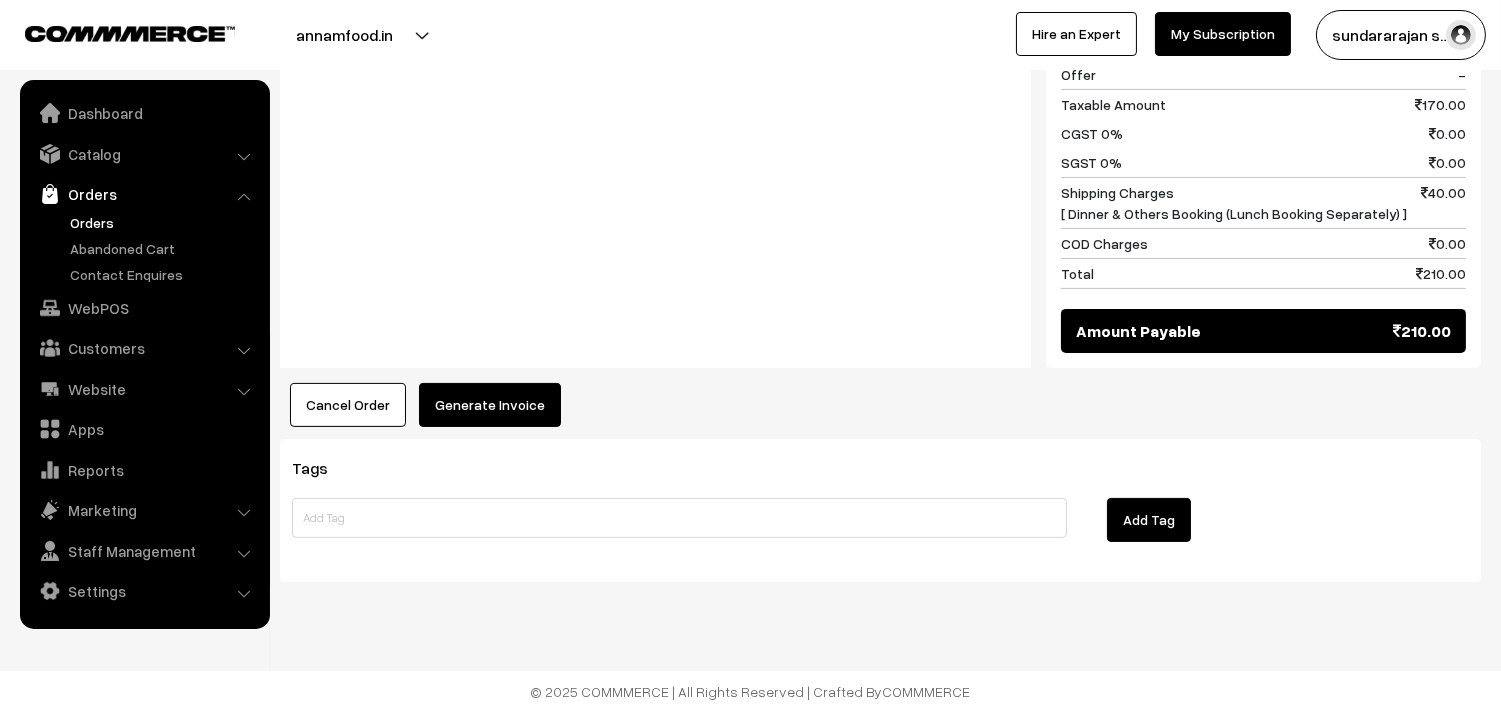 click on "Generate Invoice" at bounding box center [490, 405] 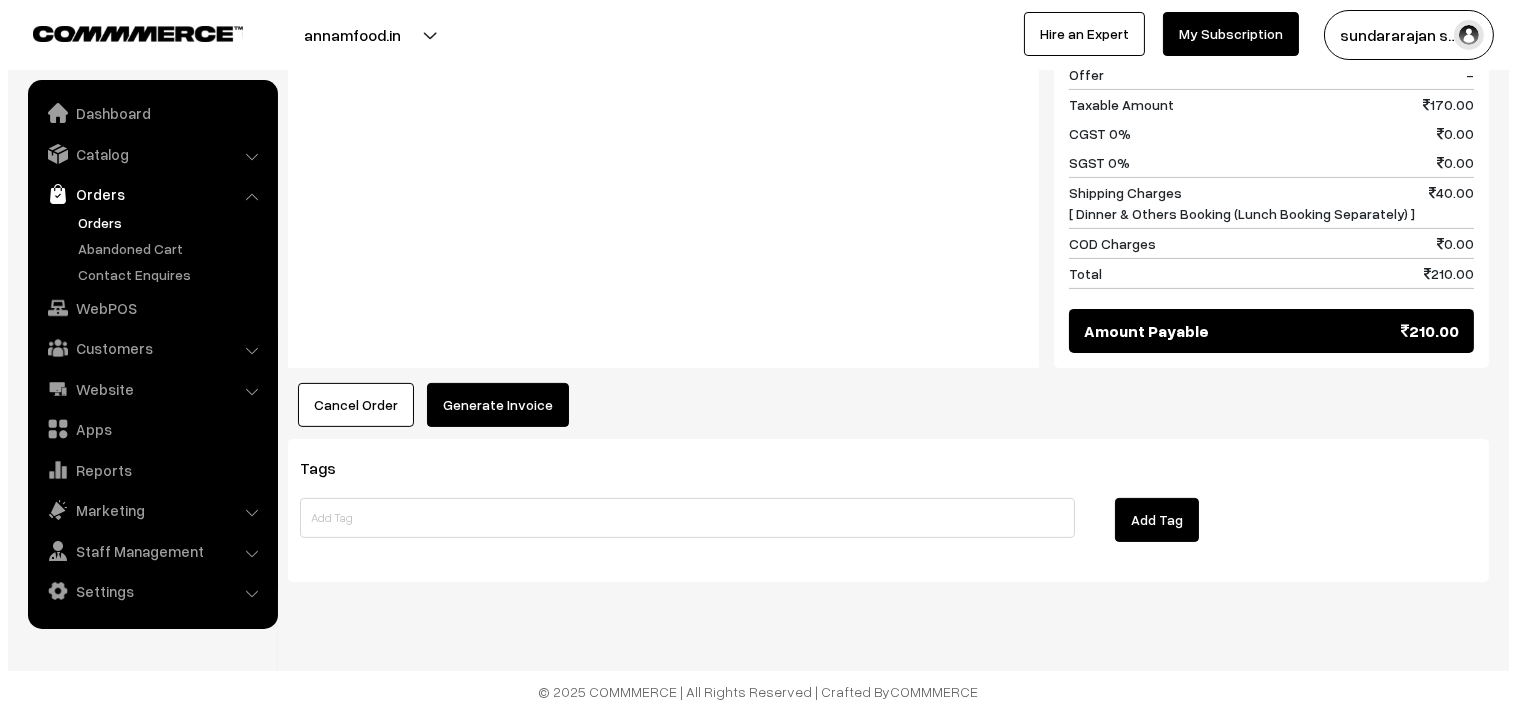 scroll, scrollTop: 1091, scrollLeft: 0, axis: vertical 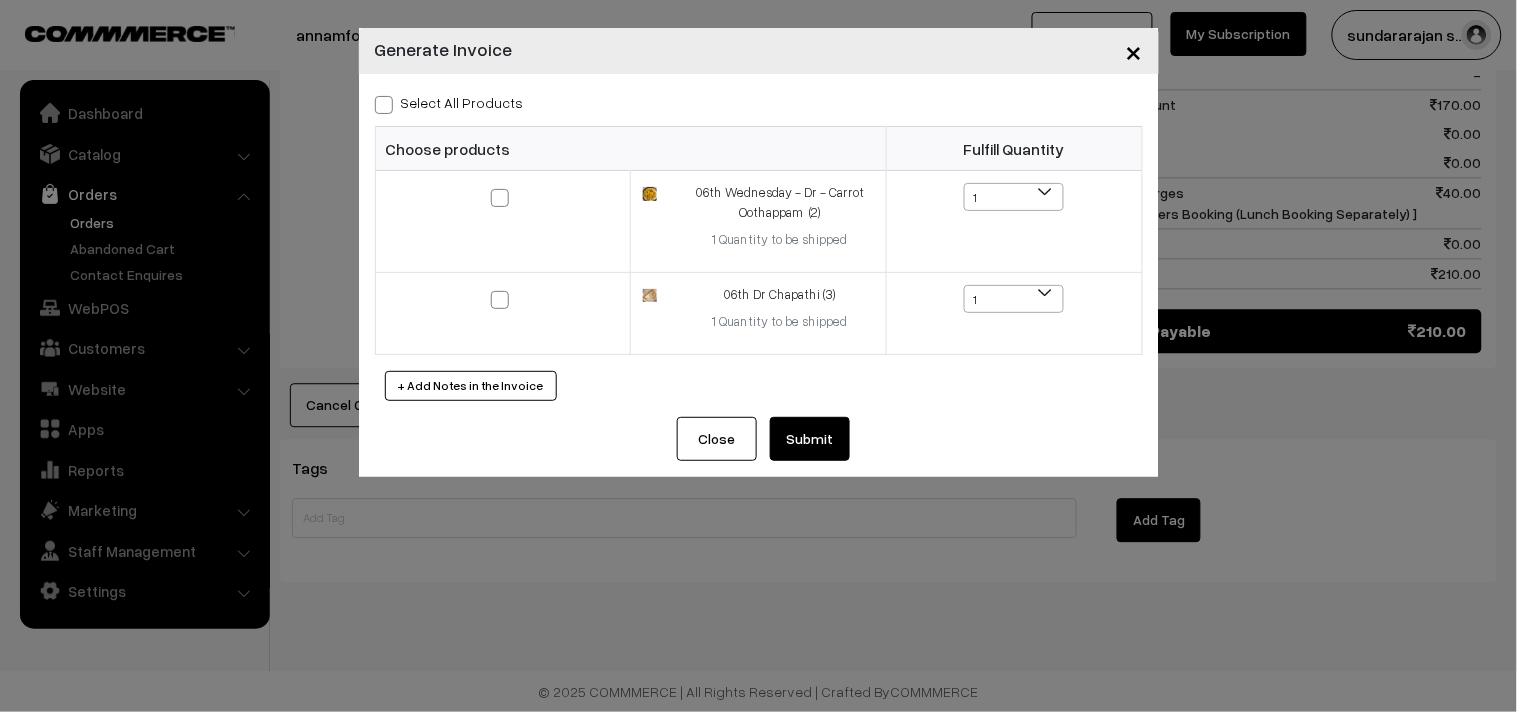 click on "Select All Products" at bounding box center (449, 102) 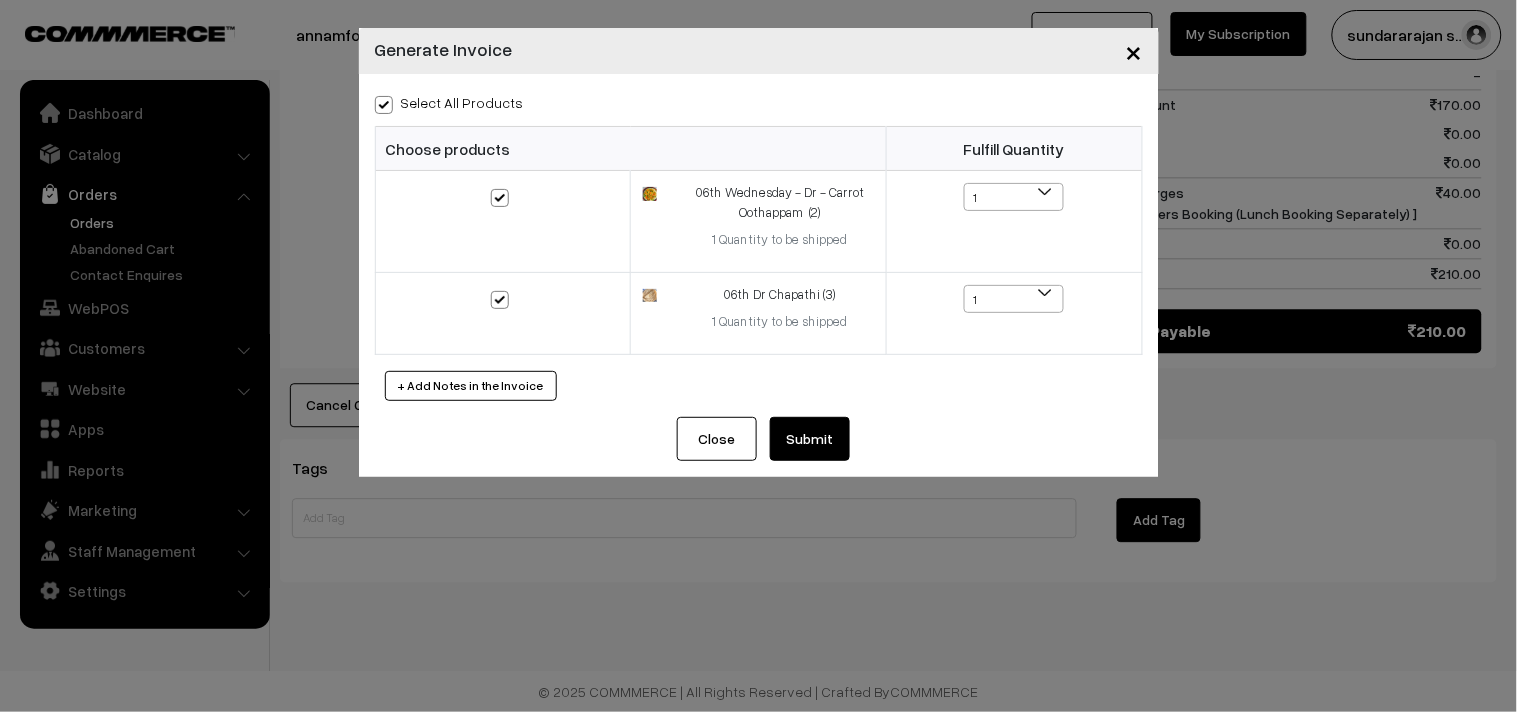 checkbox on "true" 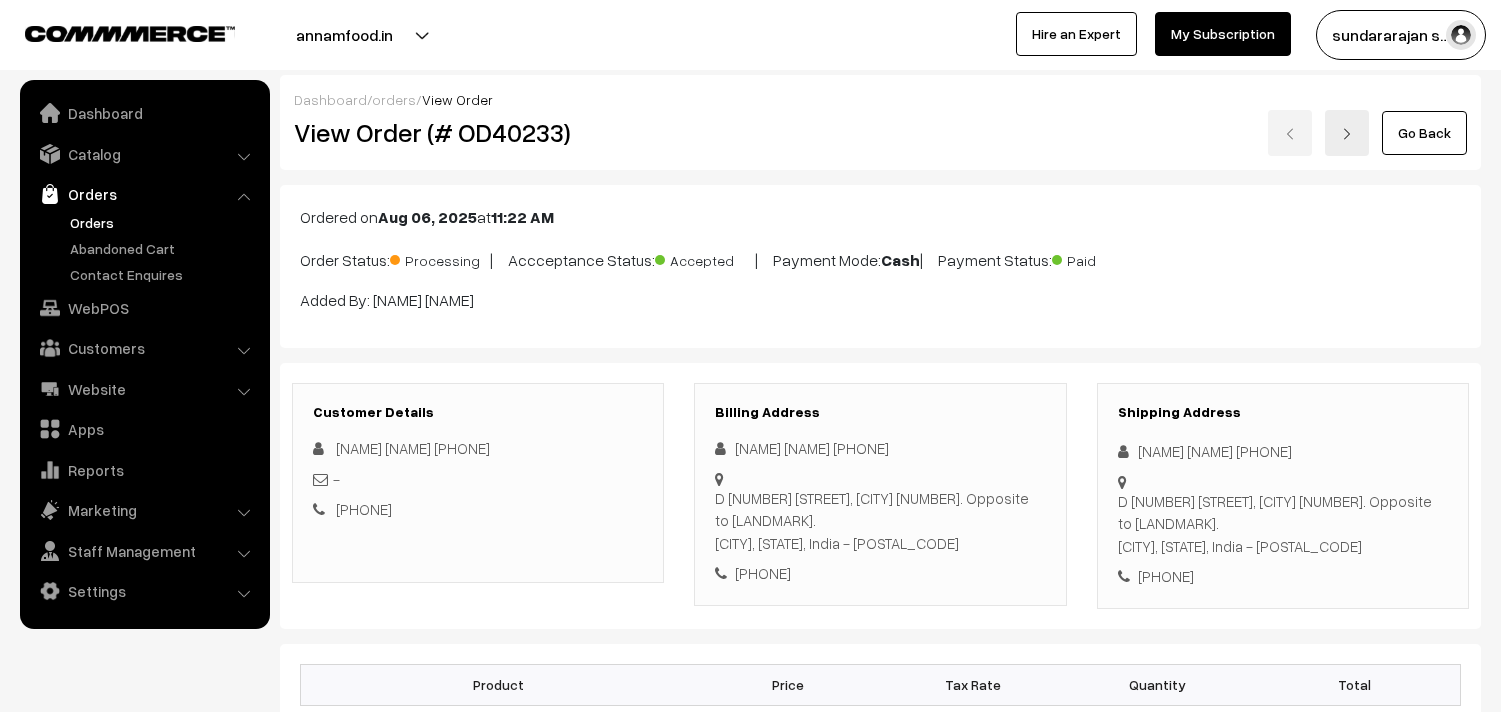 scroll, scrollTop: 1091, scrollLeft: 0, axis: vertical 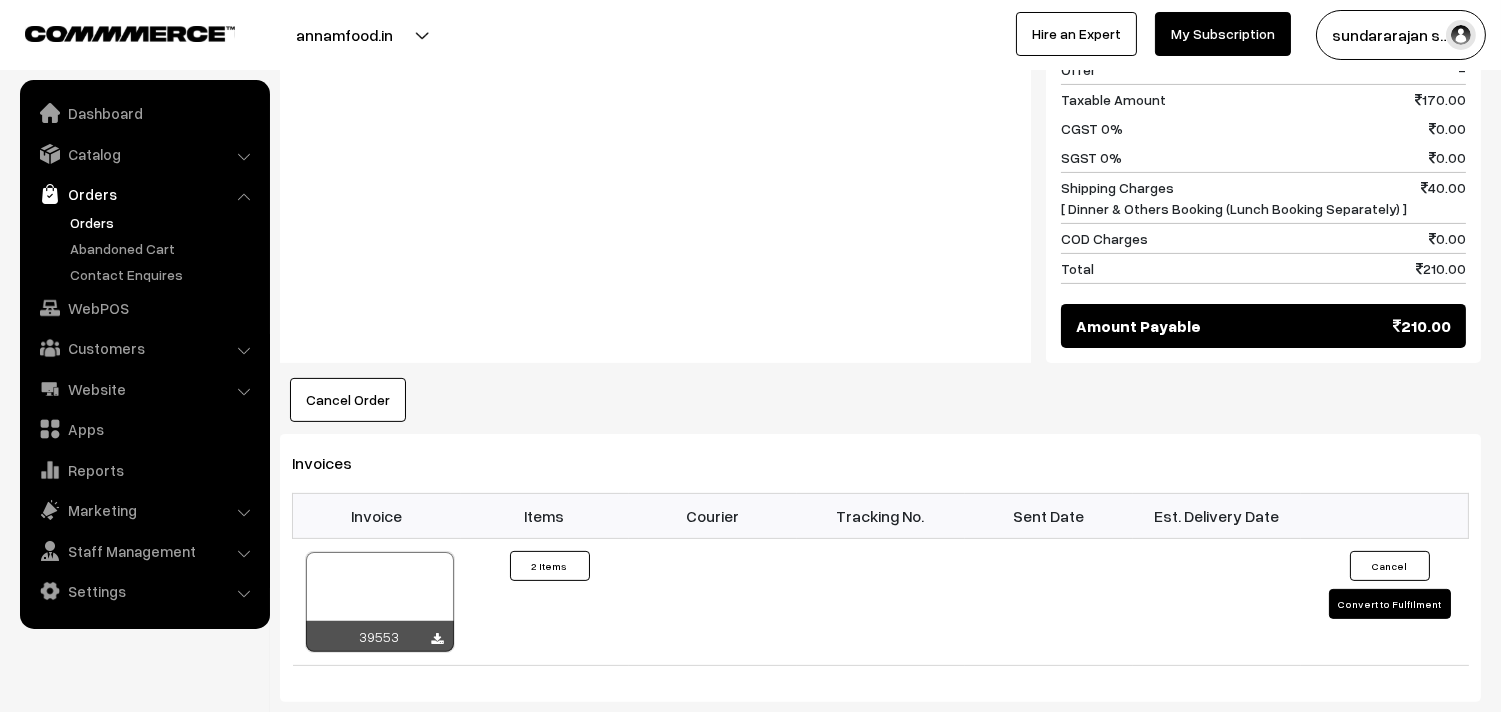click on "Invoices
Invoice
Items
Courier
Tracking No.
Sent Date
Est. Delivery Date
39553
×" at bounding box center [880, 567] 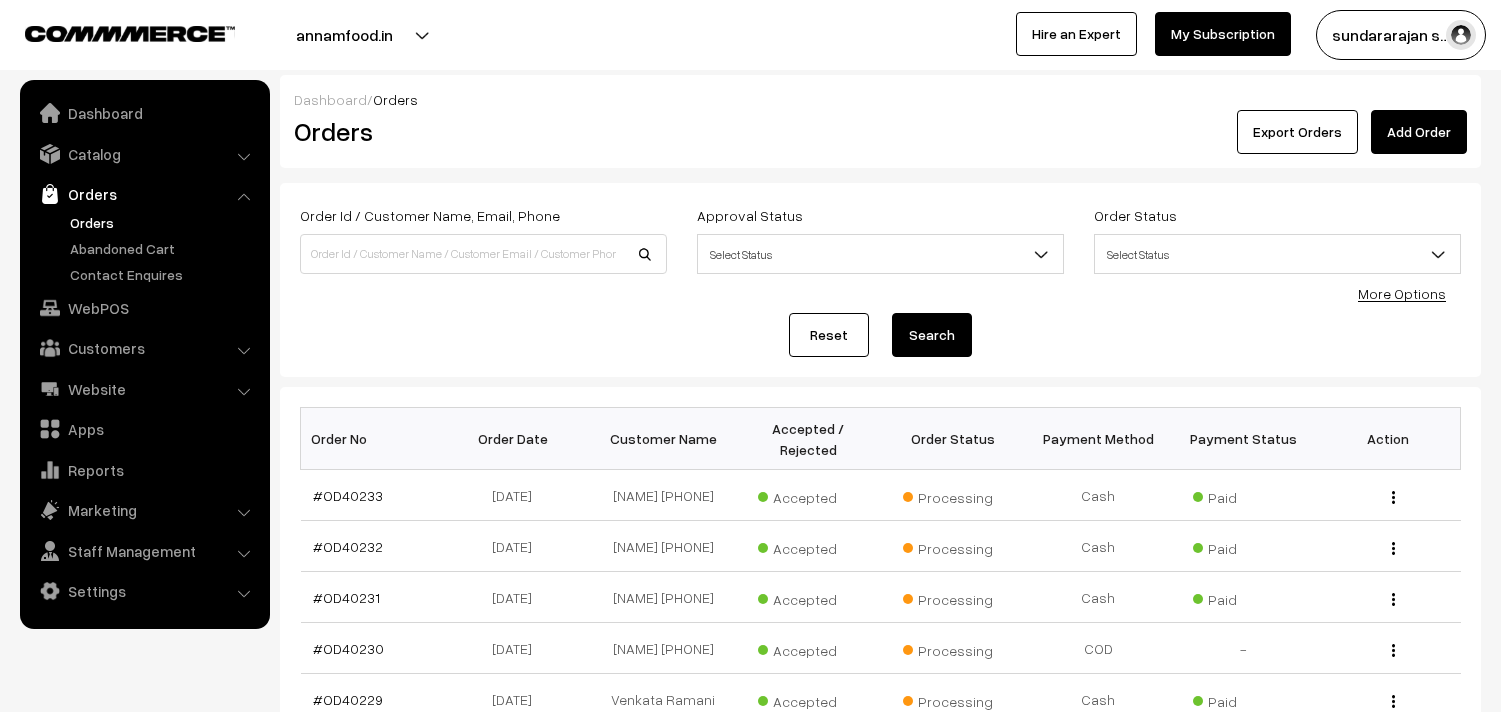 scroll, scrollTop: 0, scrollLeft: 0, axis: both 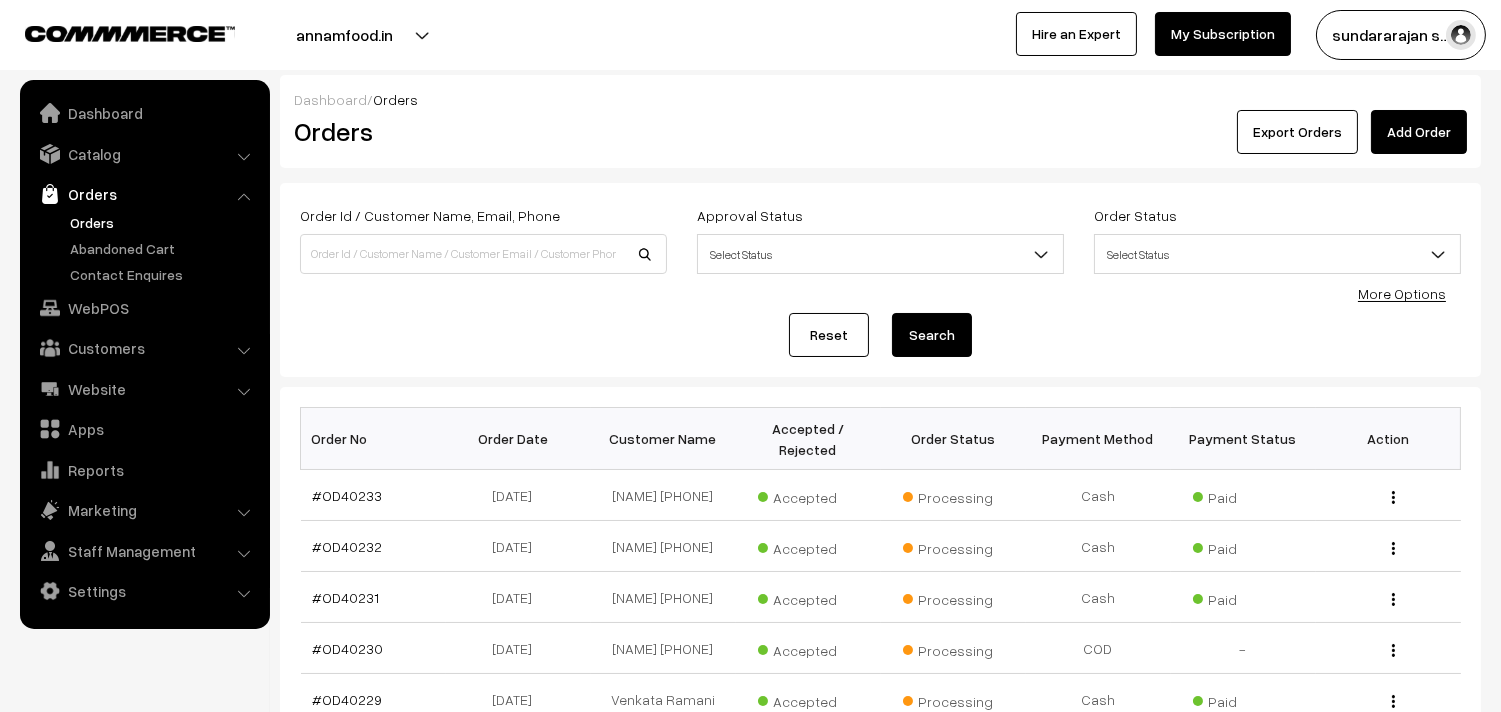 click at bounding box center [483, 254] 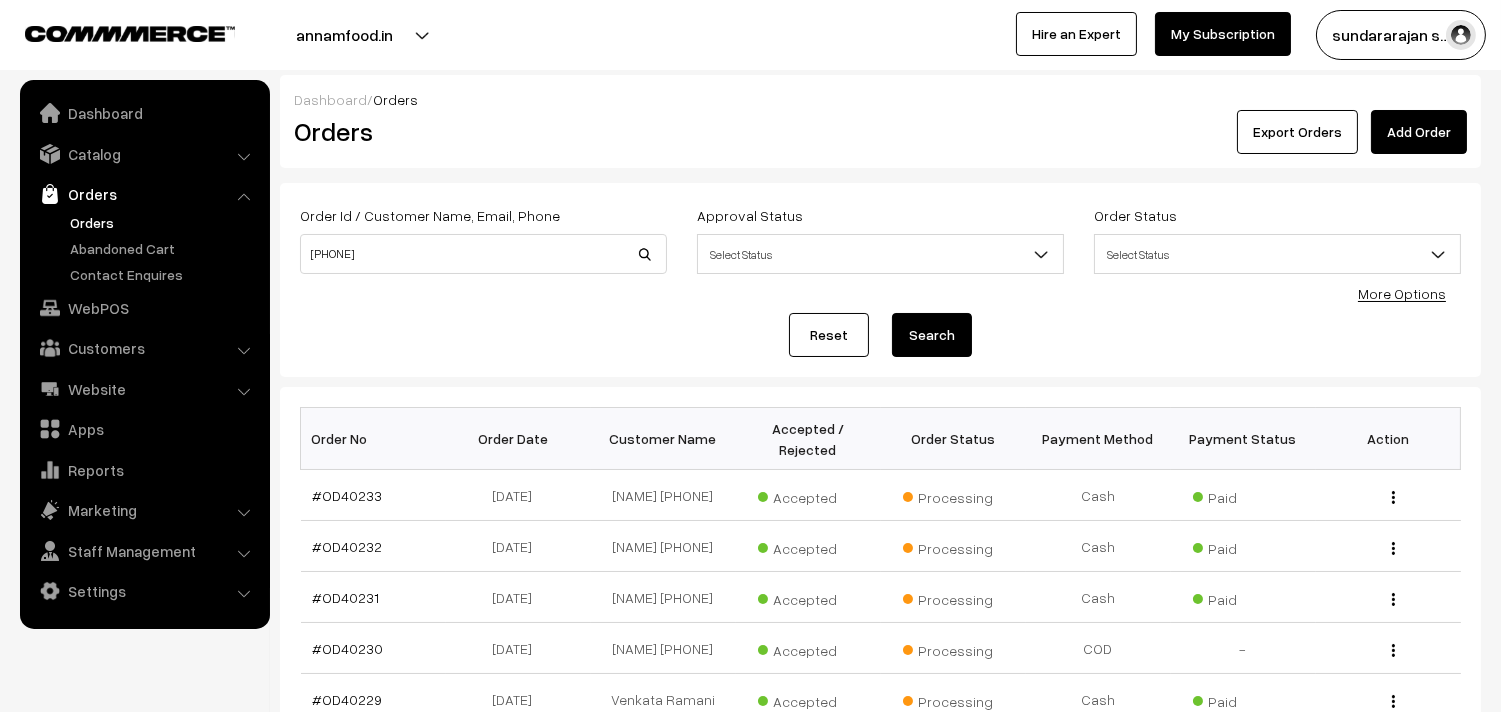 click on "75502 47783" at bounding box center [483, 254] 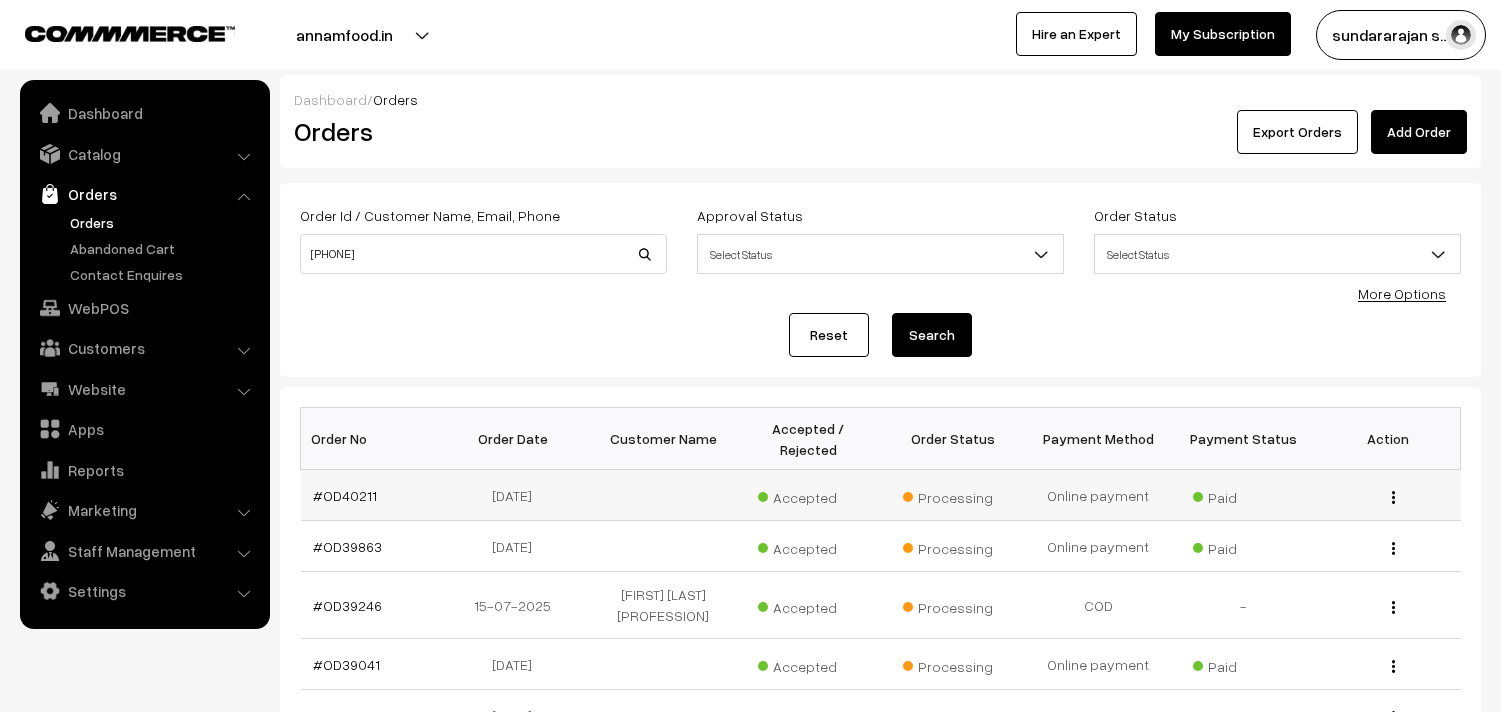 scroll, scrollTop: 0, scrollLeft: 0, axis: both 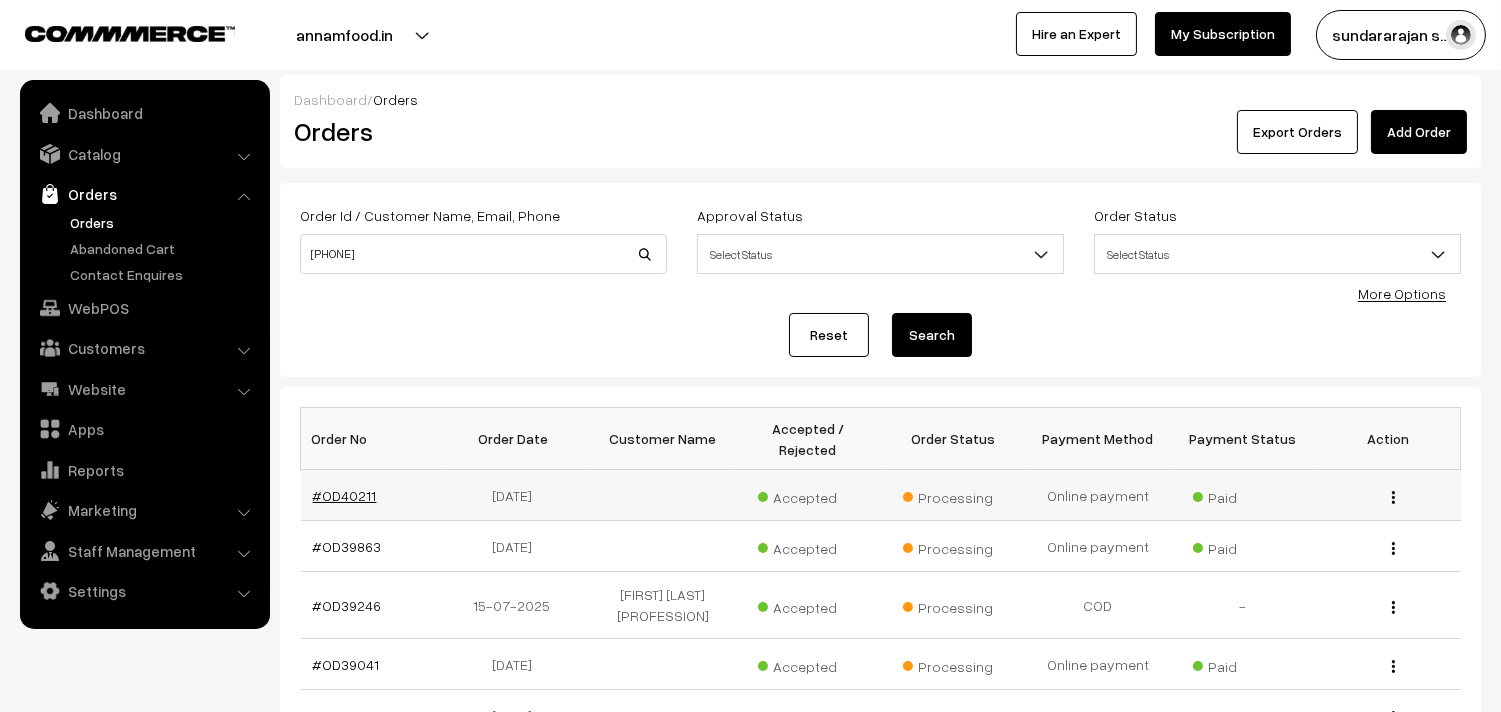 click on "#OD40211" at bounding box center [345, 495] 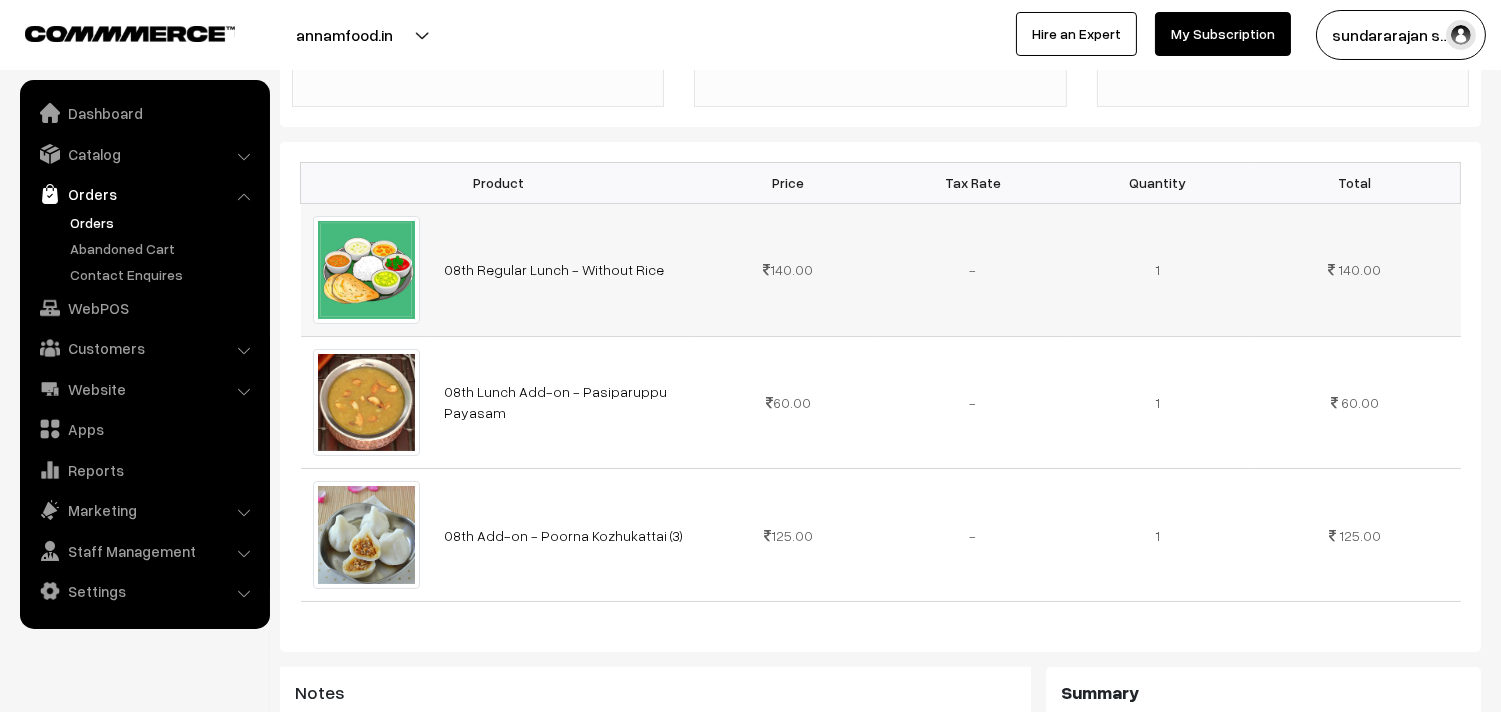 scroll, scrollTop: 333, scrollLeft: 0, axis: vertical 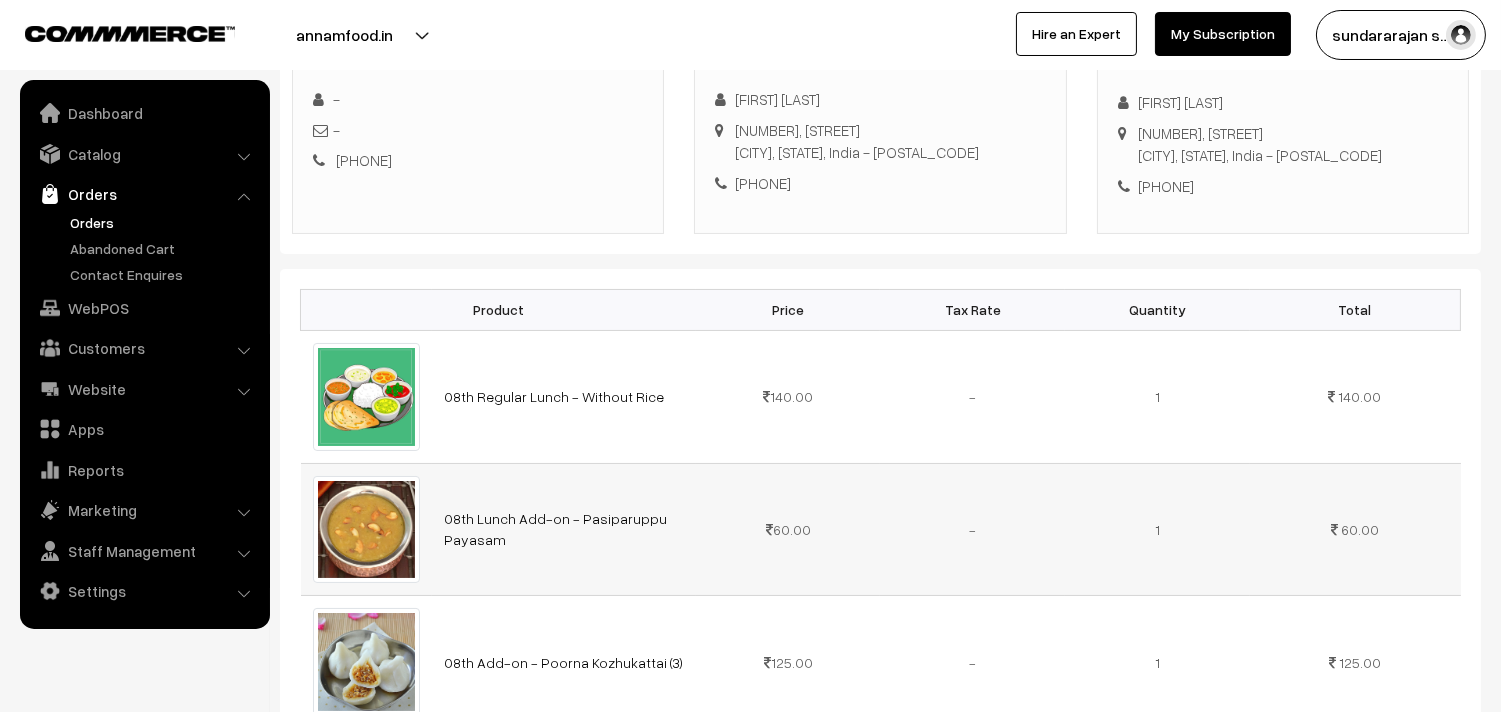 click on "-" at bounding box center [972, 529] 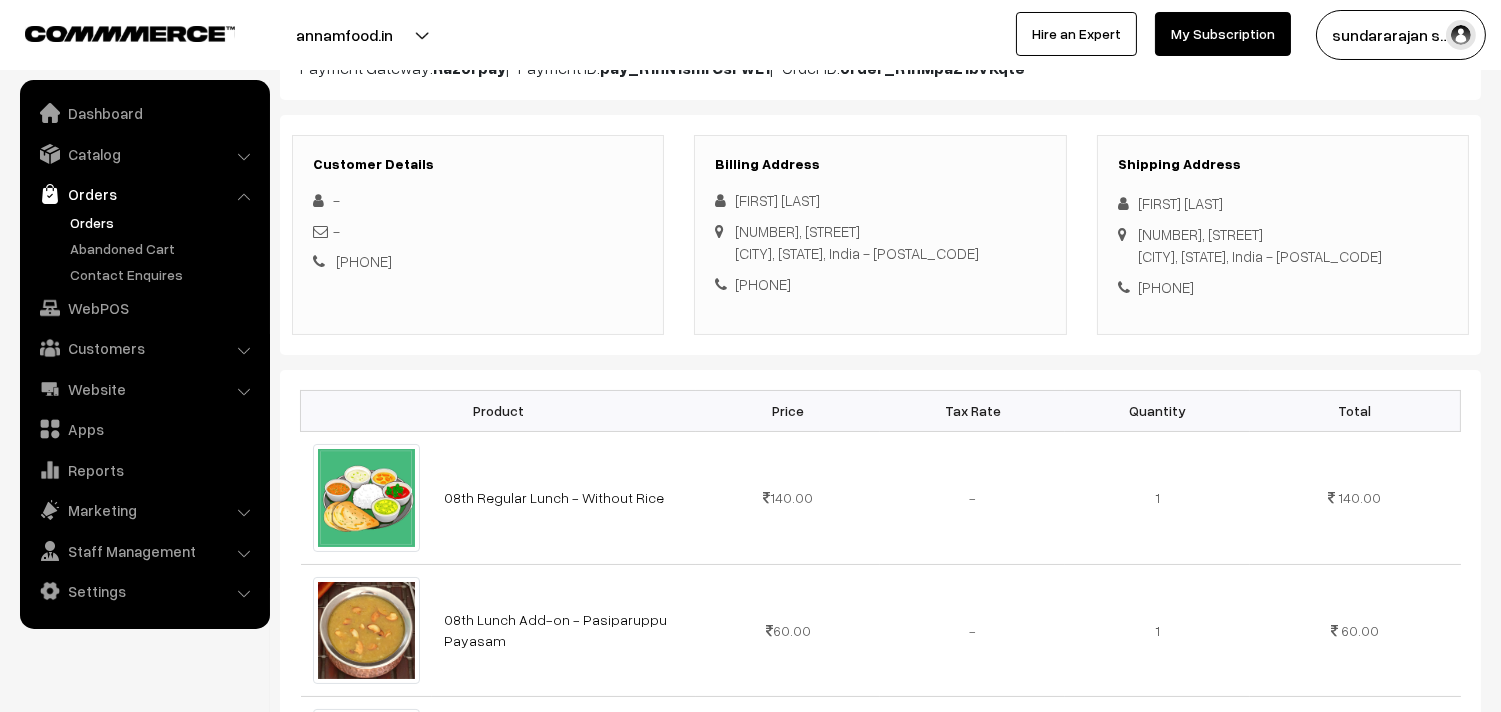 scroll, scrollTop: 444, scrollLeft: 0, axis: vertical 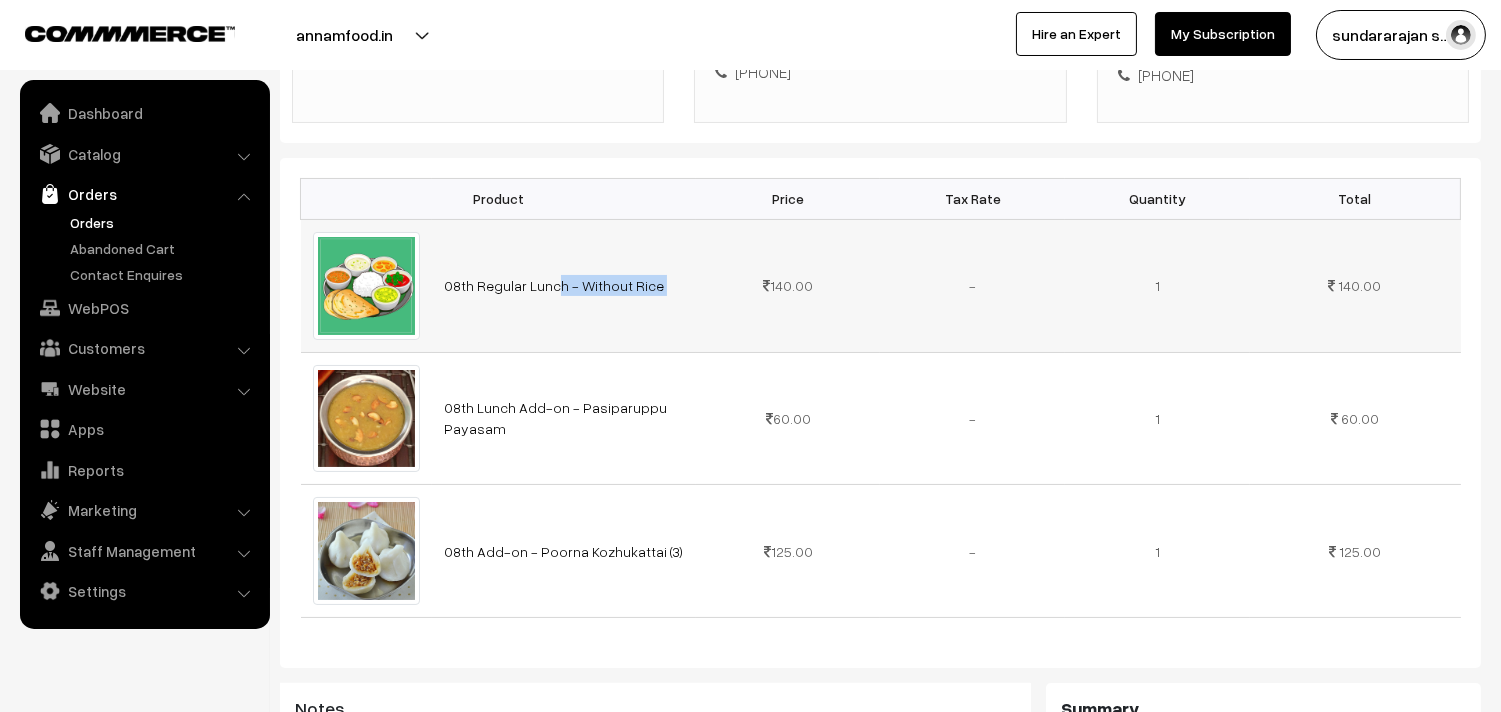 drag, startPoint x: 435, startPoint y: 298, endPoint x: 696, endPoint y: 302, distance: 261.03064 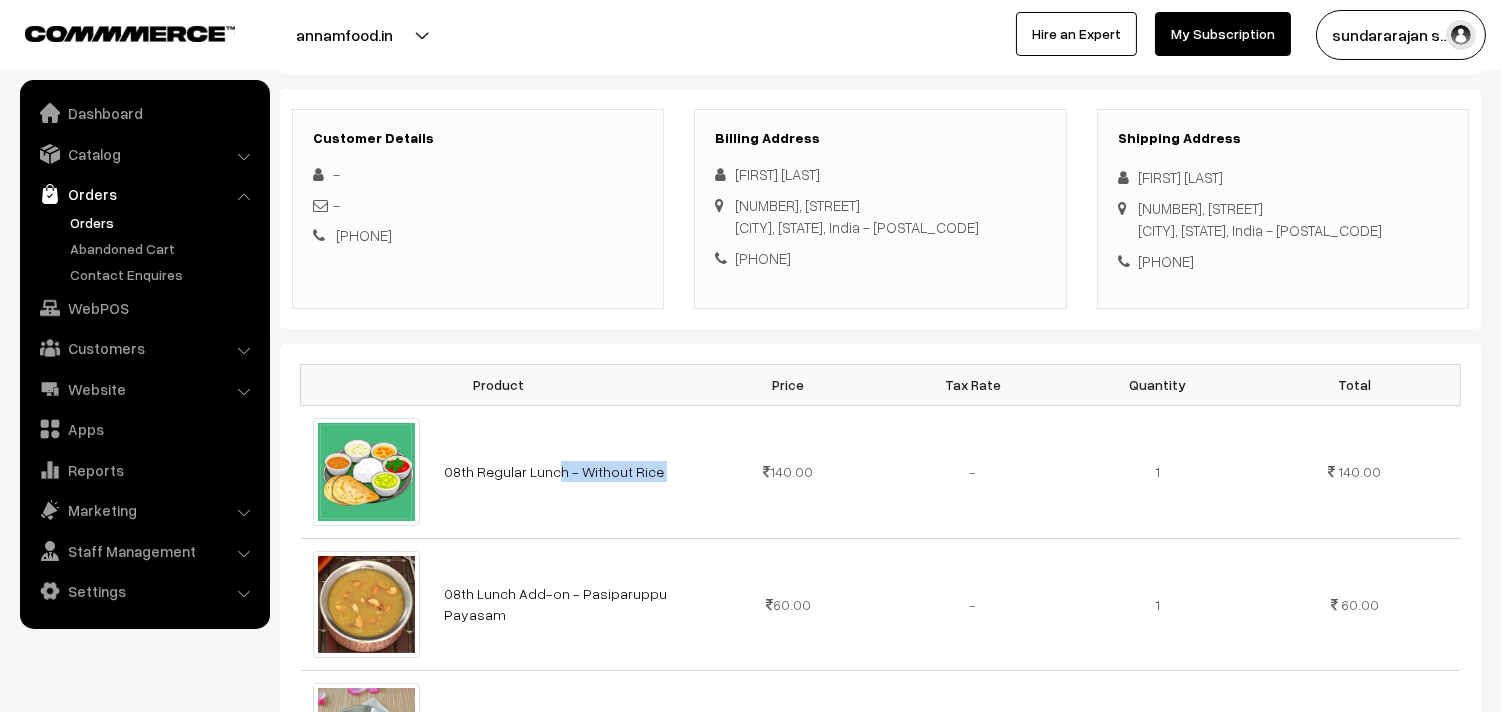 scroll, scrollTop: 222, scrollLeft: 0, axis: vertical 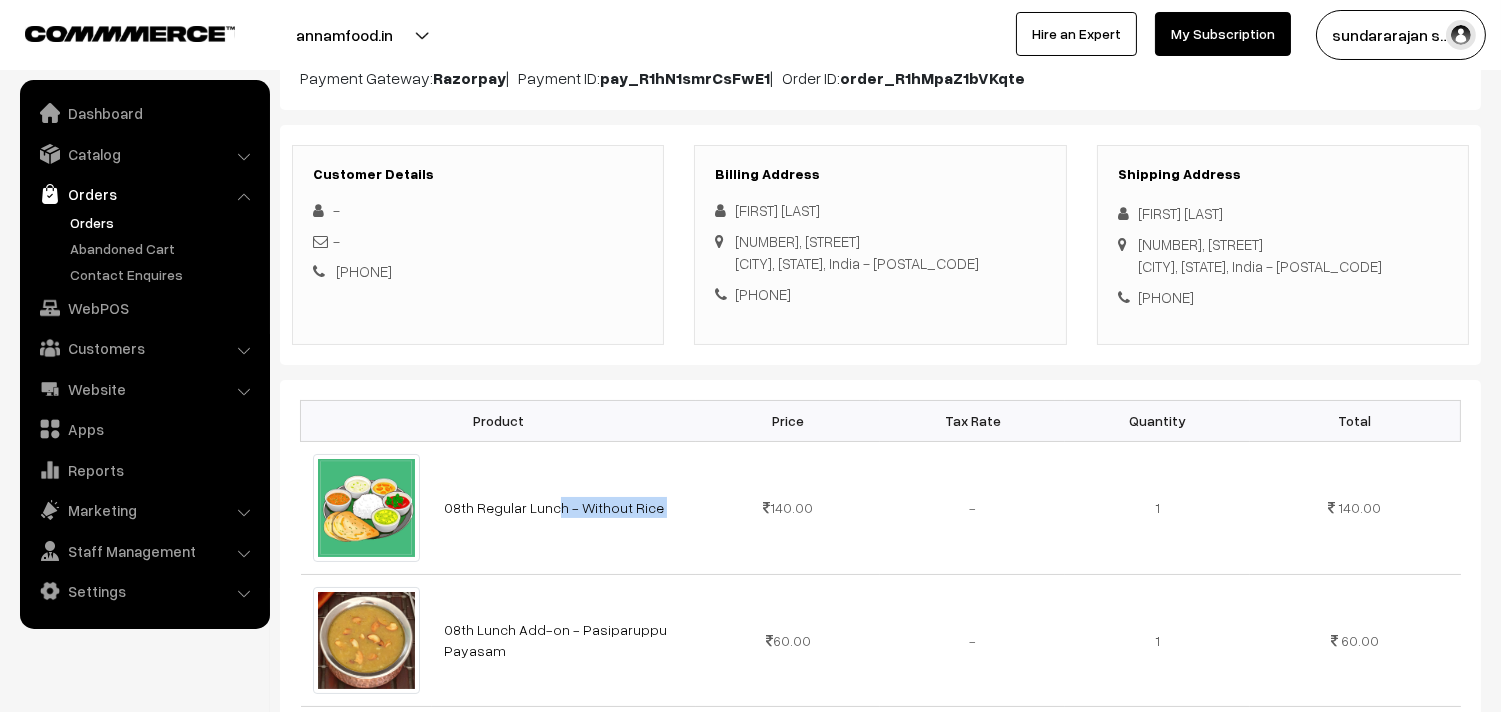 click on "Orders" at bounding box center (164, 222) 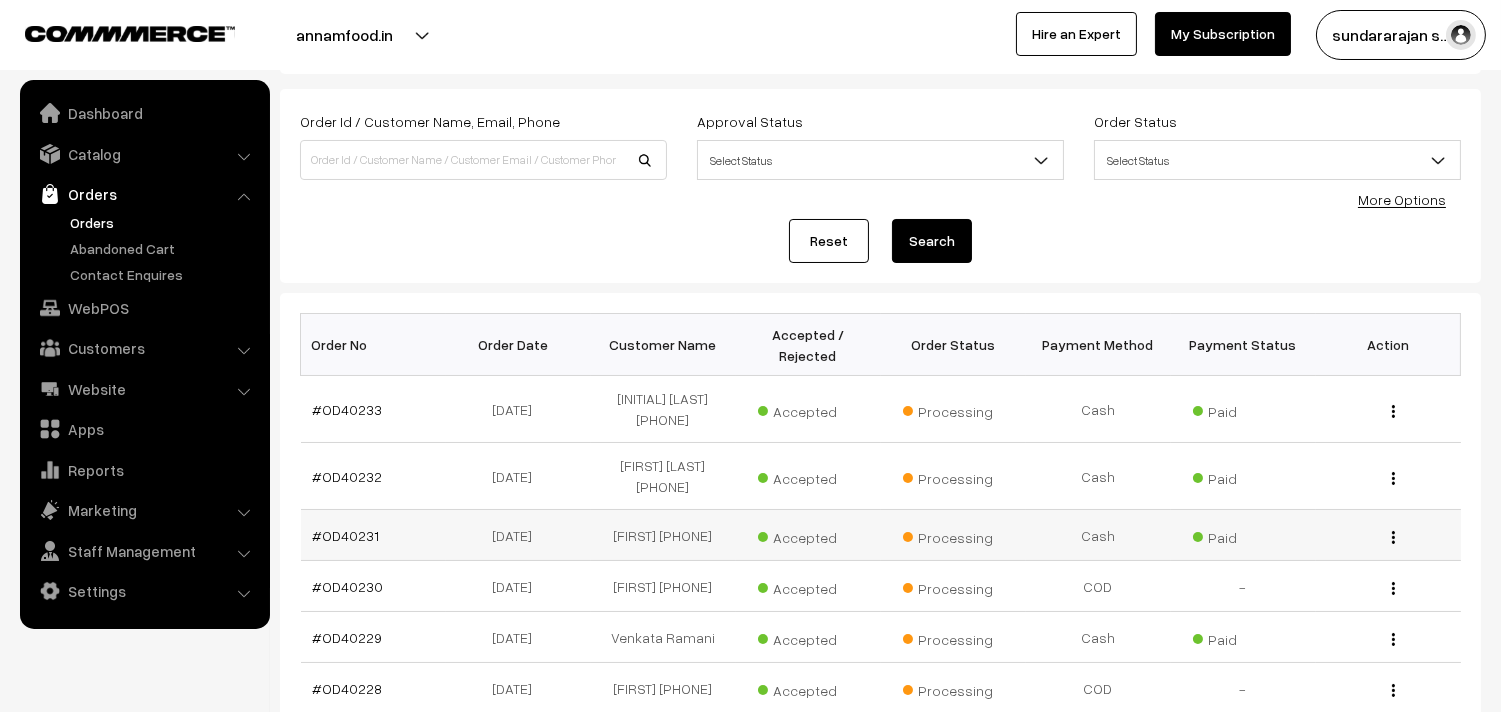 scroll, scrollTop: 222, scrollLeft: 0, axis: vertical 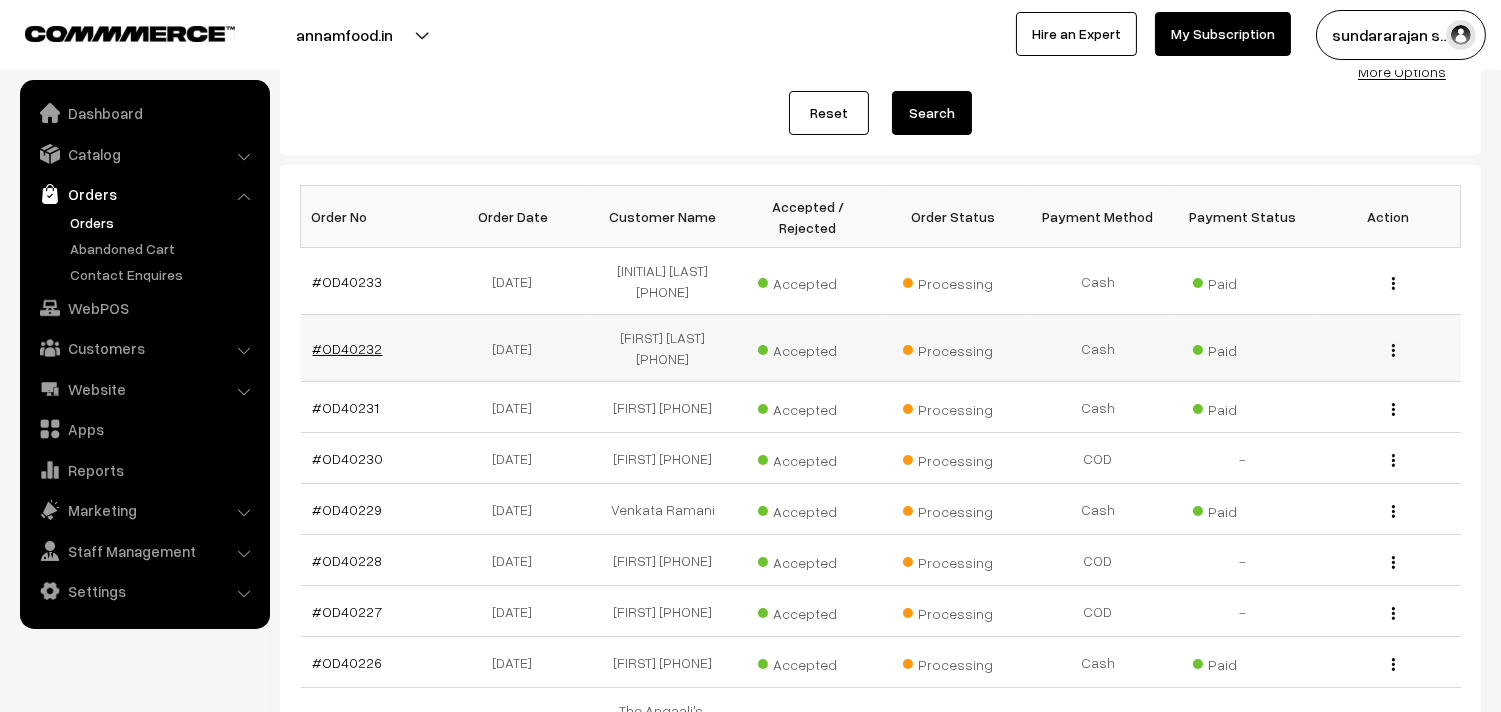 click on "#OD40232" at bounding box center (348, 348) 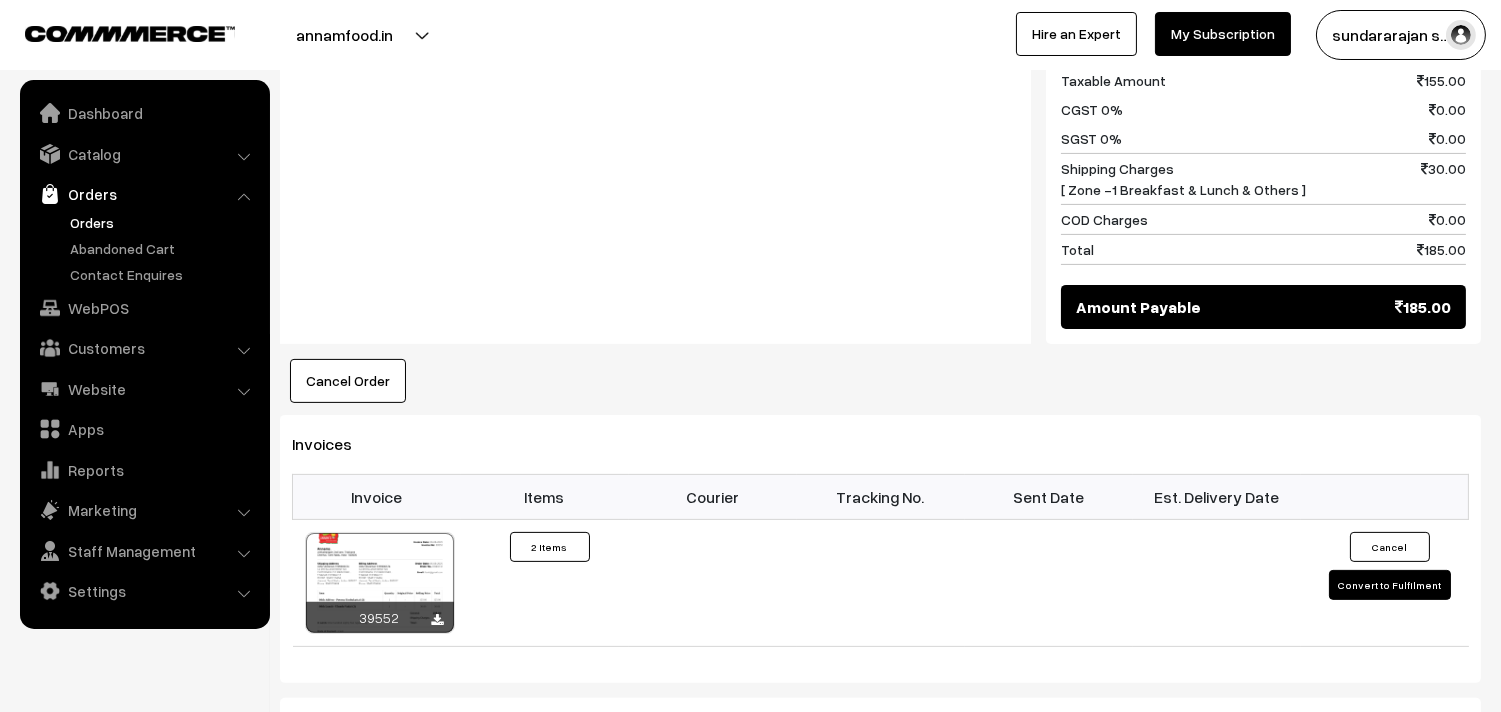 scroll, scrollTop: 1111, scrollLeft: 0, axis: vertical 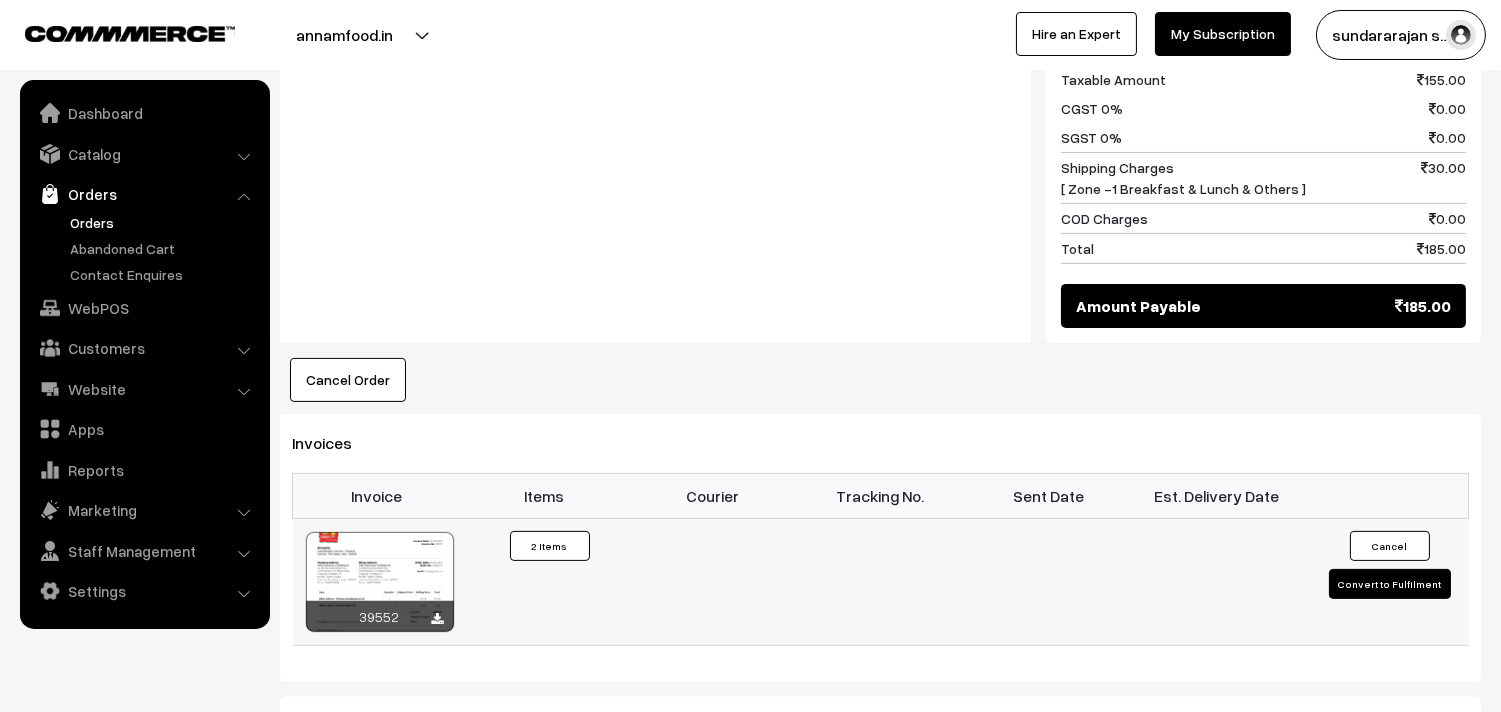 click at bounding box center (380, 582) 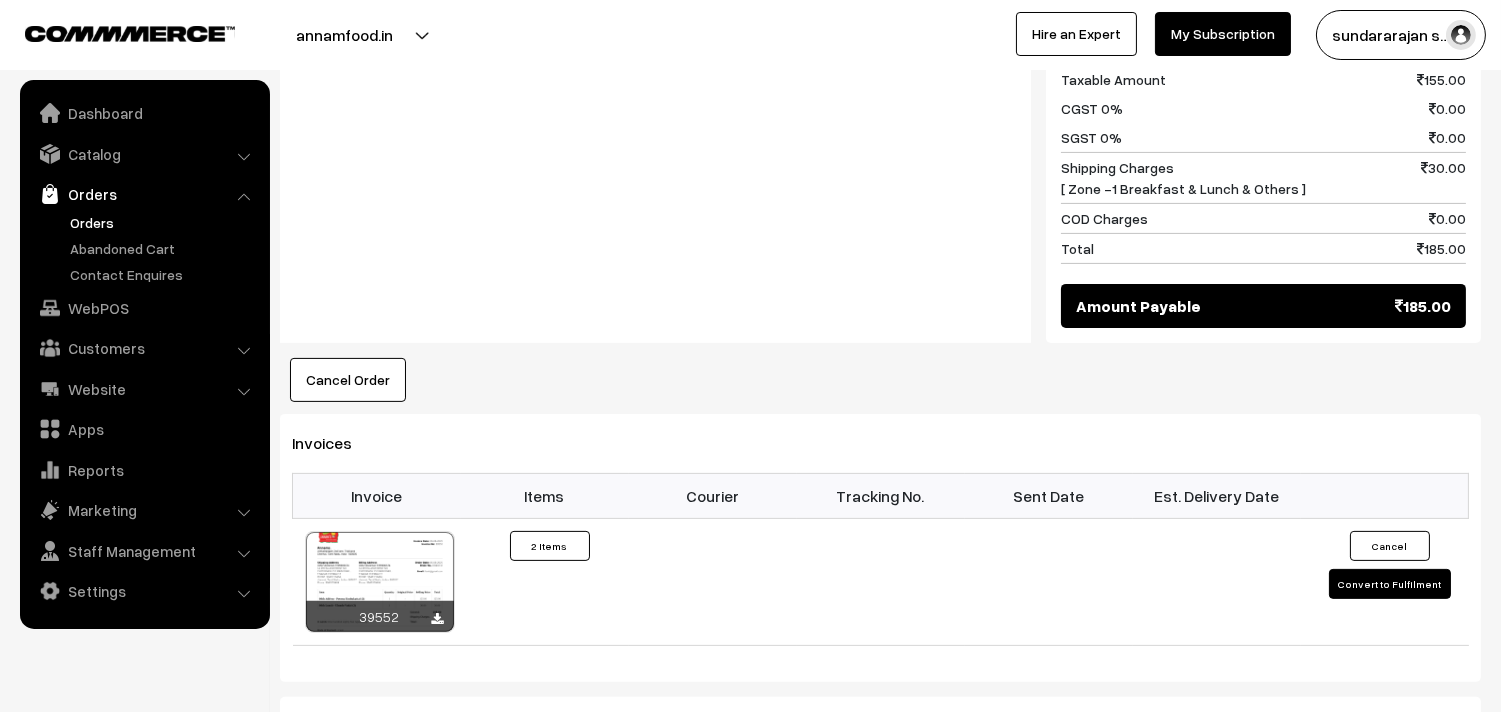 click on "Orders" at bounding box center (164, 222) 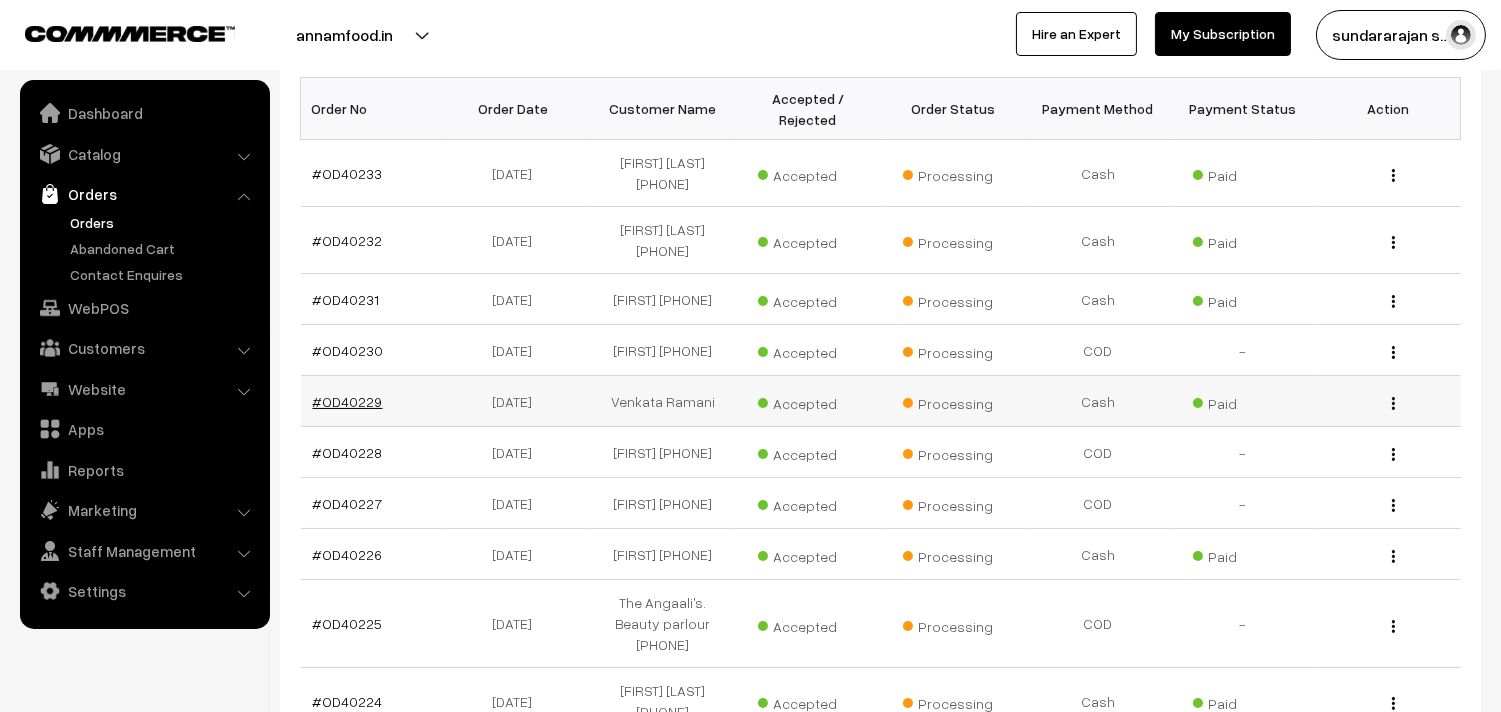 scroll, scrollTop: 333, scrollLeft: 0, axis: vertical 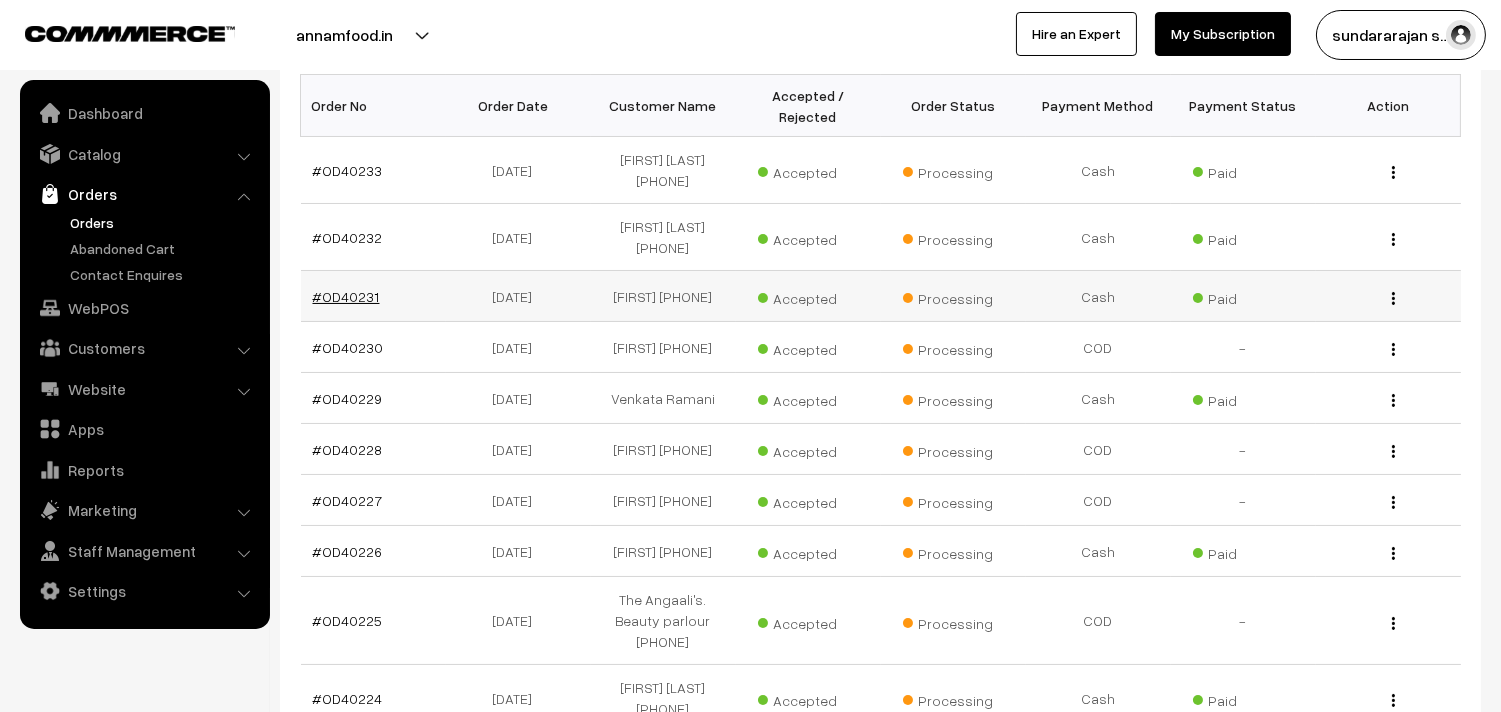 click on "#OD40231" at bounding box center (346, 296) 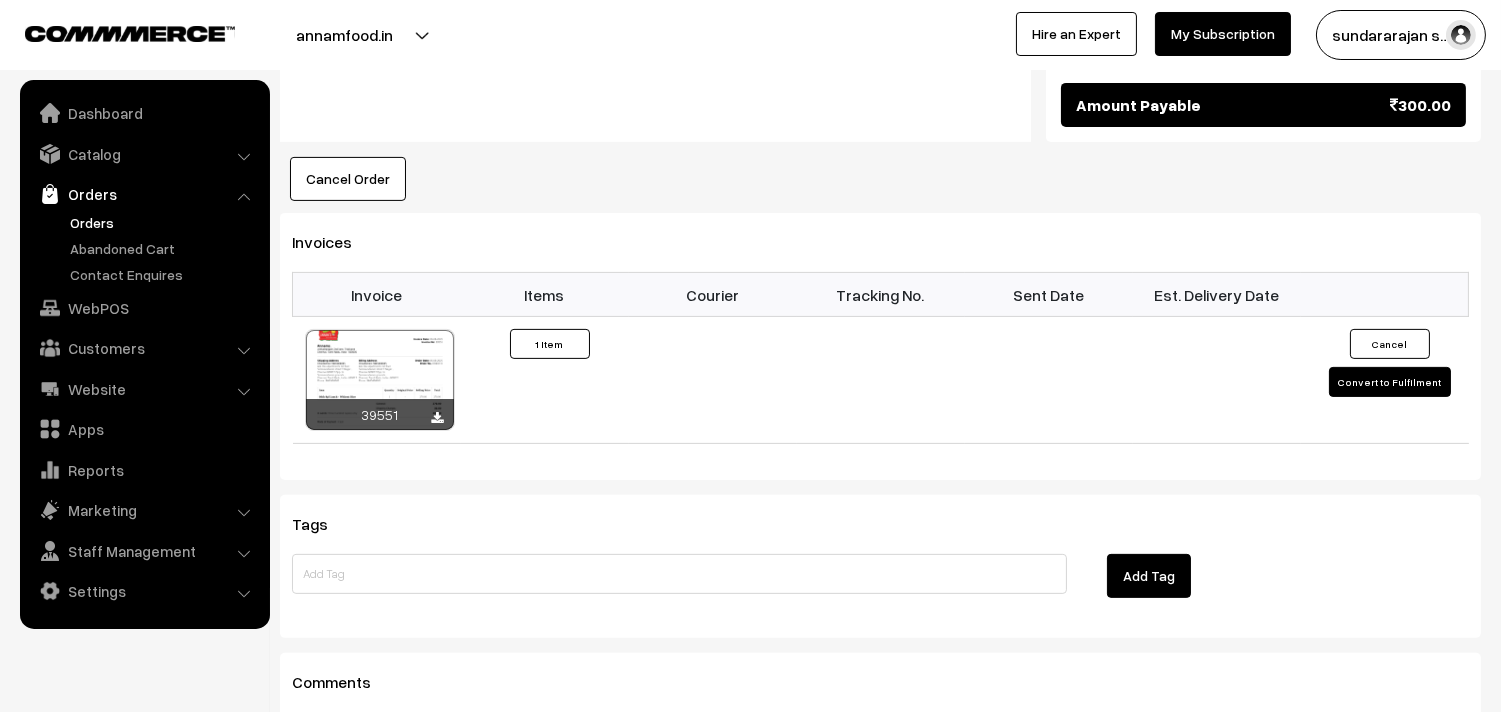 scroll, scrollTop: 1333, scrollLeft: 0, axis: vertical 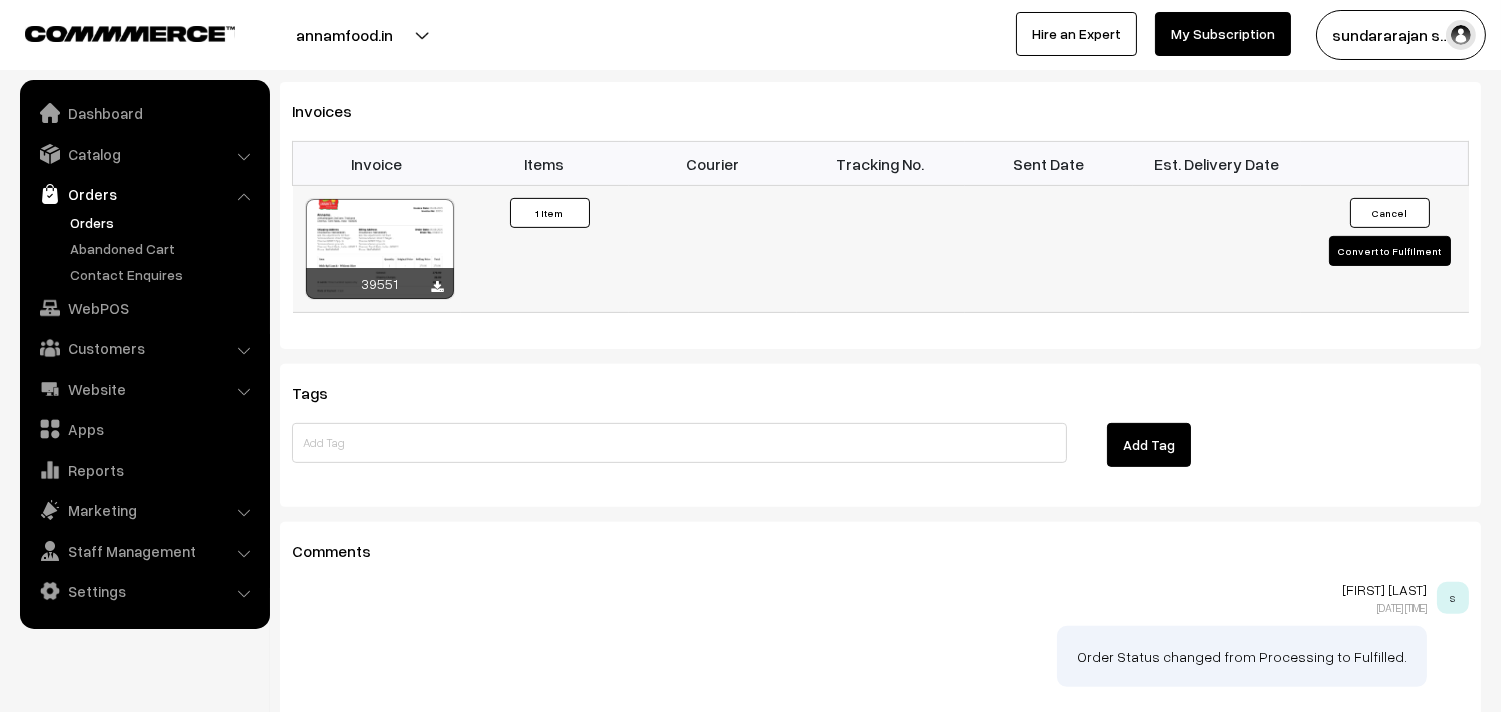 click at bounding box center (380, 249) 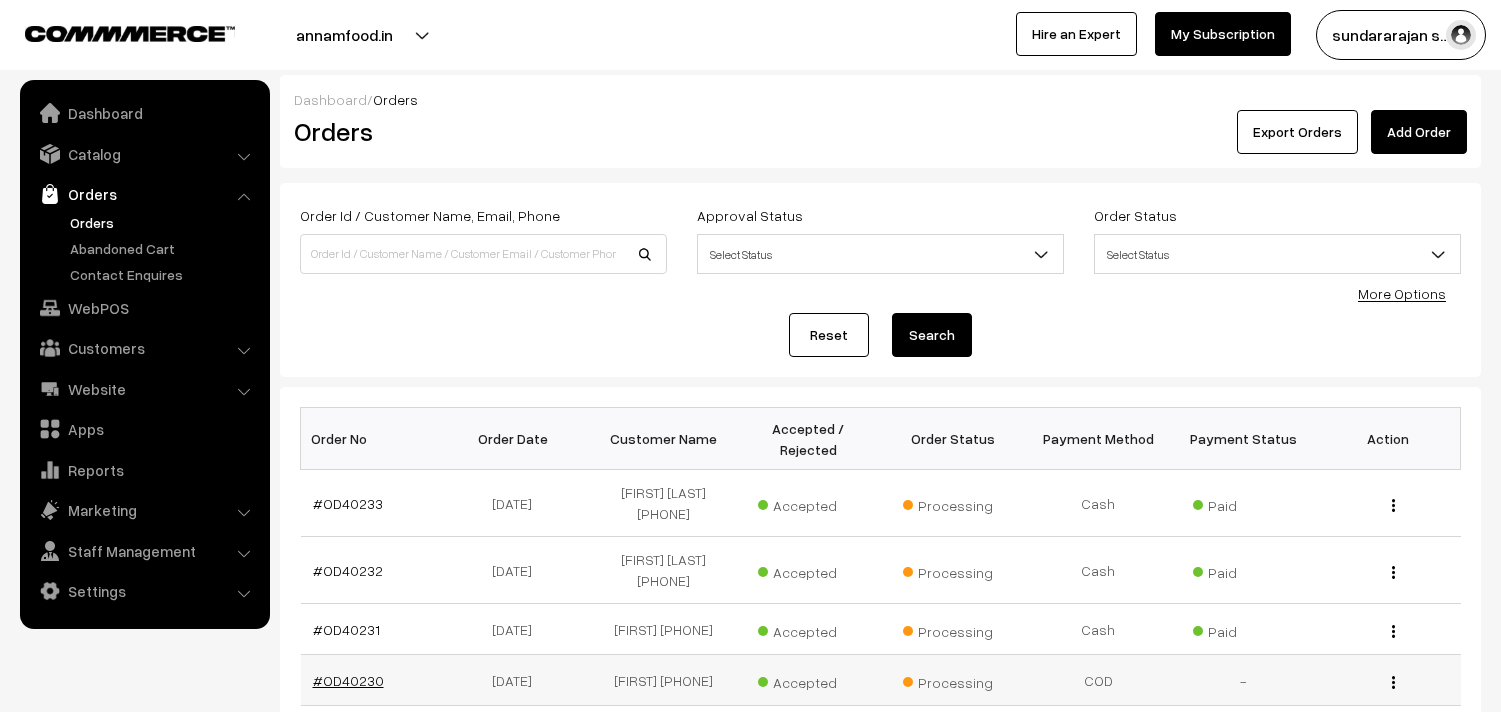 scroll, scrollTop: 333, scrollLeft: 0, axis: vertical 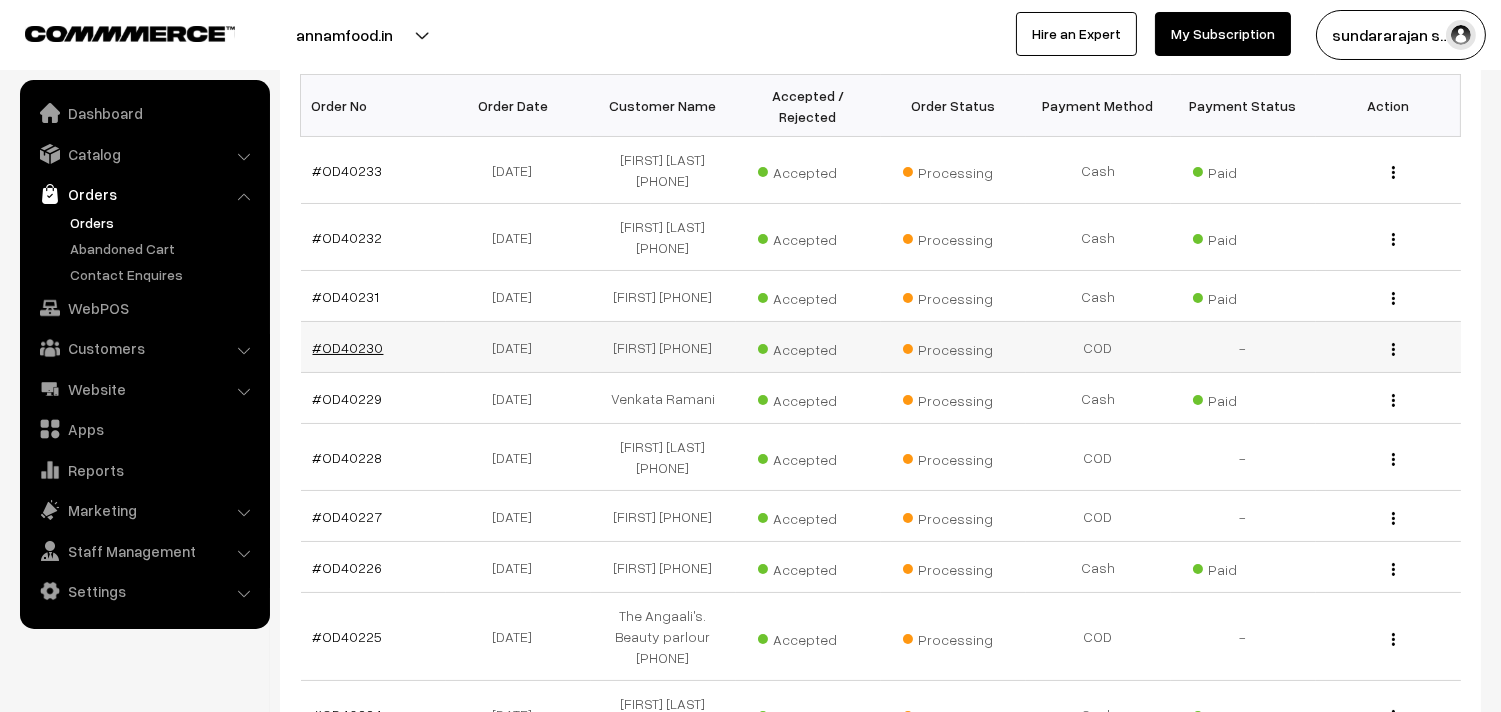 click on "#OD40230" at bounding box center (348, 347) 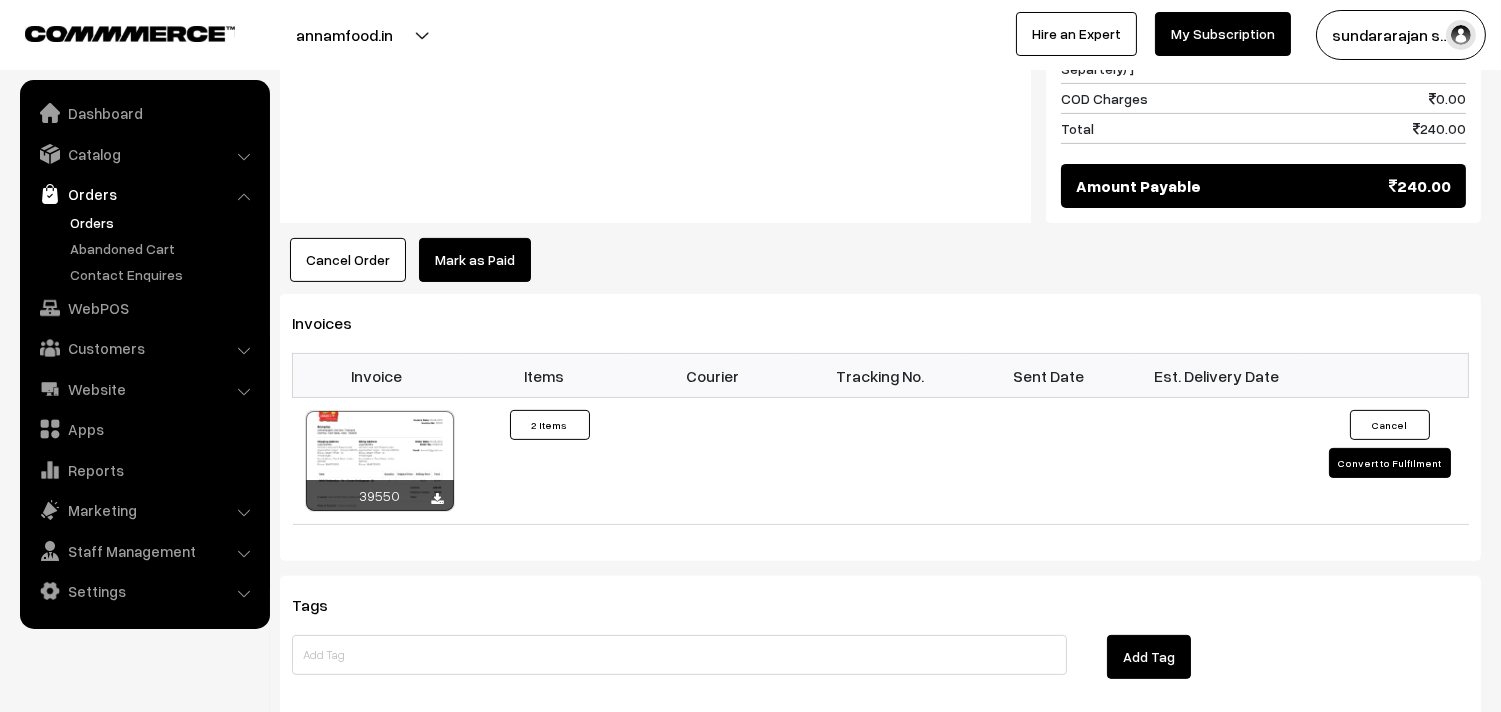 scroll, scrollTop: 1222, scrollLeft: 0, axis: vertical 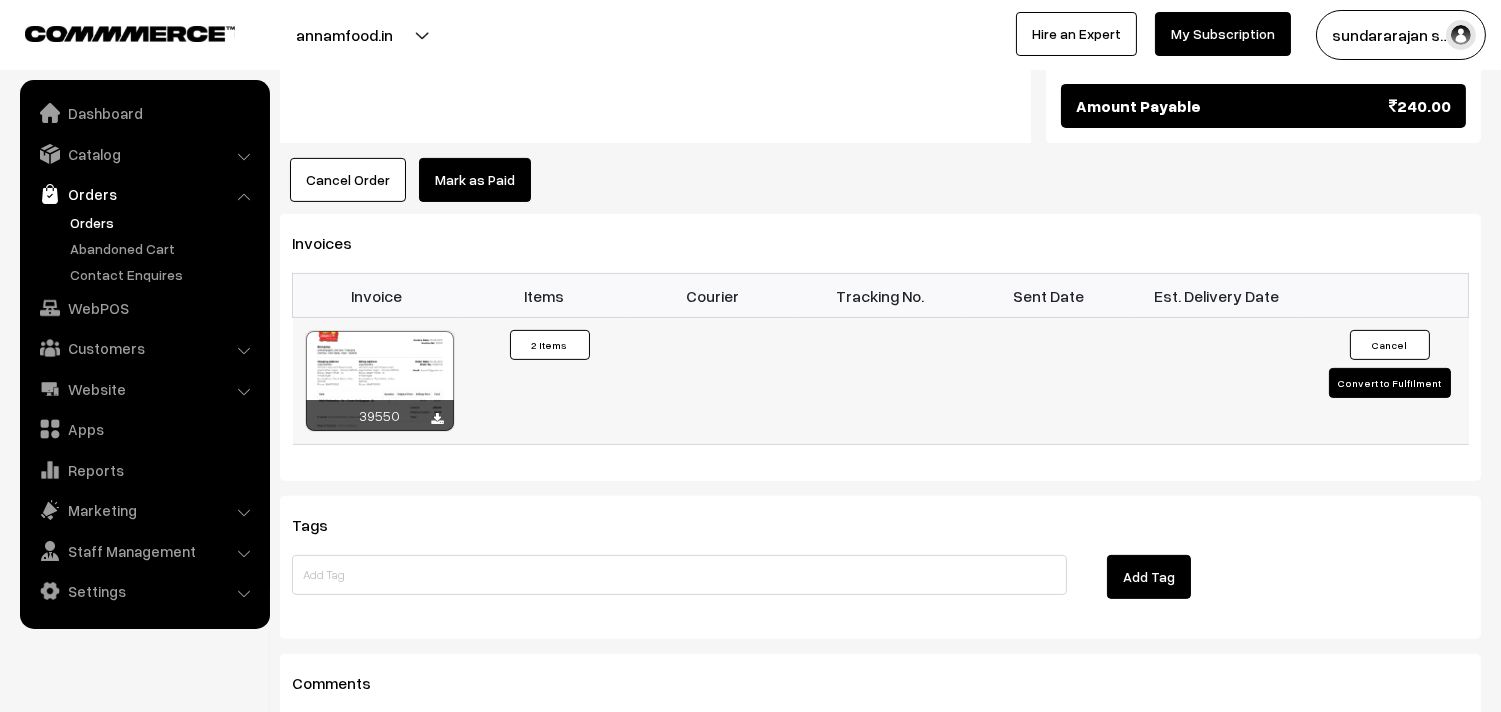 click at bounding box center [380, 381] 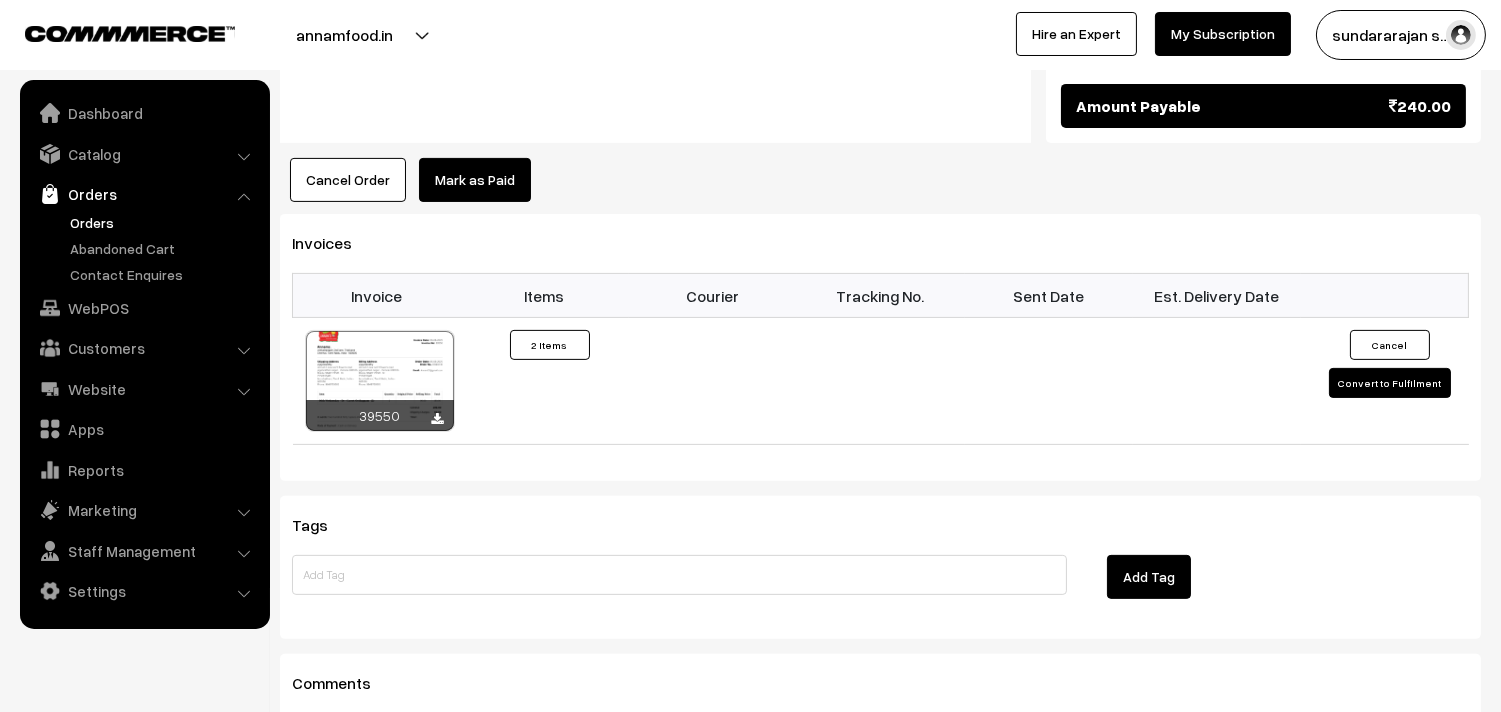 click on "Orders" at bounding box center (164, 222) 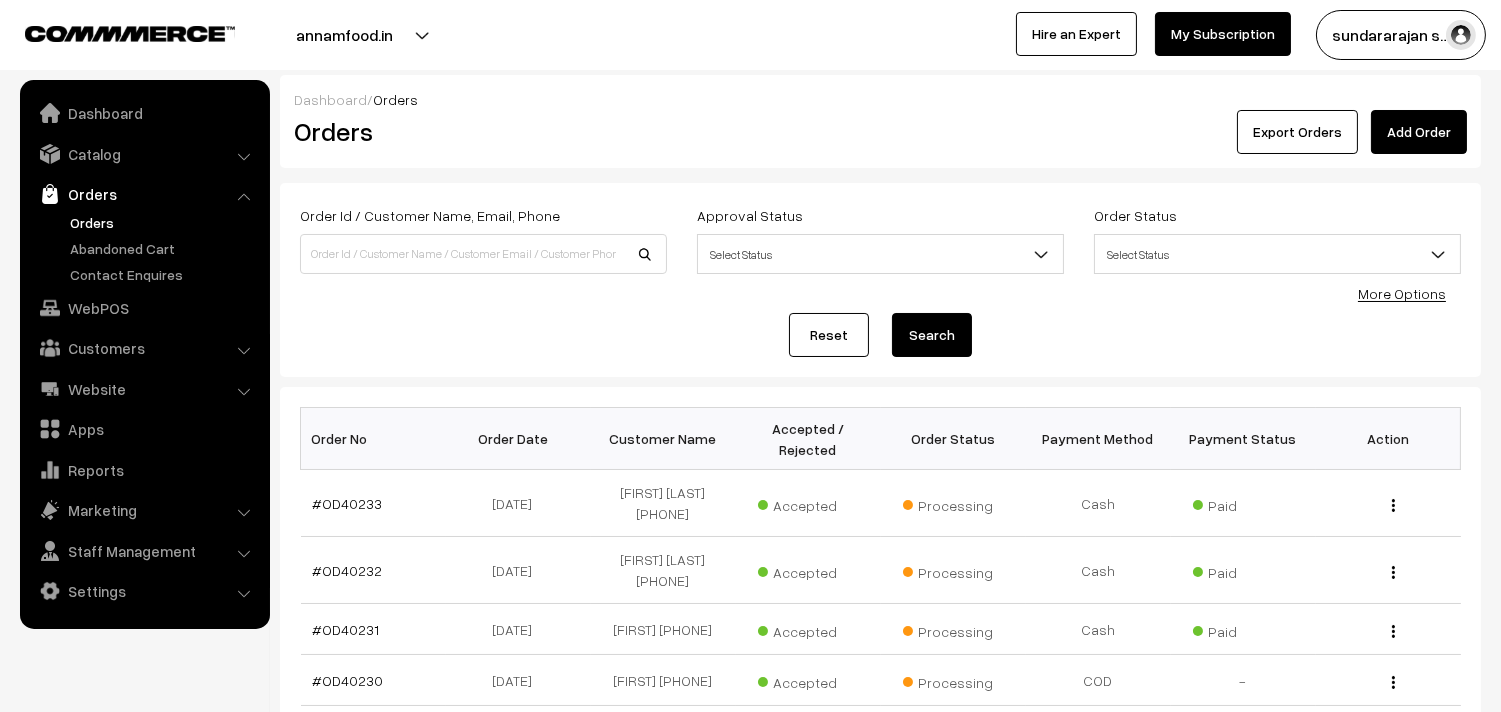 scroll, scrollTop: 222, scrollLeft: 0, axis: vertical 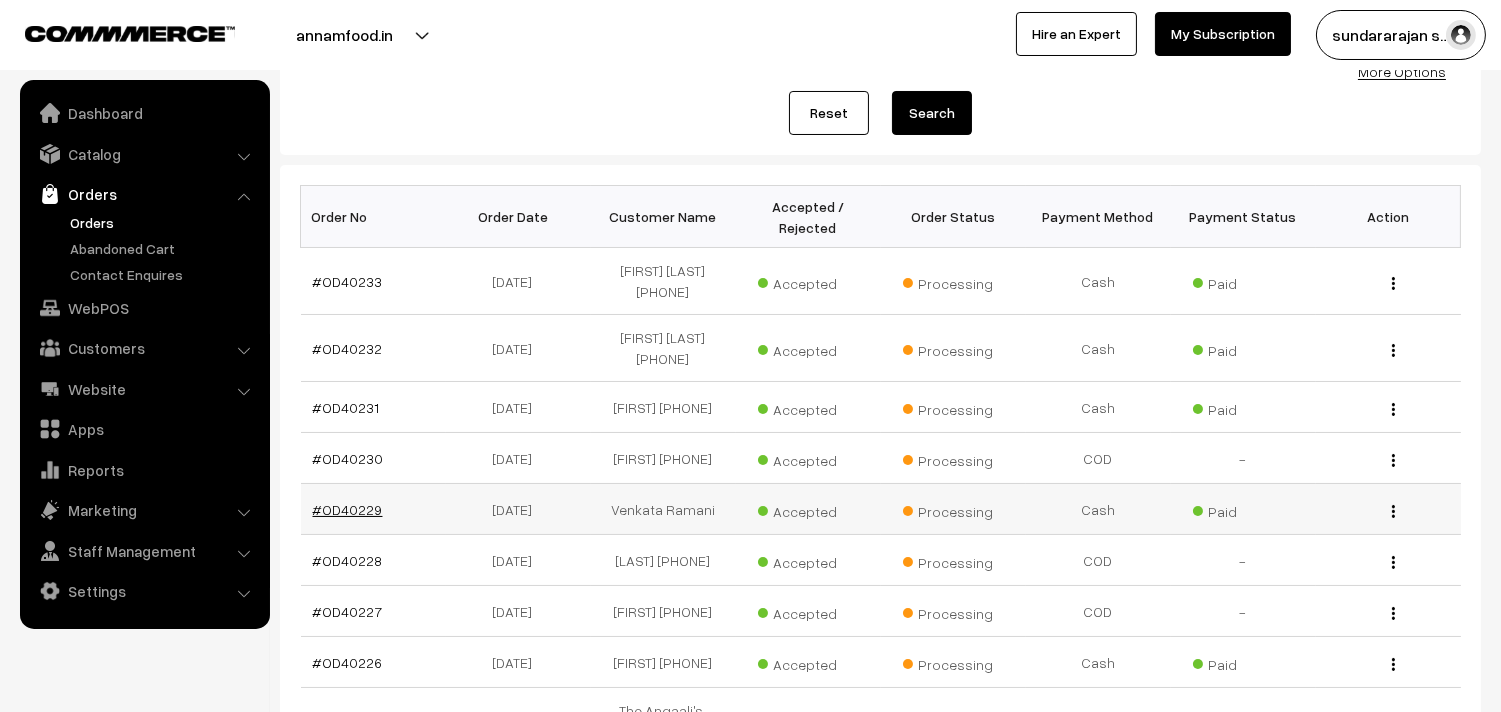 click on "#OD40229" at bounding box center (348, 509) 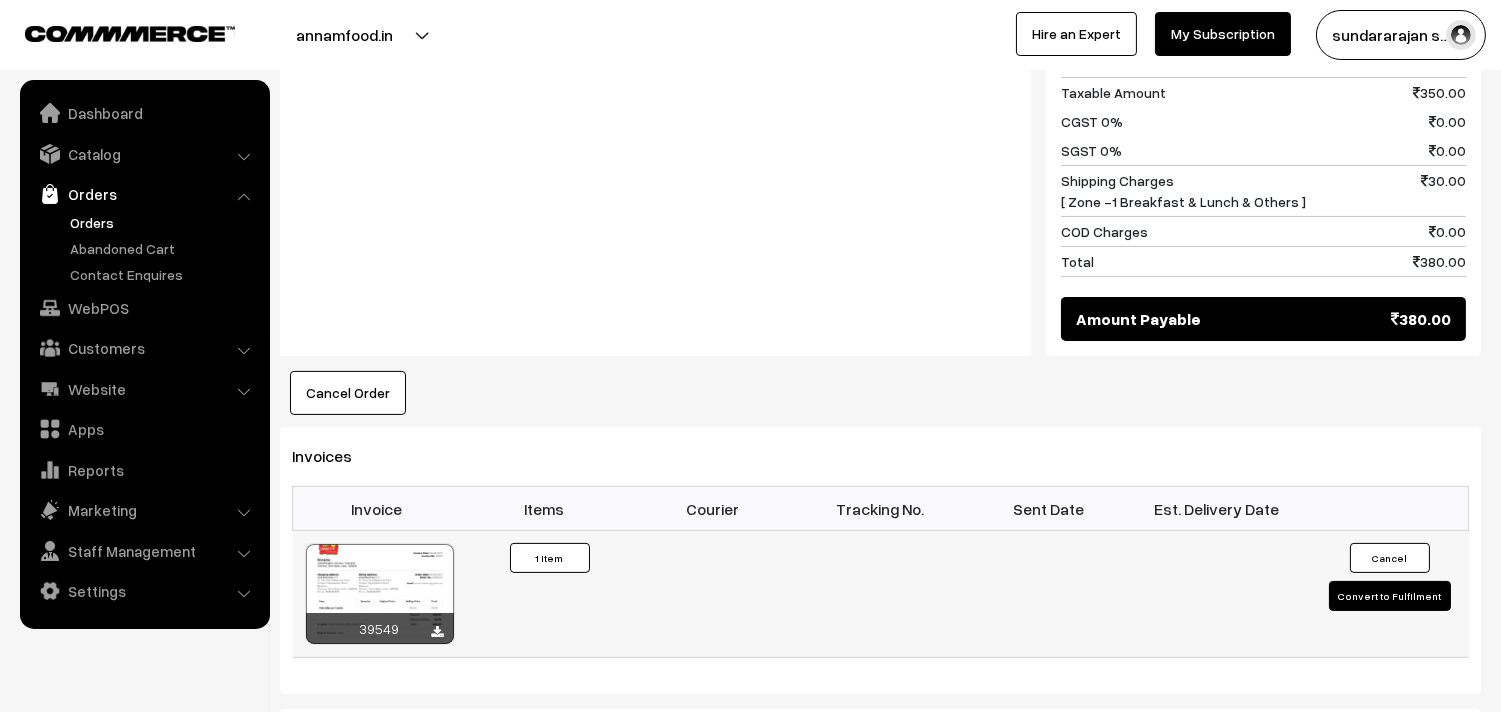 scroll, scrollTop: 1222, scrollLeft: 0, axis: vertical 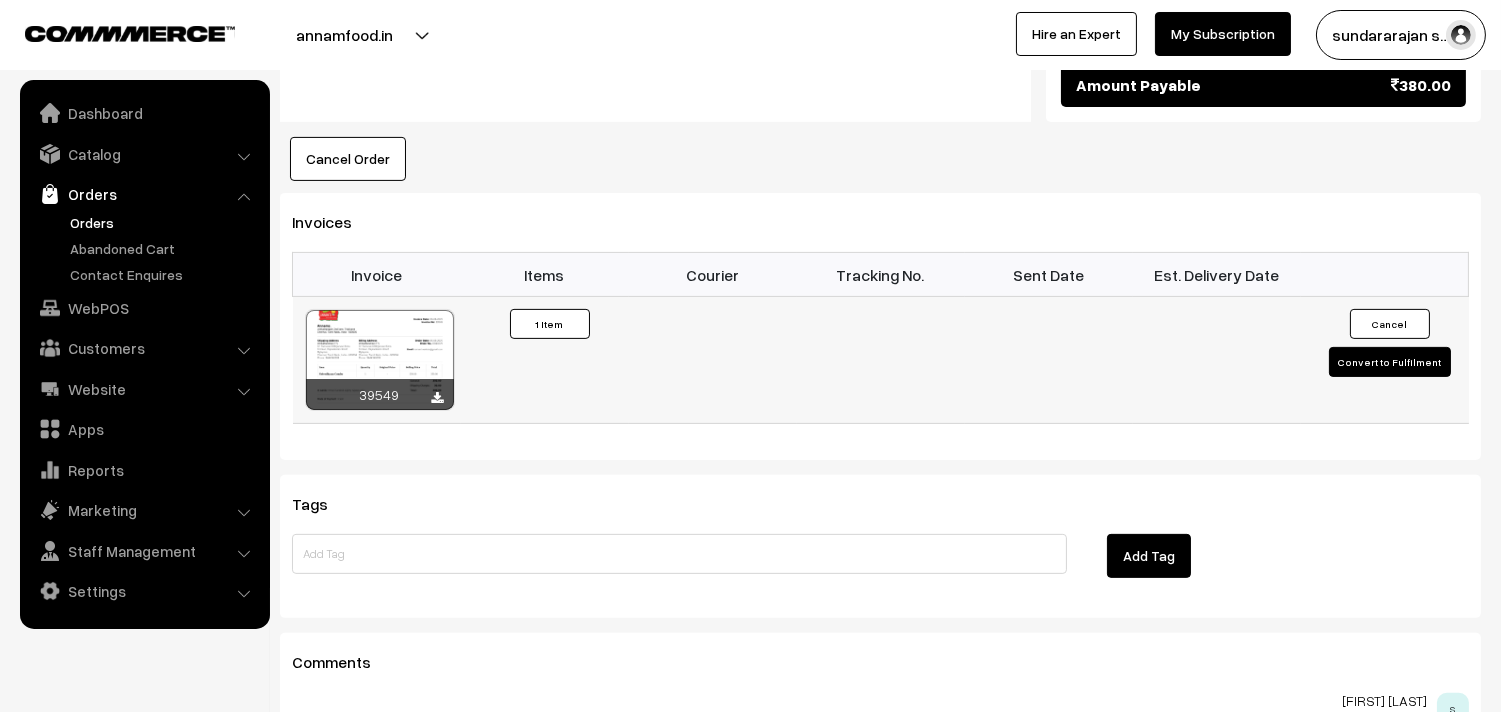 click at bounding box center [380, 360] 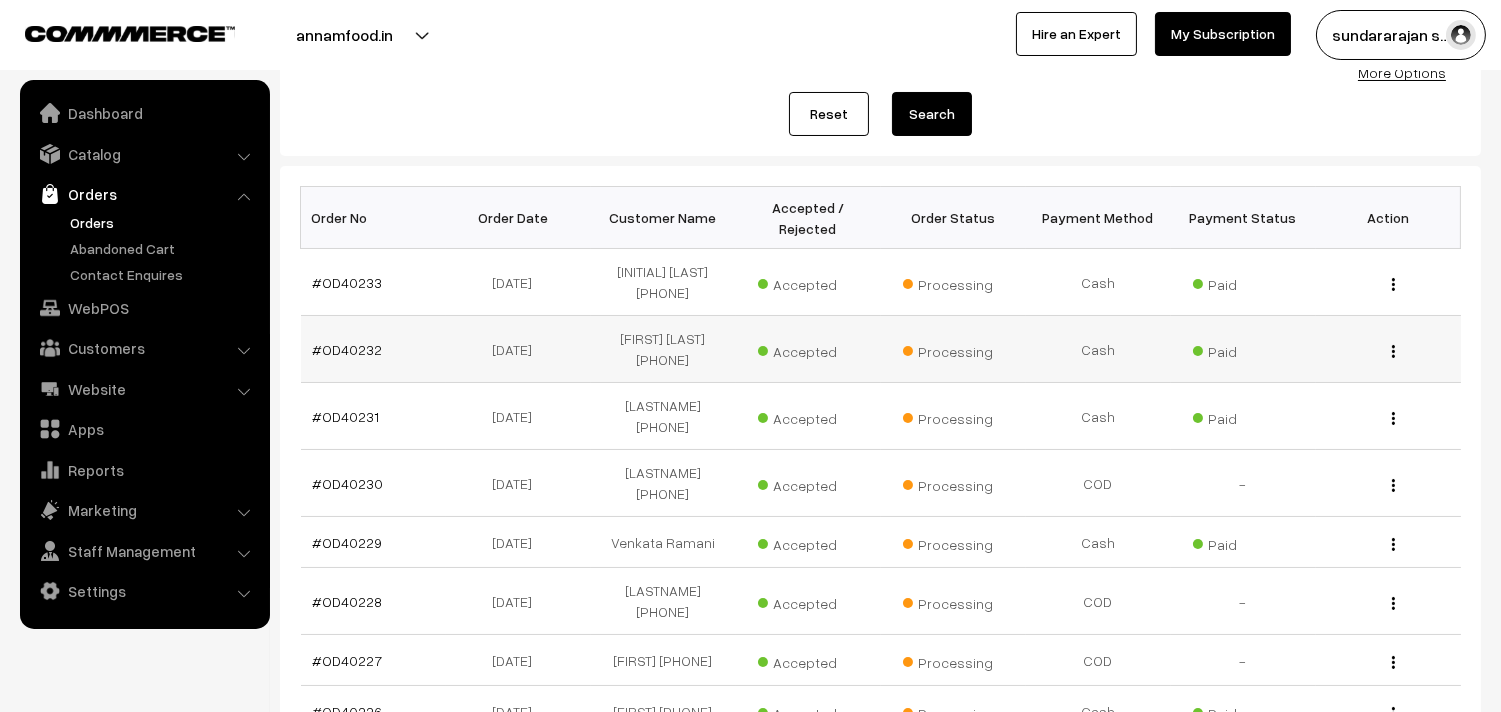 scroll, scrollTop: 443, scrollLeft: 0, axis: vertical 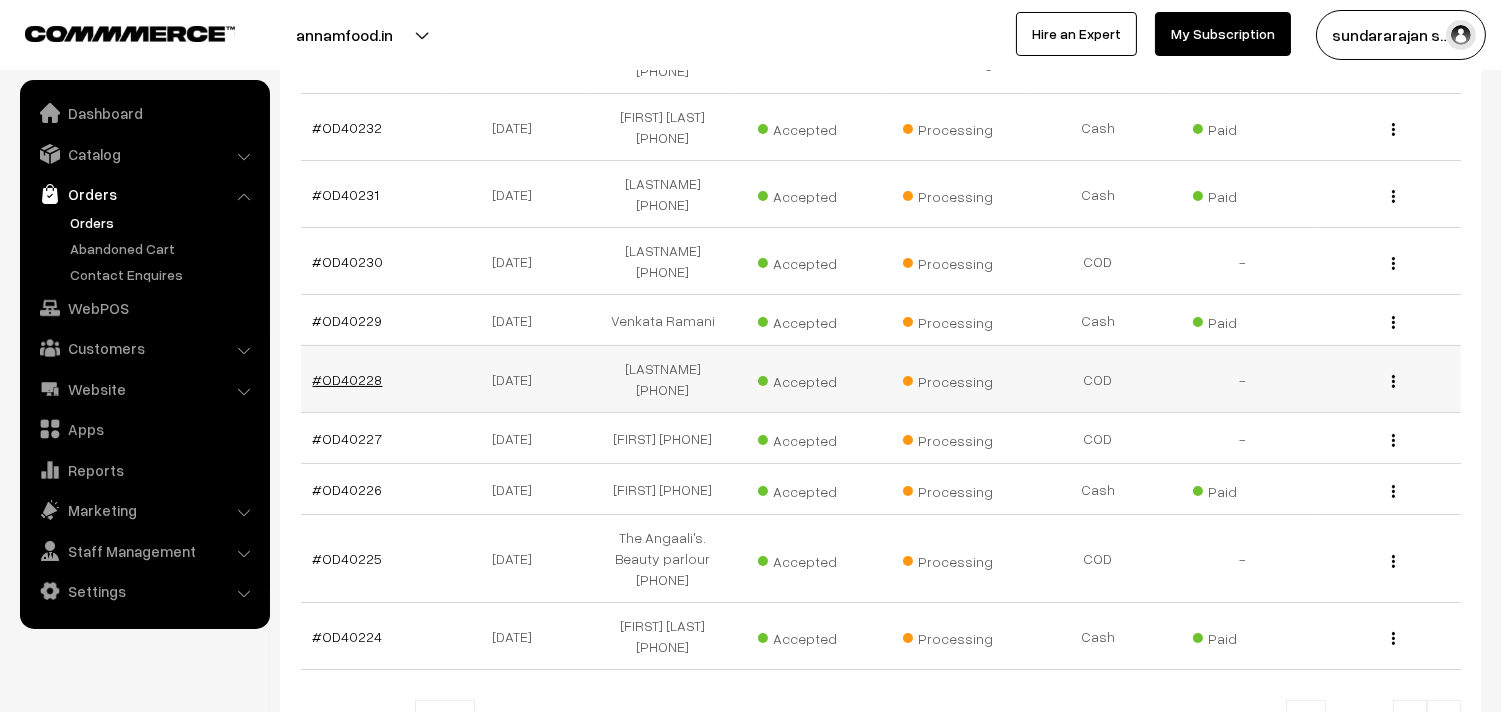 click on "#OD40228" at bounding box center [348, 379] 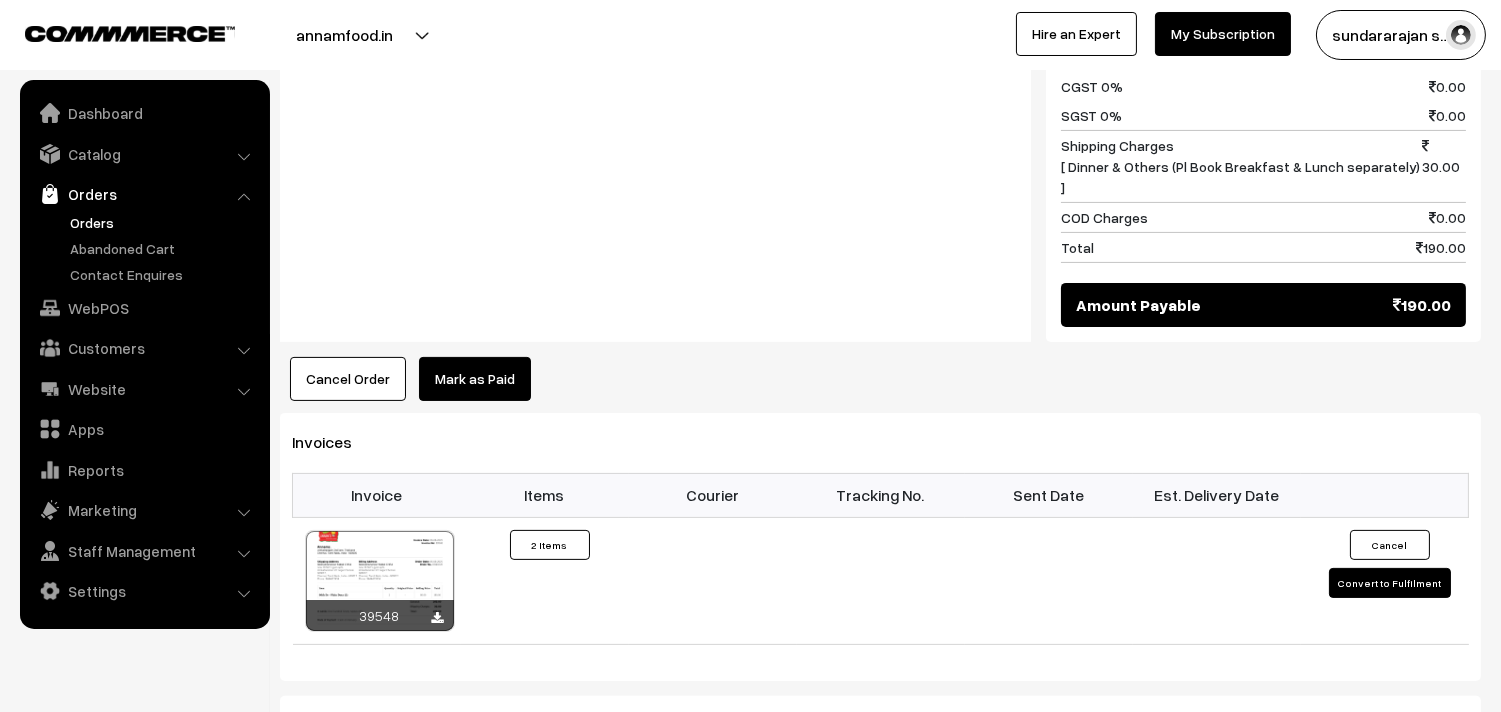scroll, scrollTop: 1000, scrollLeft: 0, axis: vertical 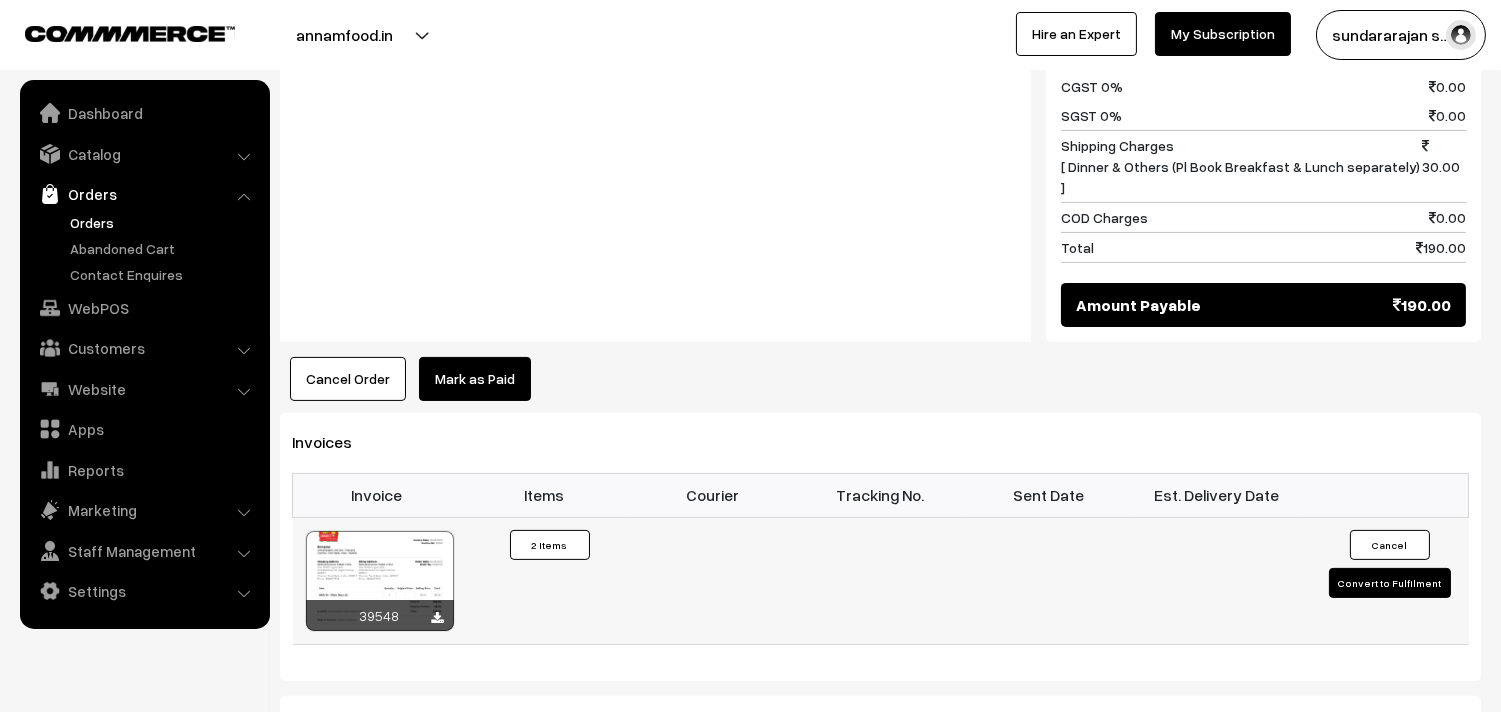 click at bounding box center (380, 581) 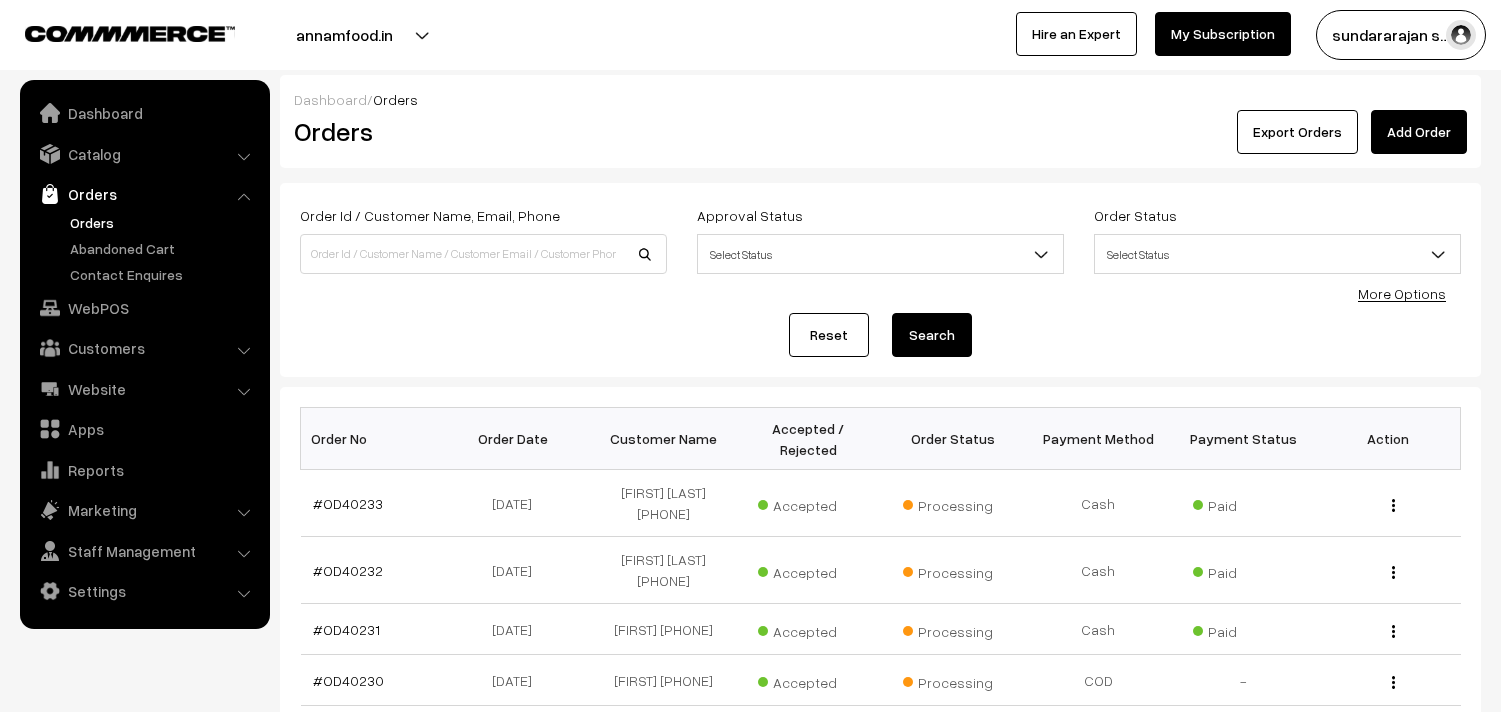 scroll, scrollTop: 443, scrollLeft: 0, axis: vertical 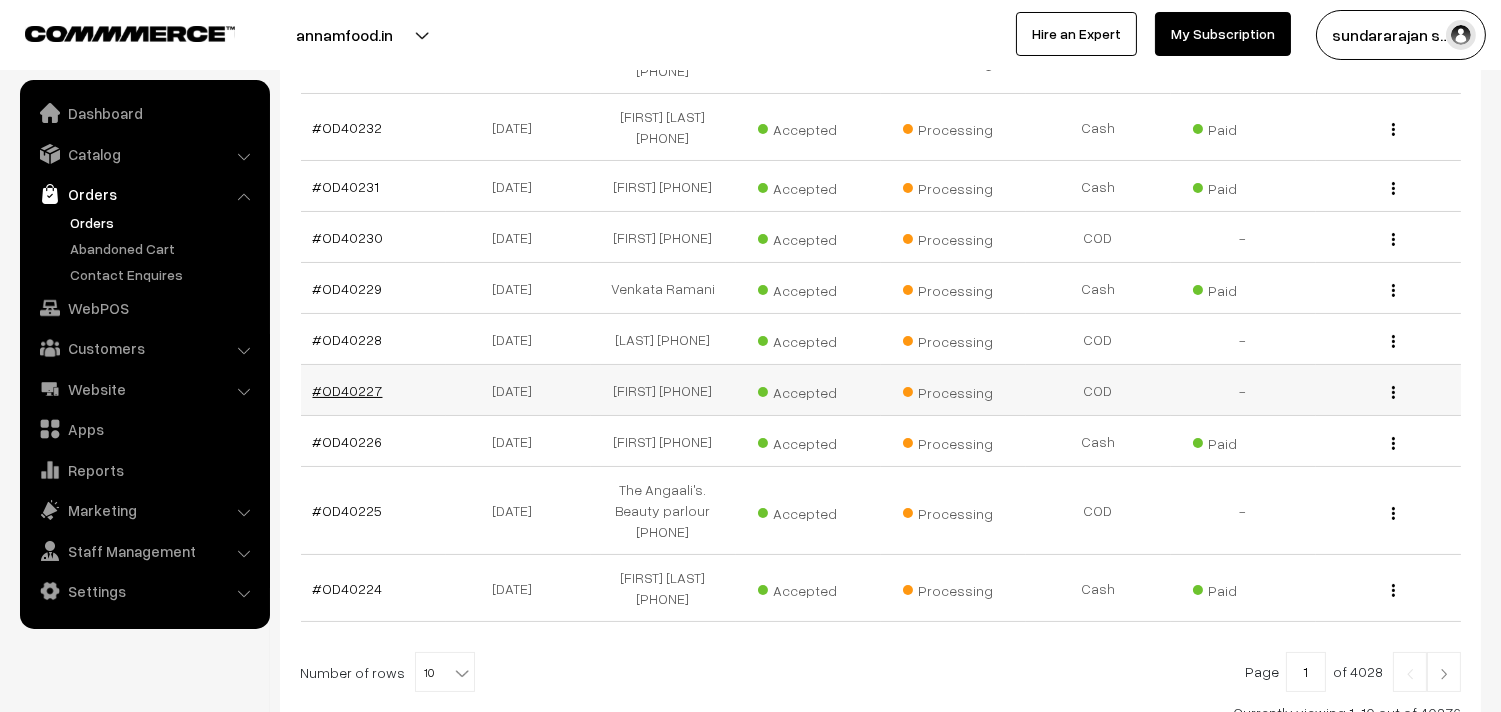 click on "#OD40227" at bounding box center (348, 390) 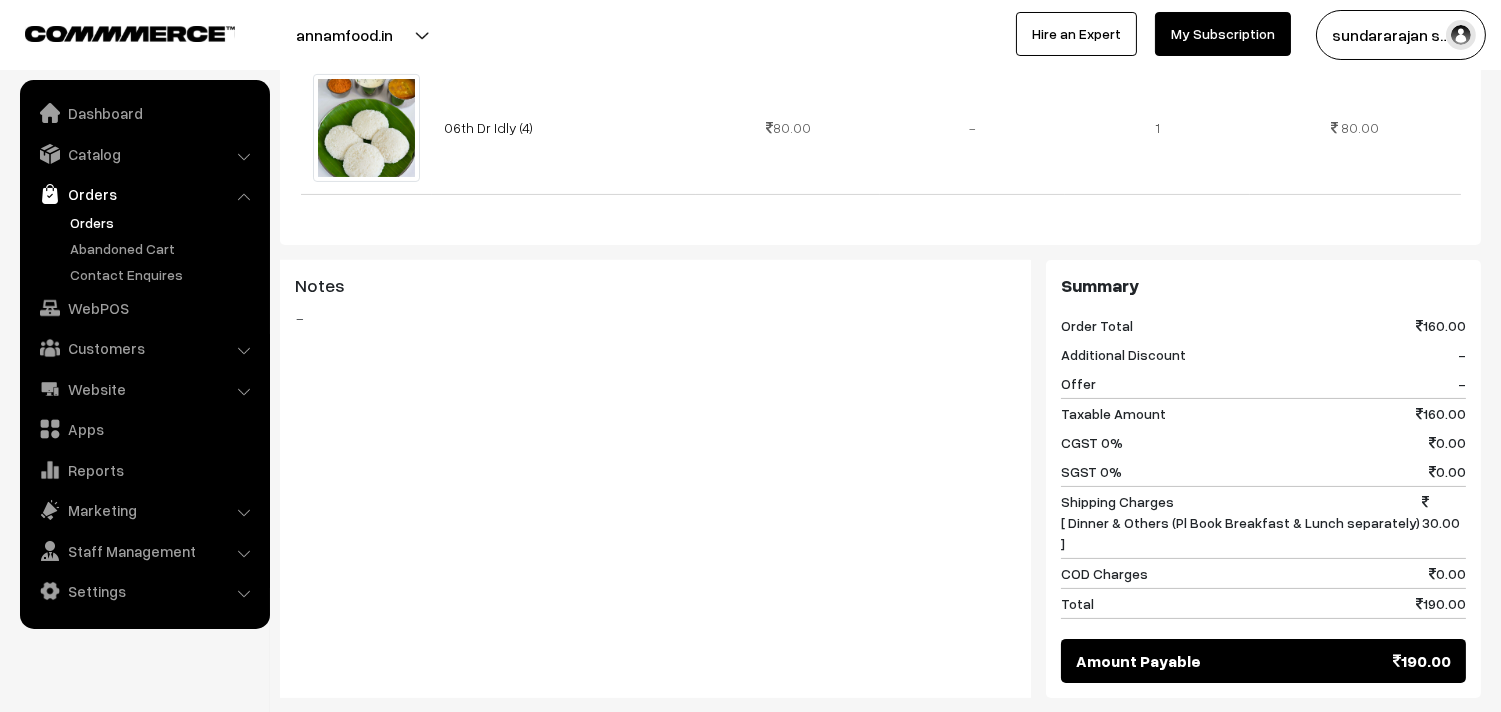 scroll, scrollTop: 1111, scrollLeft: 0, axis: vertical 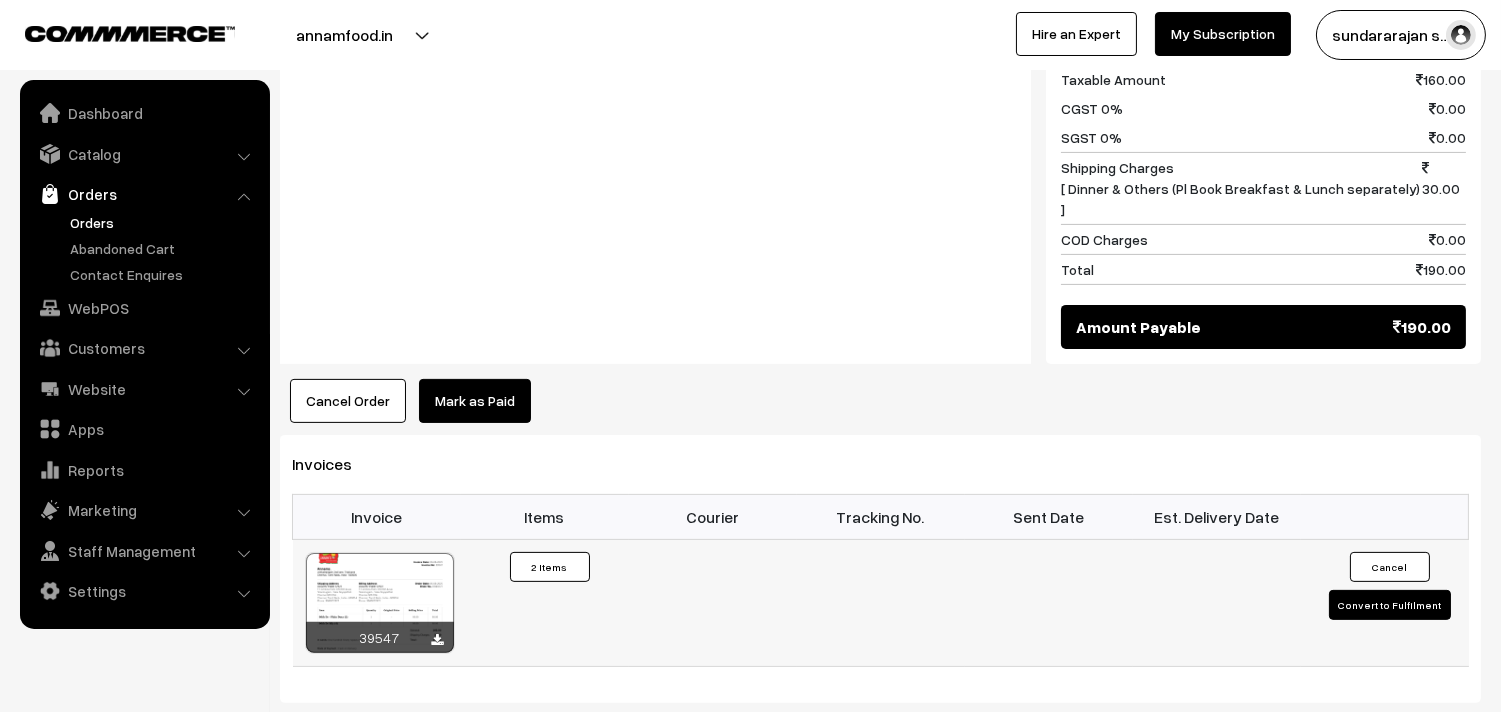 click on "39547" at bounding box center (380, 637) 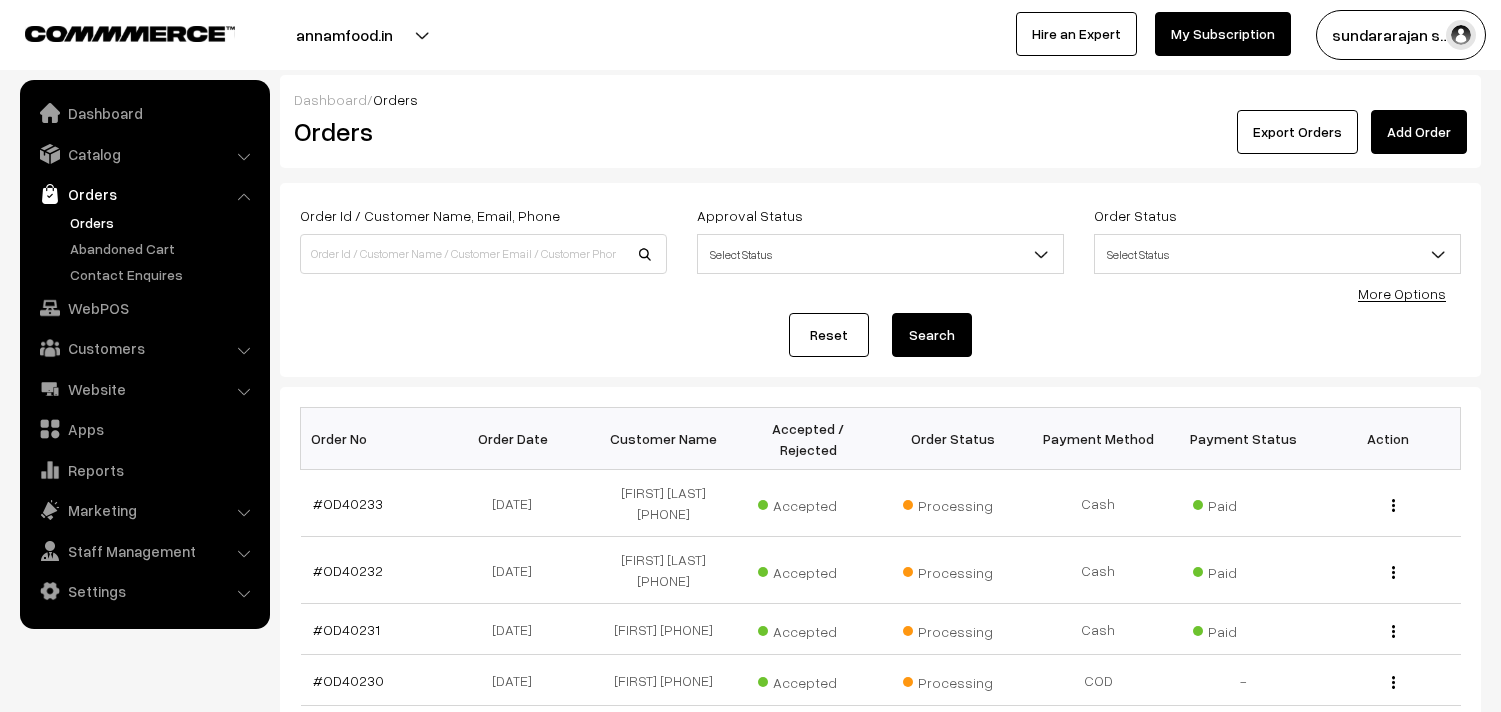scroll, scrollTop: 443, scrollLeft: 0, axis: vertical 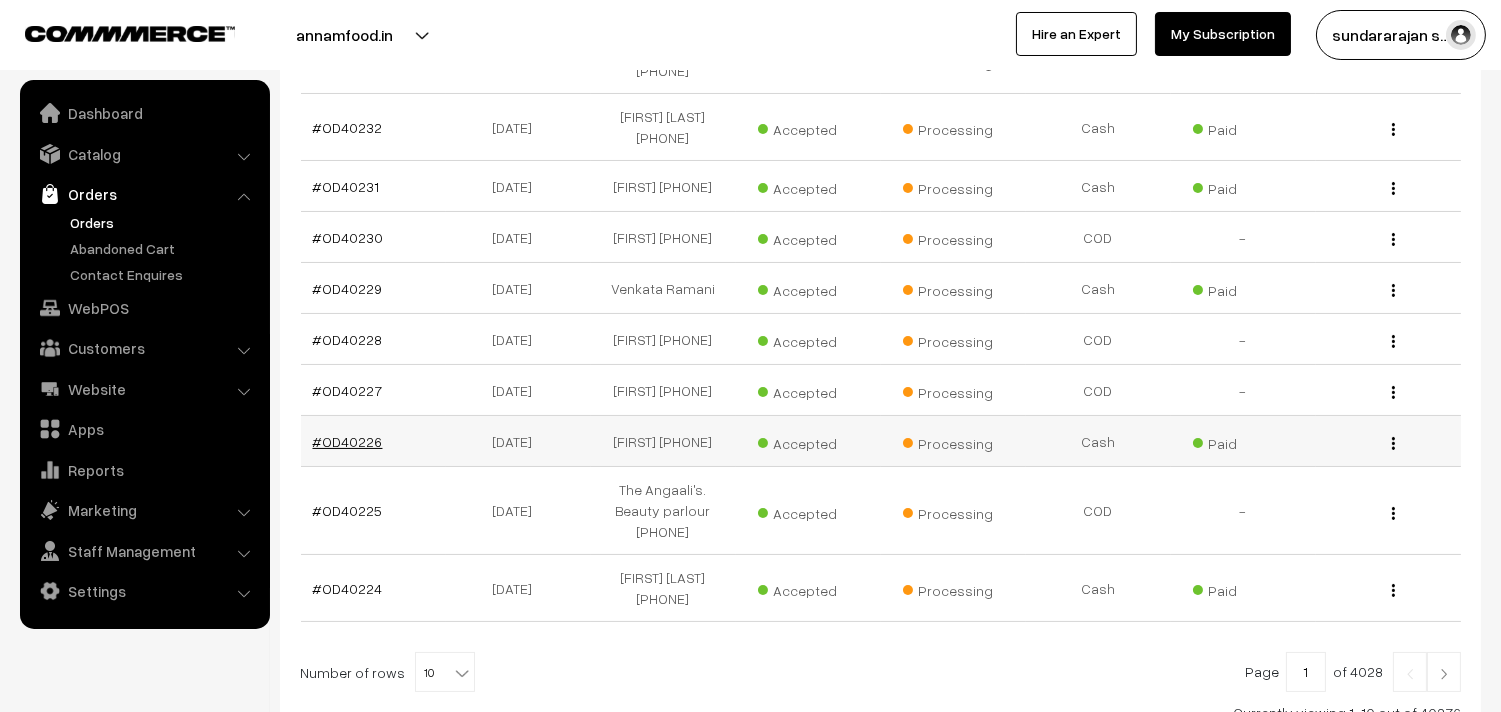 click on "#OD40226" at bounding box center (348, 441) 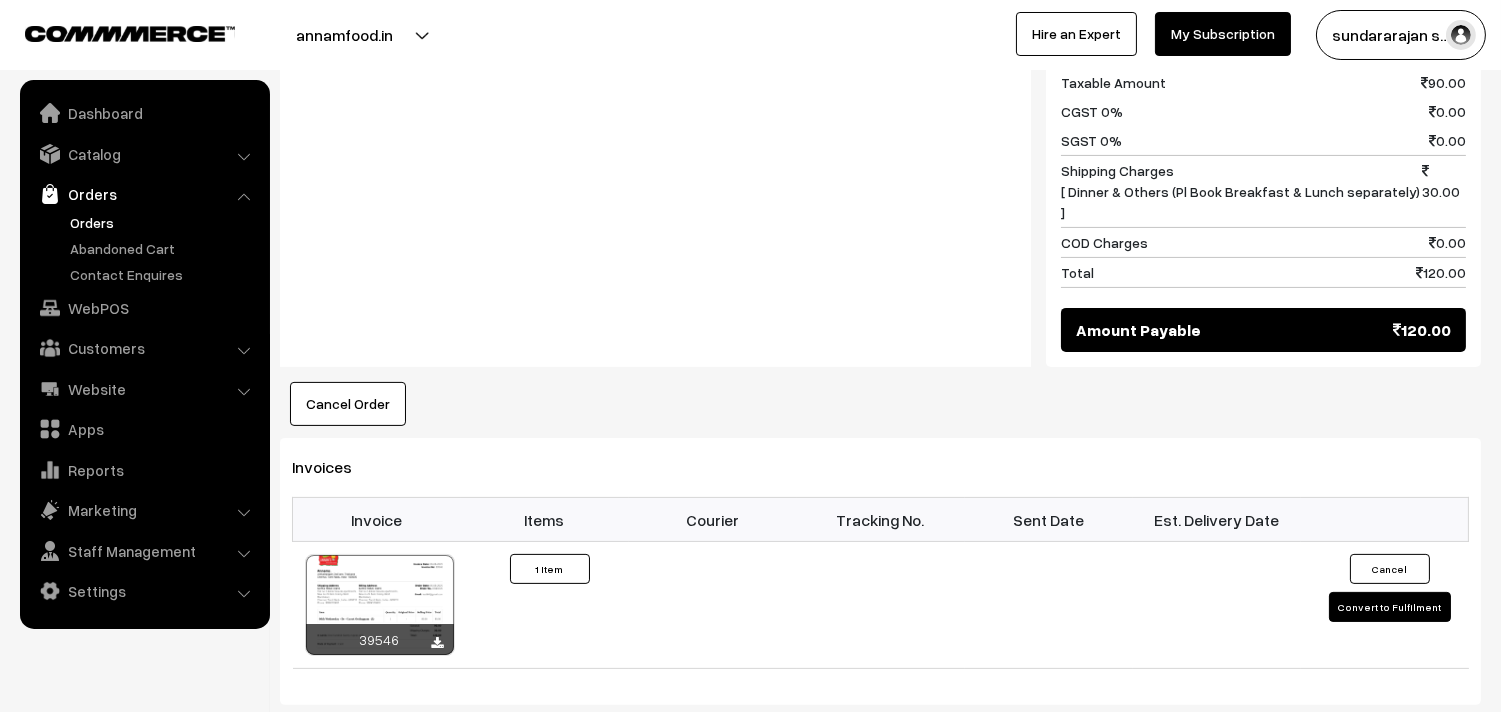 scroll, scrollTop: 1000, scrollLeft: 0, axis: vertical 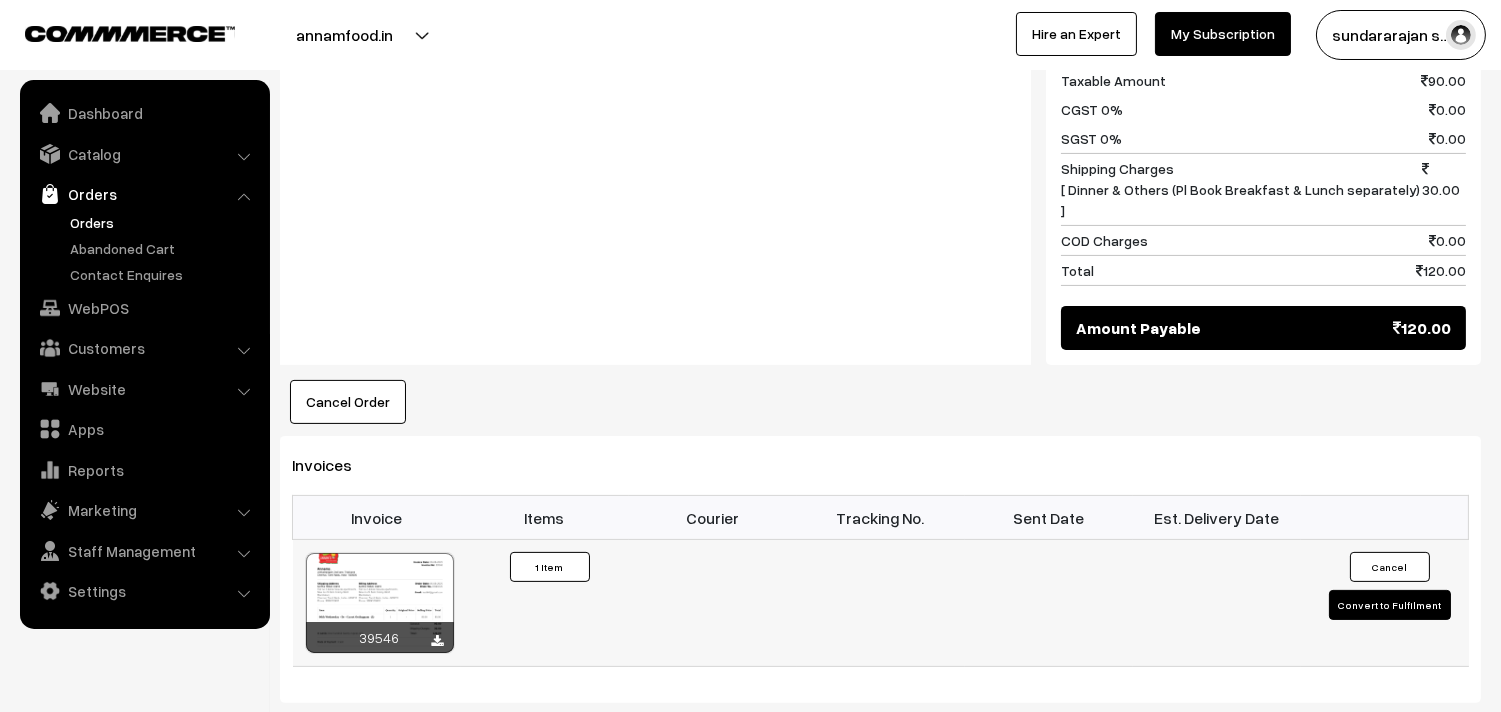 click at bounding box center (380, 603) 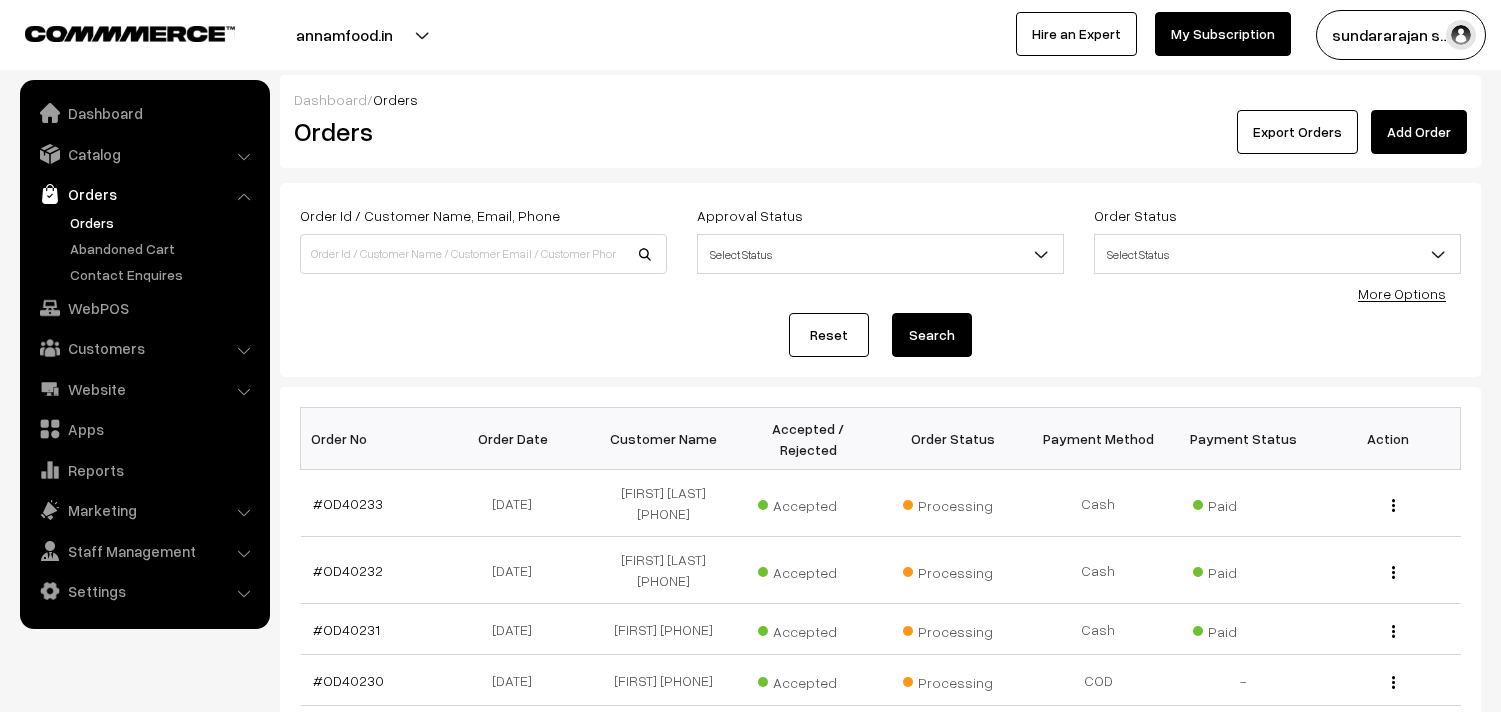scroll, scrollTop: 443, scrollLeft: 0, axis: vertical 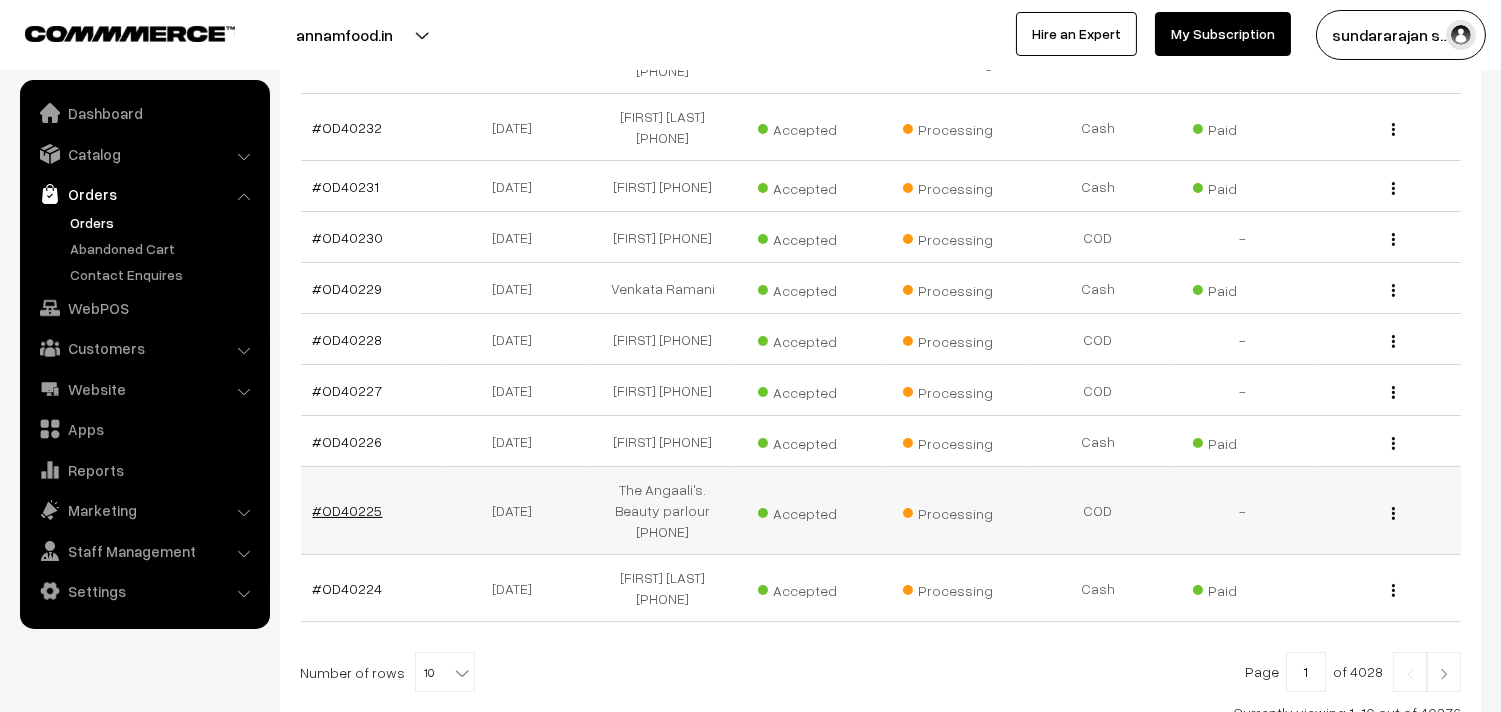 click on "#OD40225" at bounding box center [348, 510] 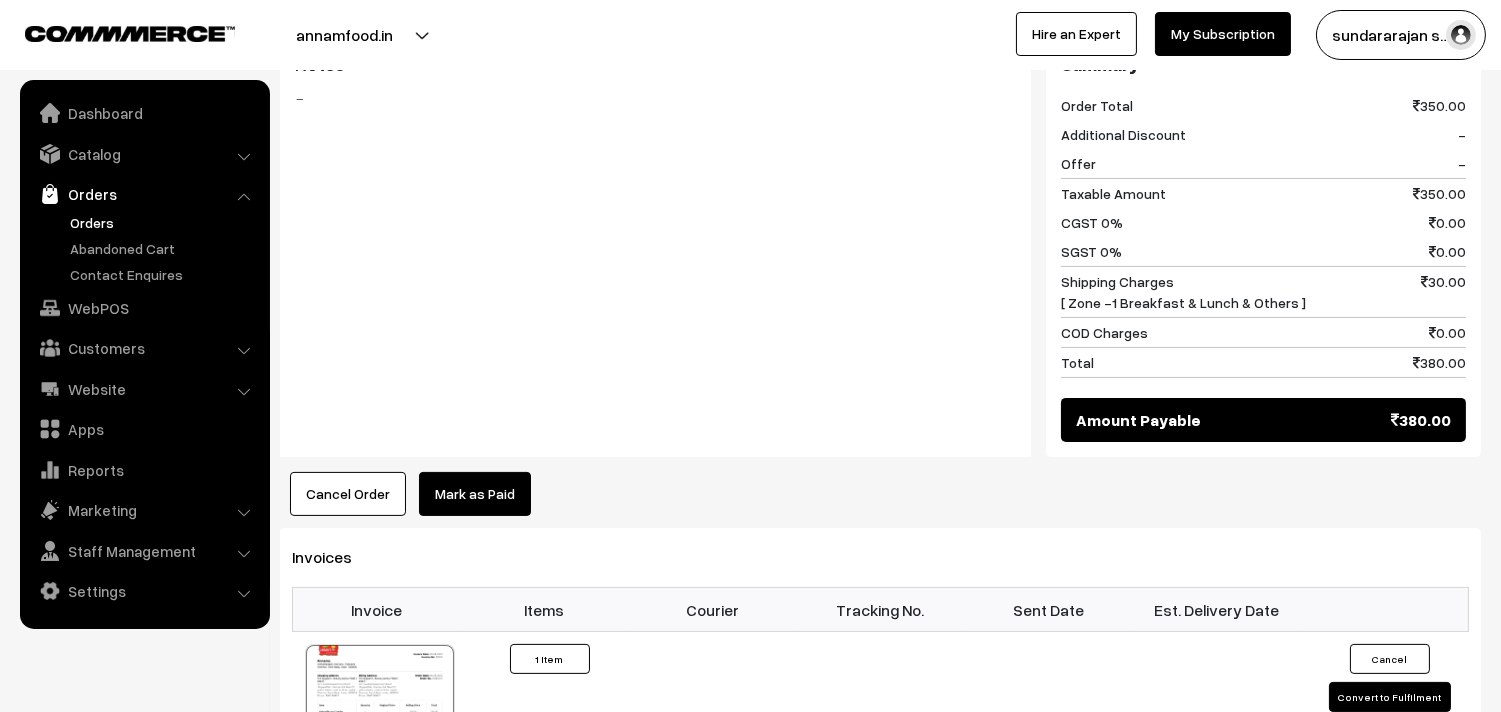 scroll, scrollTop: 888, scrollLeft: 0, axis: vertical 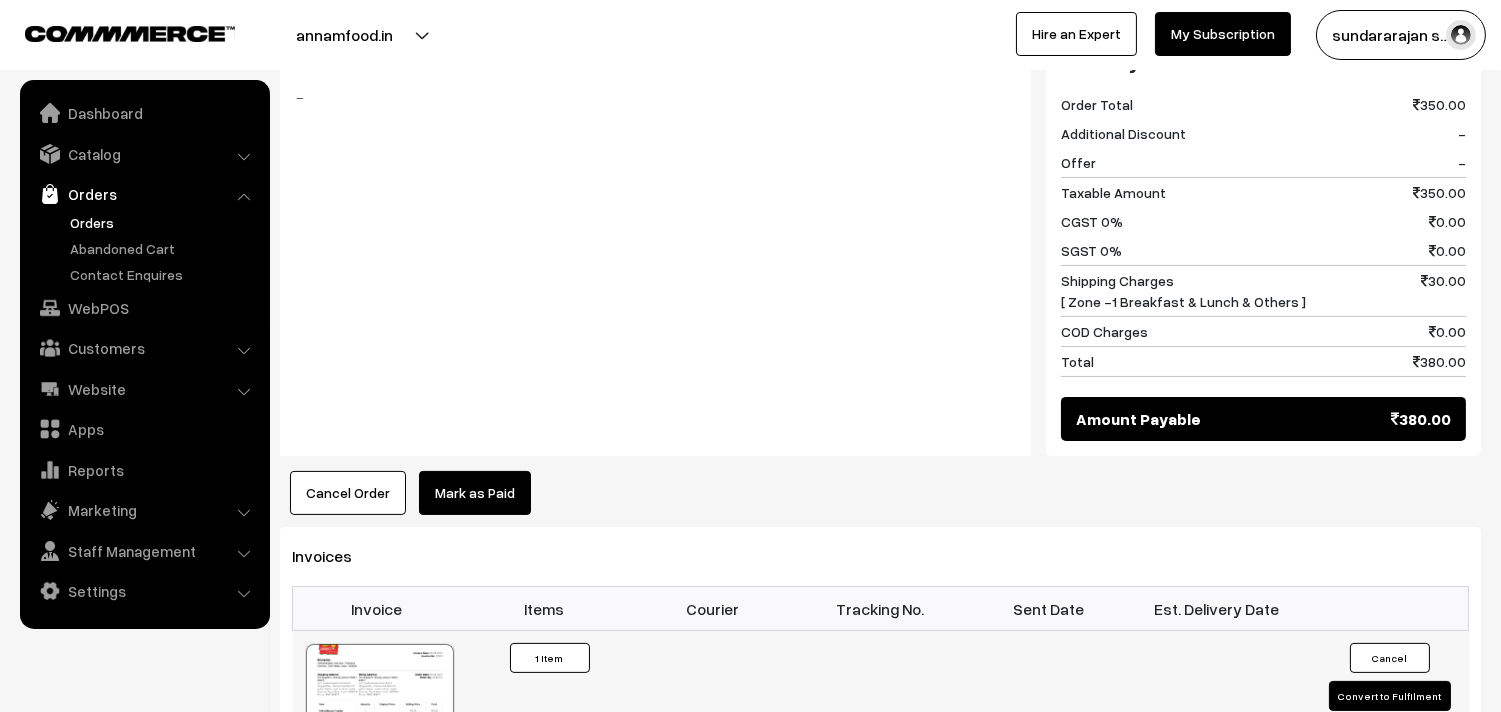 click at bounding box center [380, 694] 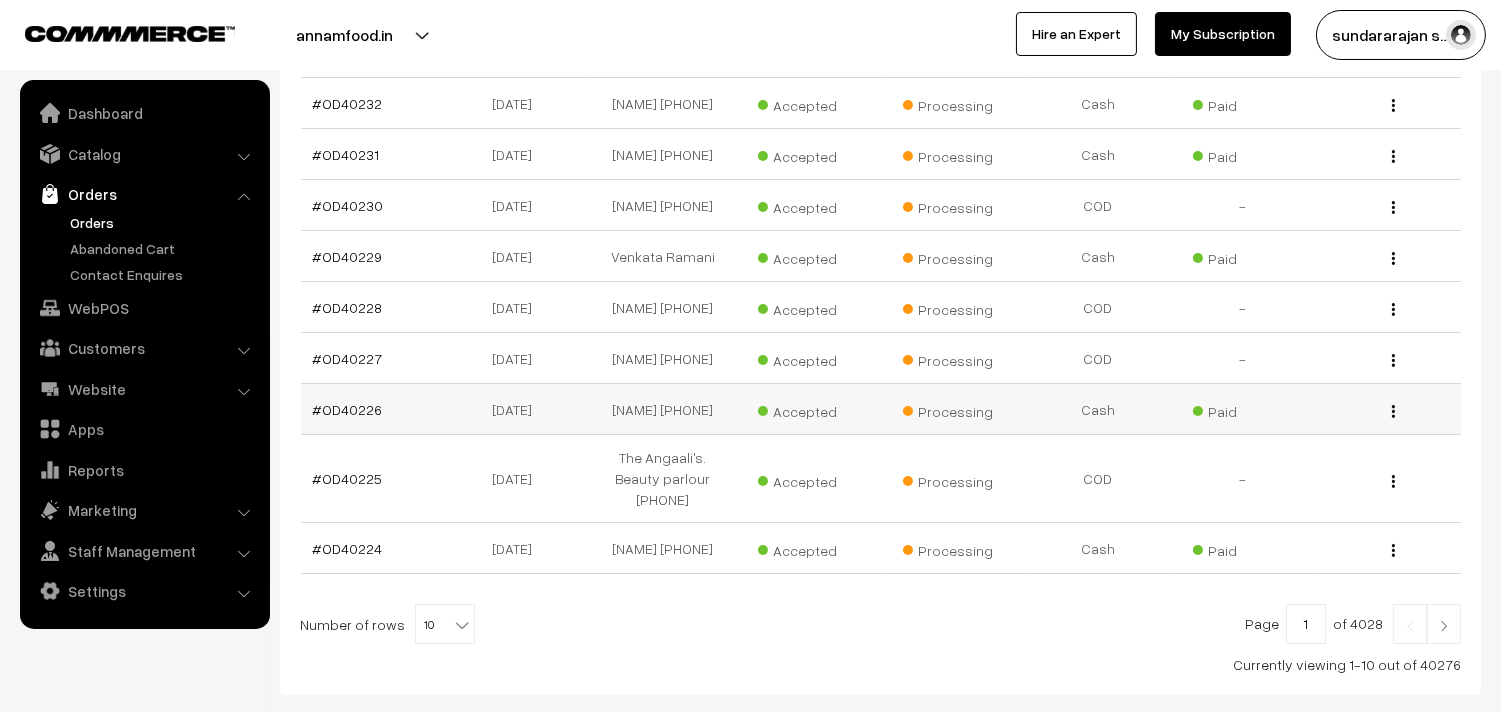 scroll, scrollTop: 554, scrollLeft: 0, axis: vertical 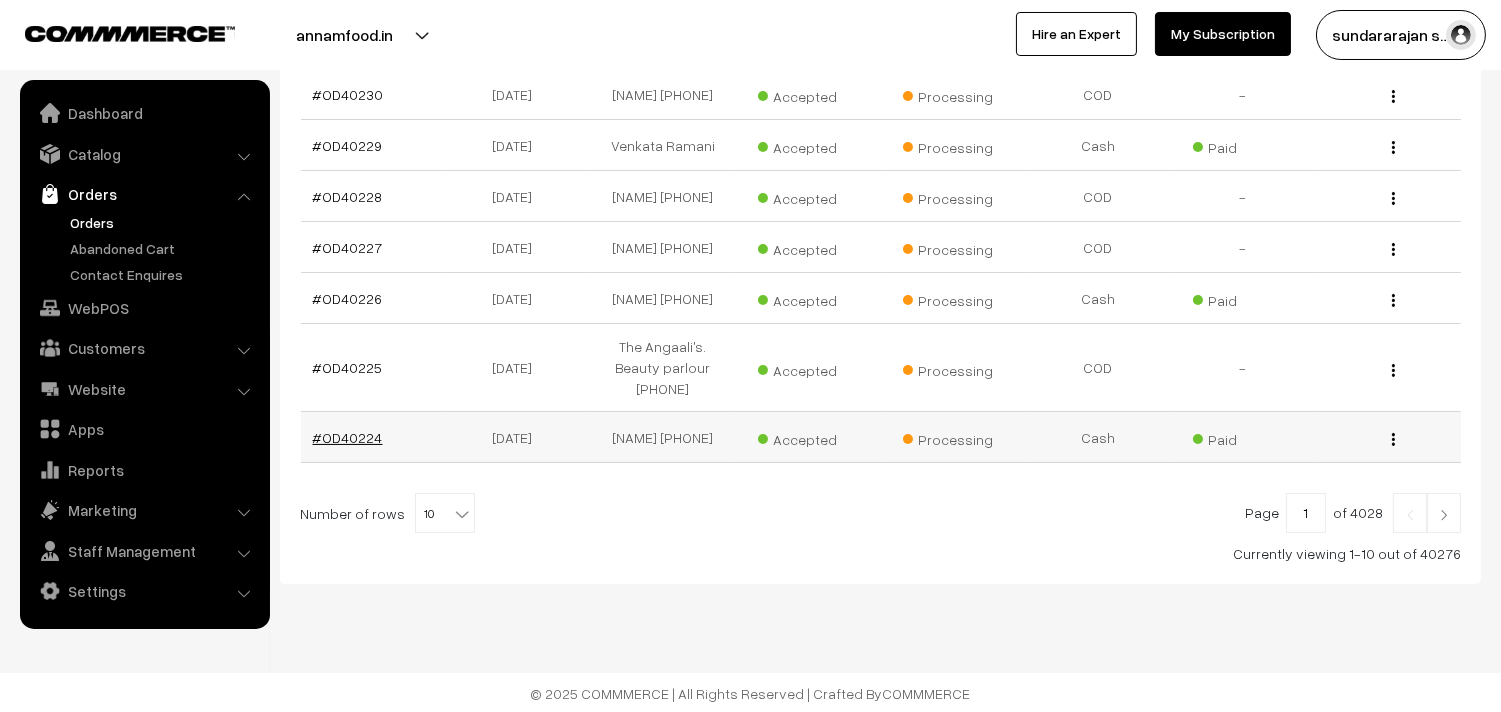 click on "#OD40224" at bounding box center [348, 437] 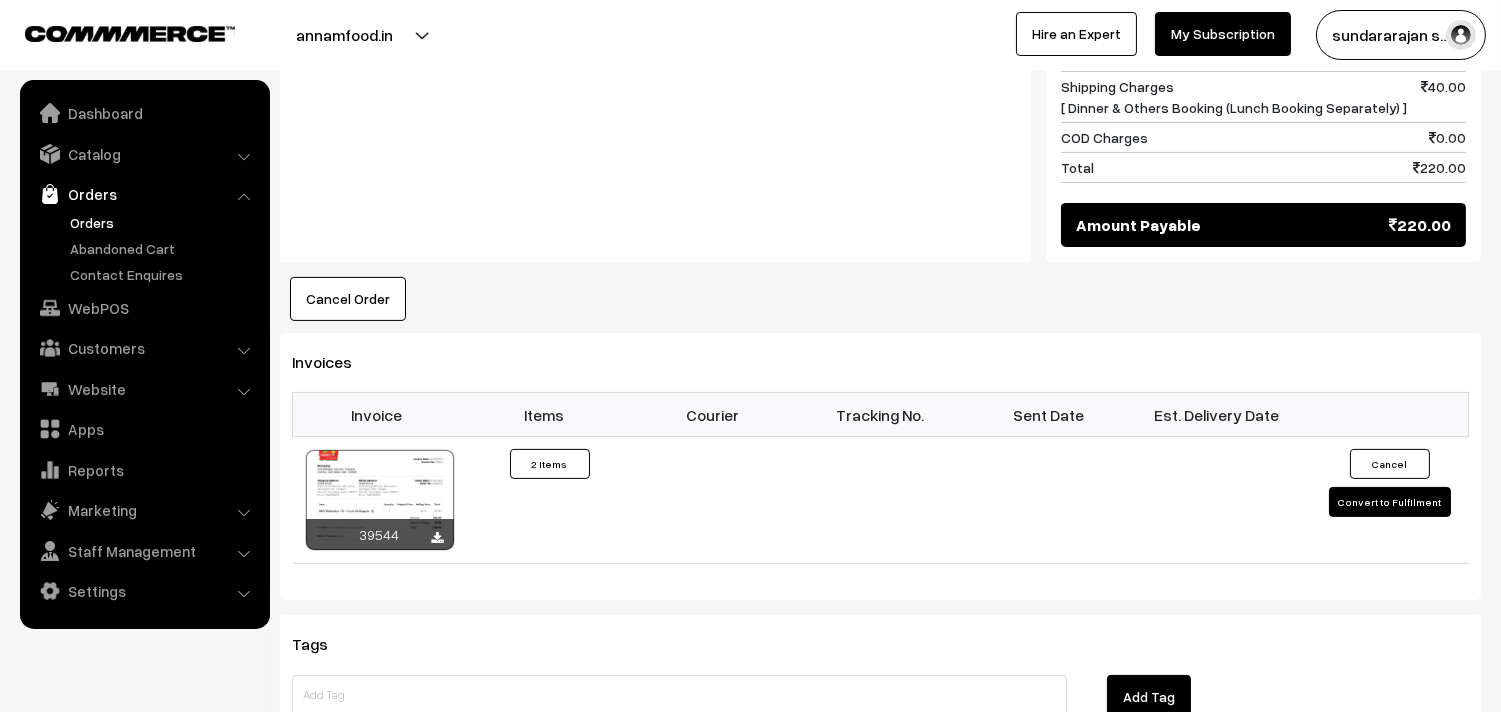 scroll, scrollTop: 1333, scrollLeft: 0, axis: vertical 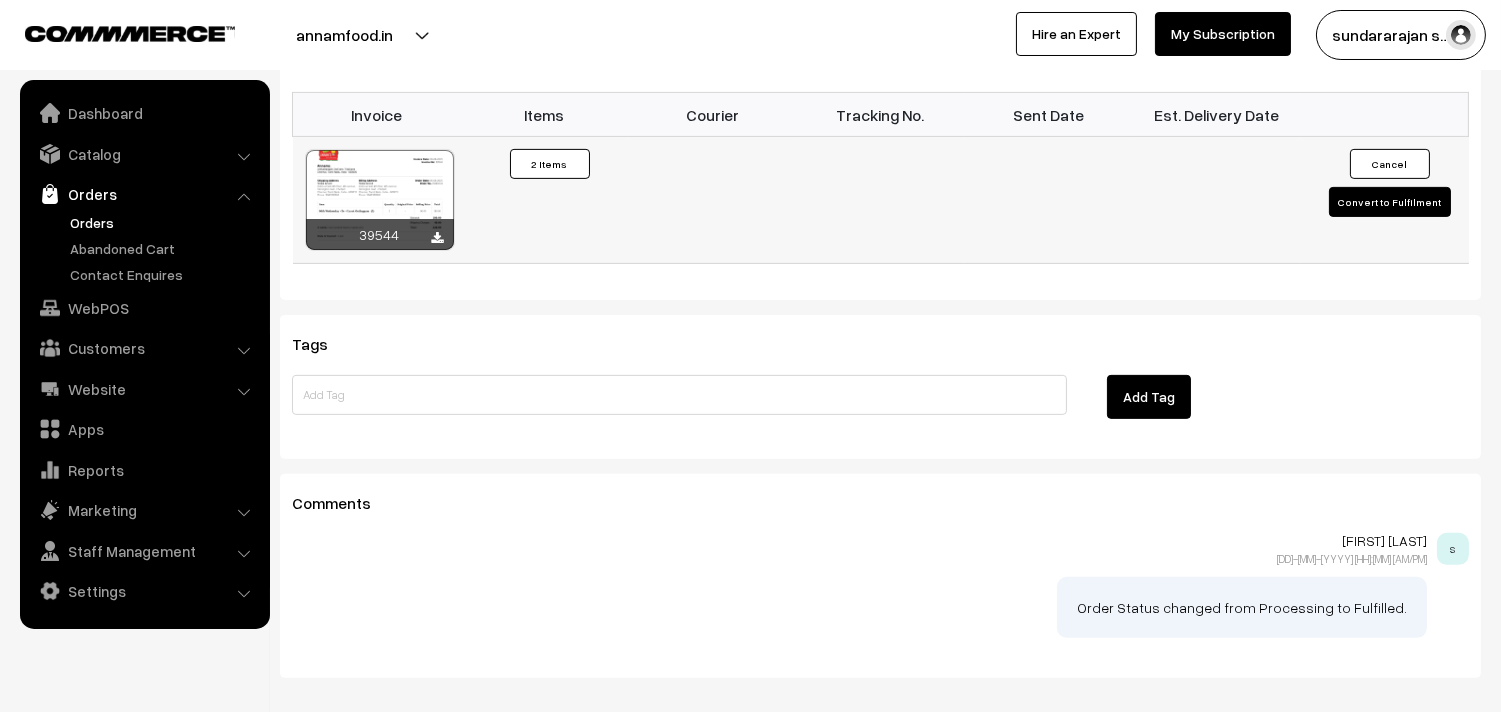 click at bounding box center [380, 200] 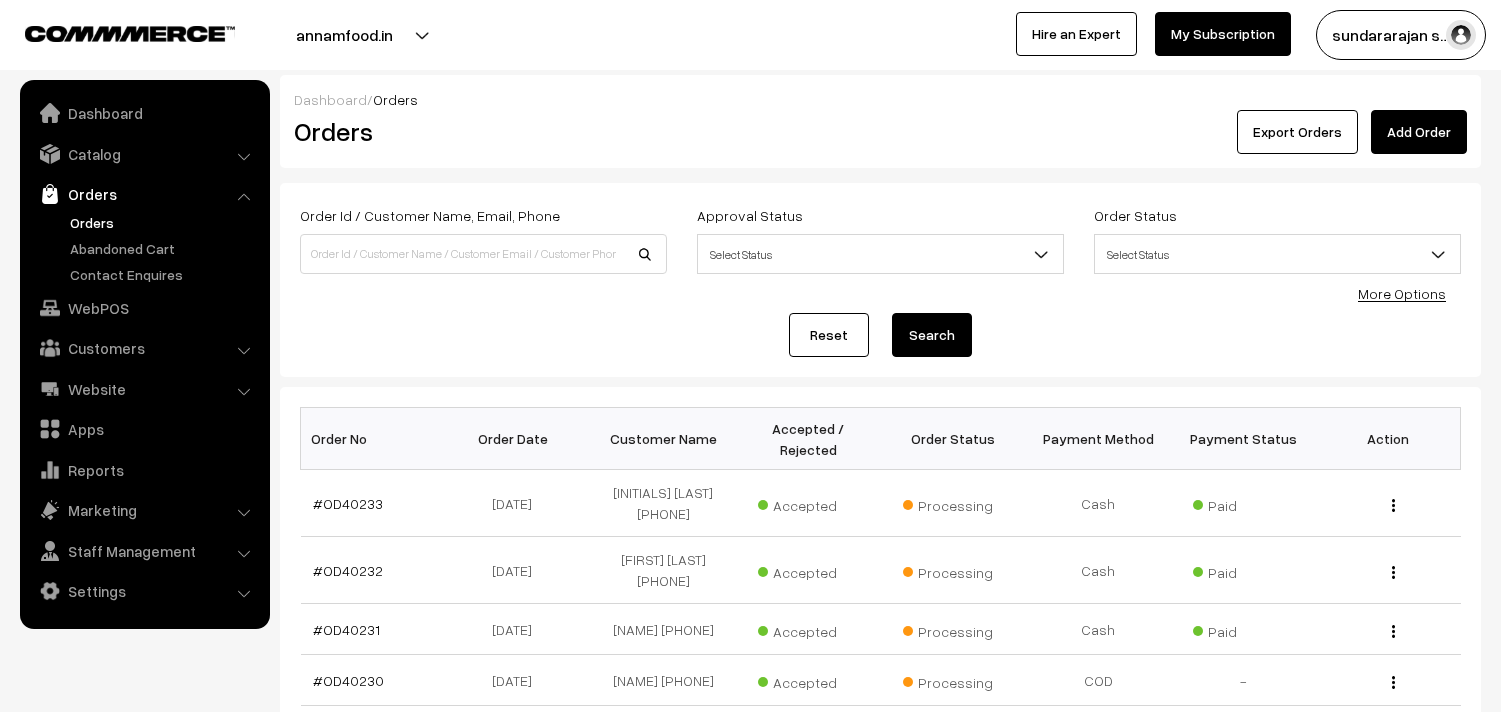 scroll, scrollTop: 554, scrollLeft: 0, axis: vertical 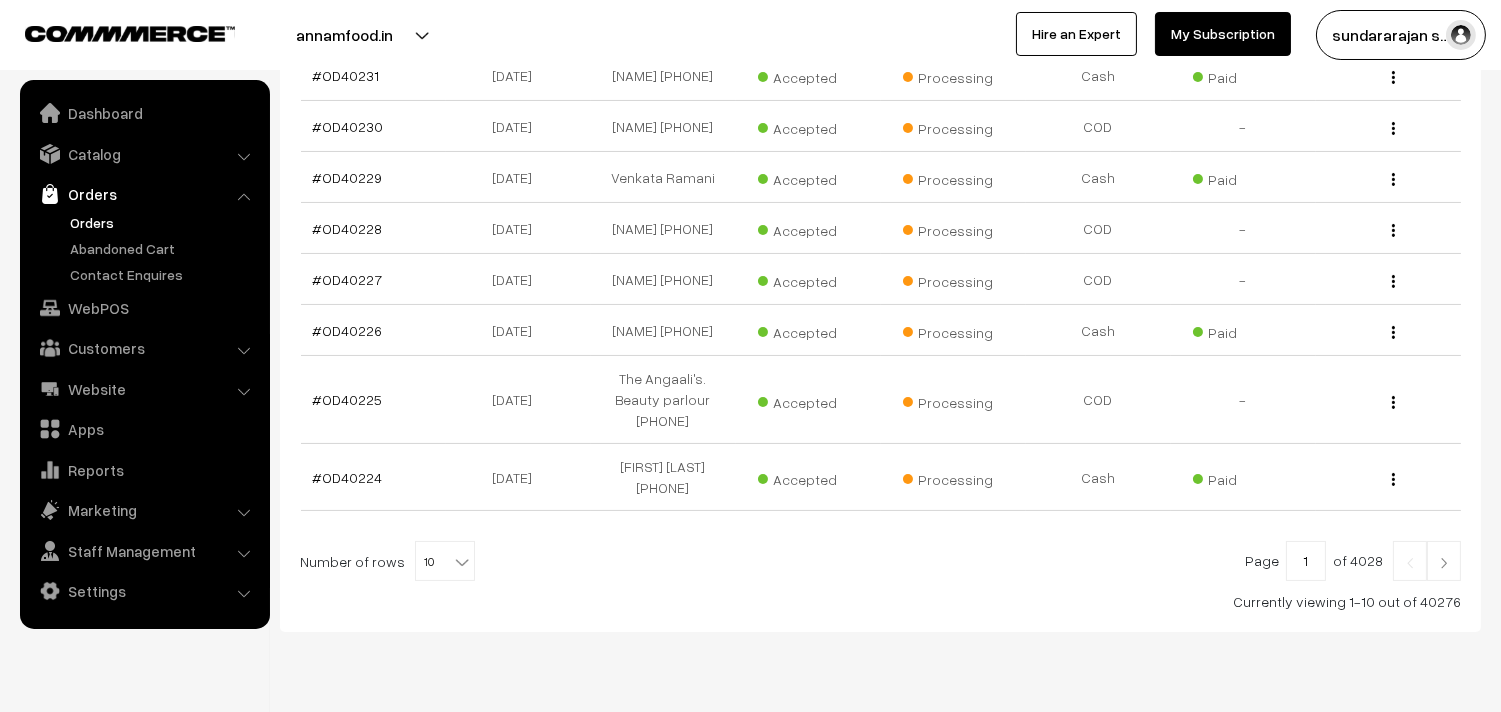 click on "10" at bounding box center (445, 562) 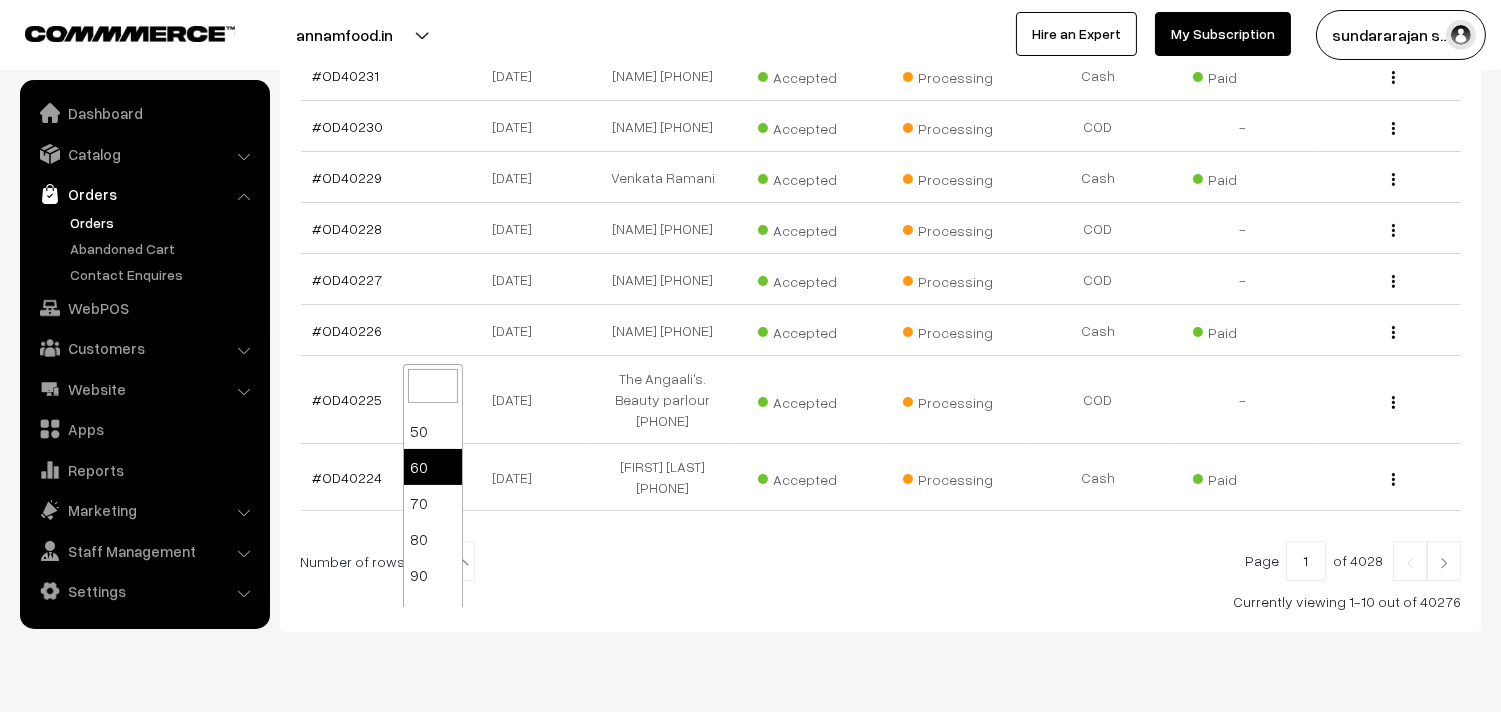 scroll, scrollTop: 160, scrollLeft: 0, axis: vertical 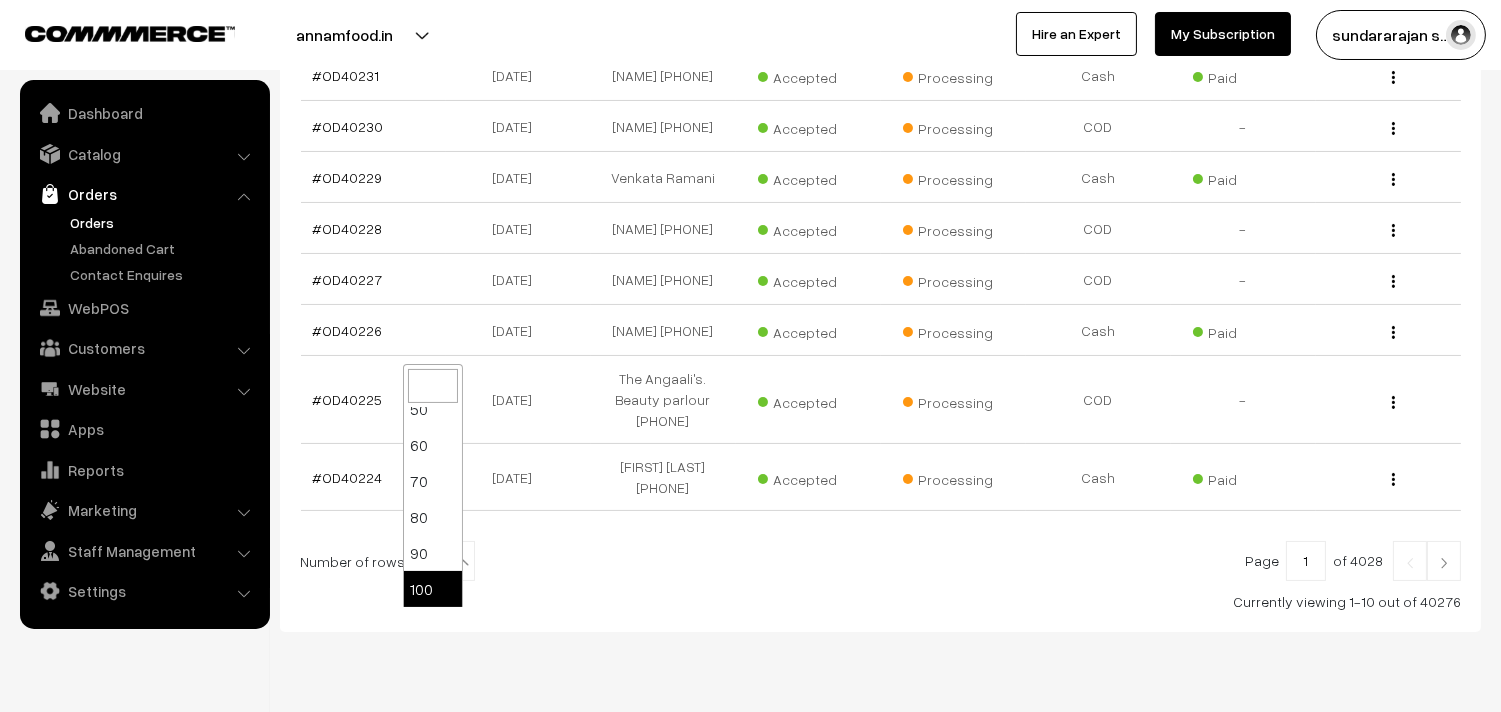 select on "100" 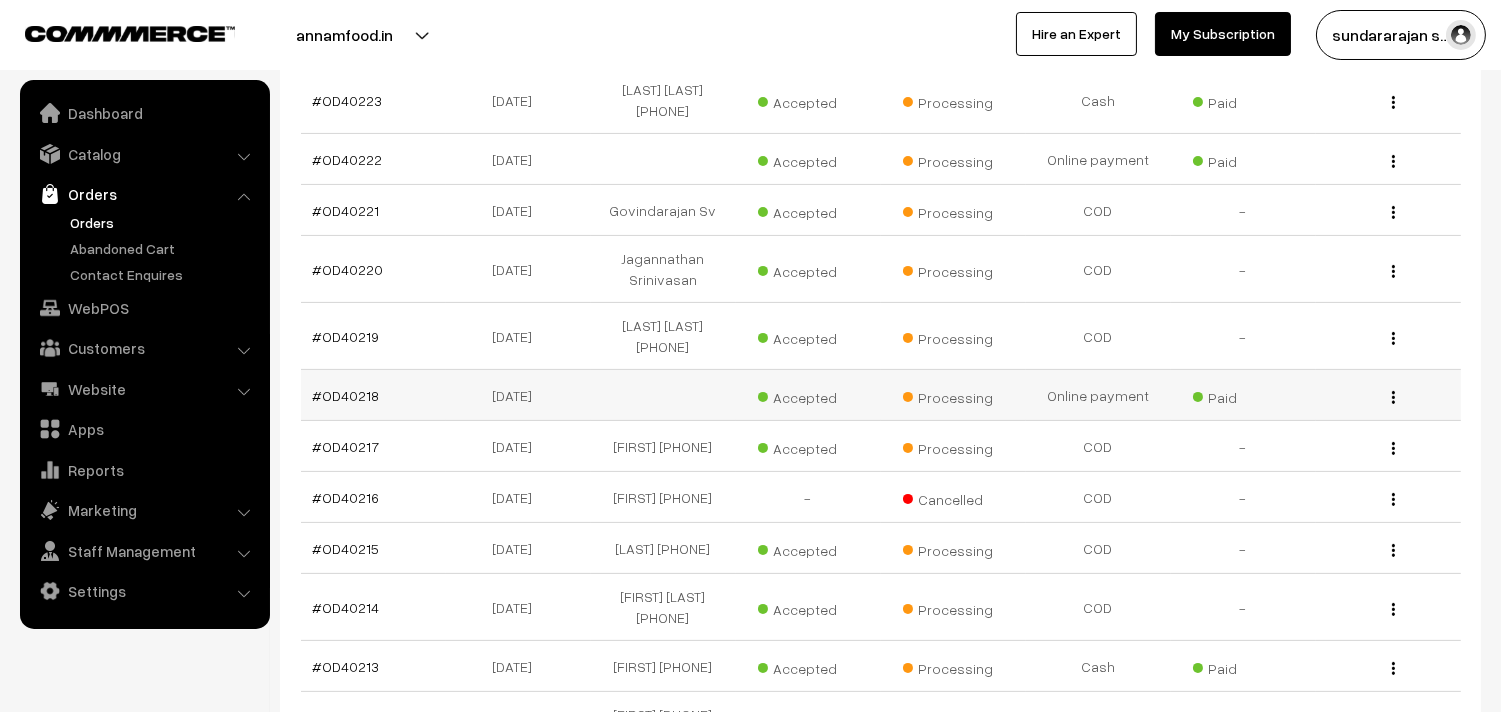 scroll, scrollTop: 1000, scrollLeft: 0, axis: vertical 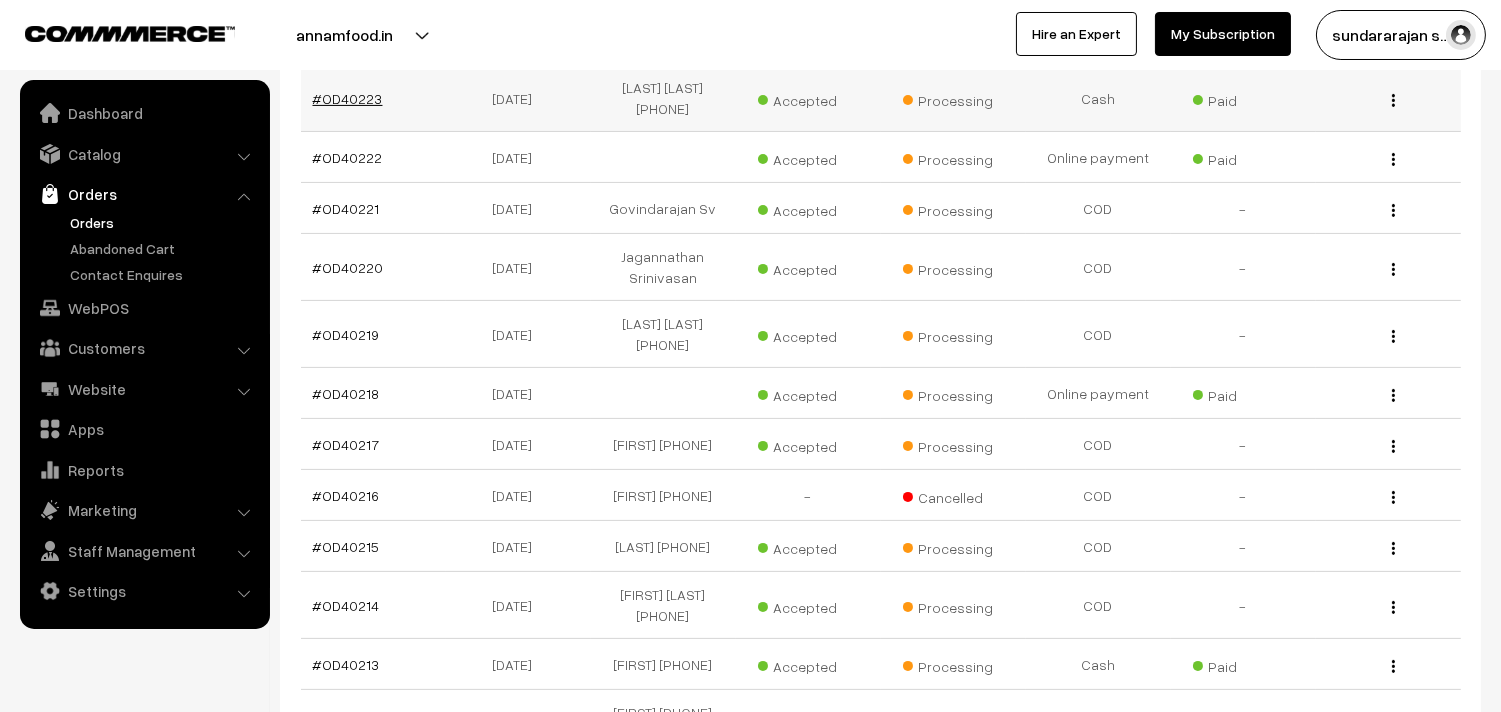 click on "#OD40223" at bounding box center [348, 98] 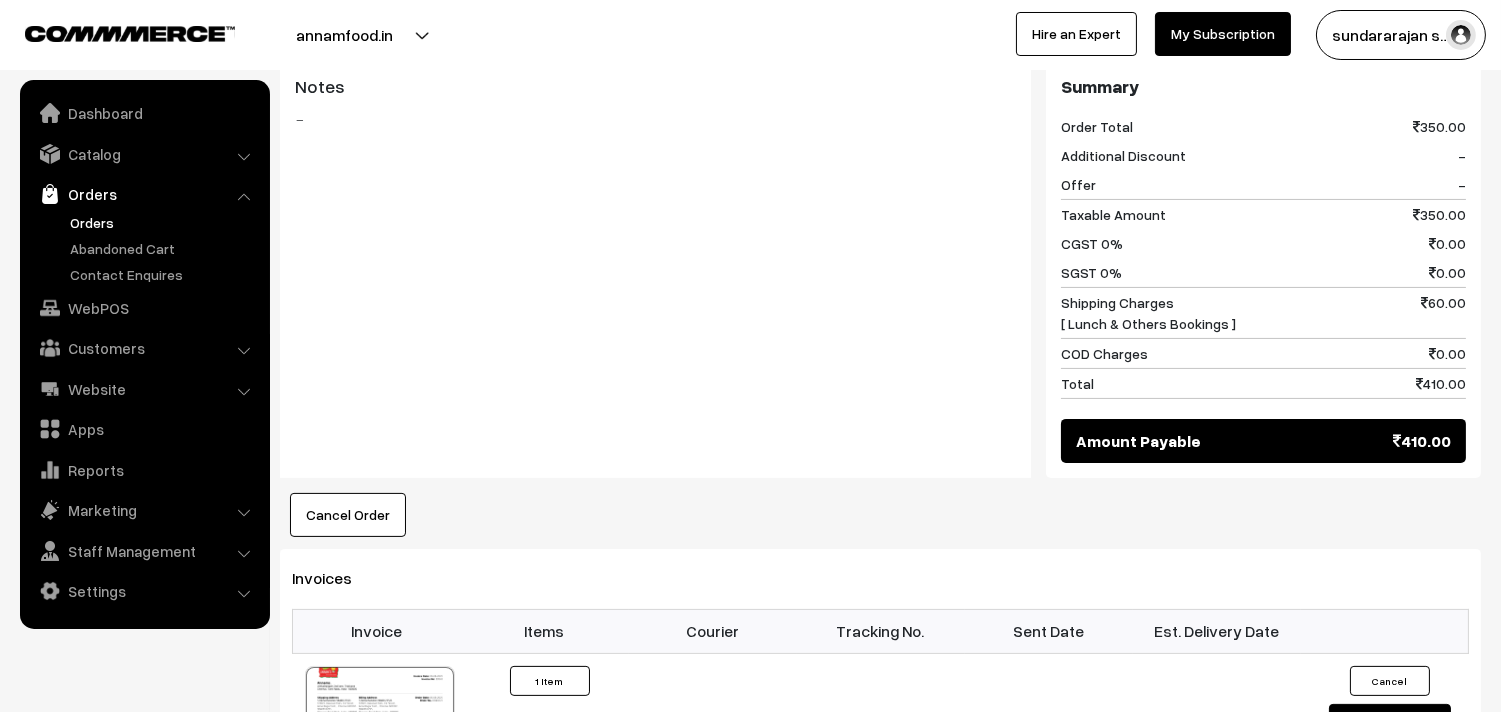 scroll, scrollTop: 1111, scrollLeft: 0, axis: vertical 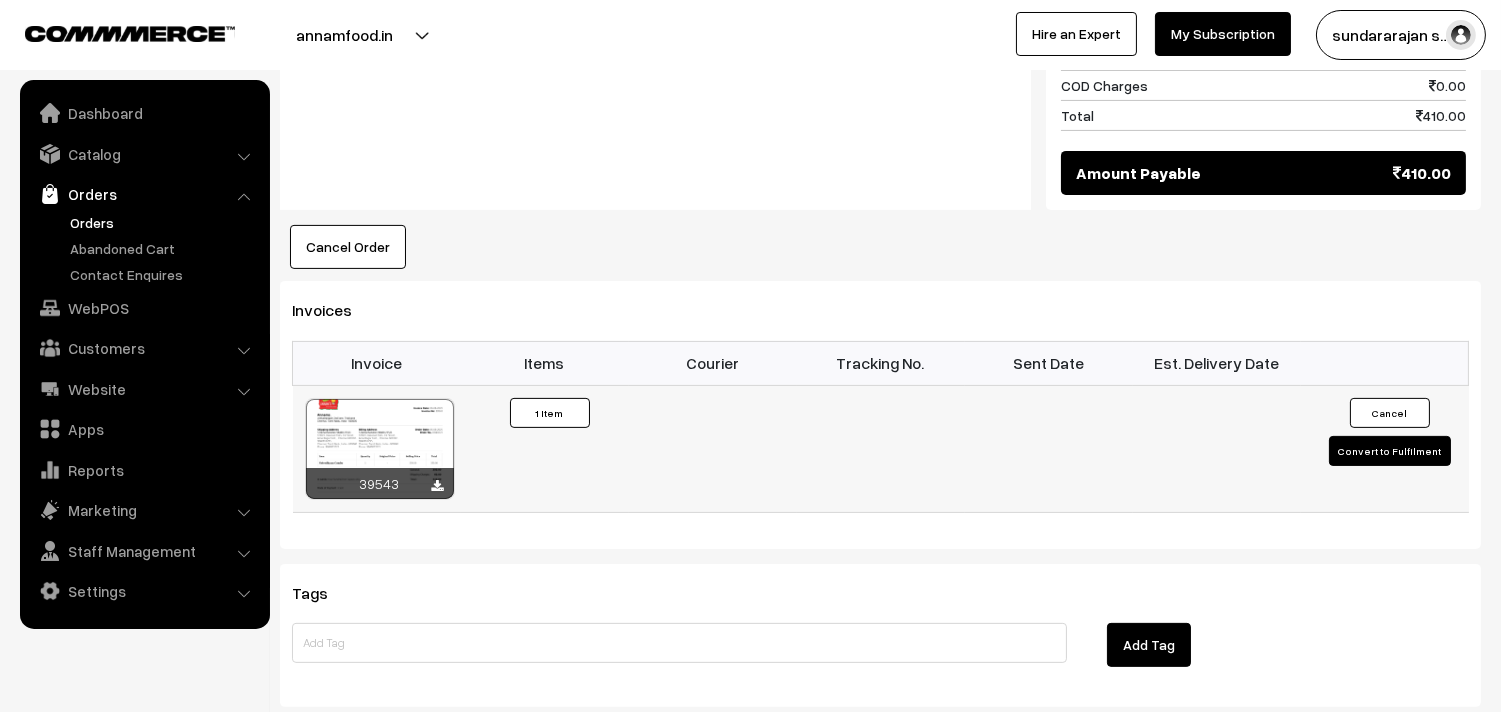 click at bounding box center [380, 449] 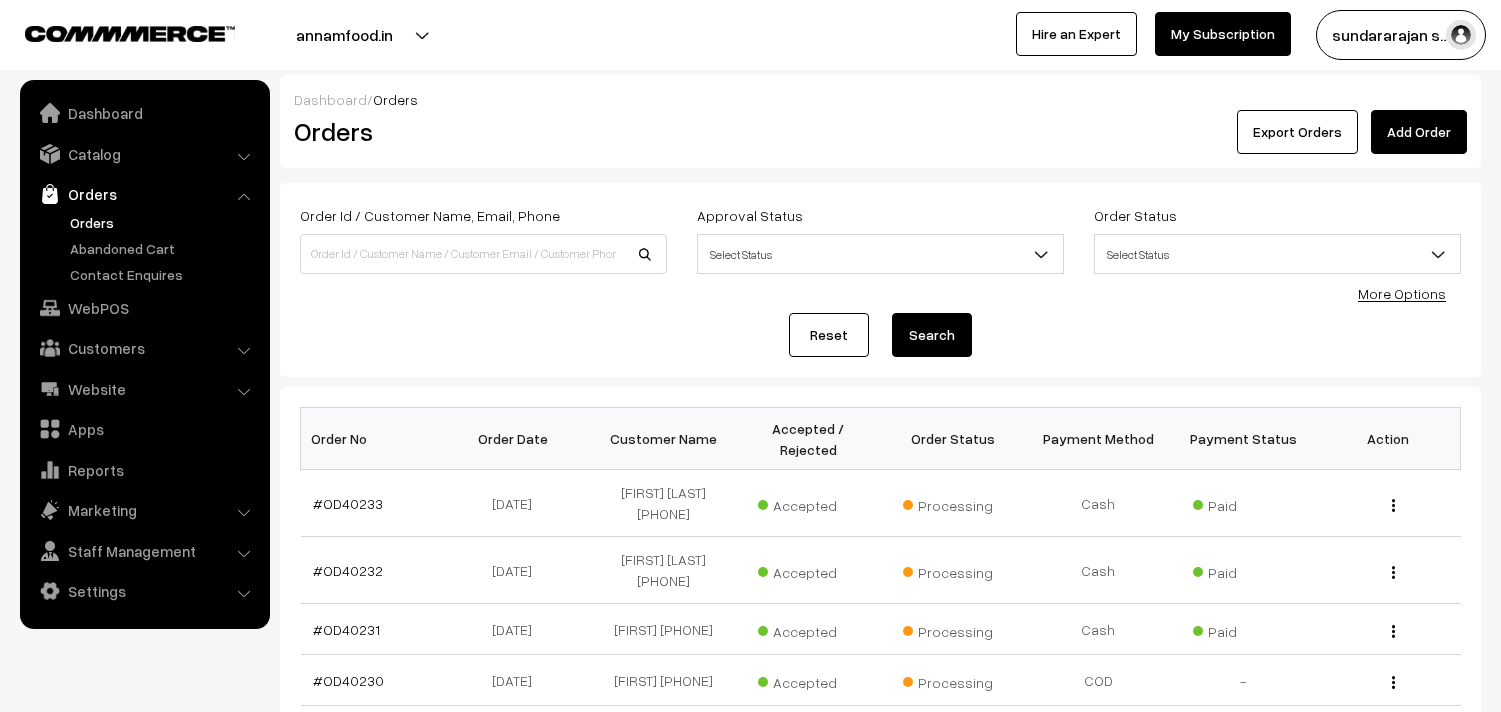 scroll, scrollTop: 1000, scrollLeft: 0, axis: vertical 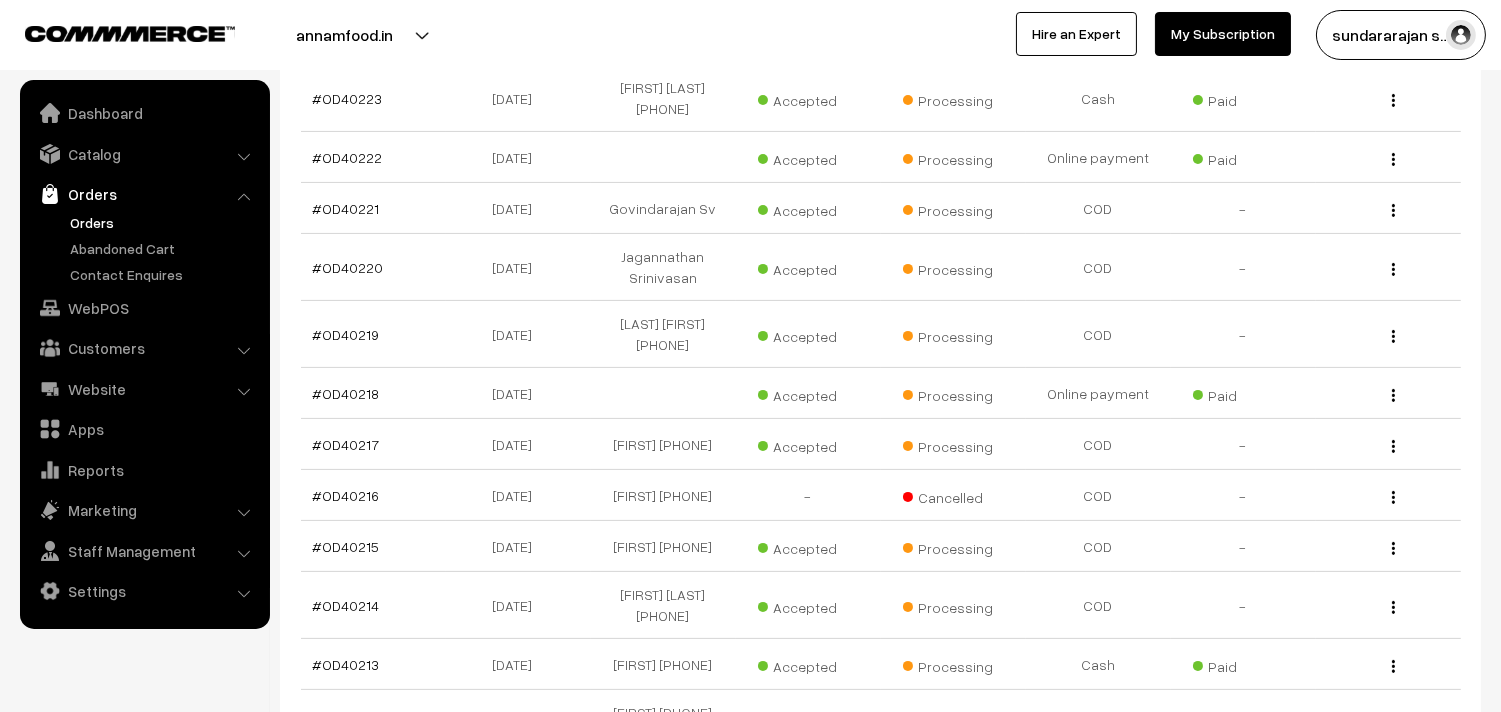 click on "Orders" at bounding box center [164, 222] 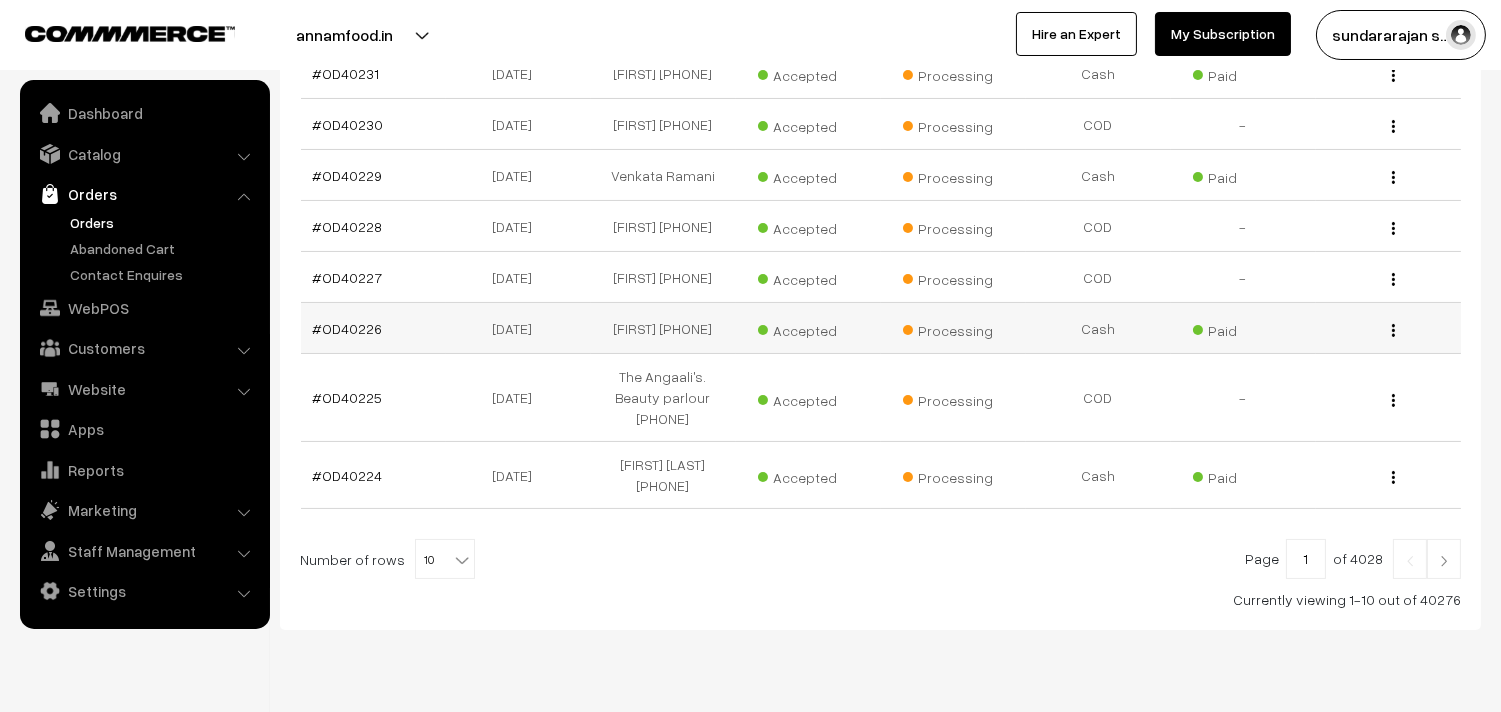 scroll, scrollTop: 670, scrollLeft: 0, axis: vertical 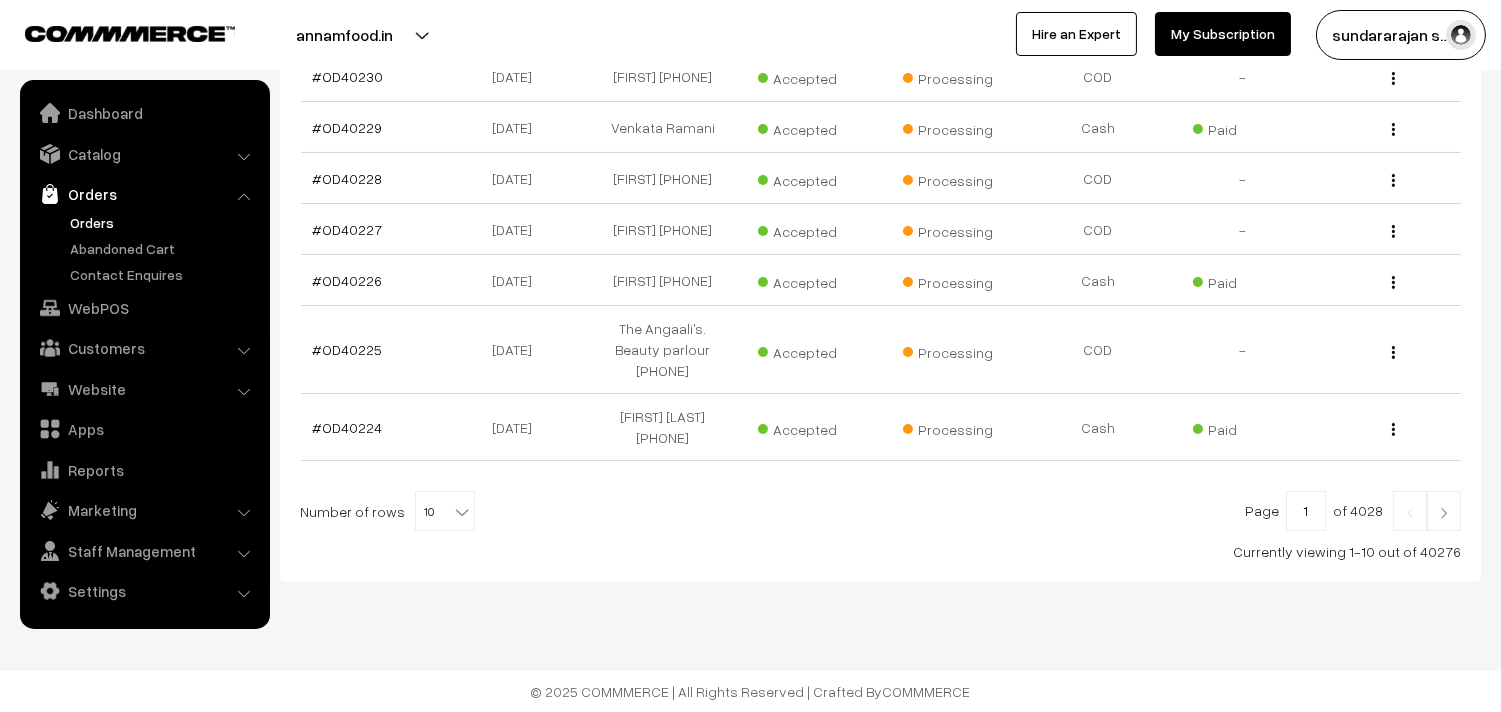 drag, startPoint x: 417, startPoint y: 550, endPoint x: 437, endPoint y: 524, distance: 32.80244 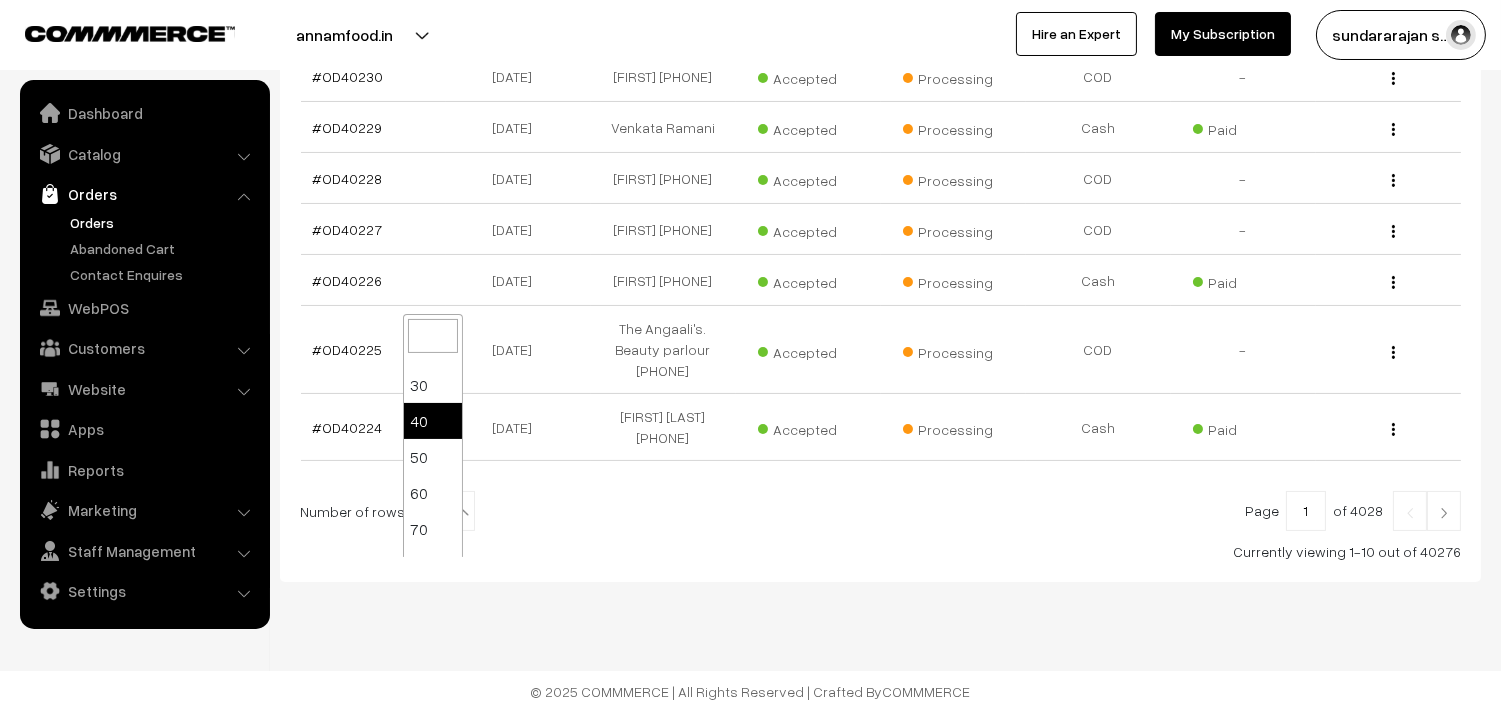 scroll, scrollTop: 160, scrollLeft: 0, axis: vertical 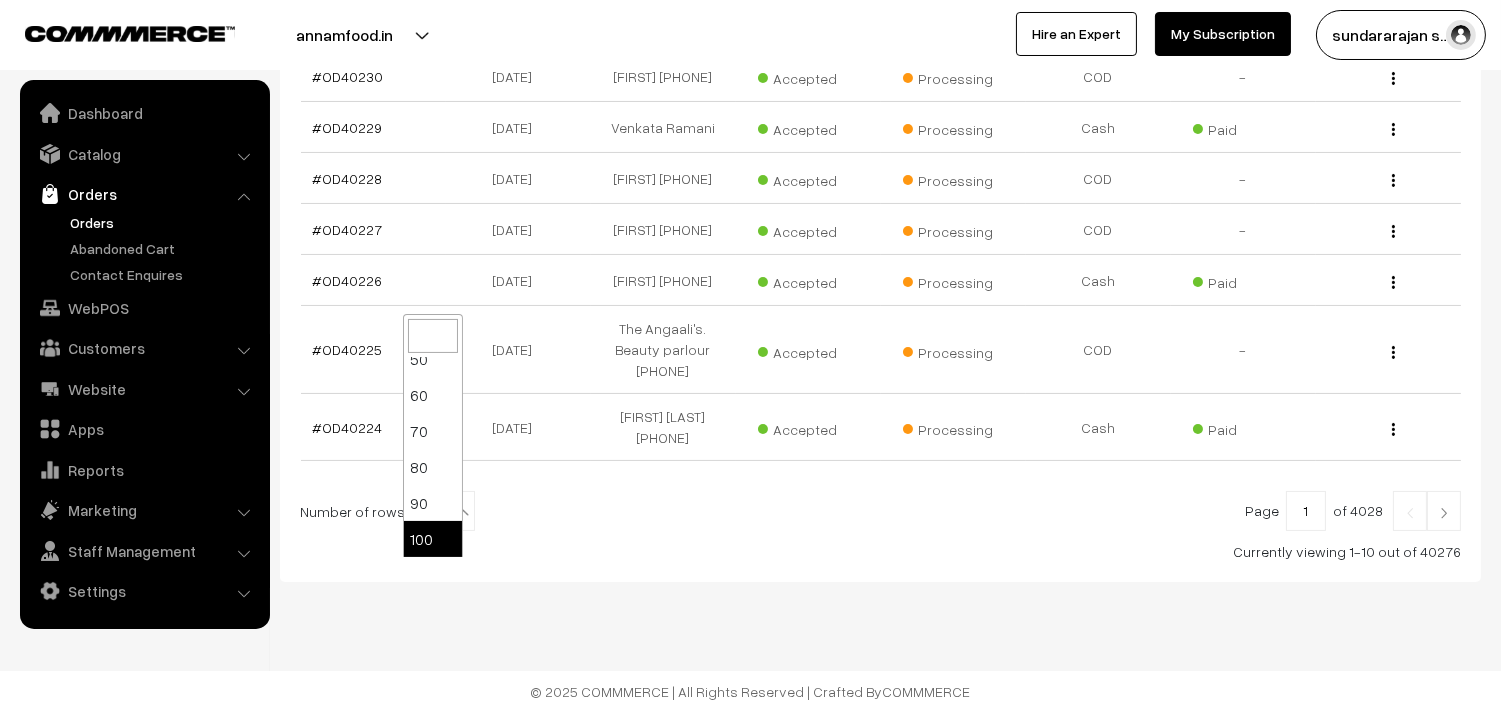 select on "100" 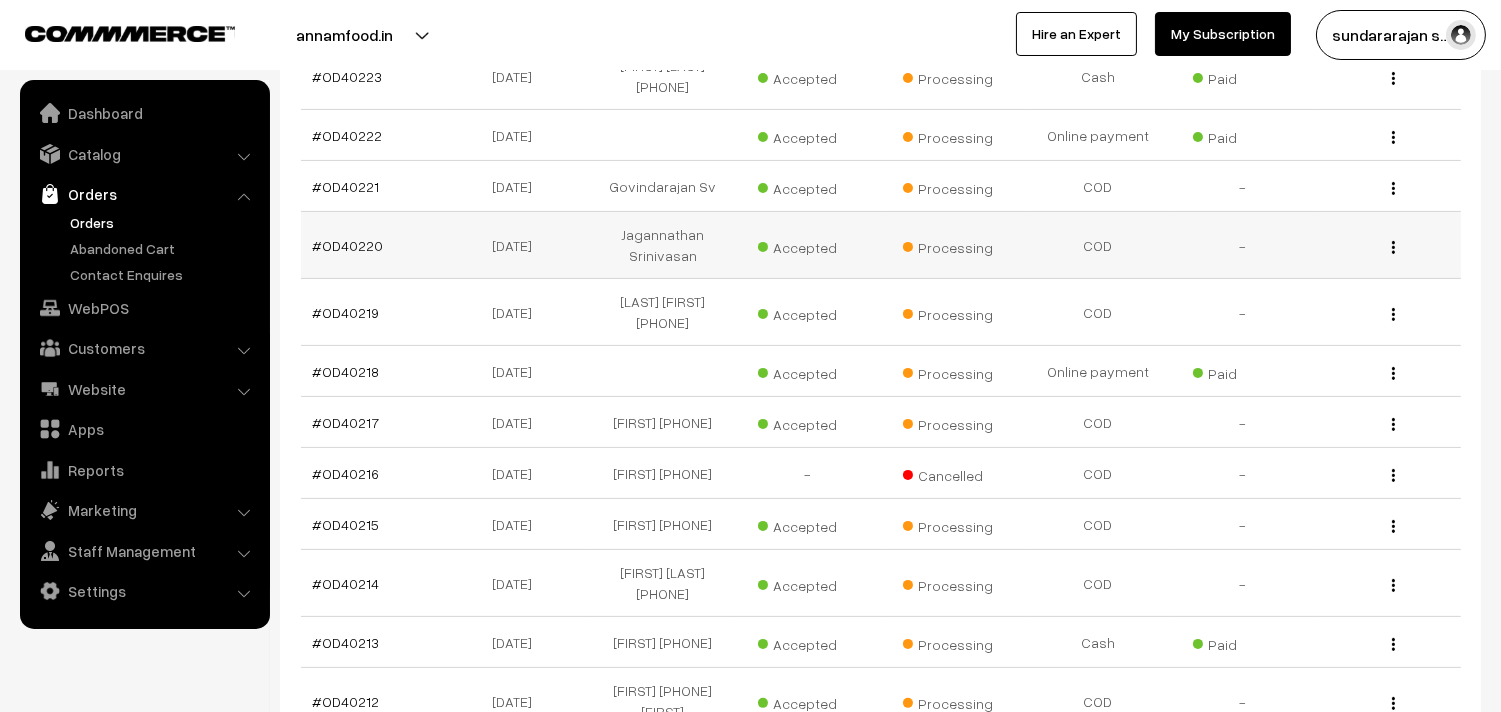 scroll, scrollTop: 1000, scrollLeft: 0, axis: vertical 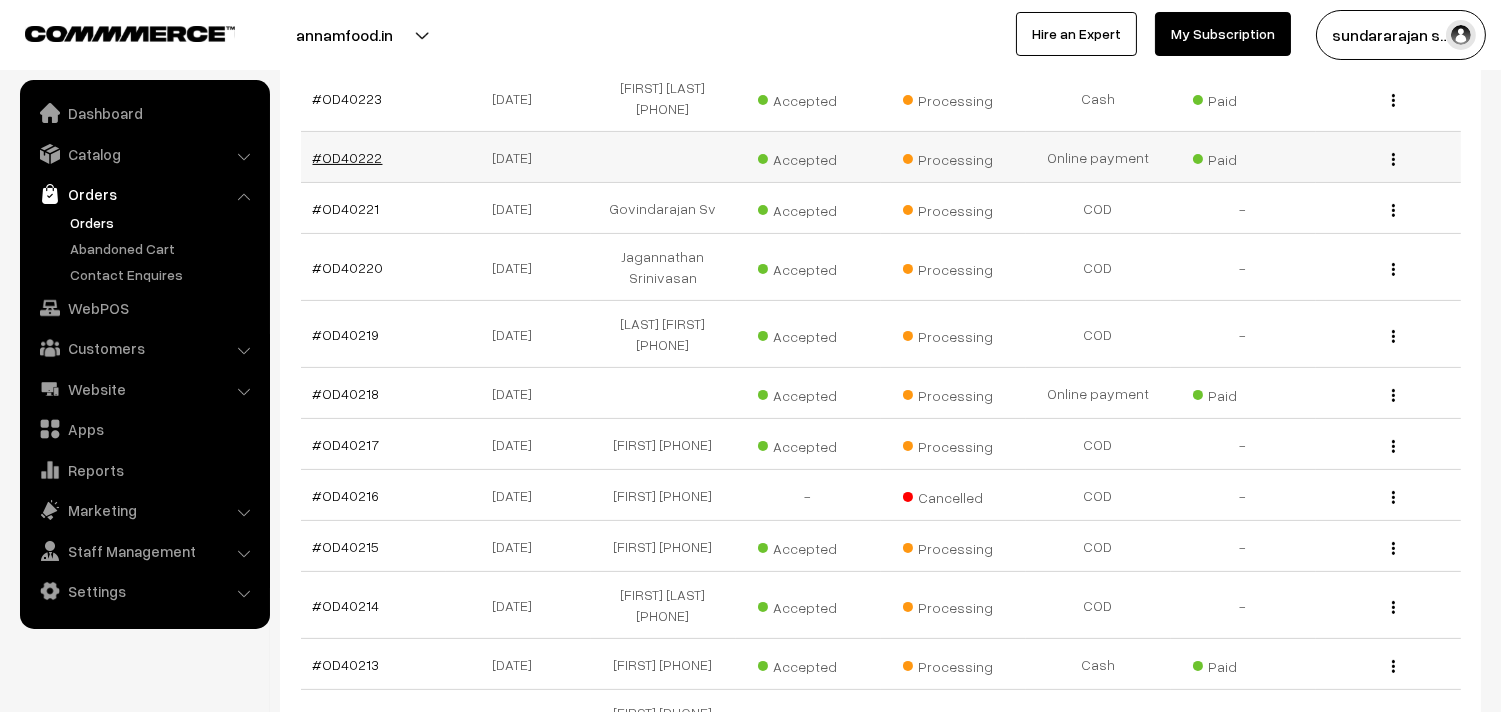 click on "#OD40222" at bounding box center [348, 157] 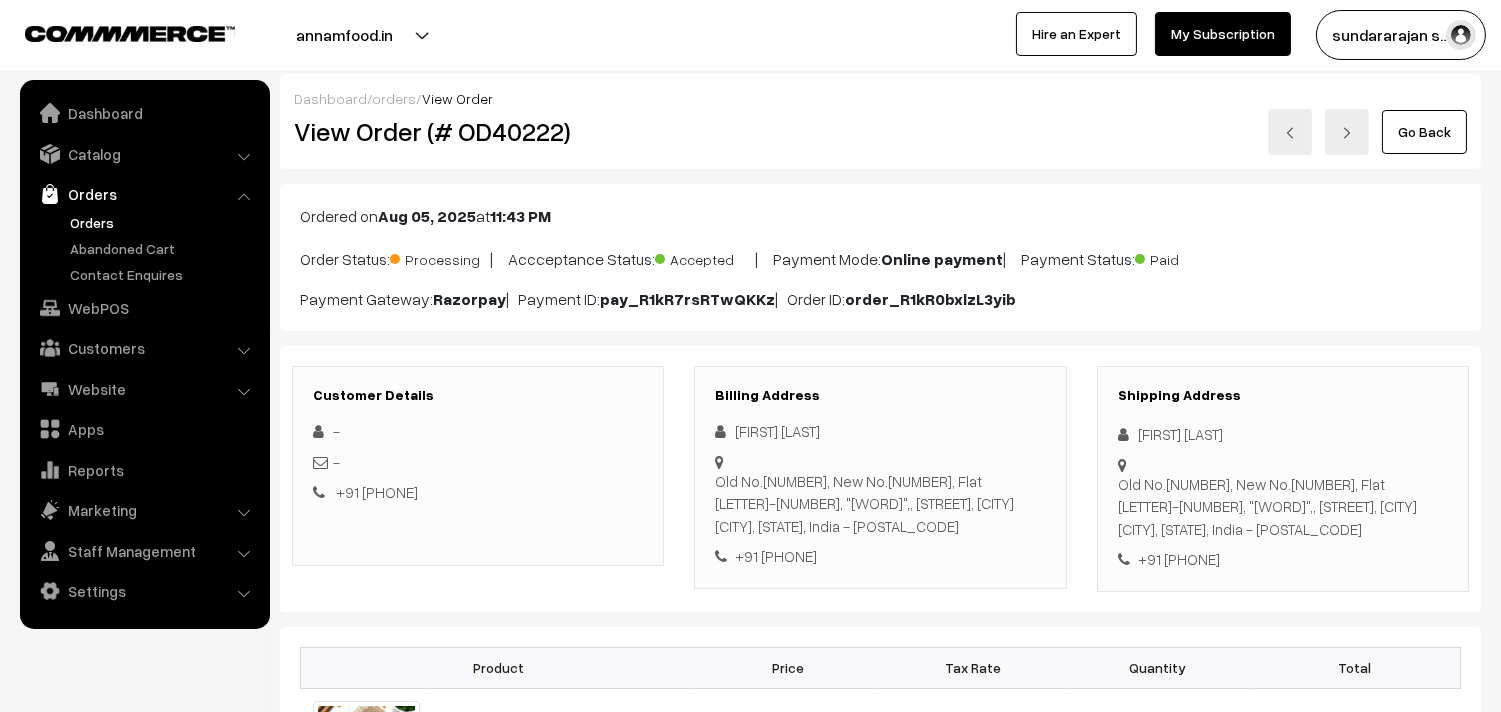 scroll, scrollTop: 0, scrollLeft: 0, axis: both 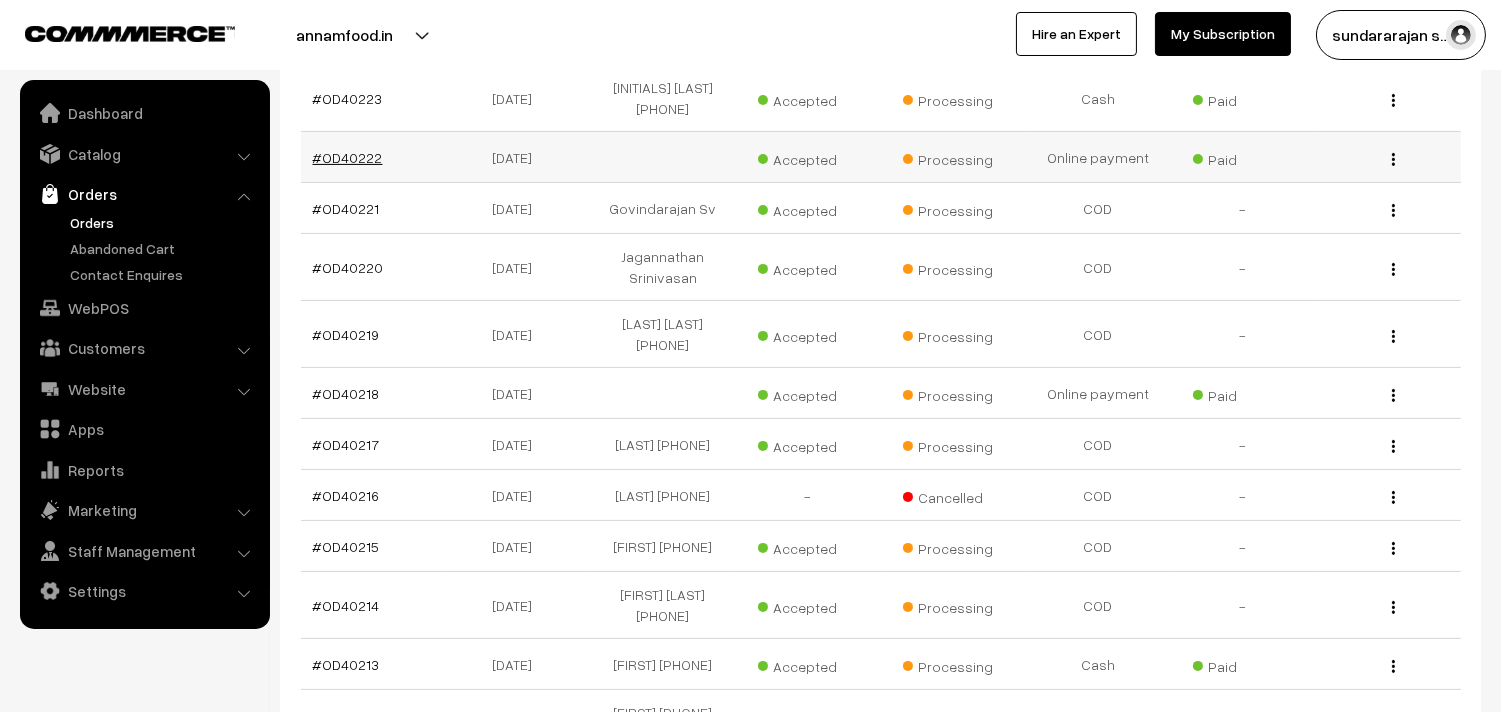click on "#OD40222" at bounding box center [348, 157] 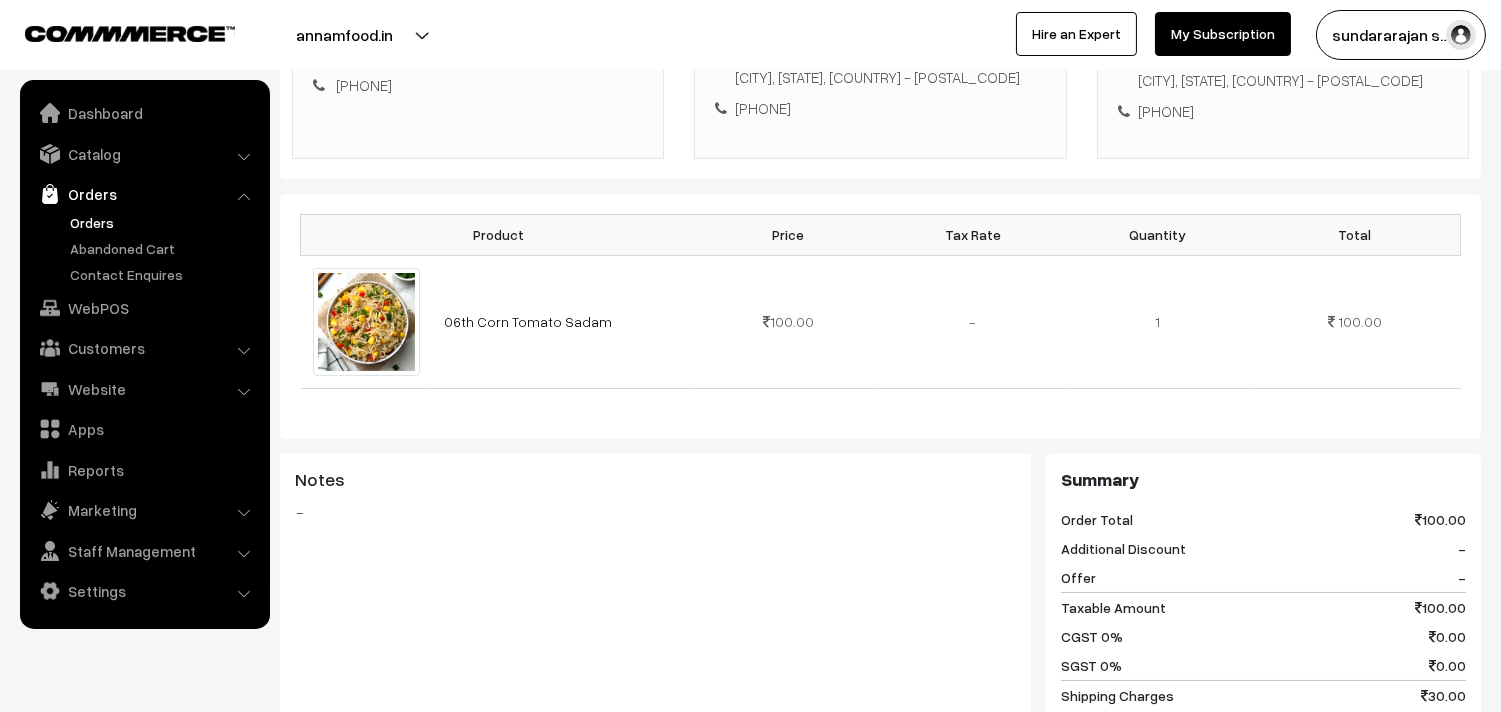 scroll, scrollTop: 555, scrollLeft: 0, axis: vertical 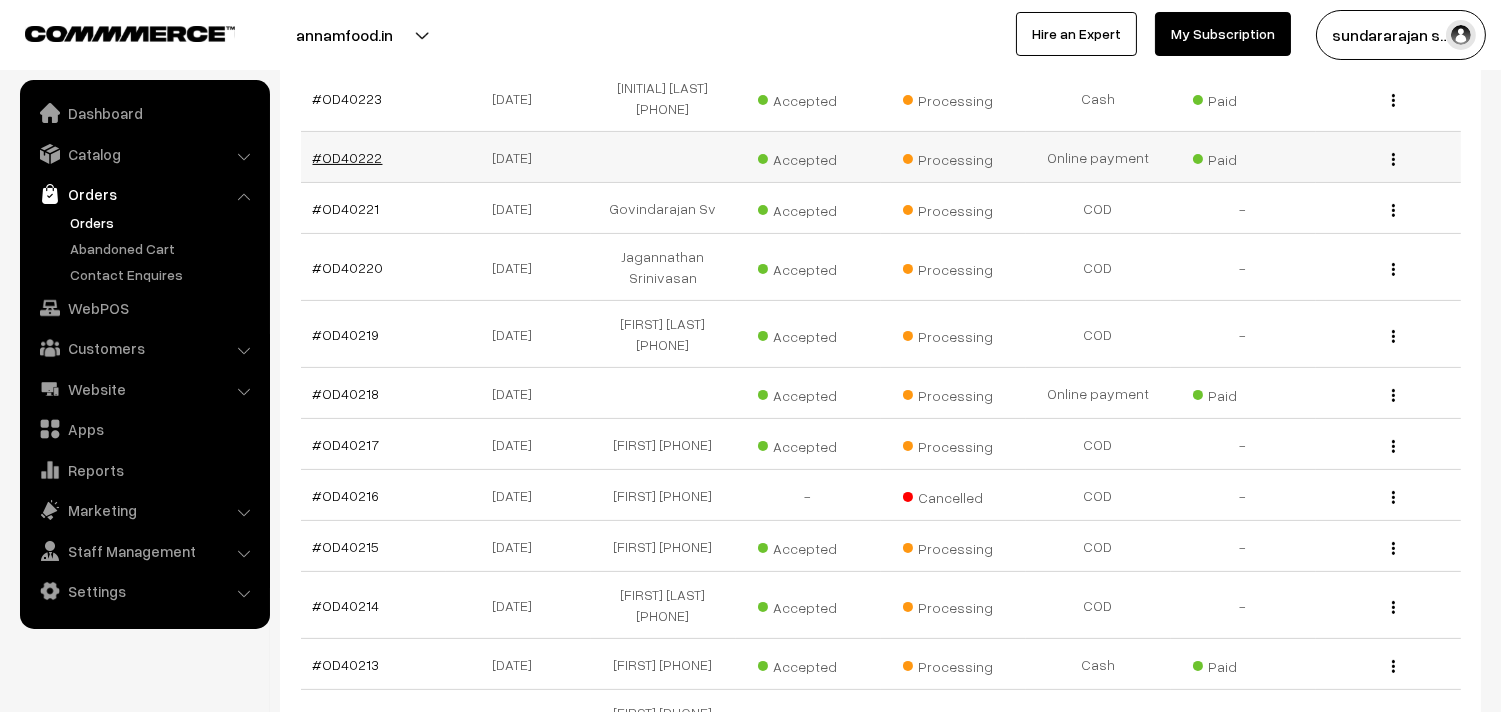 click on "#OD40222" at bounding box center [348, 157] 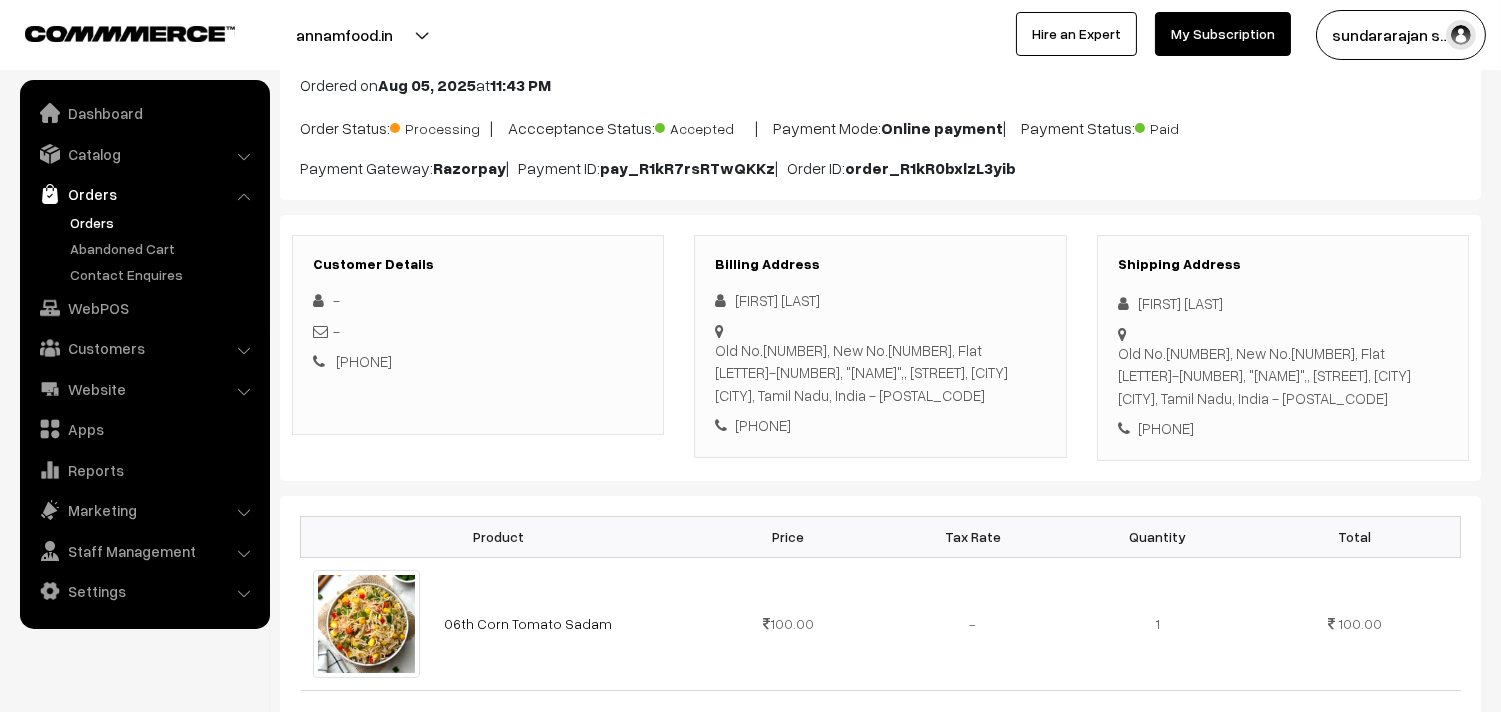 scroll, scrollTop: 333, scrollLeft: 0, axis: vertical 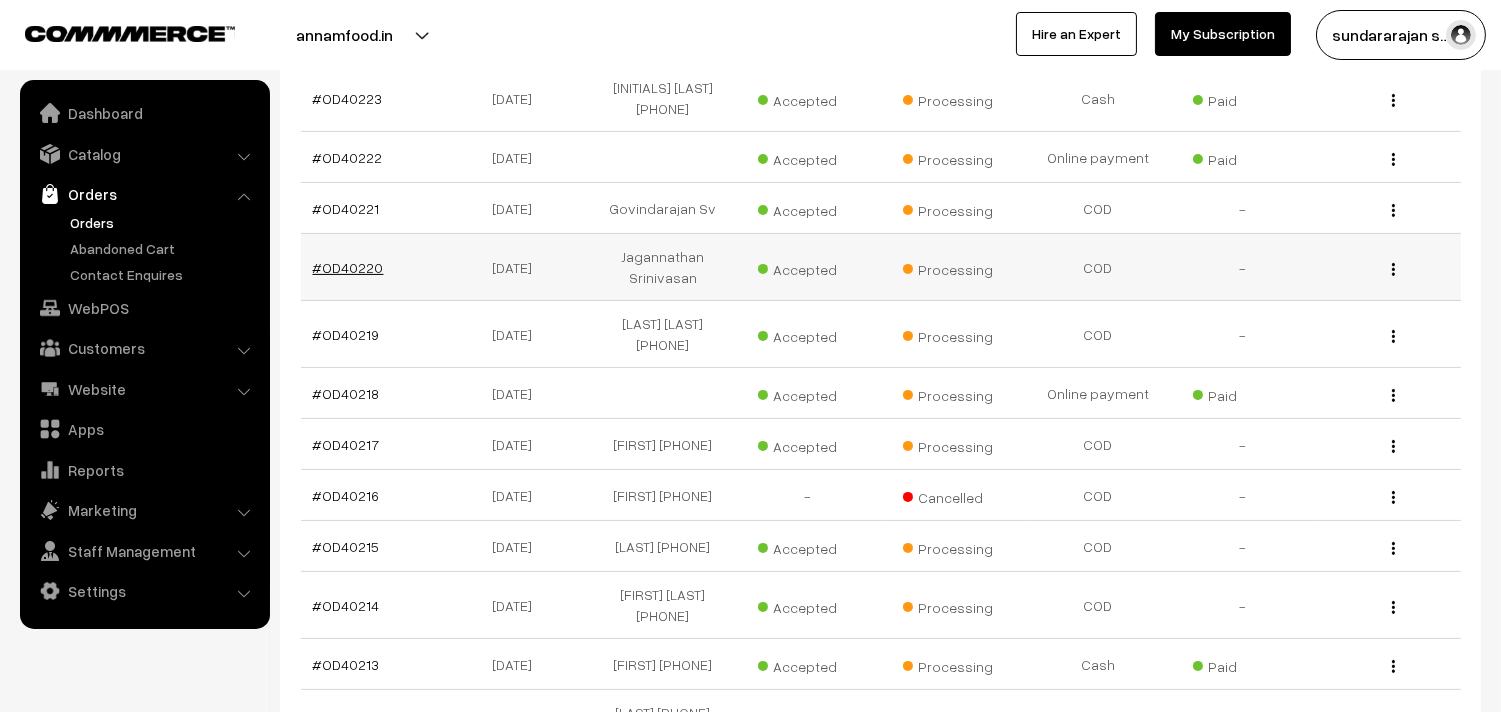 click on "#OD40220" at bounding box center (348, 267) 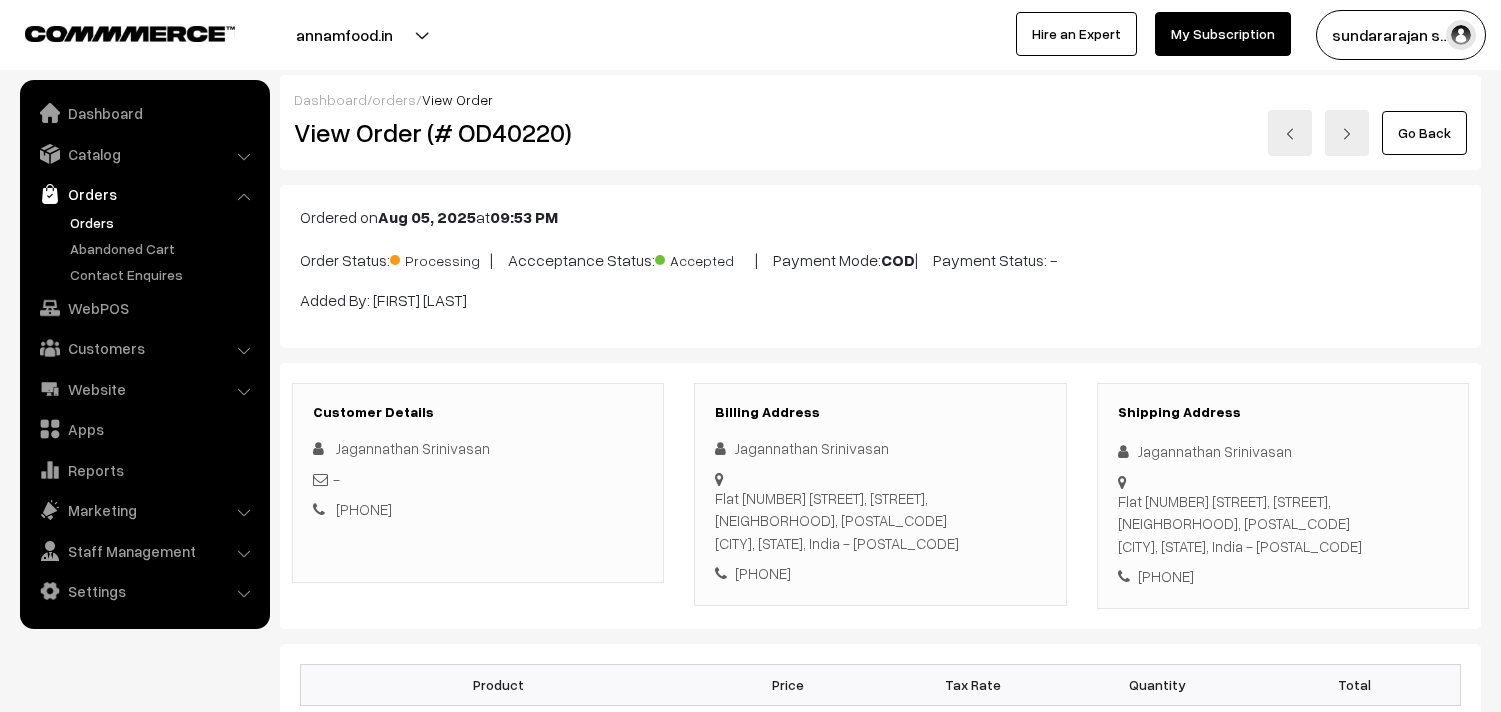 scroll, scrollTop: 0, scrollLeft: 0, axis: both 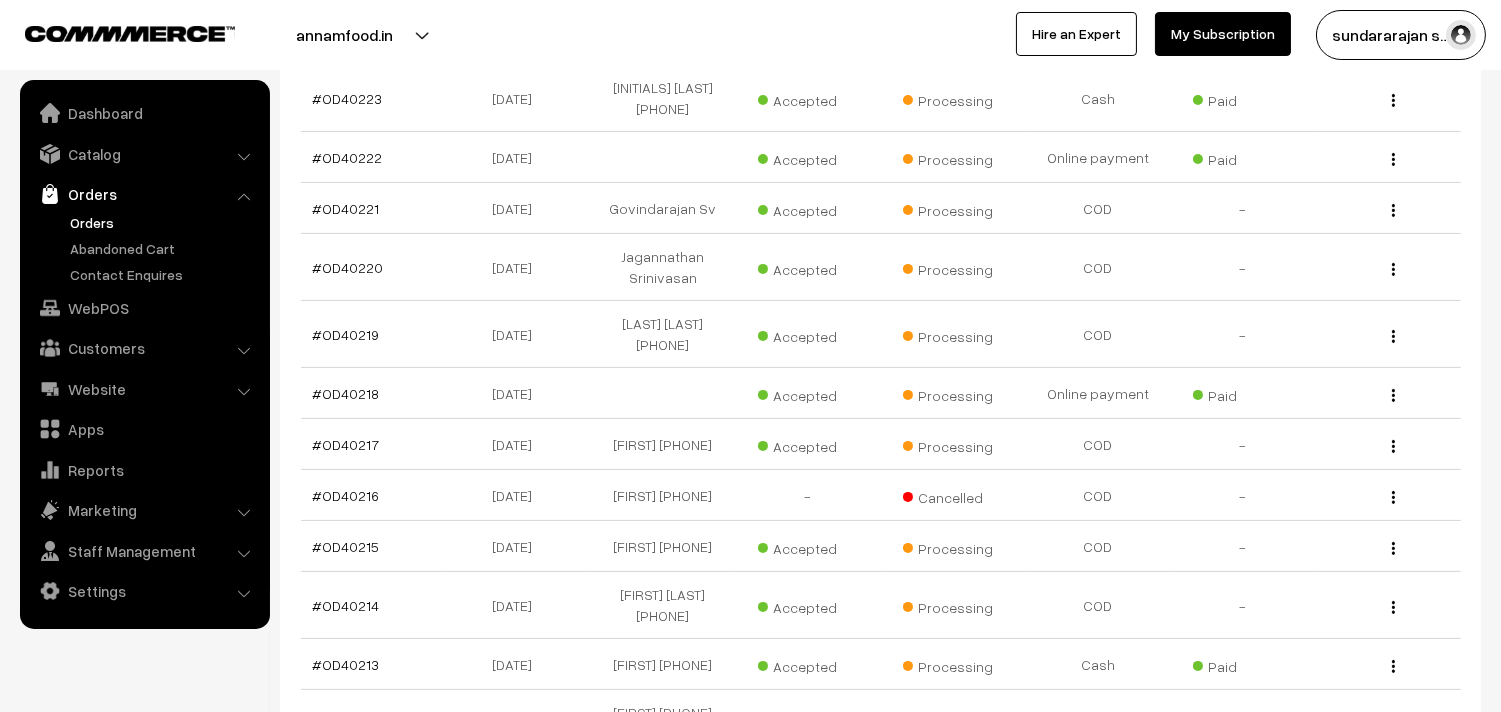 click on "#OD40221" at bounding box center [346, 208] 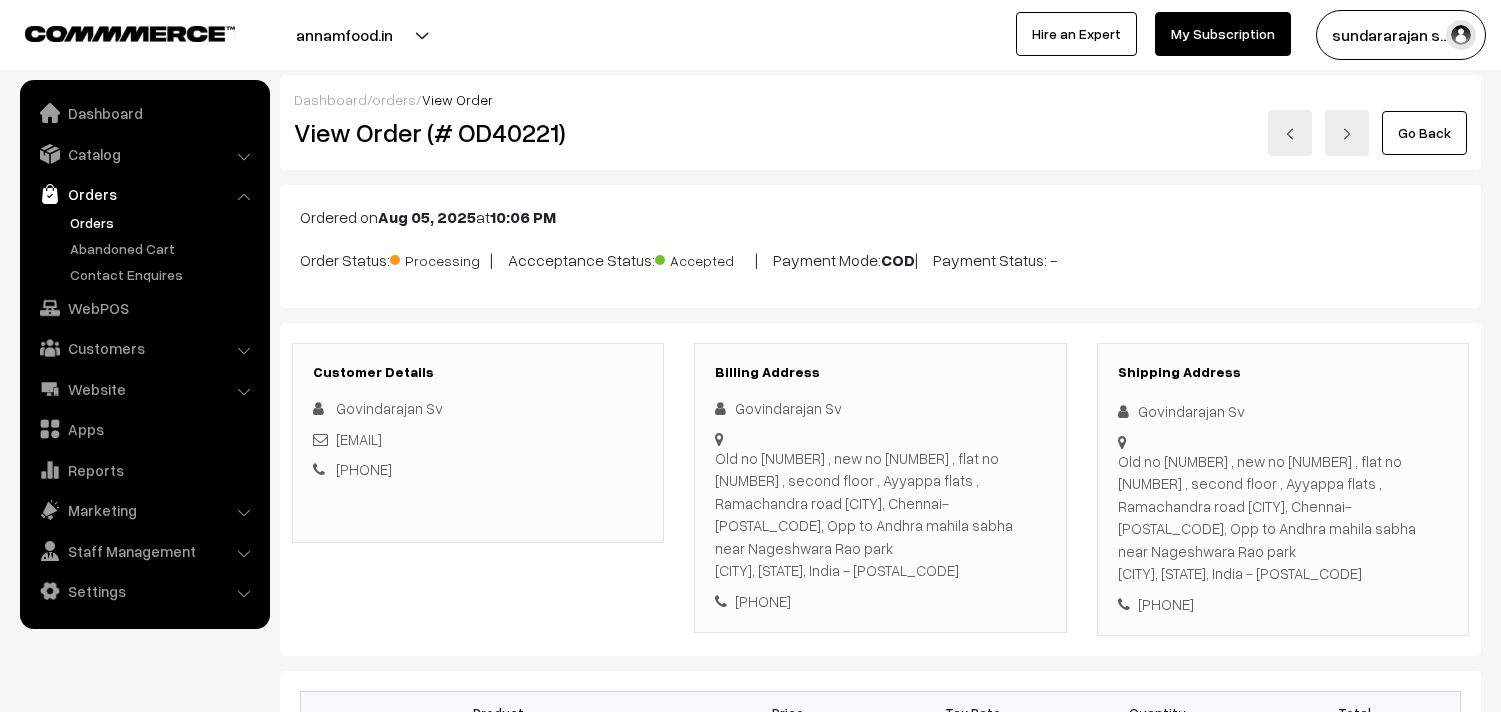 scroll, scrollTop: 222, scrollLeft: 0, axis: vertical 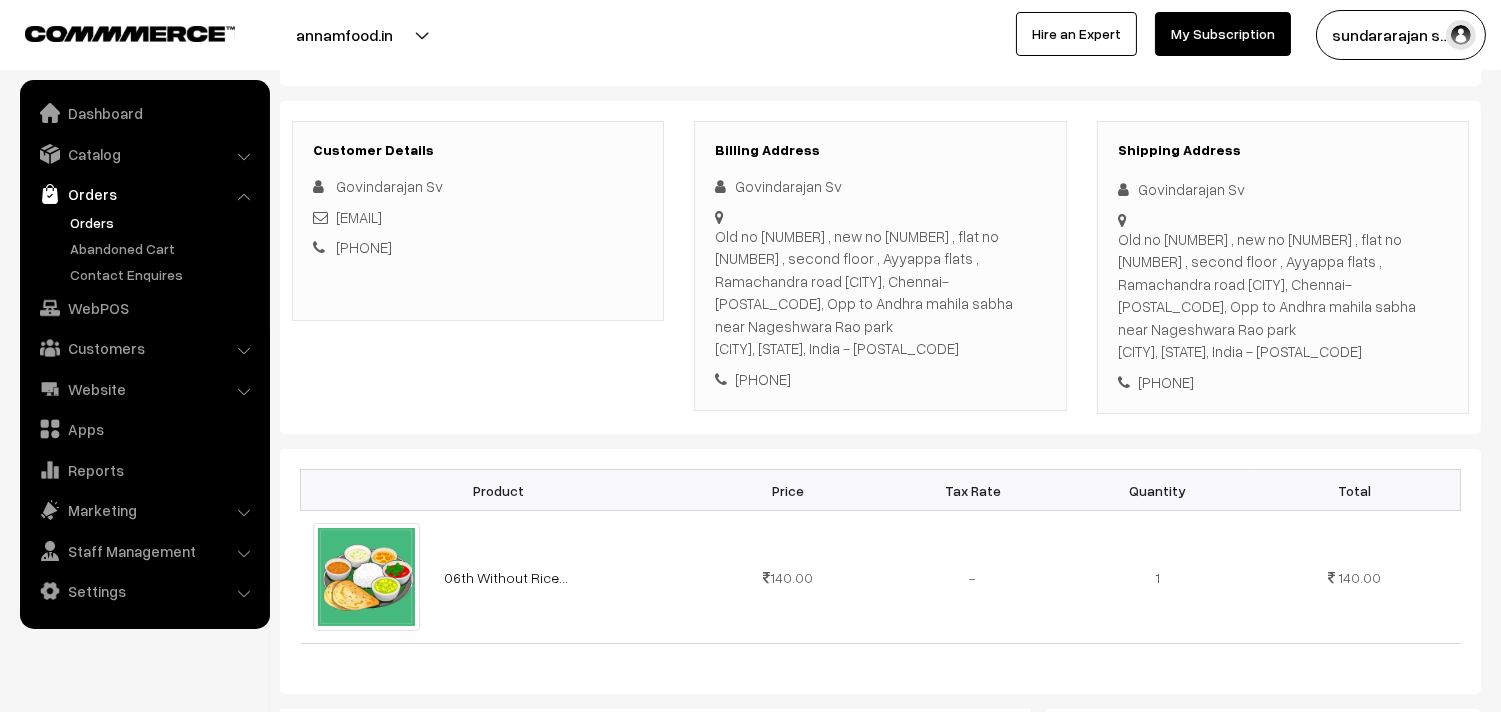 click on "Orders" at bounding box center [164, 222] 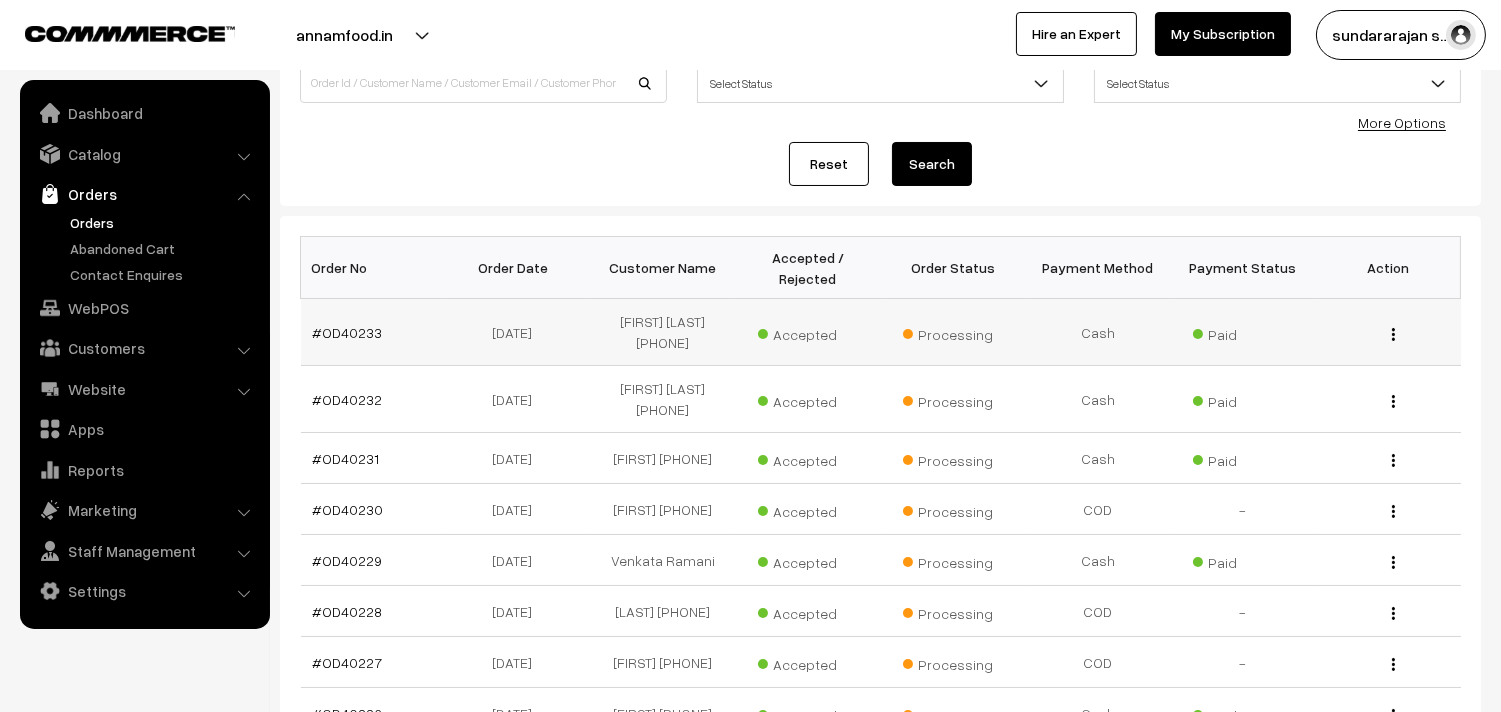 scroll, scrollTop: 222, scrollLeft: 0, axis: vertical 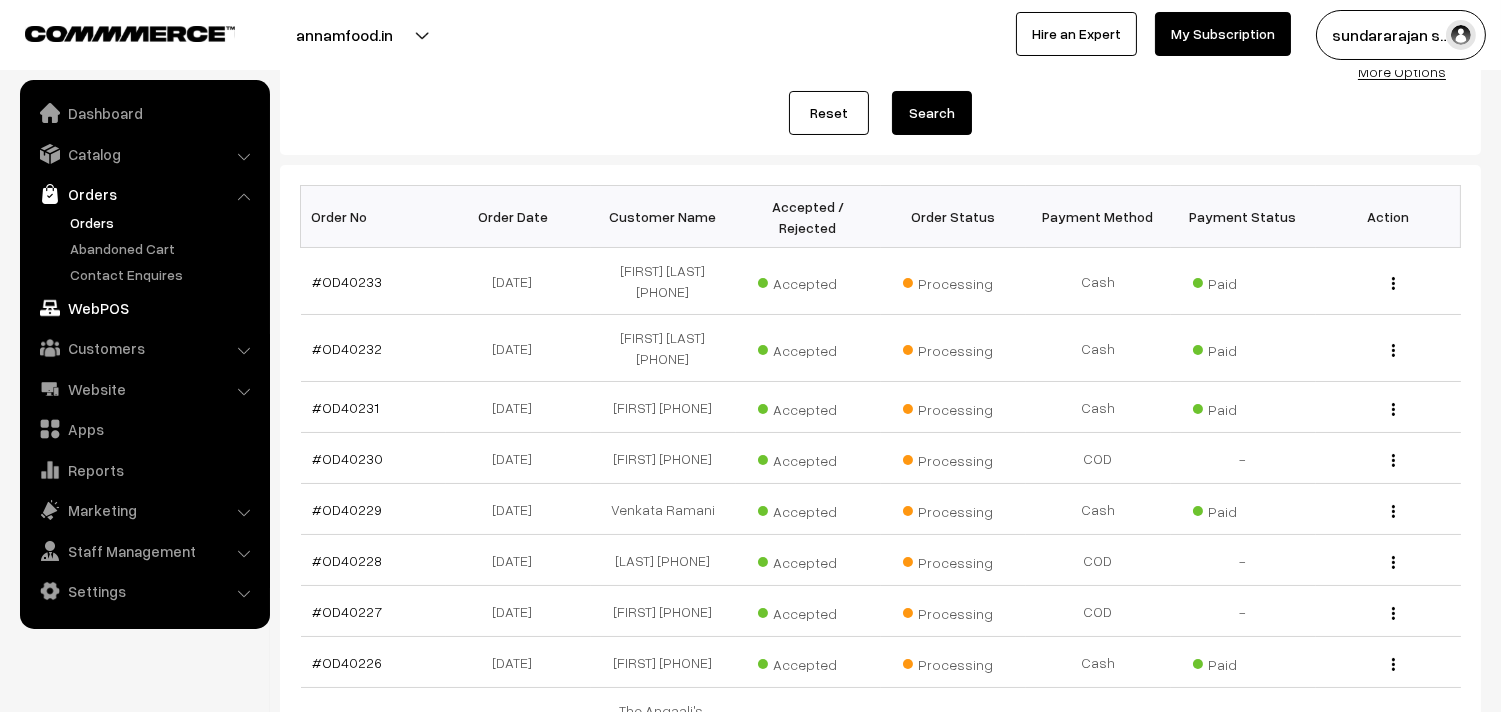 click on "WebPOS" at bounding box center (144, 308) 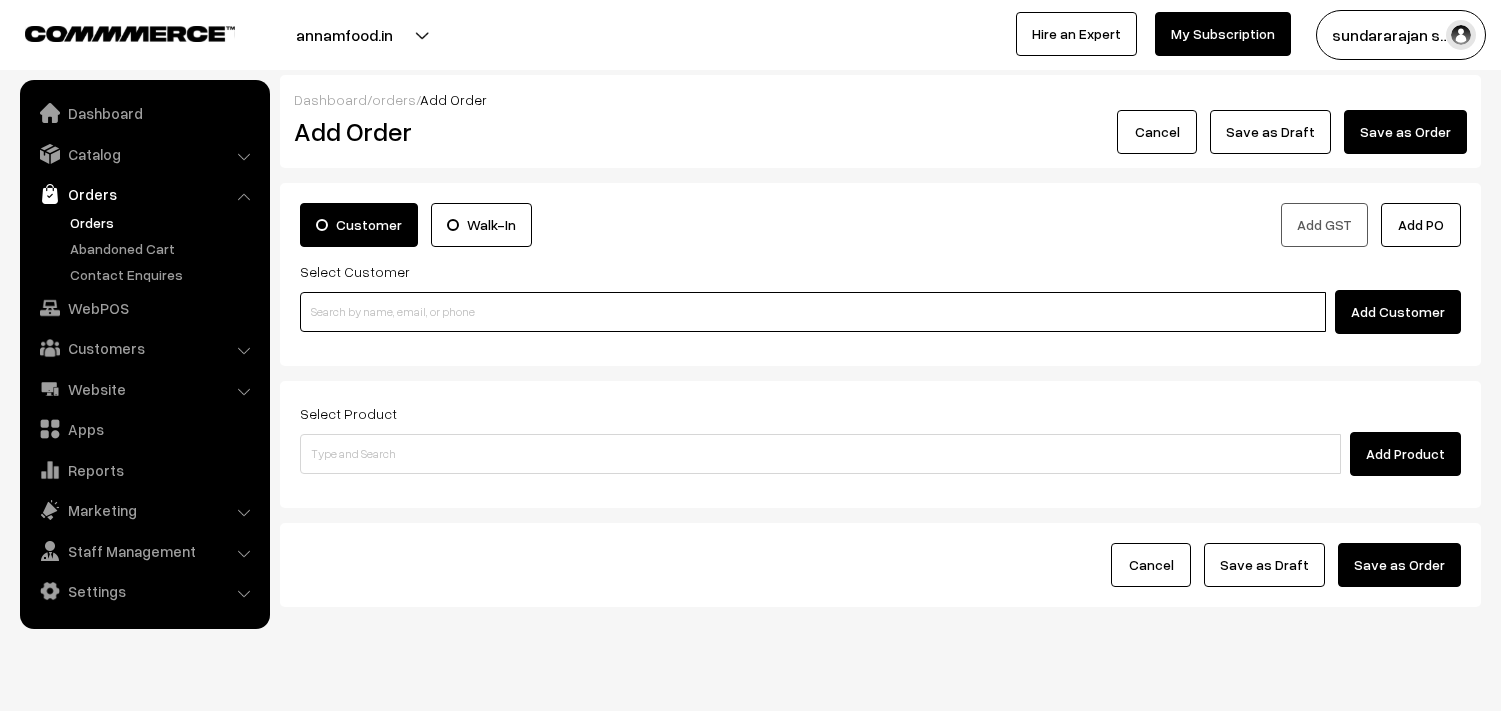 scroll, scrollTop: 0, scrollLeft: 0, axis: both 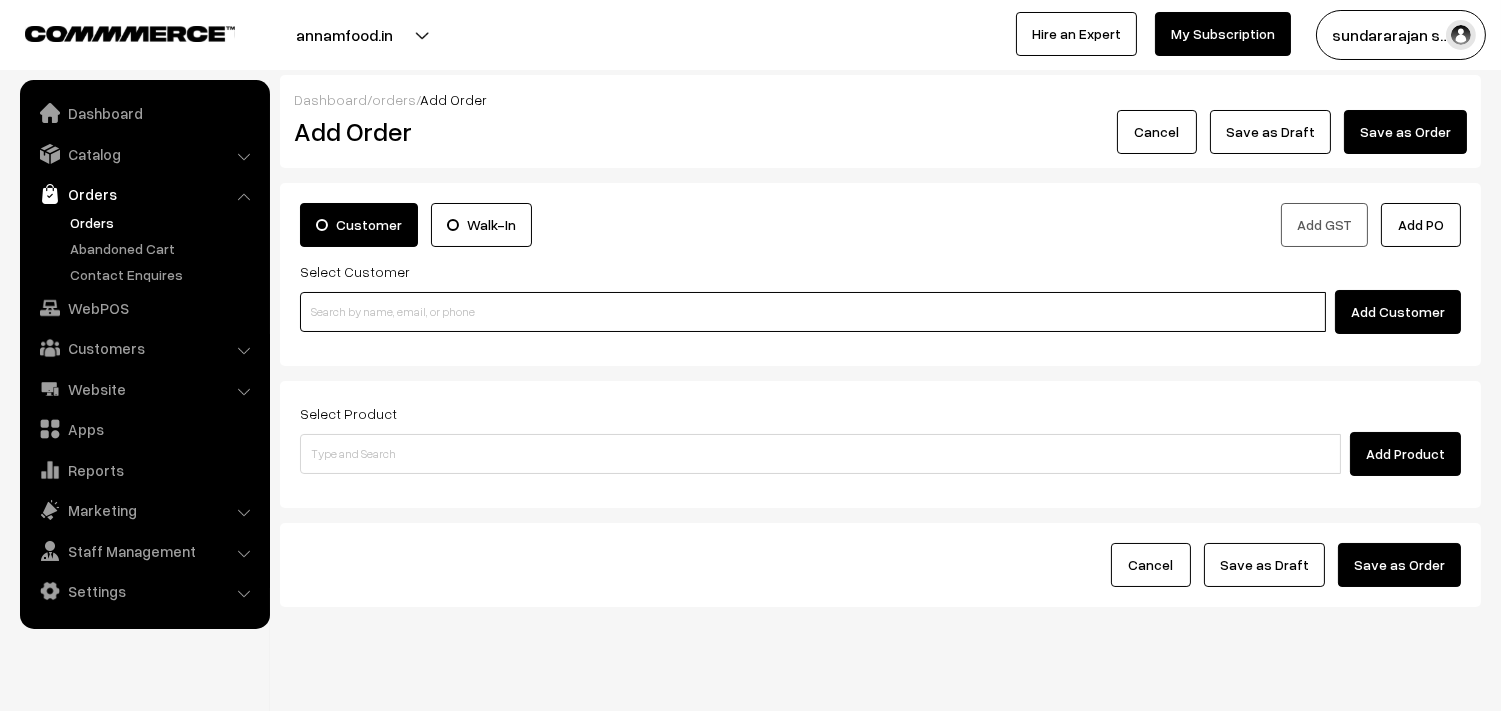 click at bounding box center [813, 312] 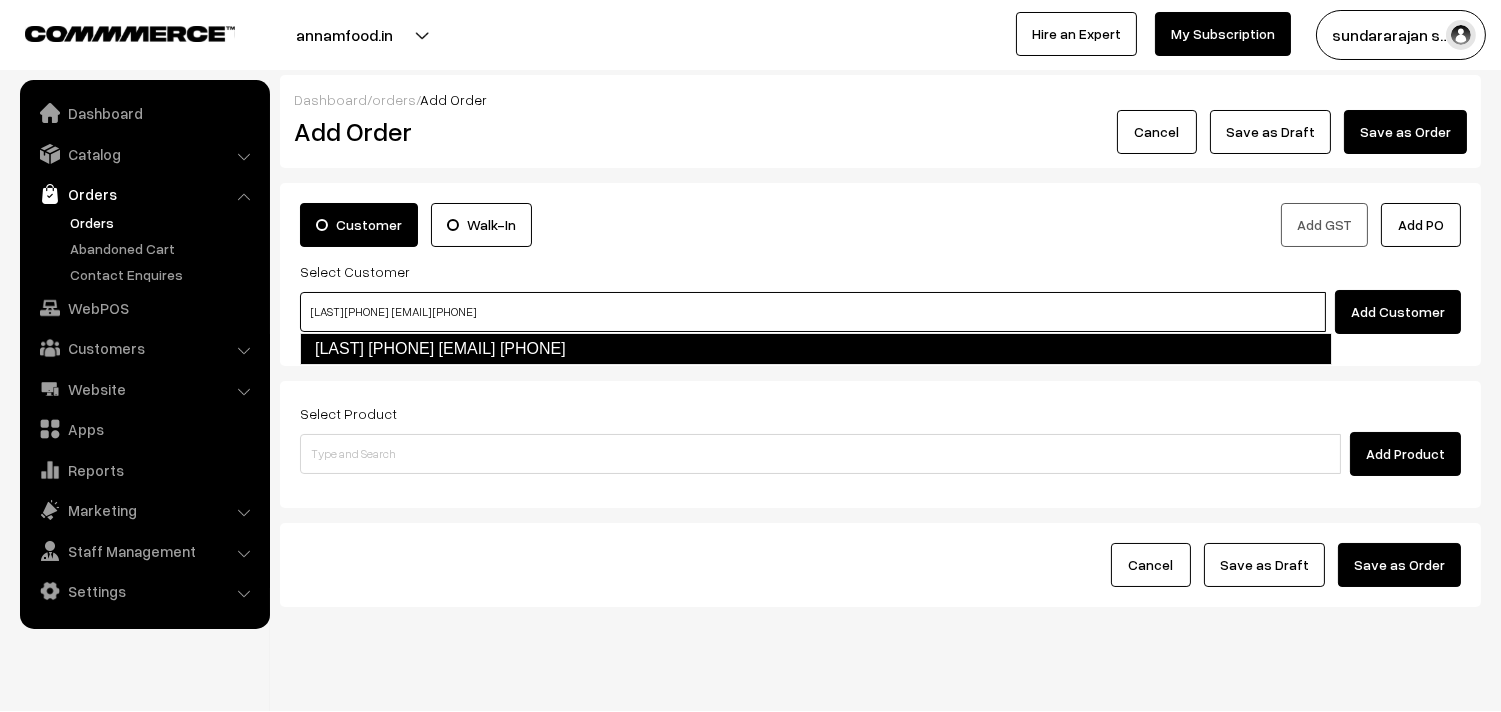 type on "Ranganathan 94449 44483  [Anna30@gmail.com] [9444944483]" 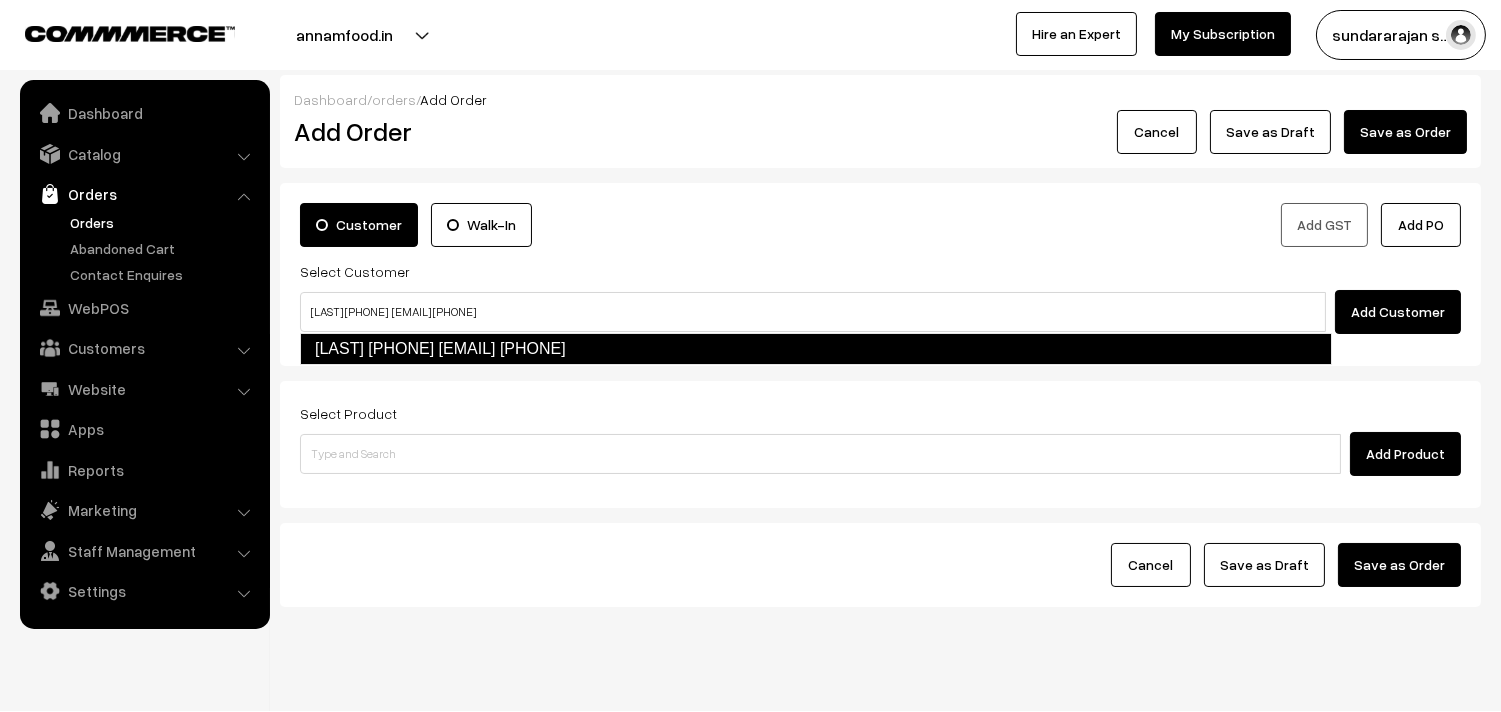 type 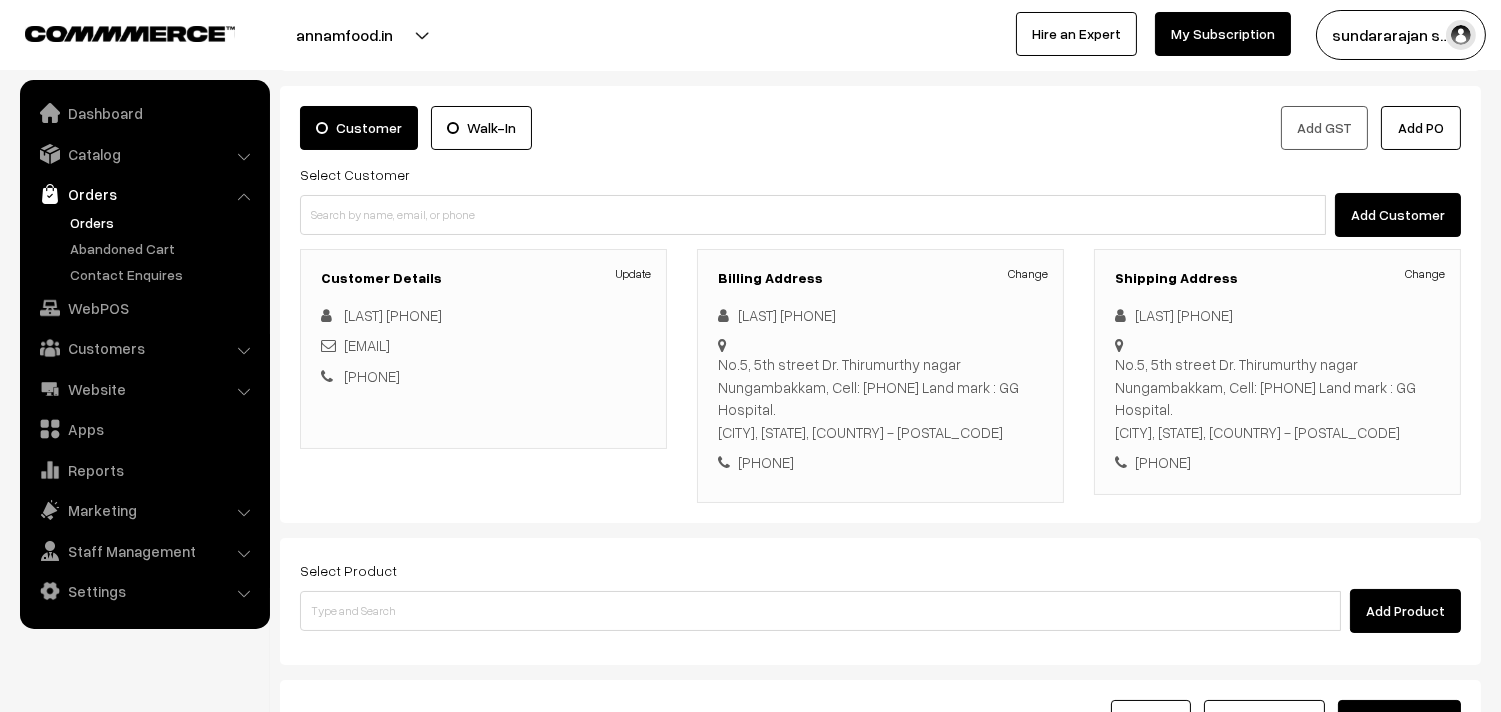 scroll, scrollTop: 111, scrollLeft: 0, axis: vertical 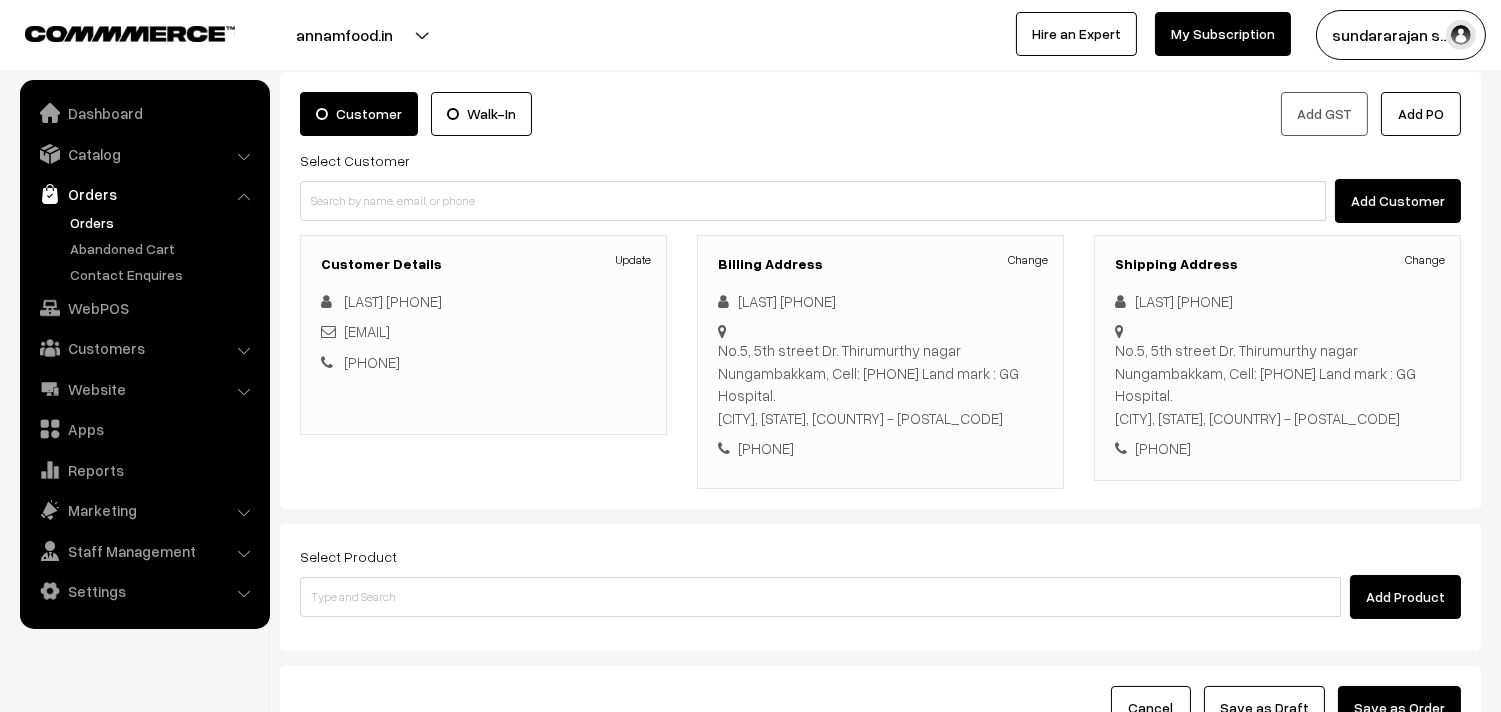 click on "Add Product" at bounding box center (880, 597) 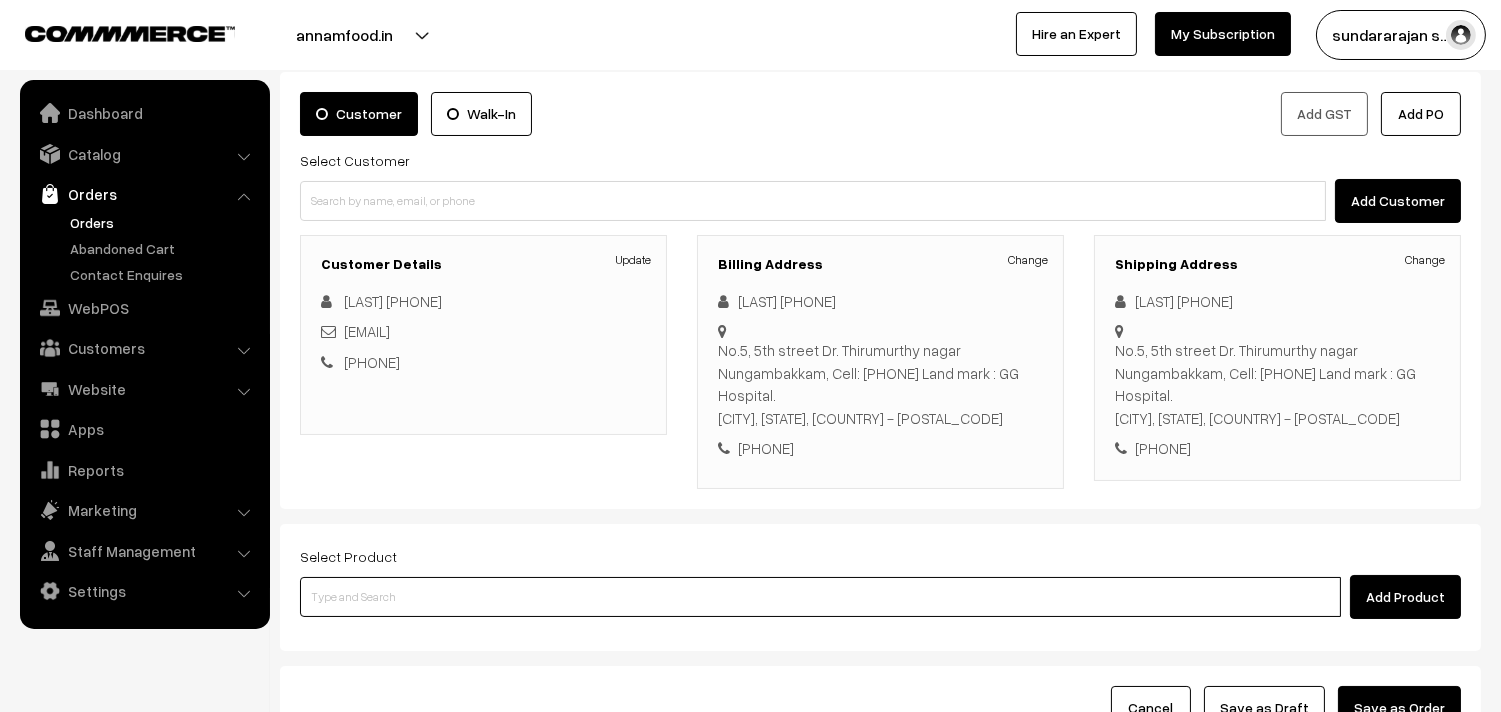 click at bounding box center (820, 597) 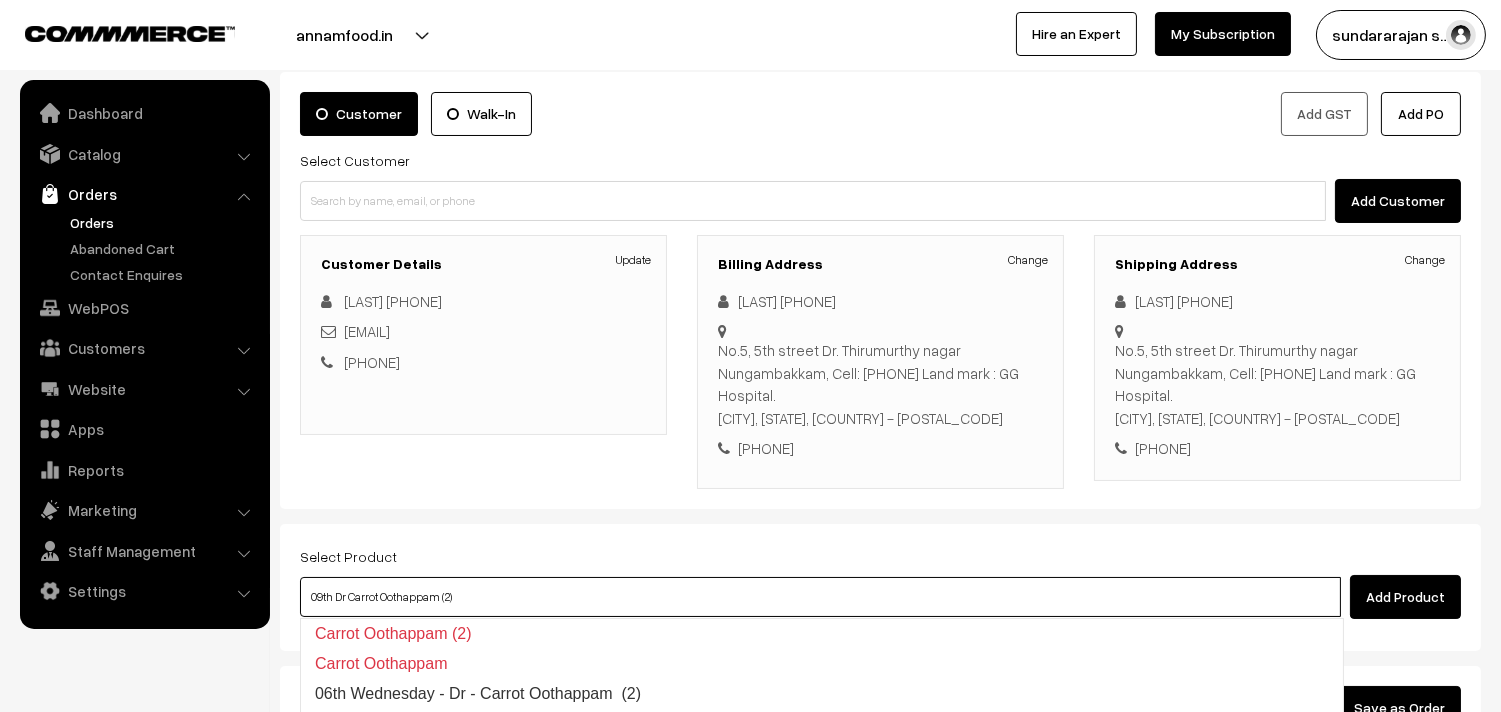 type on "06th Wednesday - Dr - Carrot Oothappam  (2)" 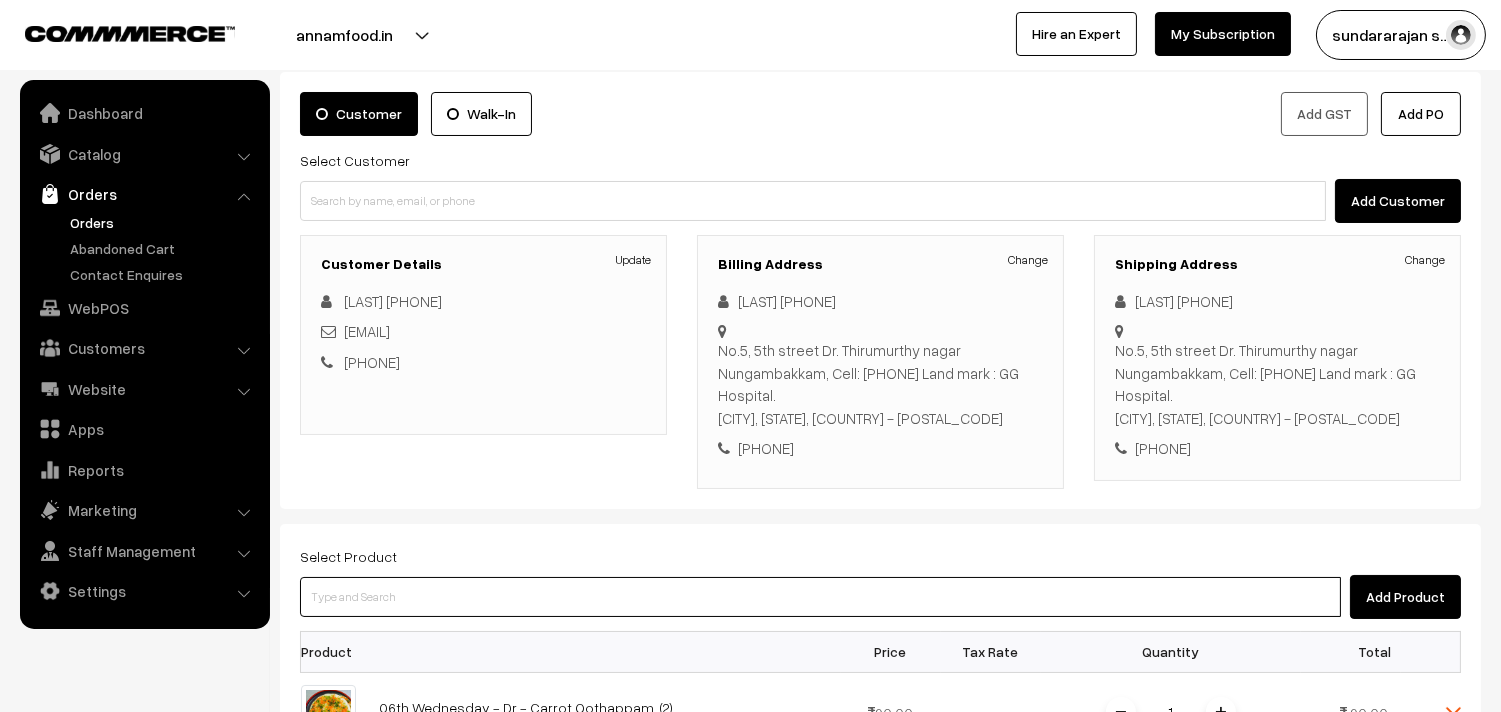 click at bounding box center (820, 597) 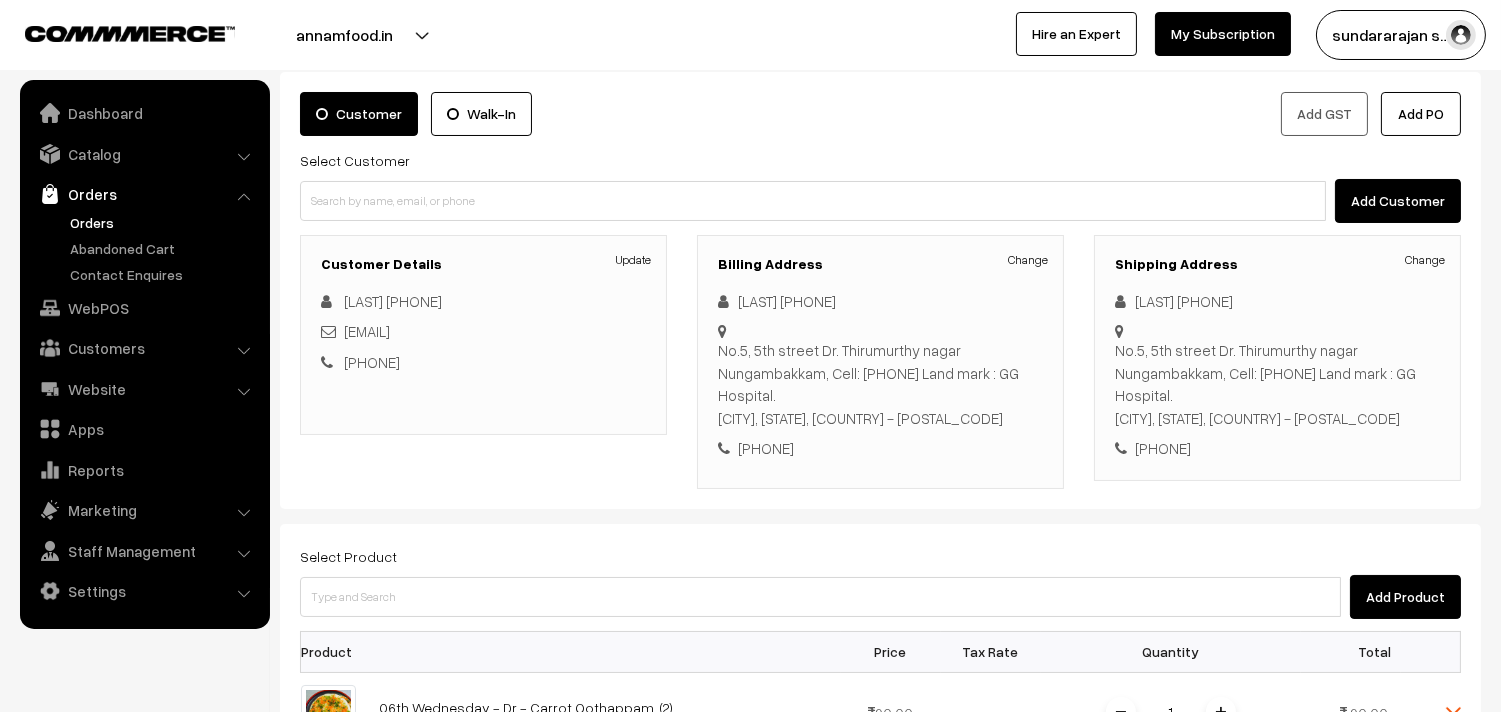 click on "Select Product
Add Product" at bounding box center [880, 581] 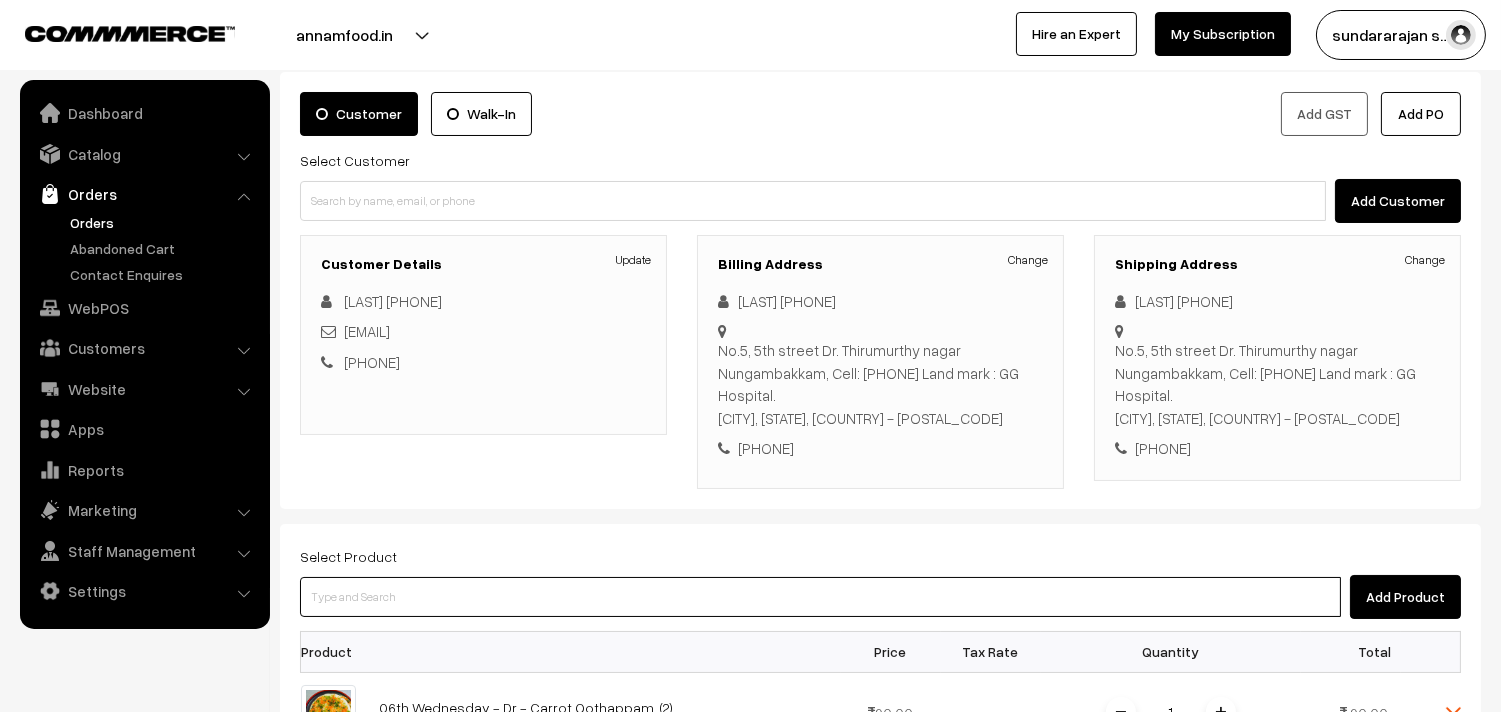 click at bounding box center (820, 597) 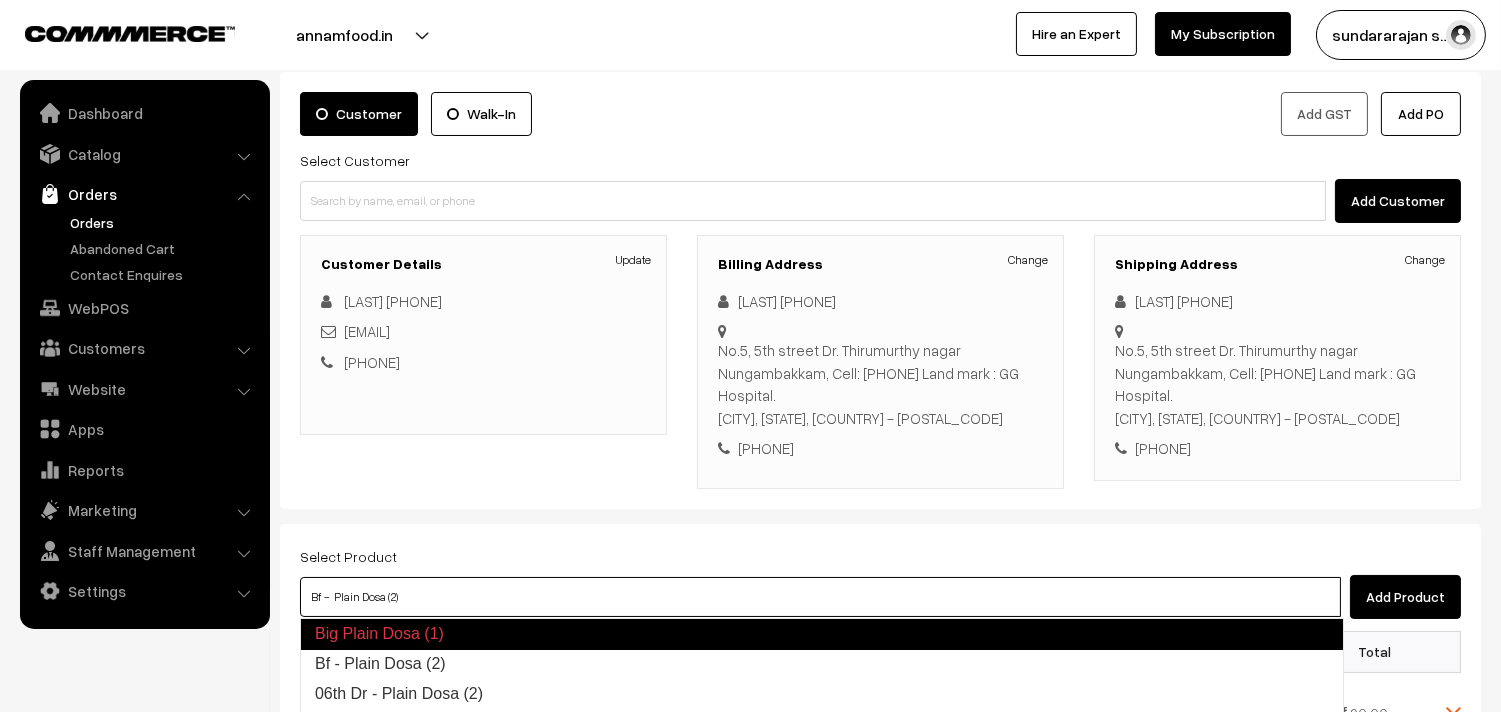 type on "06th Dr - Plain Dosa (2)" 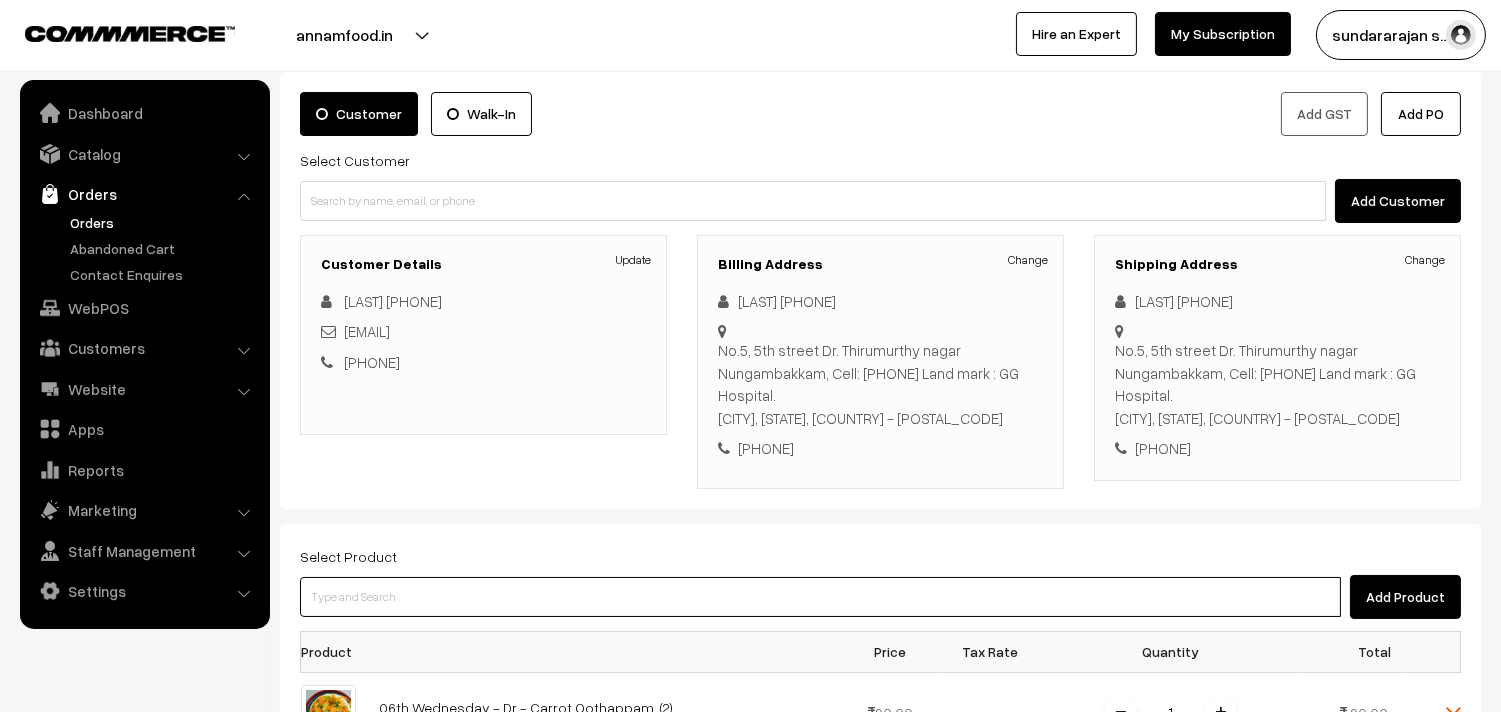 click at bounding box center (820, 597) 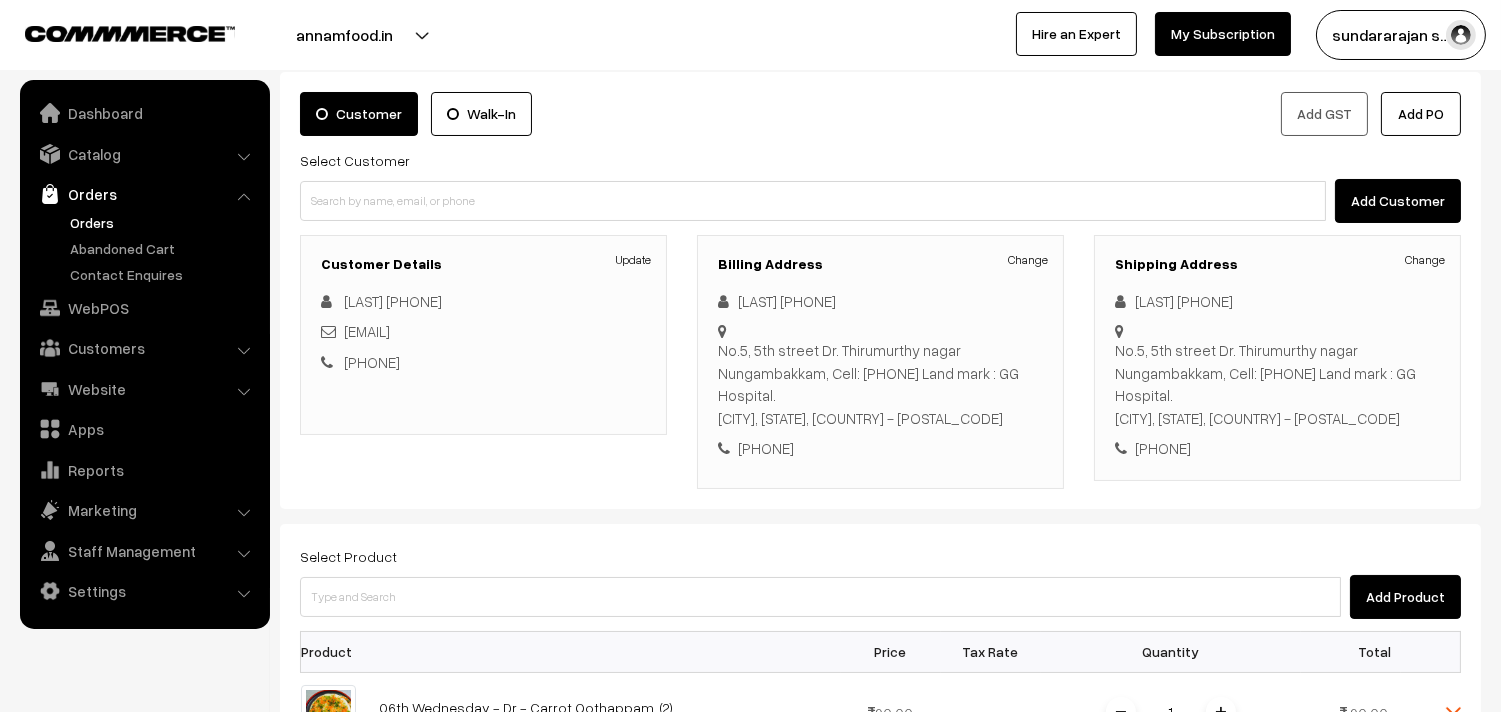 drag, startPoint x: 597, startPoint y: 557, endPoint x: 583, endPoint y: 611, distance: 55.7853 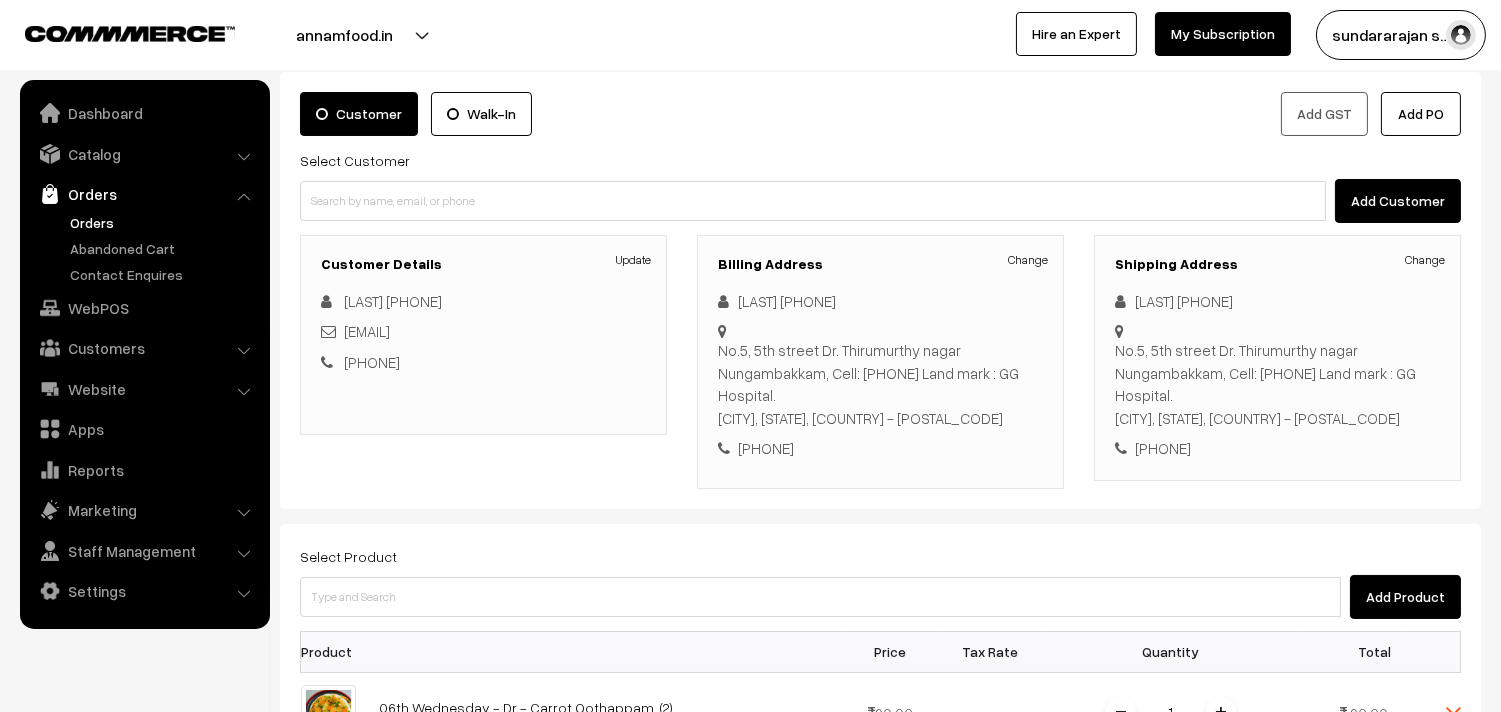 click on "Select Product
Add Product" at bounding box center (880, 581) 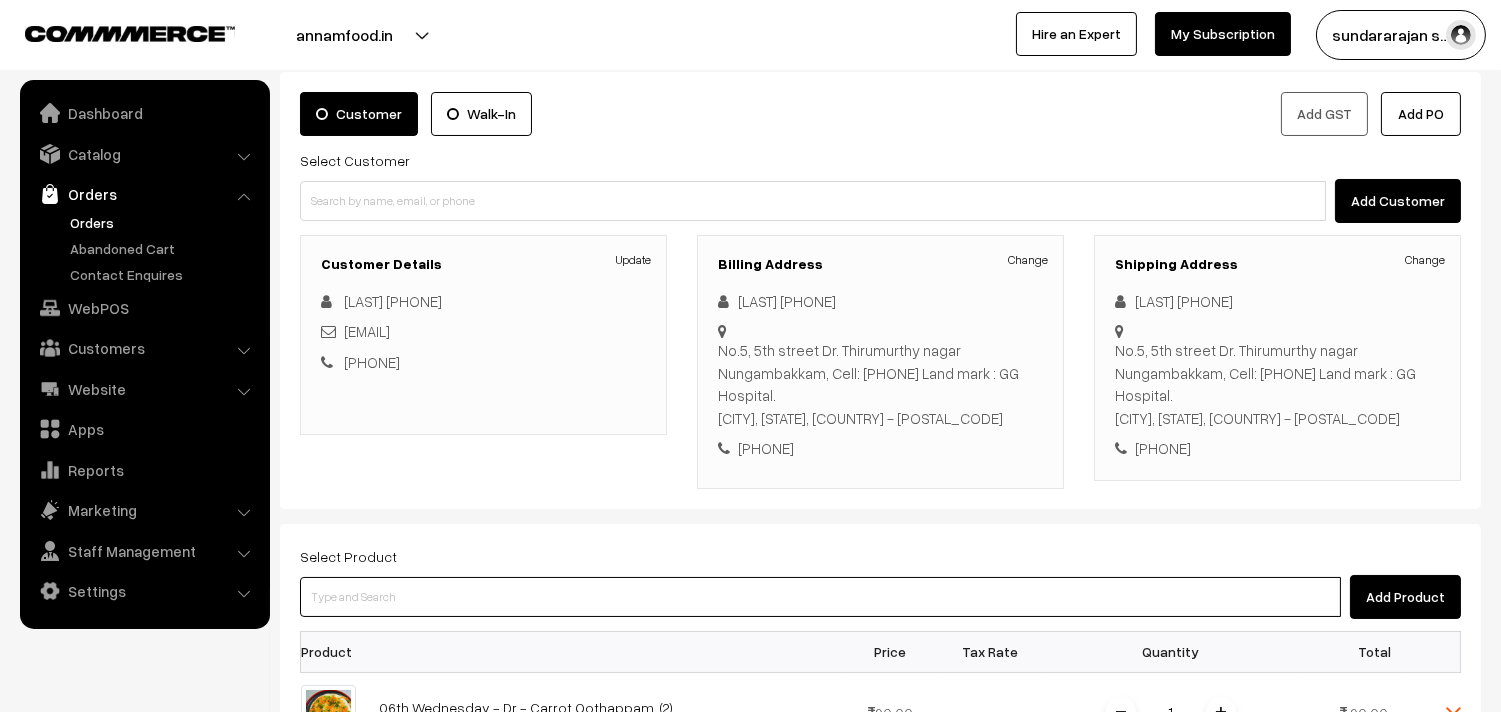 drag, startPoint x: 583, startPoint y: 611, endPoint x: 567, endPoint y: 615, distance: 16.492422 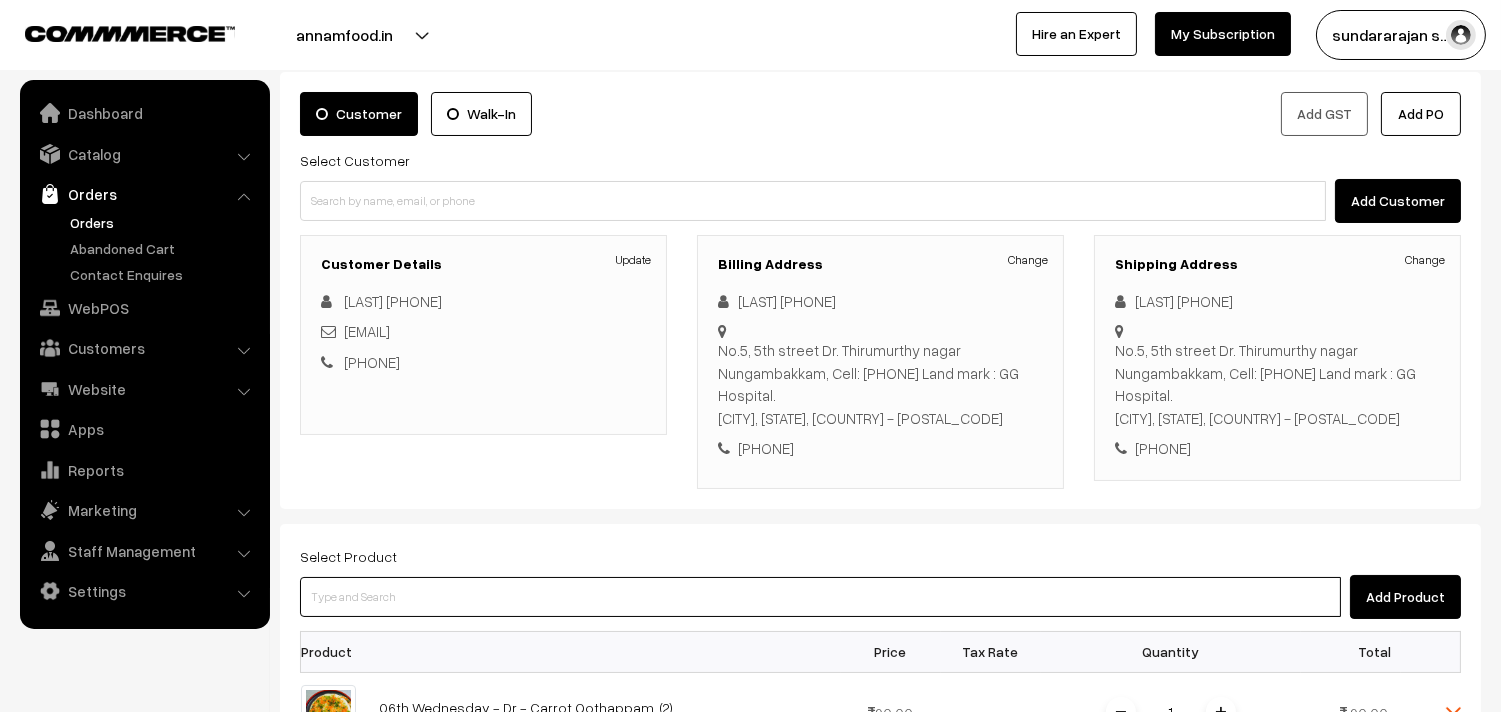 click at bounding box center (820, 597) 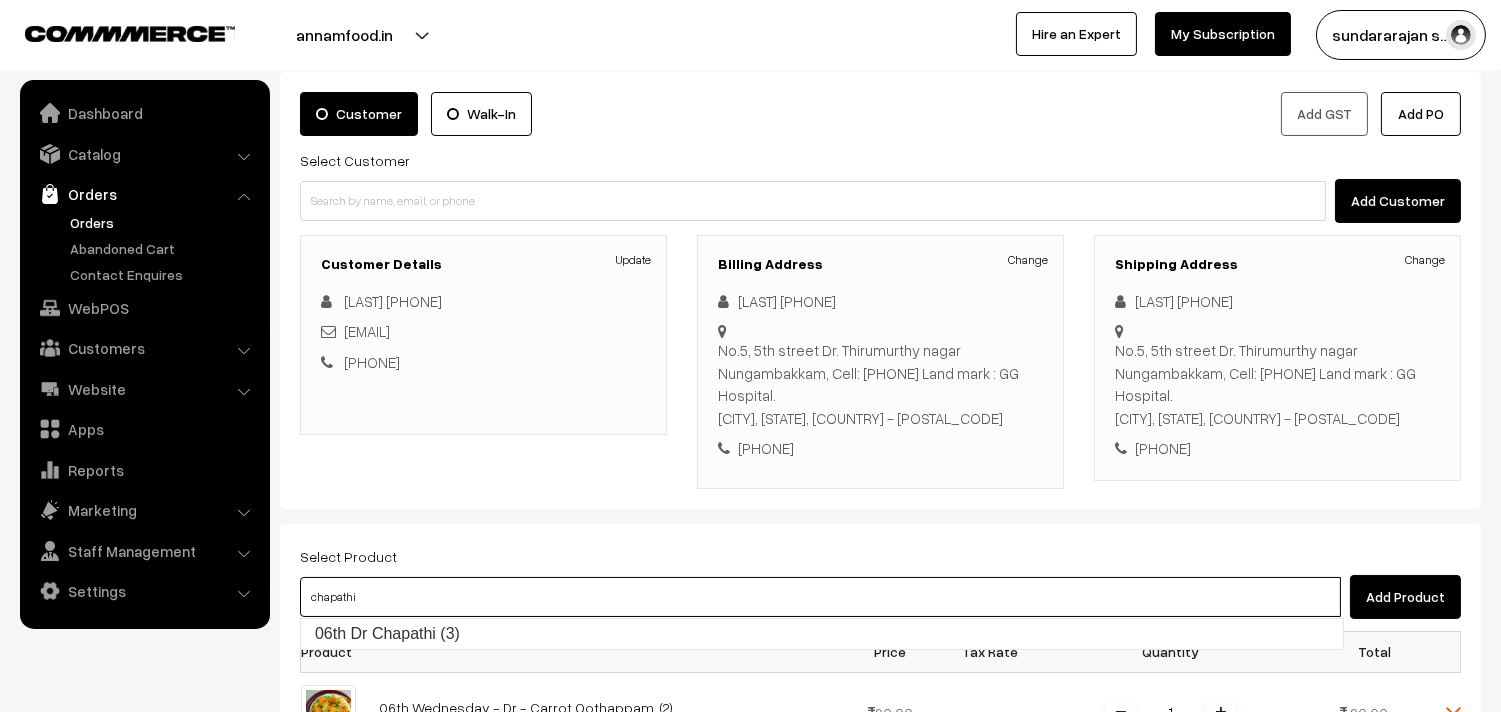 type on "06th  Dr Chapathi  (3)" 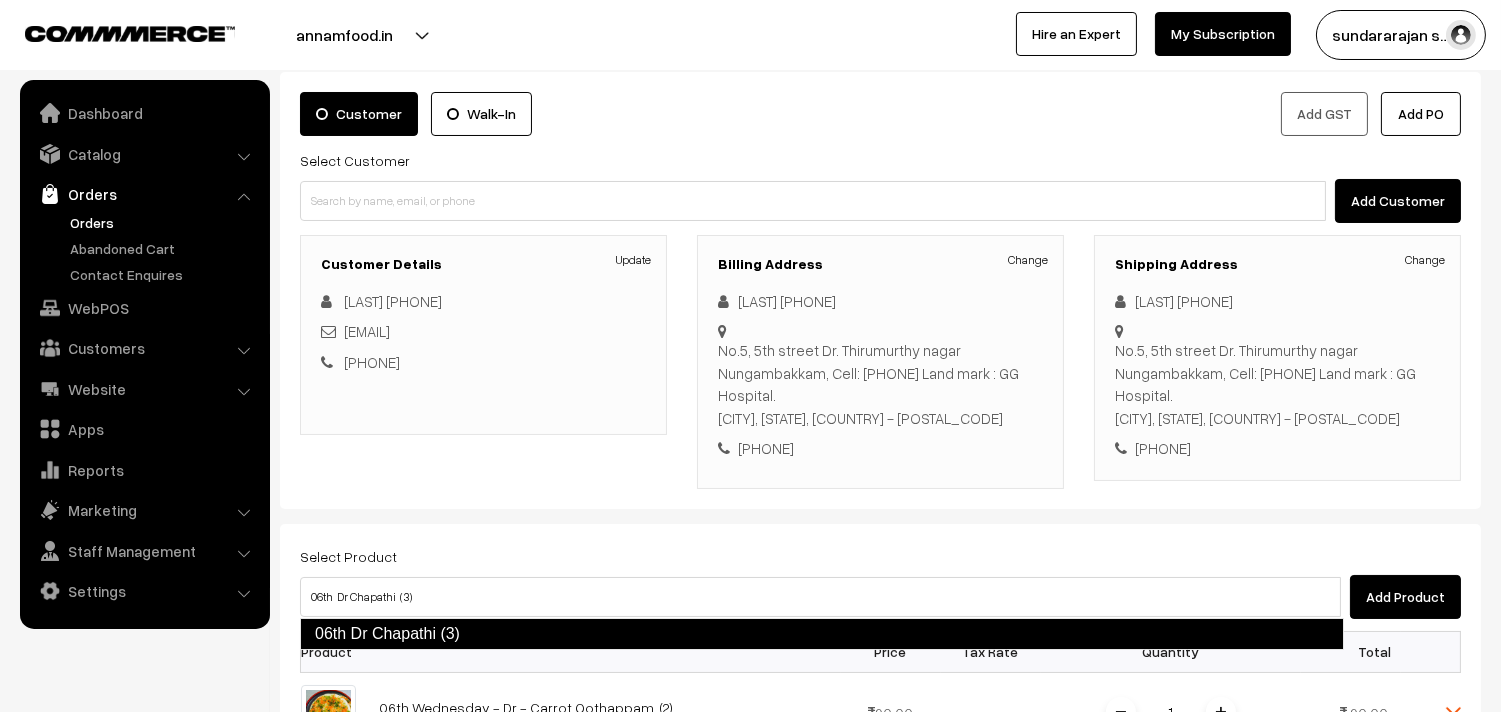 type 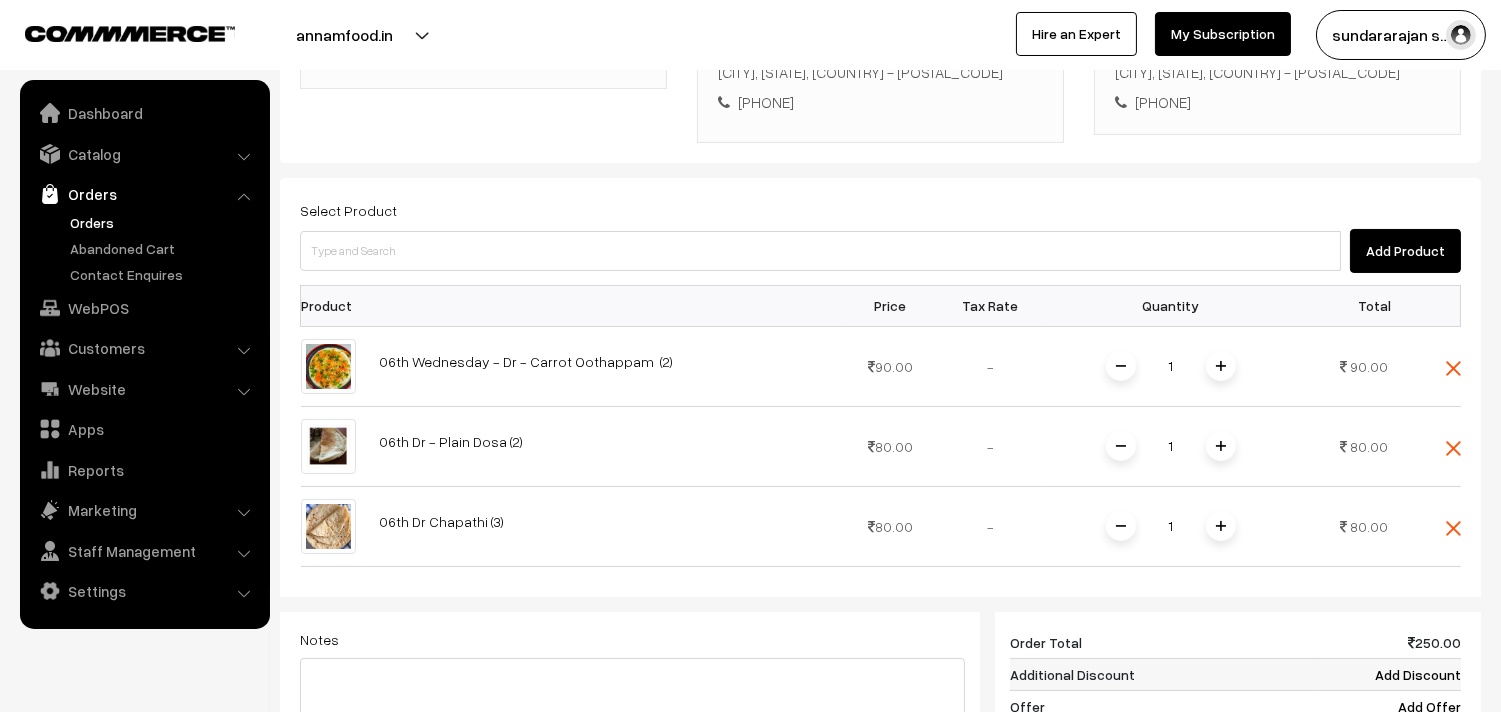 scroll, scrollTop: 777, scrollLeft: 0, axis: vertical 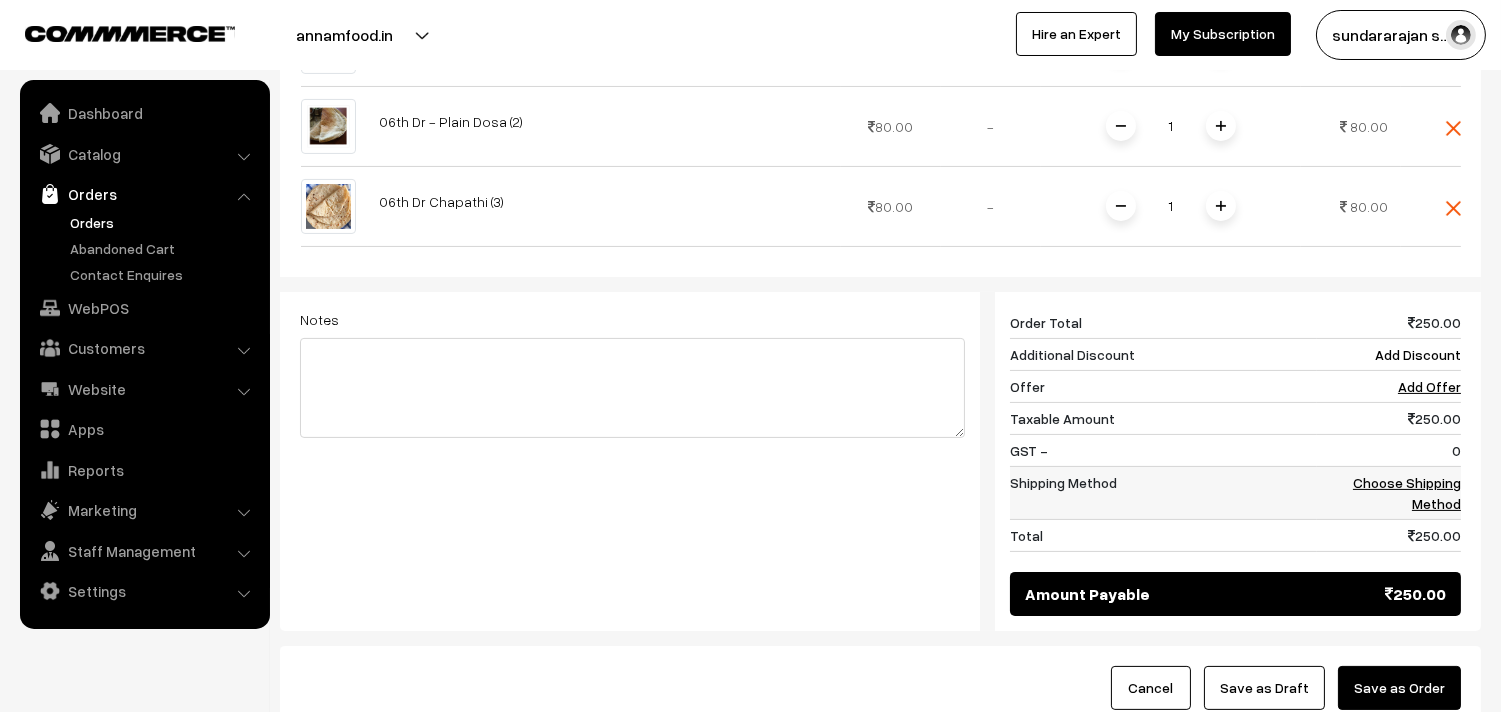 click on "Choose Shipping Method" at bounding box center (1407, 493) 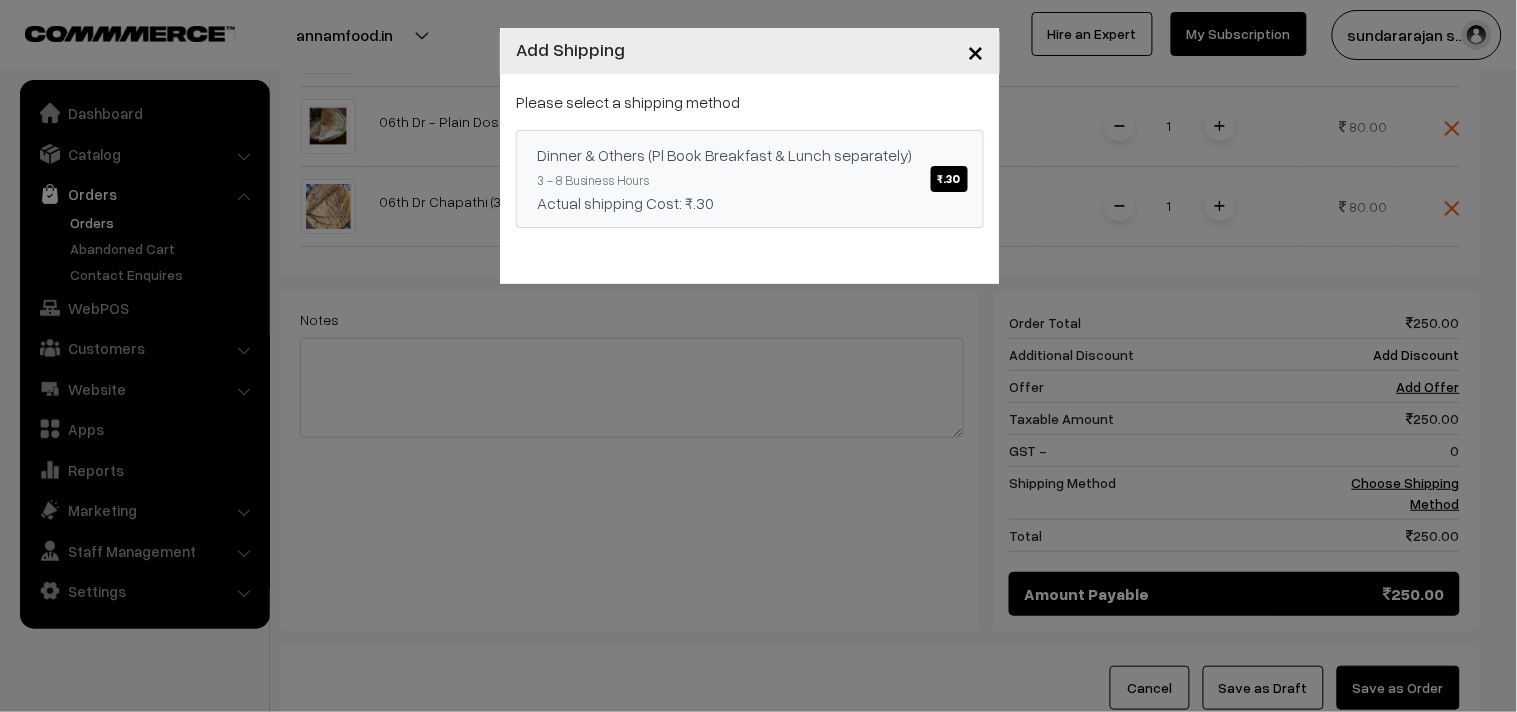 click on "Actual shipping Cost: ₹.30" at bounding box center [750, 203] 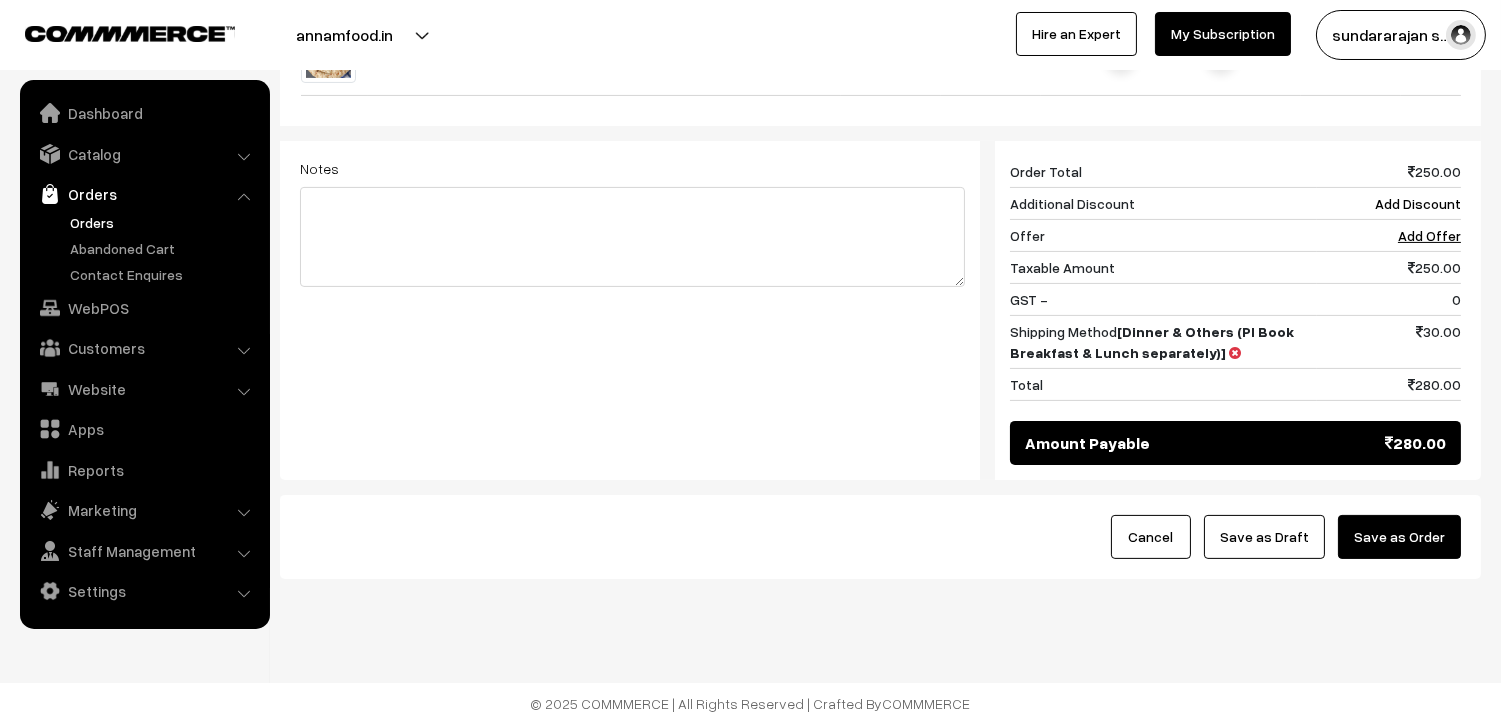 scroll, scrollTop: 942, scrollLeft: 0, axis: vertical 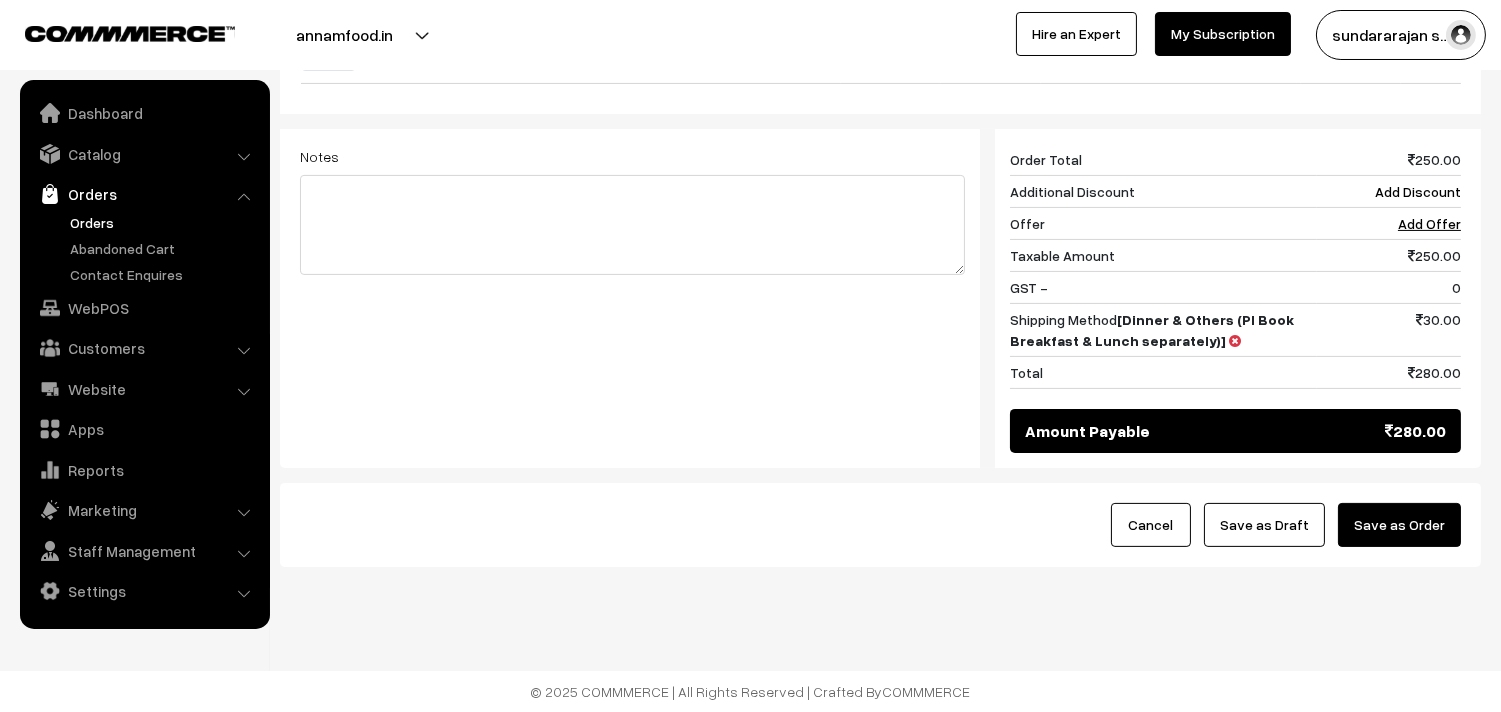 click on "Save as Draft" at bounding box center [1264, 525] 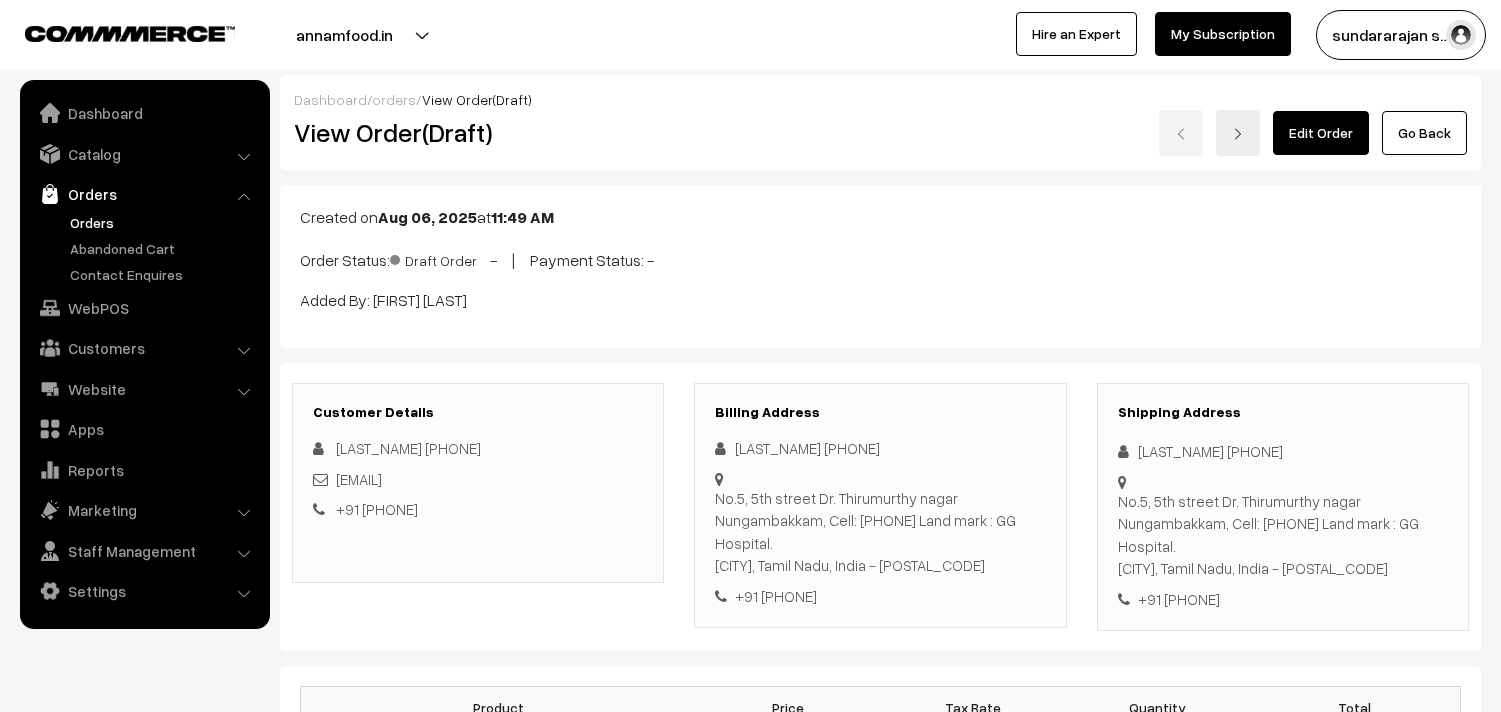 scroll, scrollTop: 0, scrollLeft: 0, axis: both 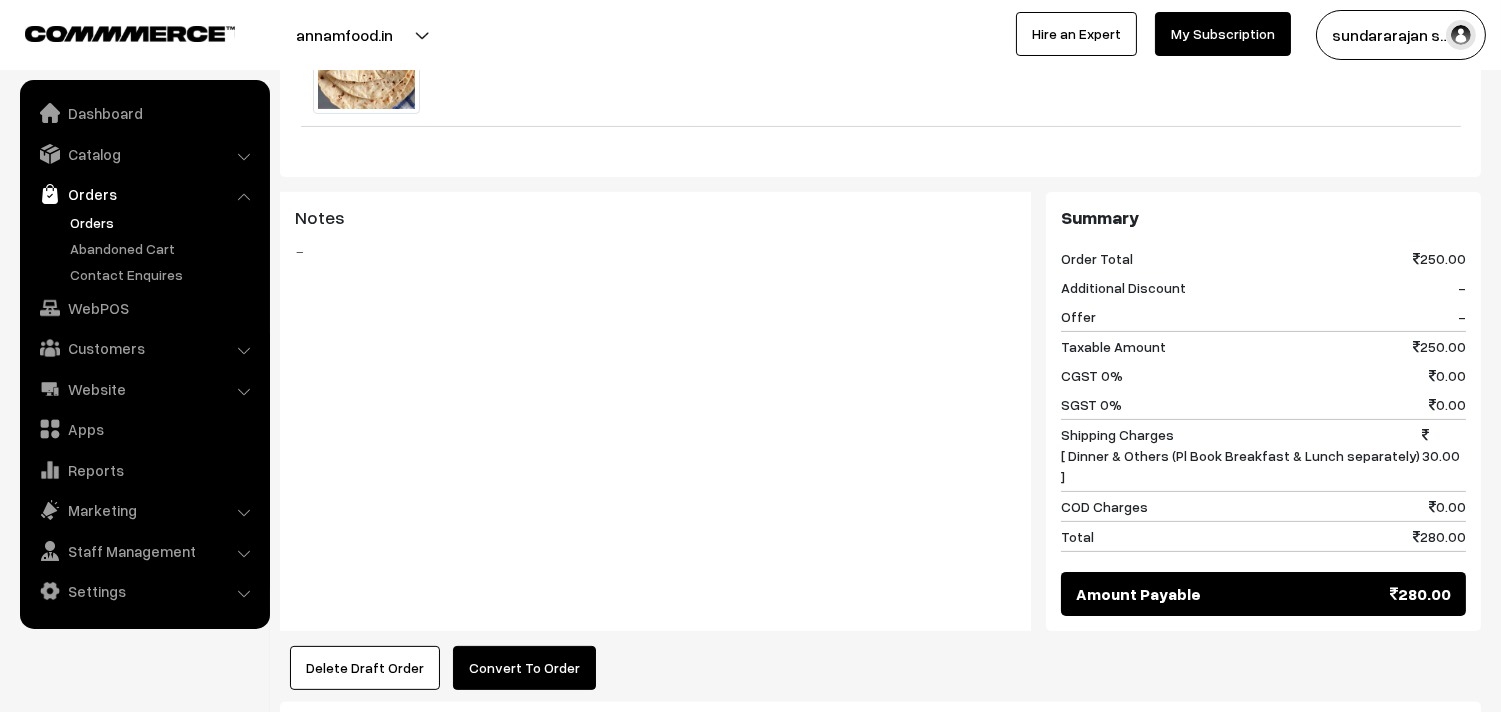 click on "Convert To Order" at bounding box center [524, 668] 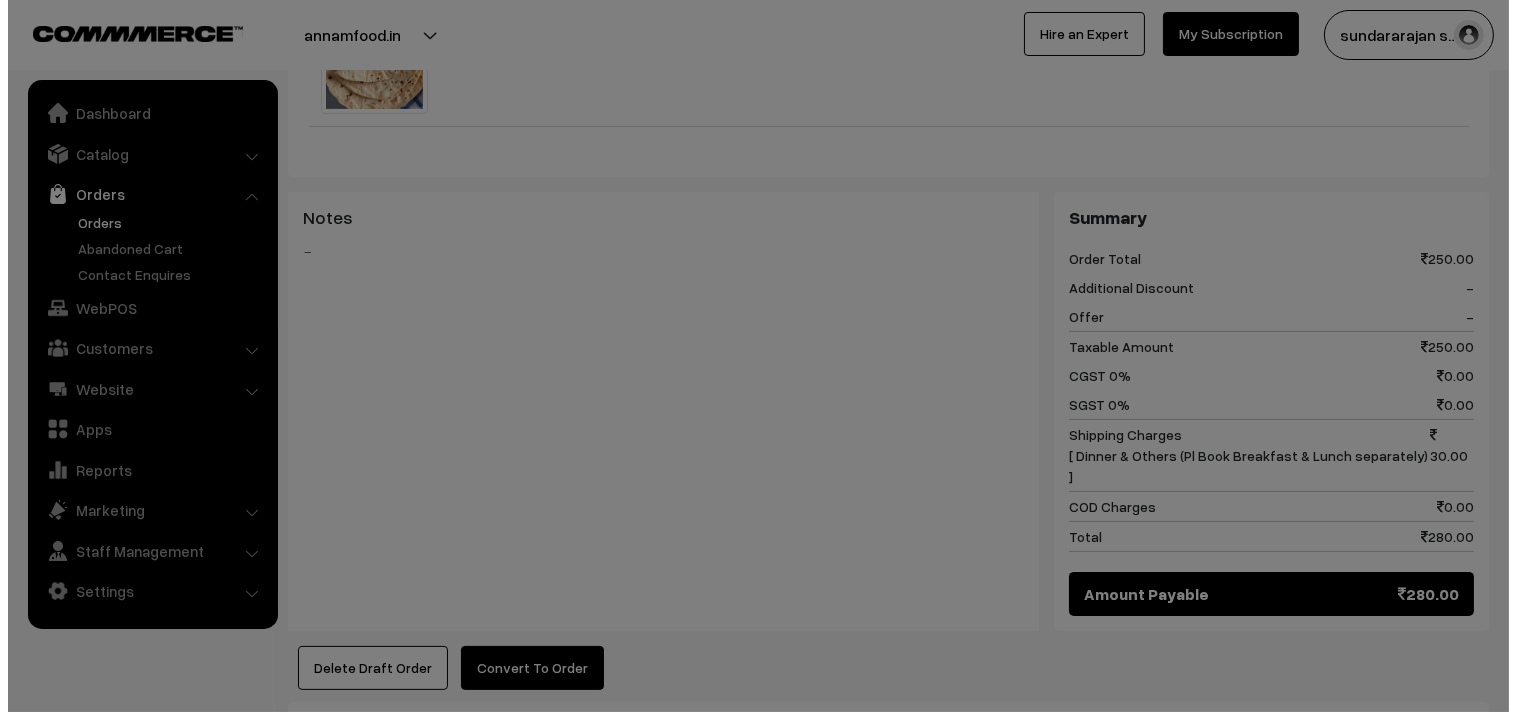 scroll, scrollTop: 1003, scrollLeft: 0, axis: vertical 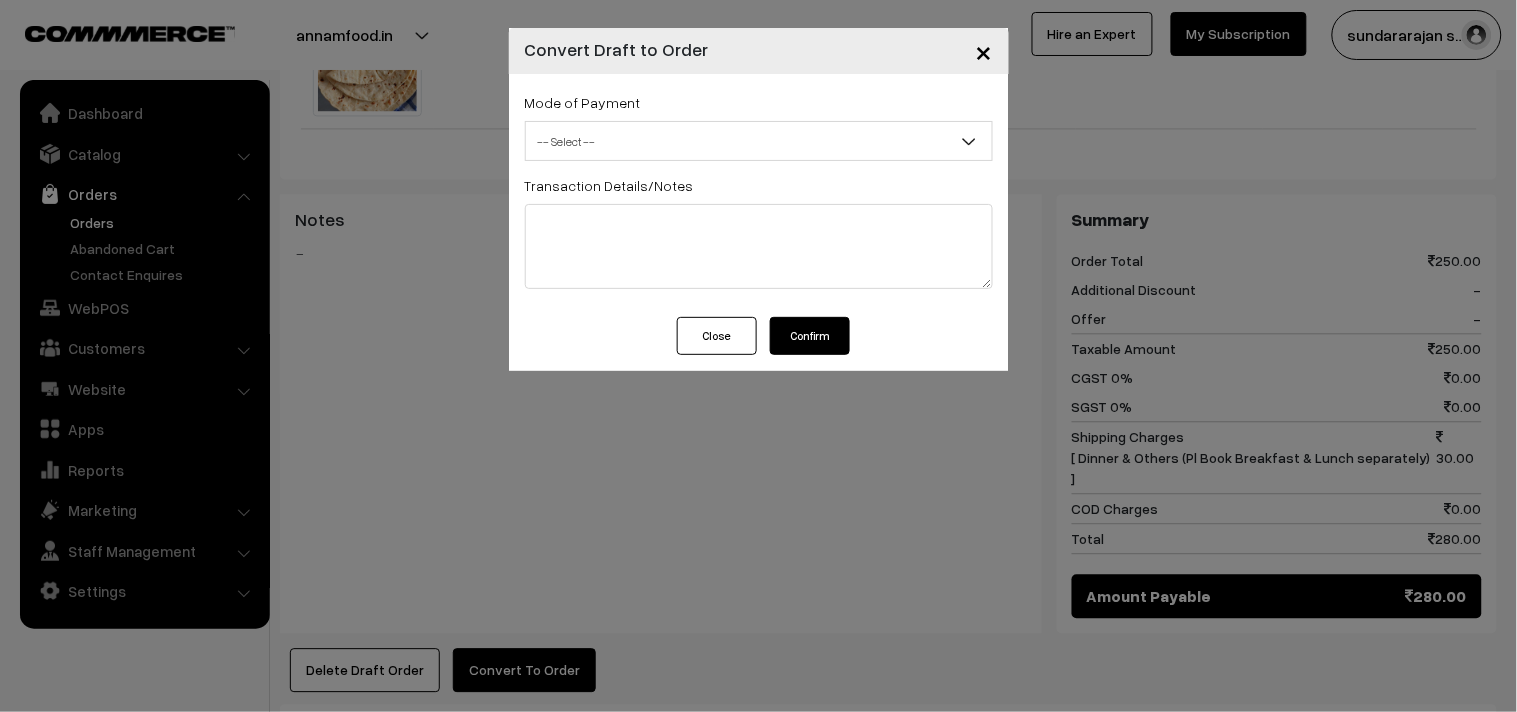 click on "-- Select --" at bounding box center (759, 141) 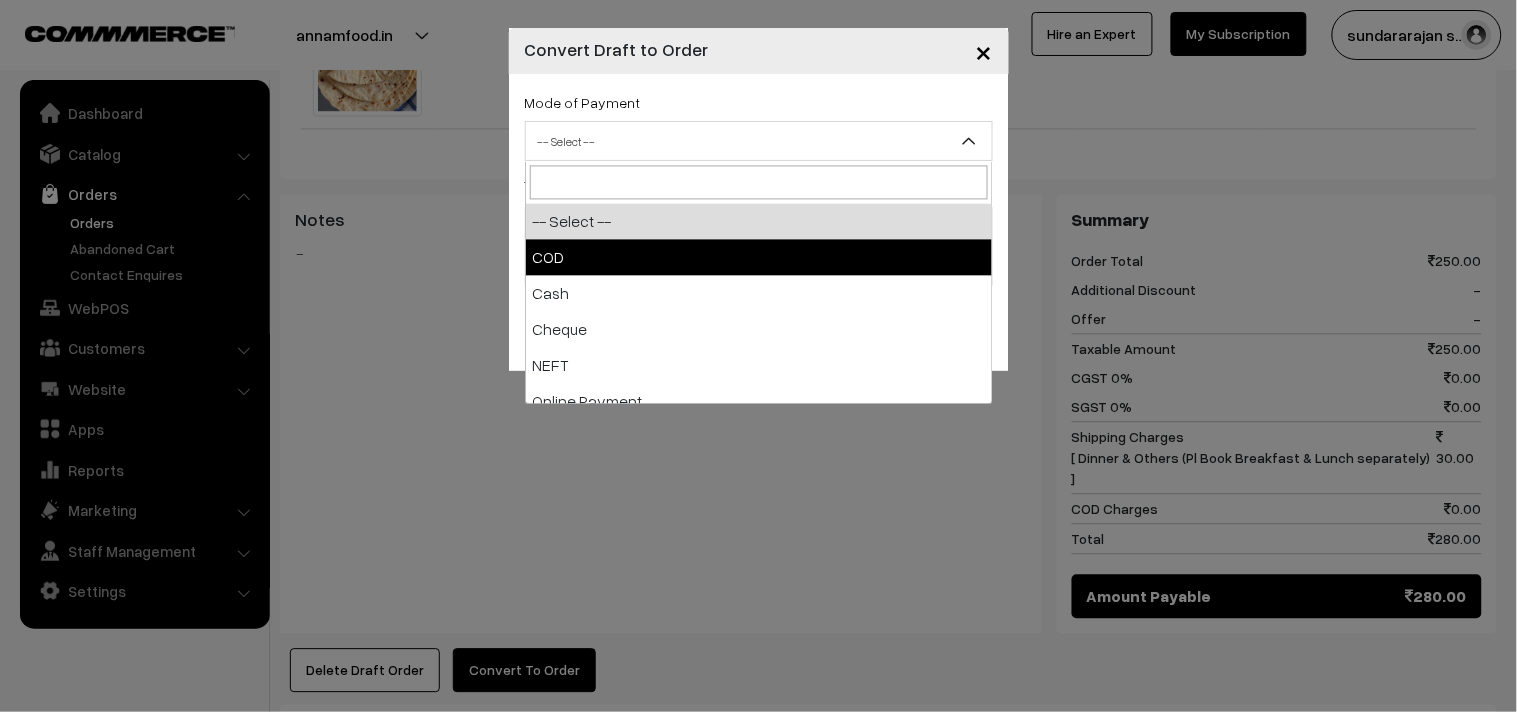 select on "1" 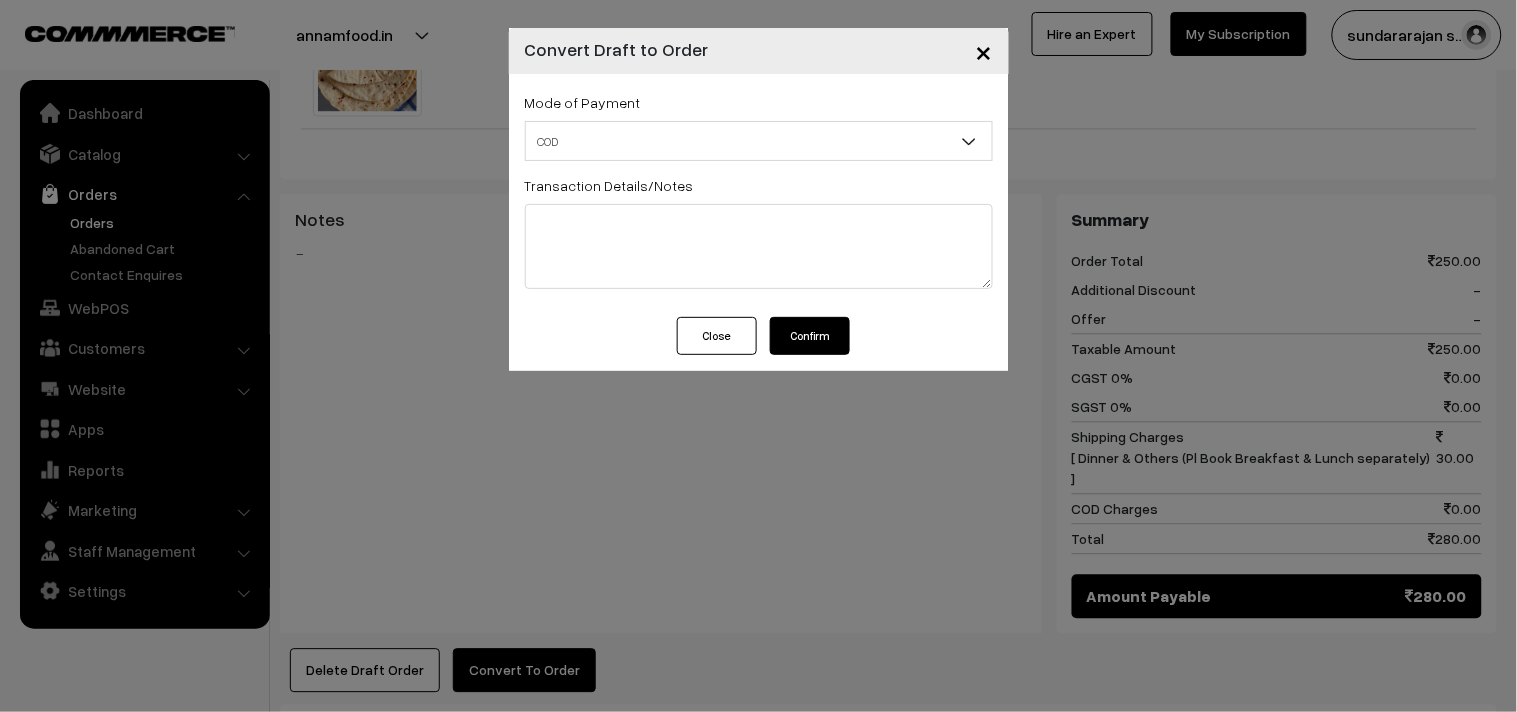 click on "Confirm" at bounding box center [810, 336] 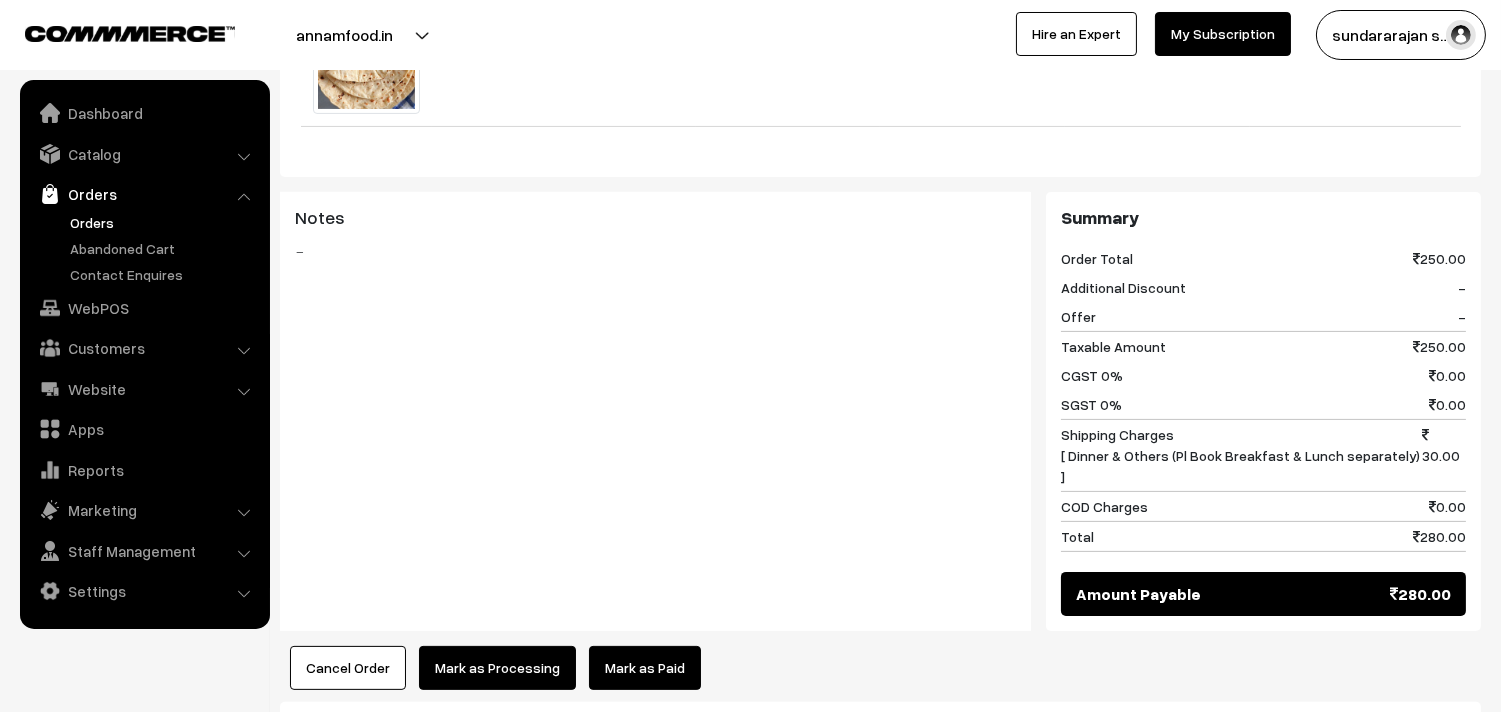 click on "Mark as Processing" at bounding box center (497, 668) 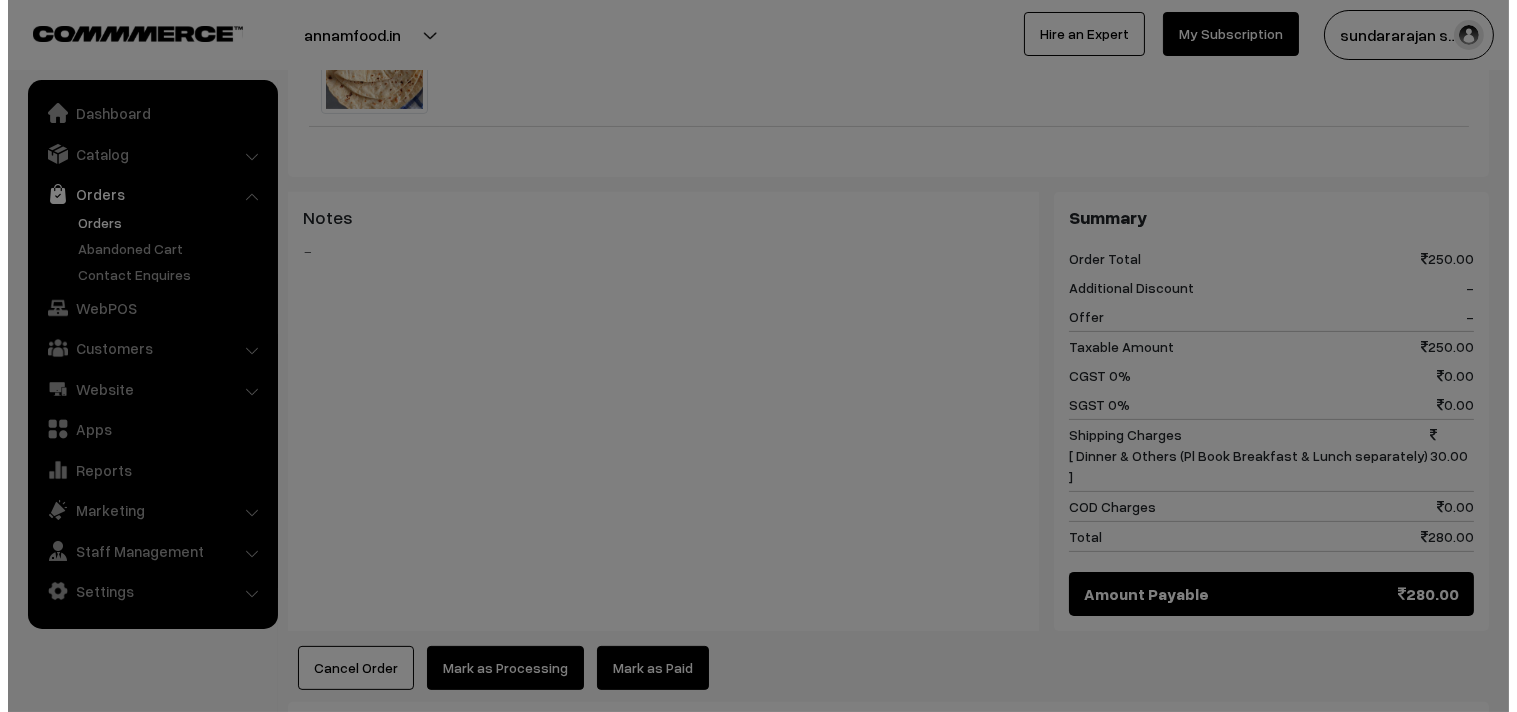 scroll, scrollTop: 1003, scrollLeft: 0, axis: vertical 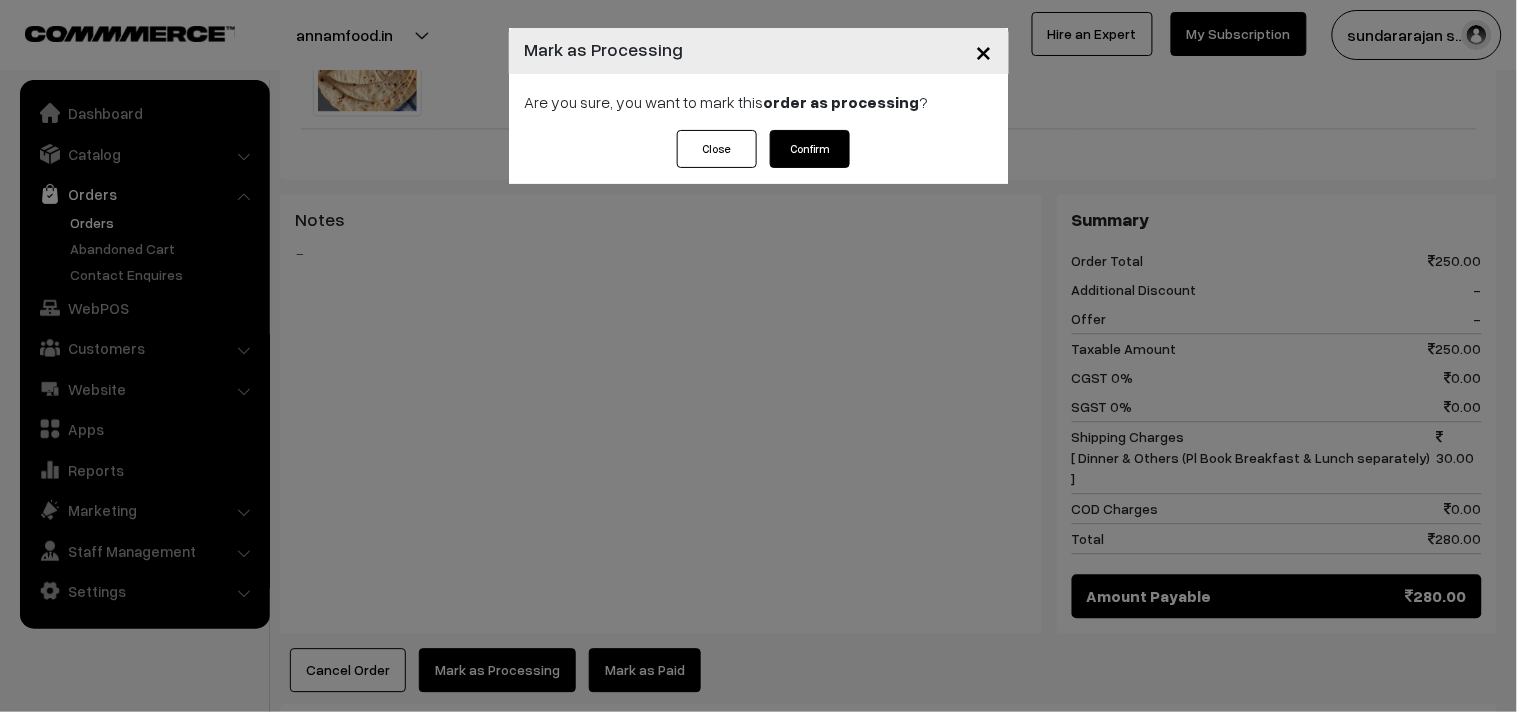 click on "Confirm" at bounding box center [810, 149] 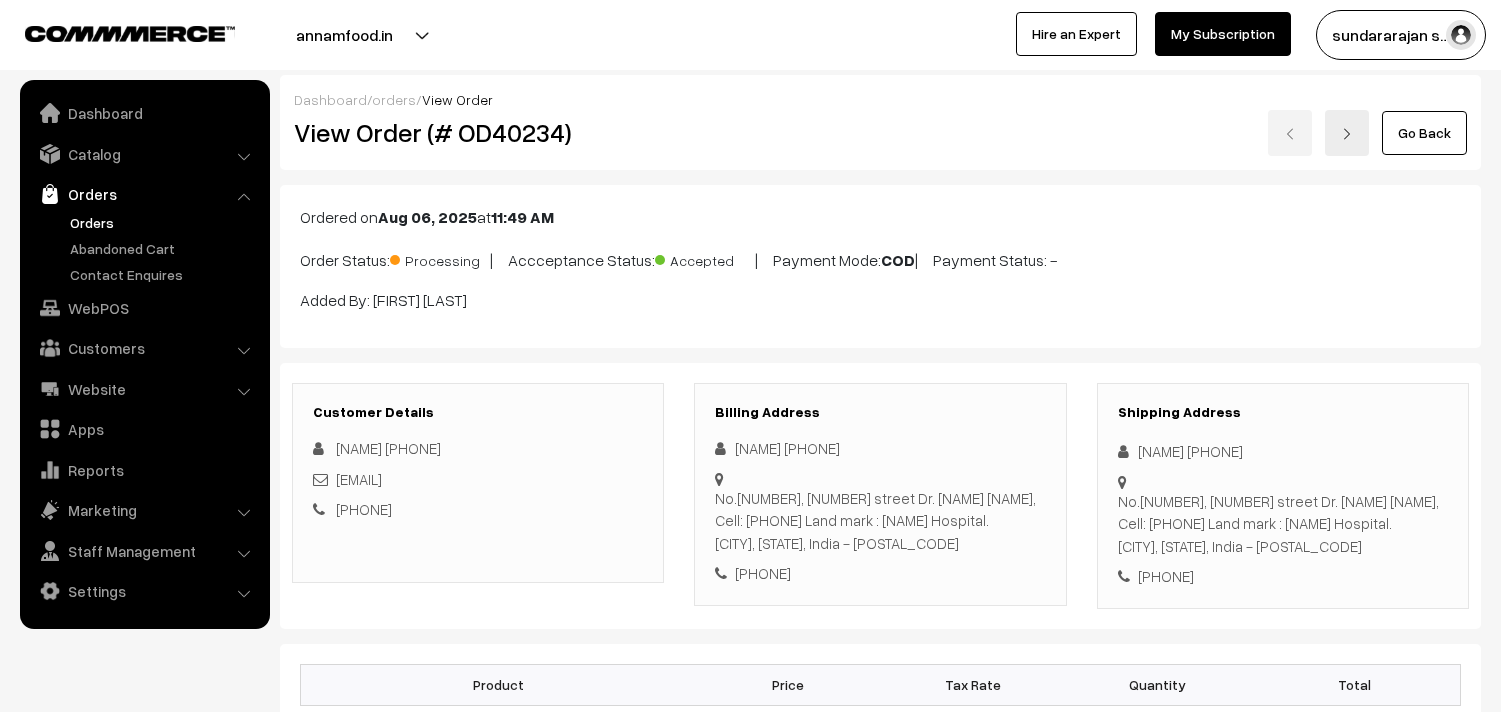 scroll, scrollTop: 0, scrollLeft: 0, axis: both 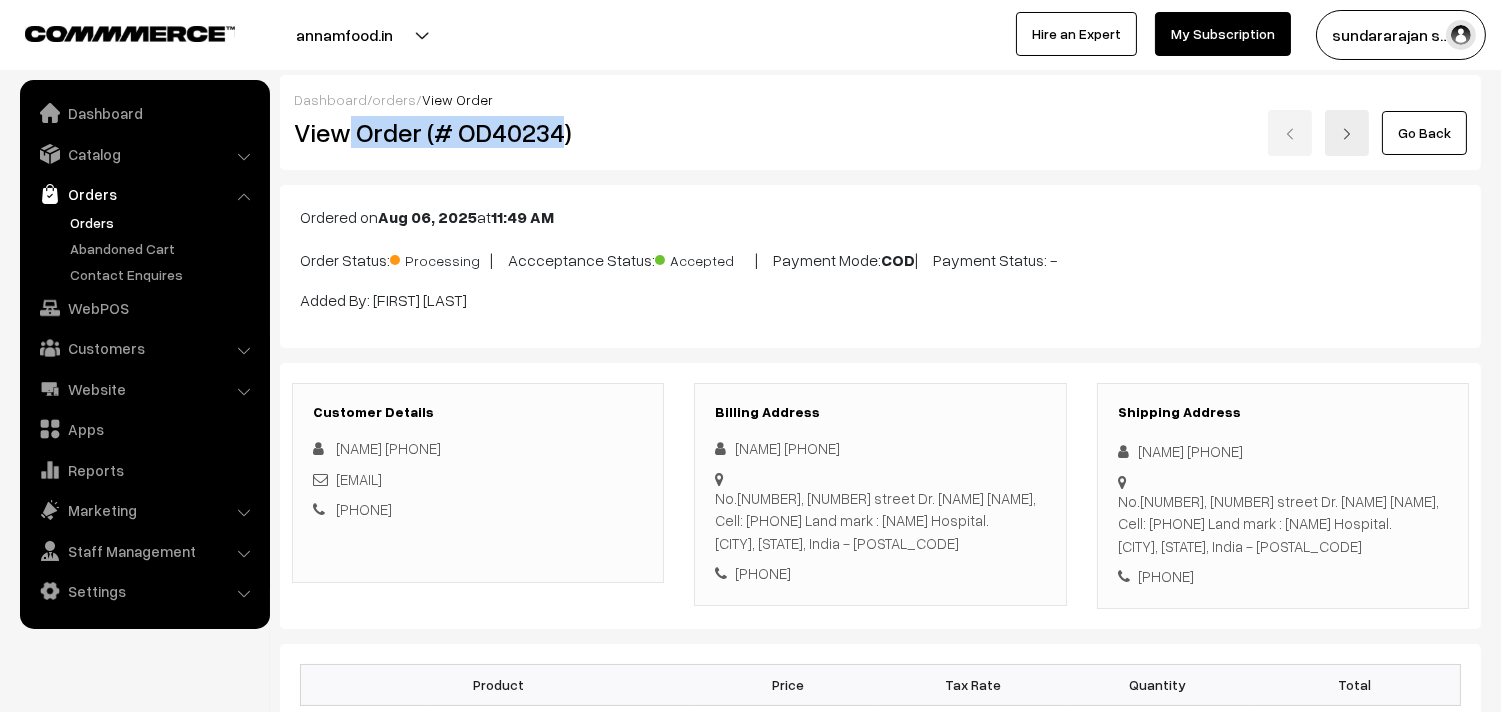 drag, startPoint x: 347, startPoint y: 135, endPoint x: 562, endPoint y: 137, distance: 215.00931 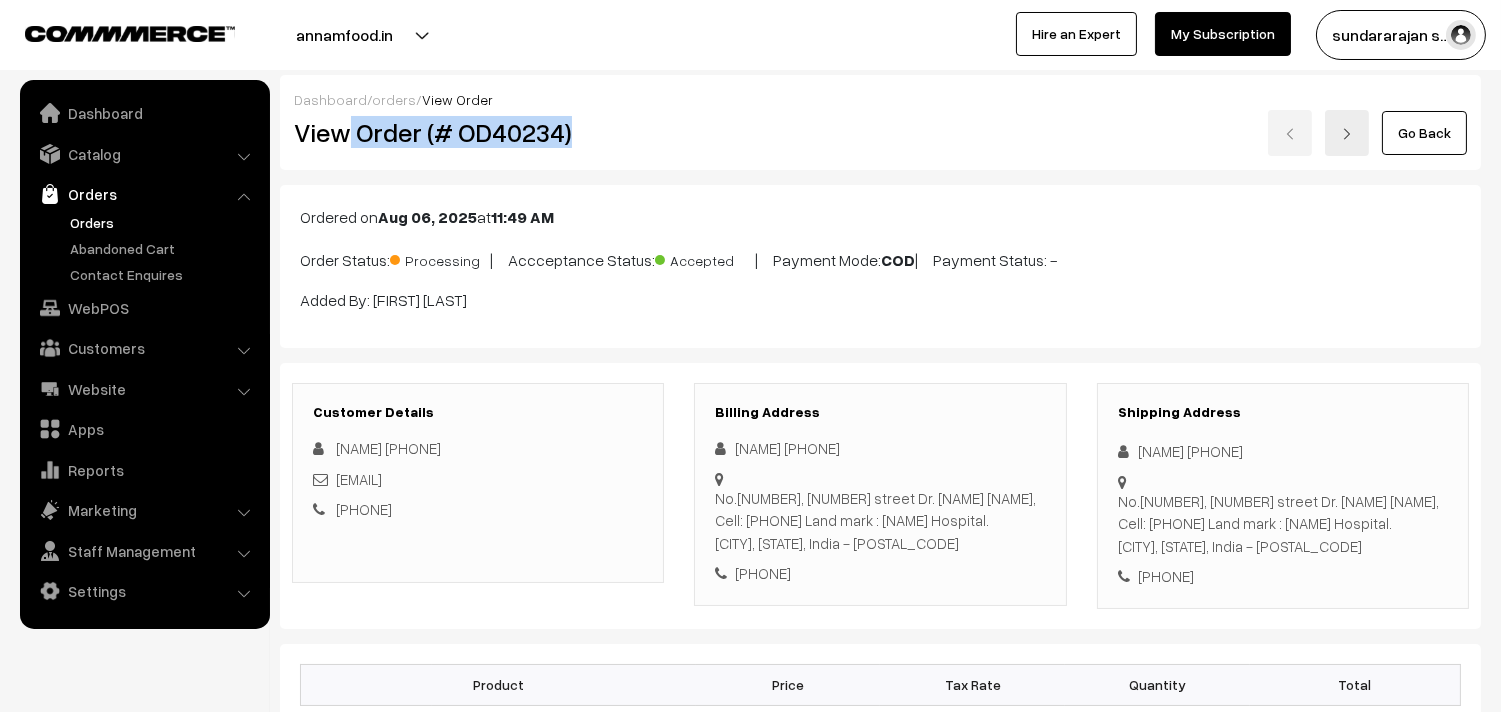 click on "View Order (# OD40234)" at bounding box center (479, 132) 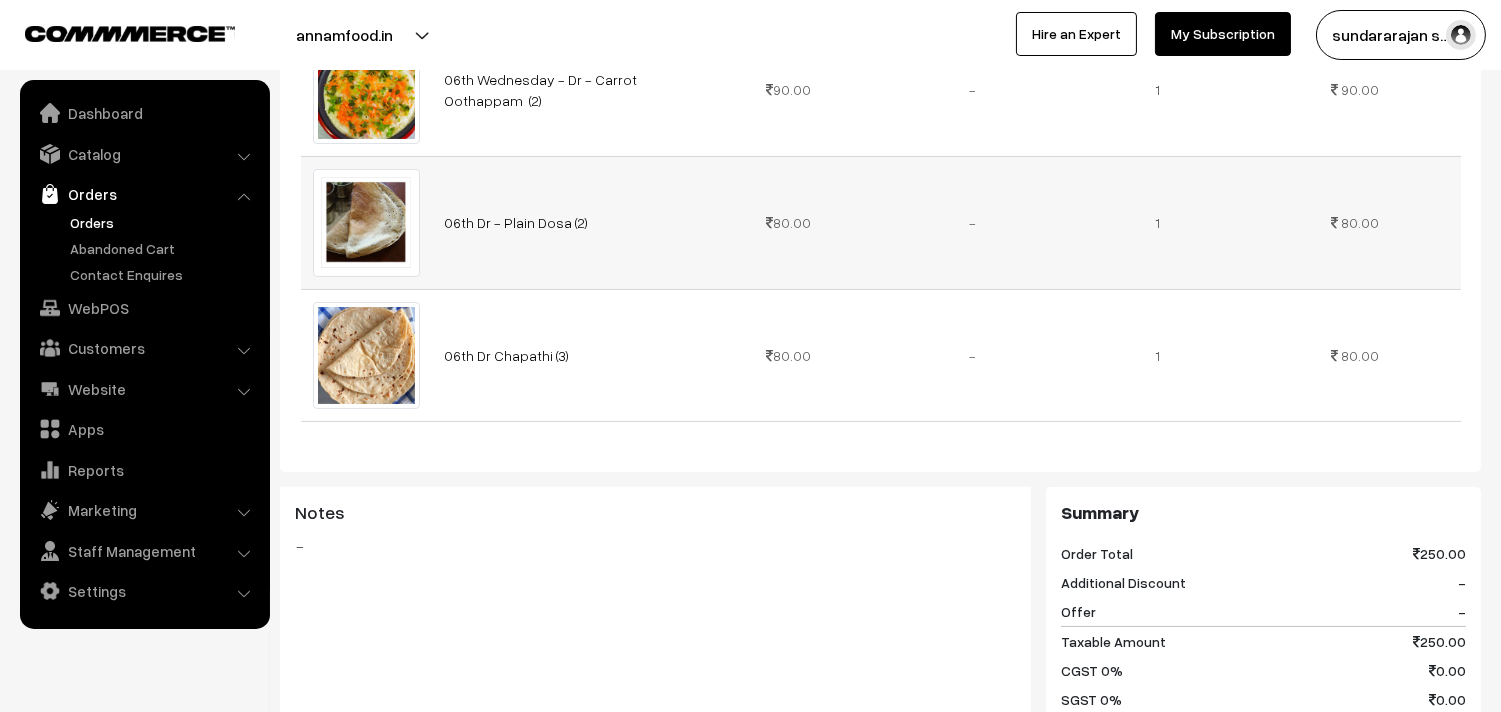 scroll, scrollTop: 1000, scrollLeft: 0, axis: vertical 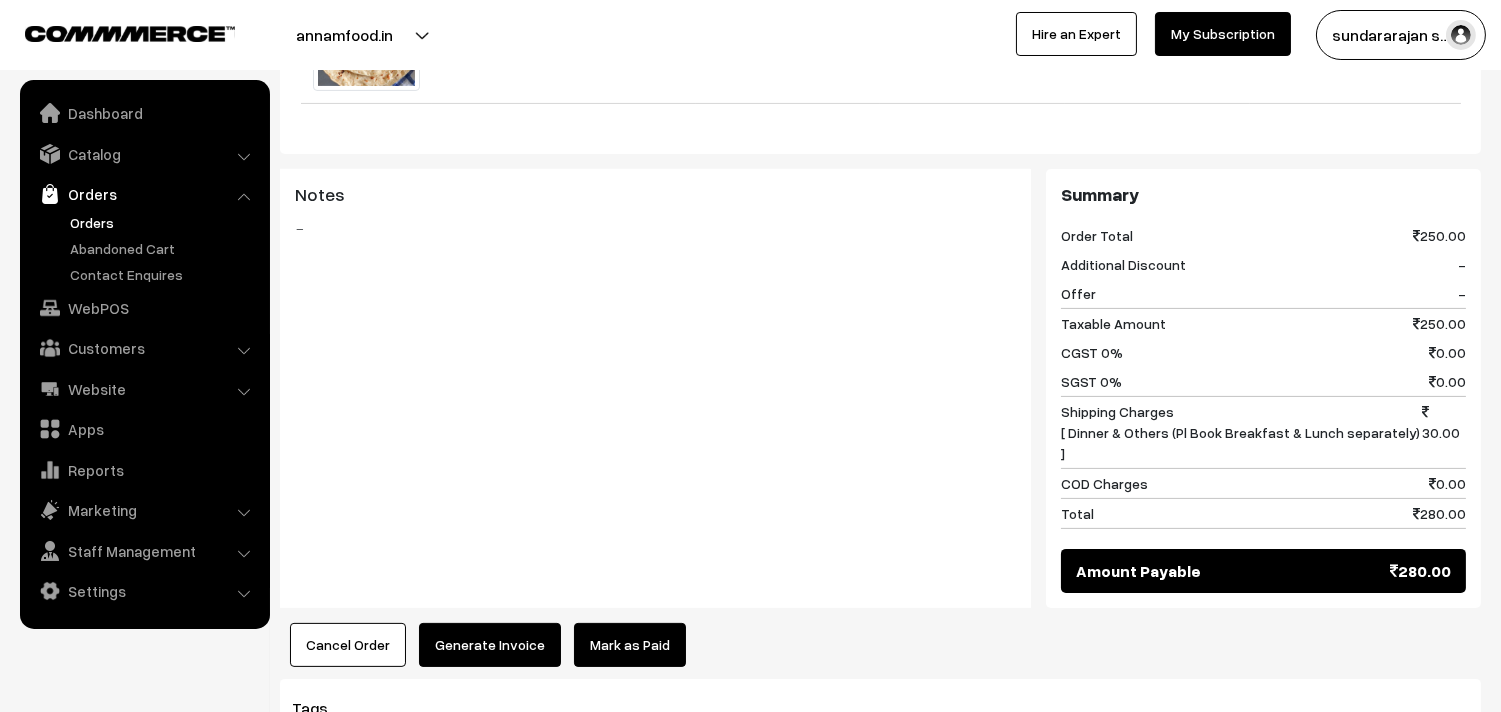 click on "Generate Invoice" at bounding box center [490, 645] 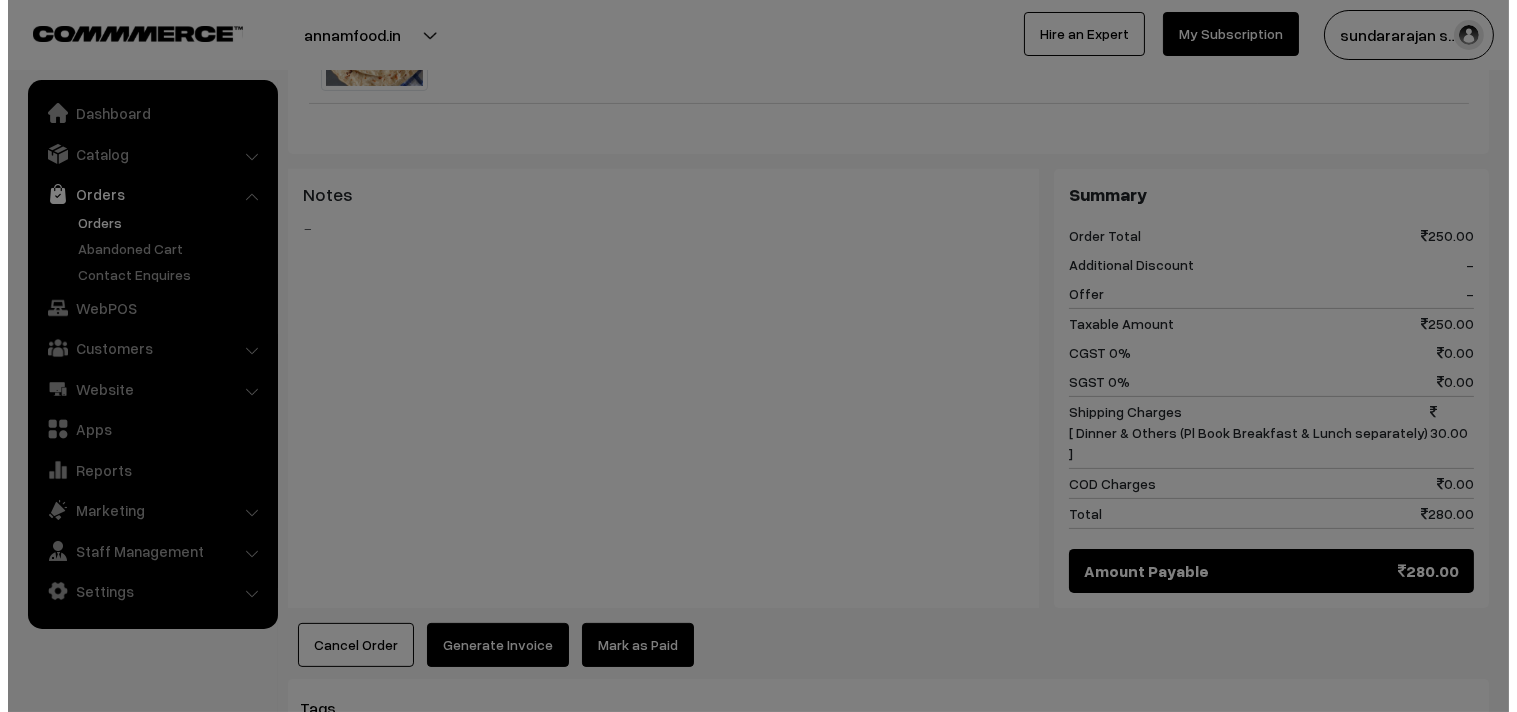 scroll, scrollTop: 1003, scrollLeft: 0, axis: vertical 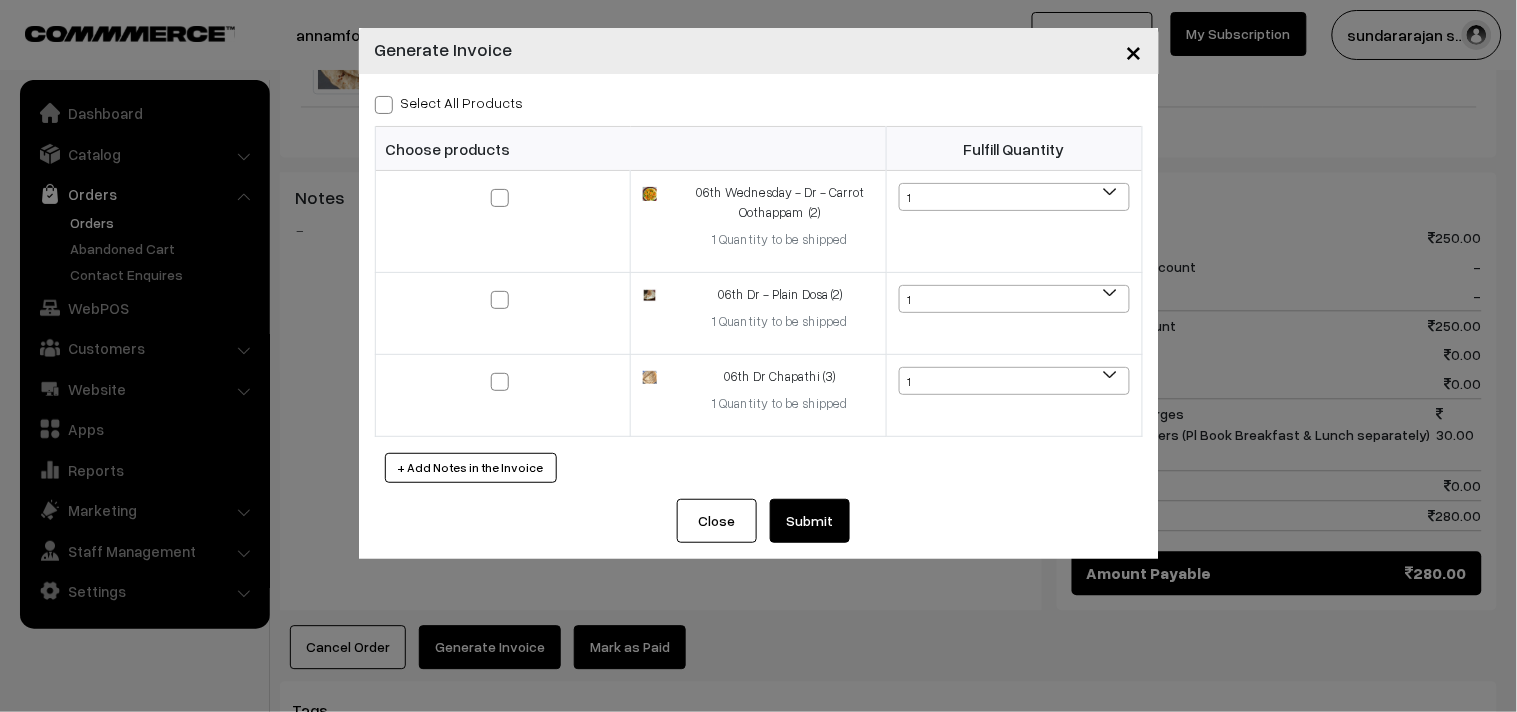 click on "Select All Products" at bounding box center [449, 102] 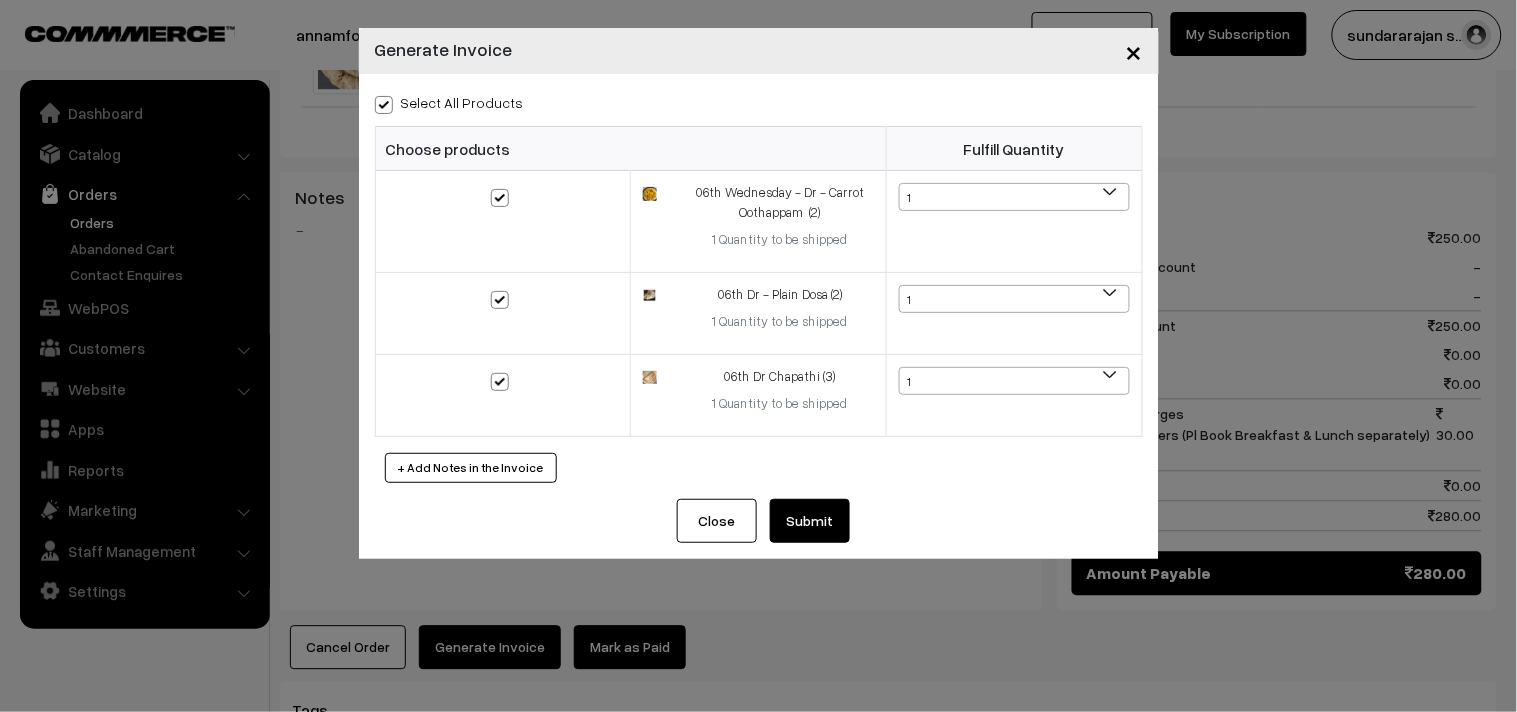 checkbox on "true" 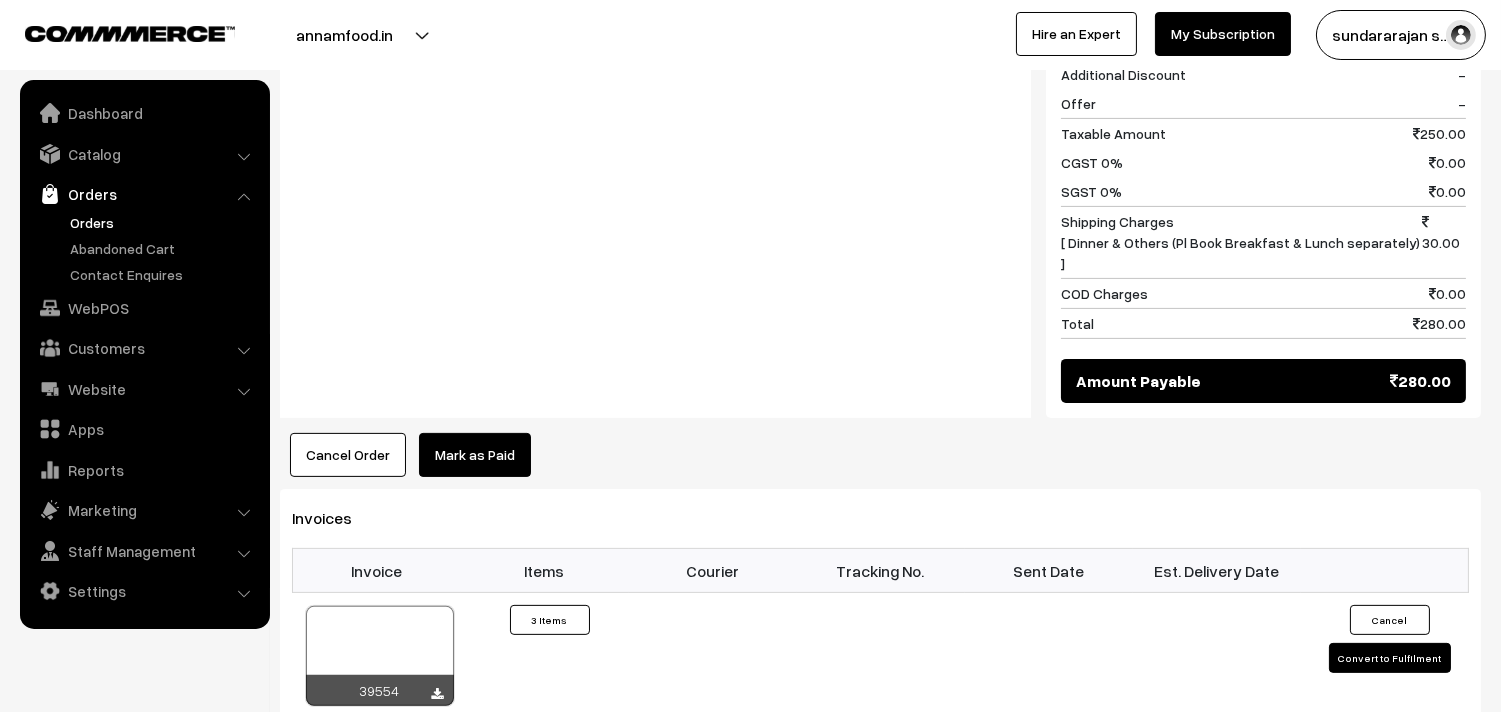scroll, scrollTop: 1222, scrollLeft: 0, axis: vertical 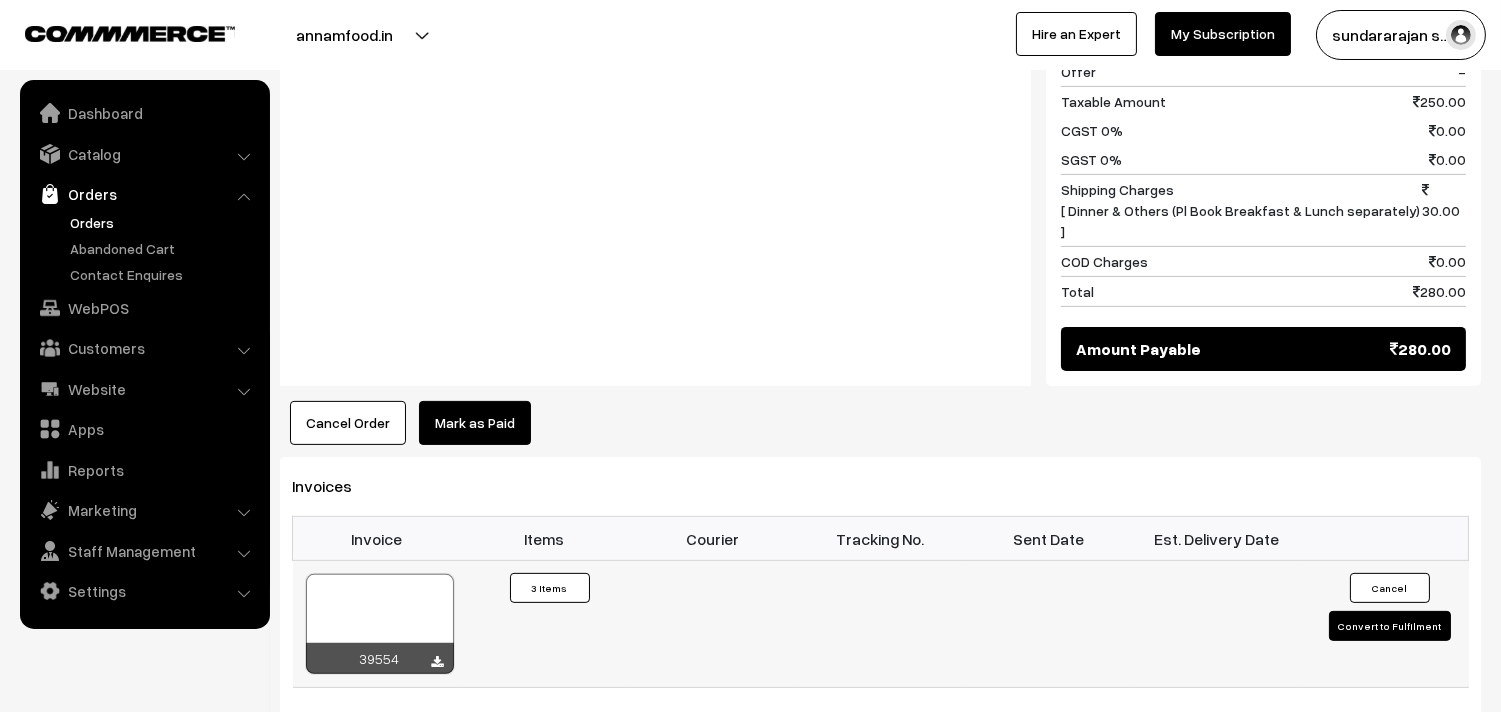 click at bounding box center [380, 624] 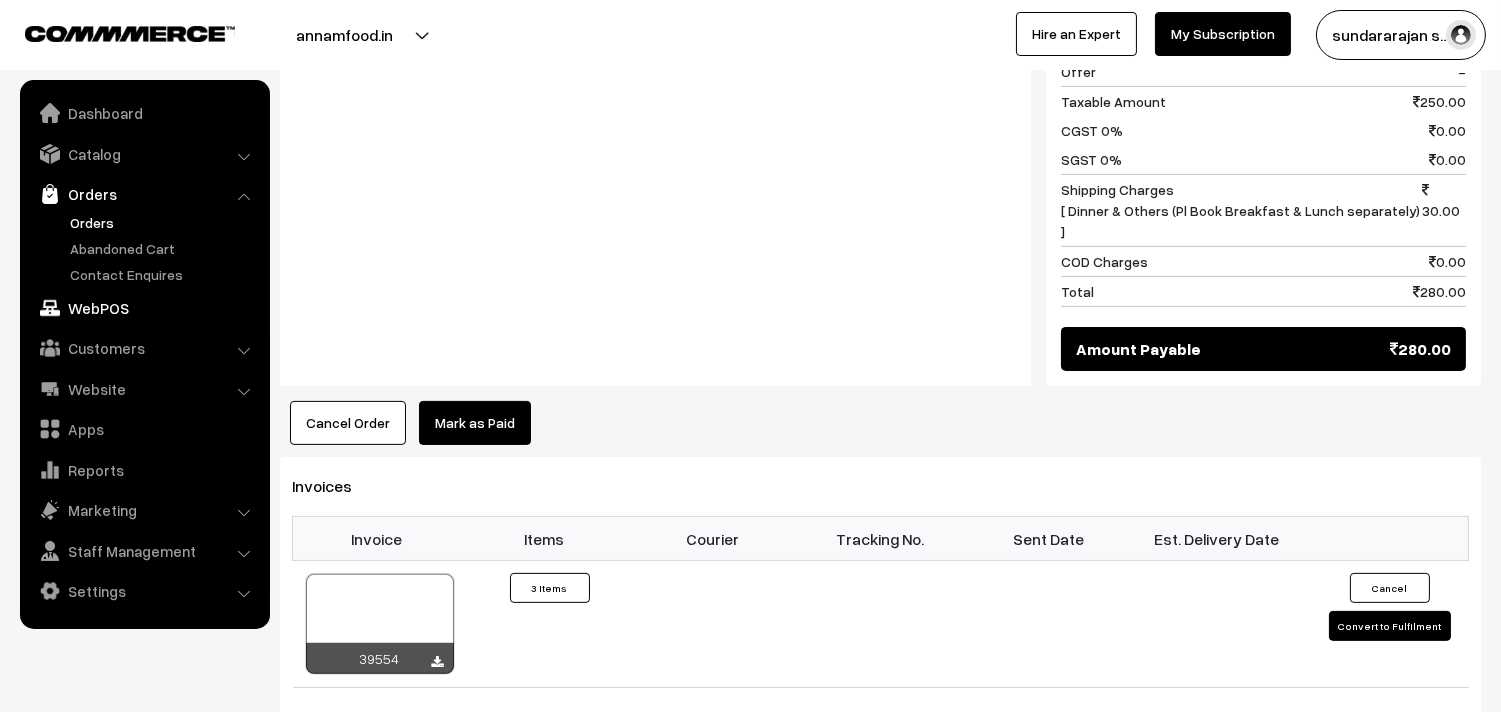 click on "WebPOS" at bounding box center [144, 308] 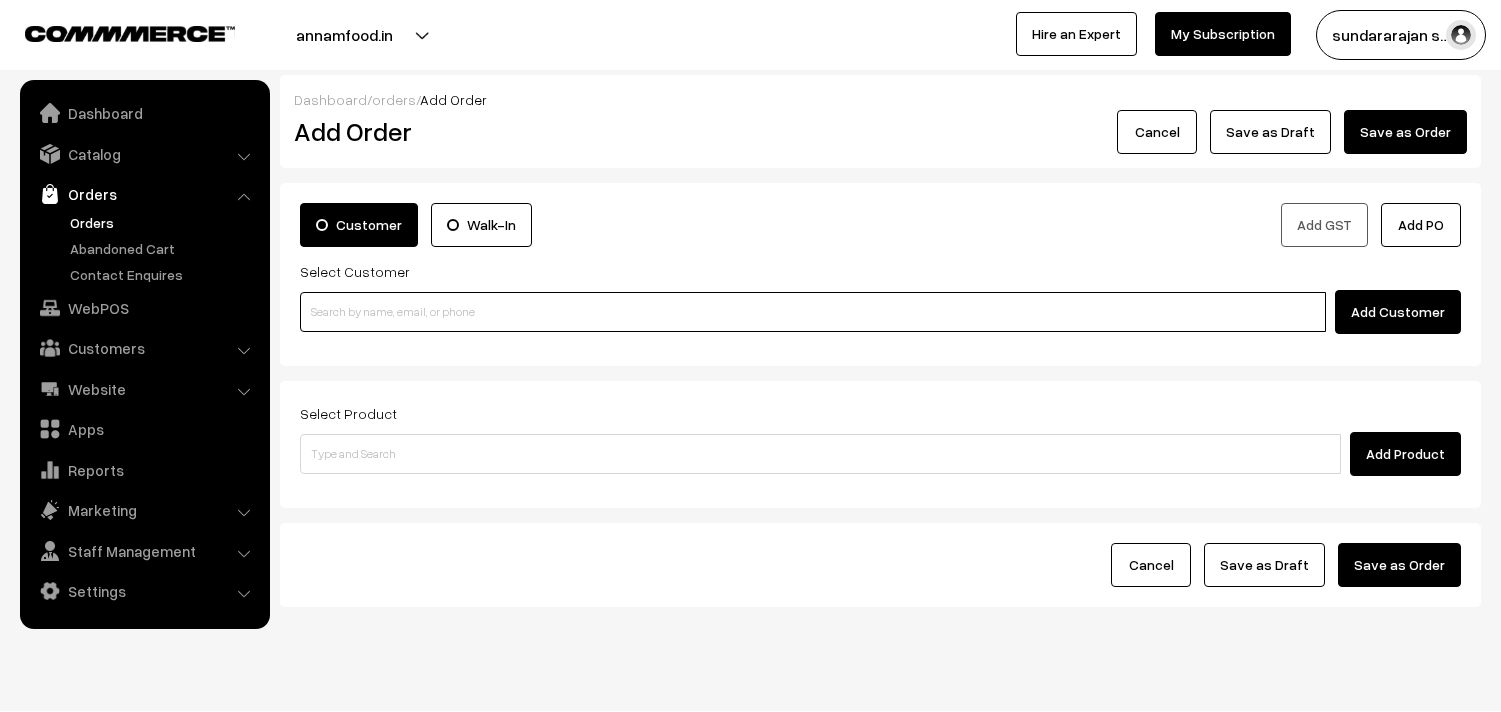 scroll, scrollTop: 0, scrollLeft: 0, axis: both 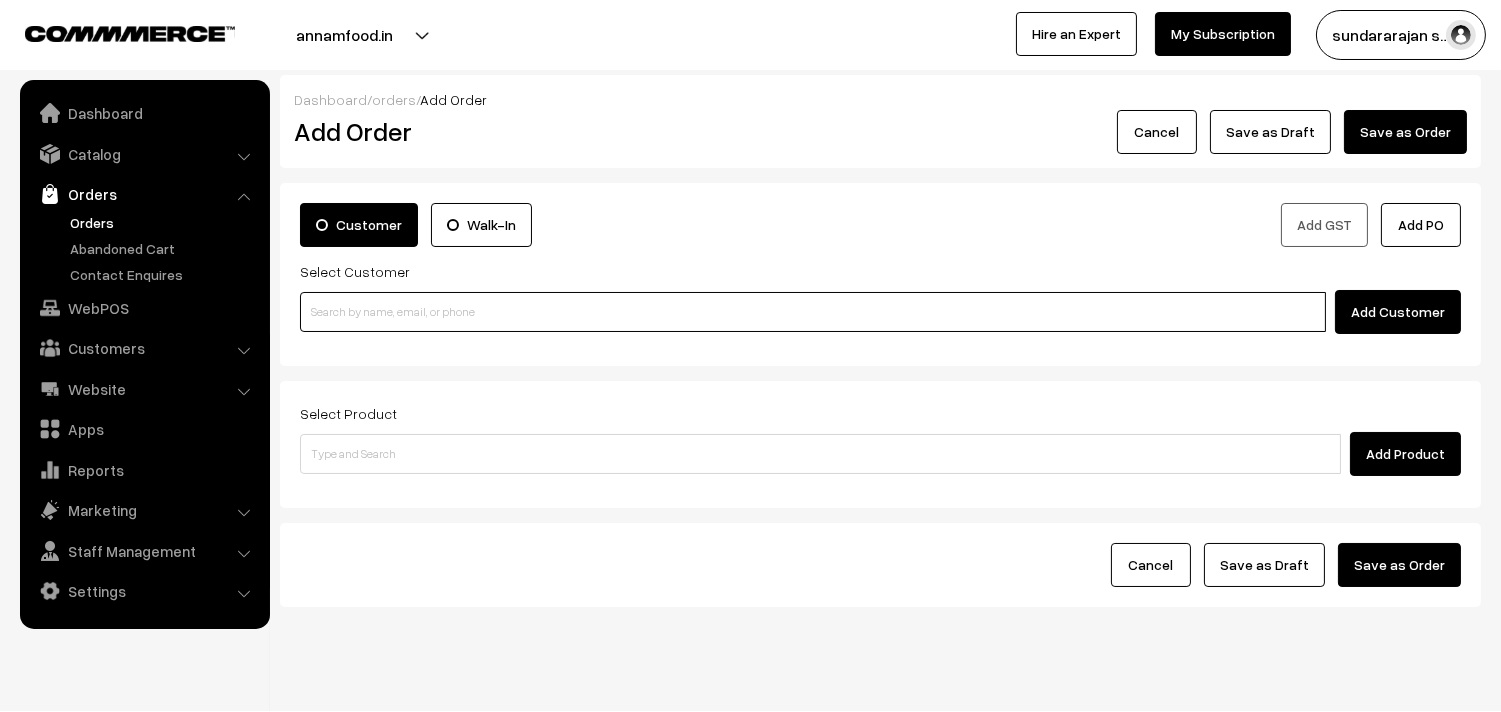 drag, startPoint x: 0, startPoint y: 0, endPoint x: 372, endPoint y: 305, distance: 481.0499 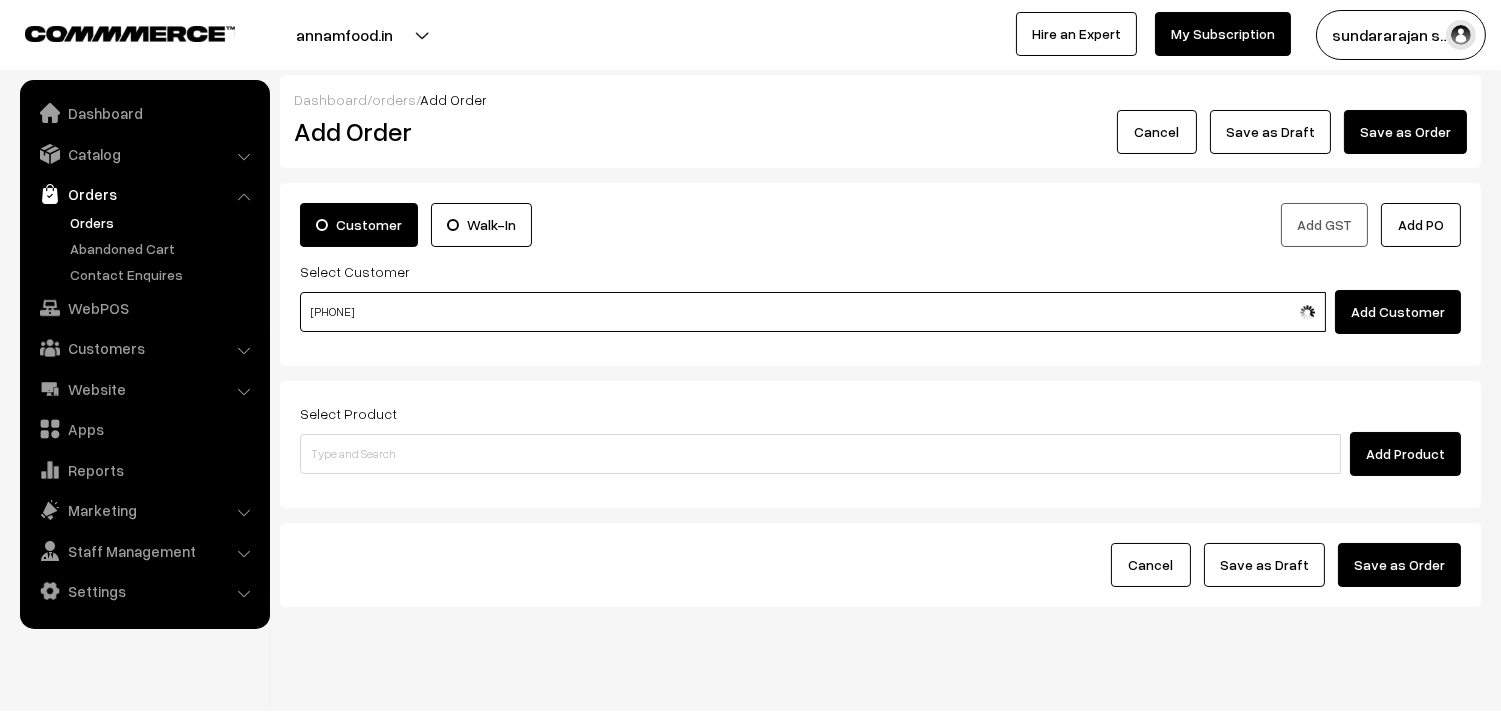 click on "[PHONE]" at bounding box center (813, 312) 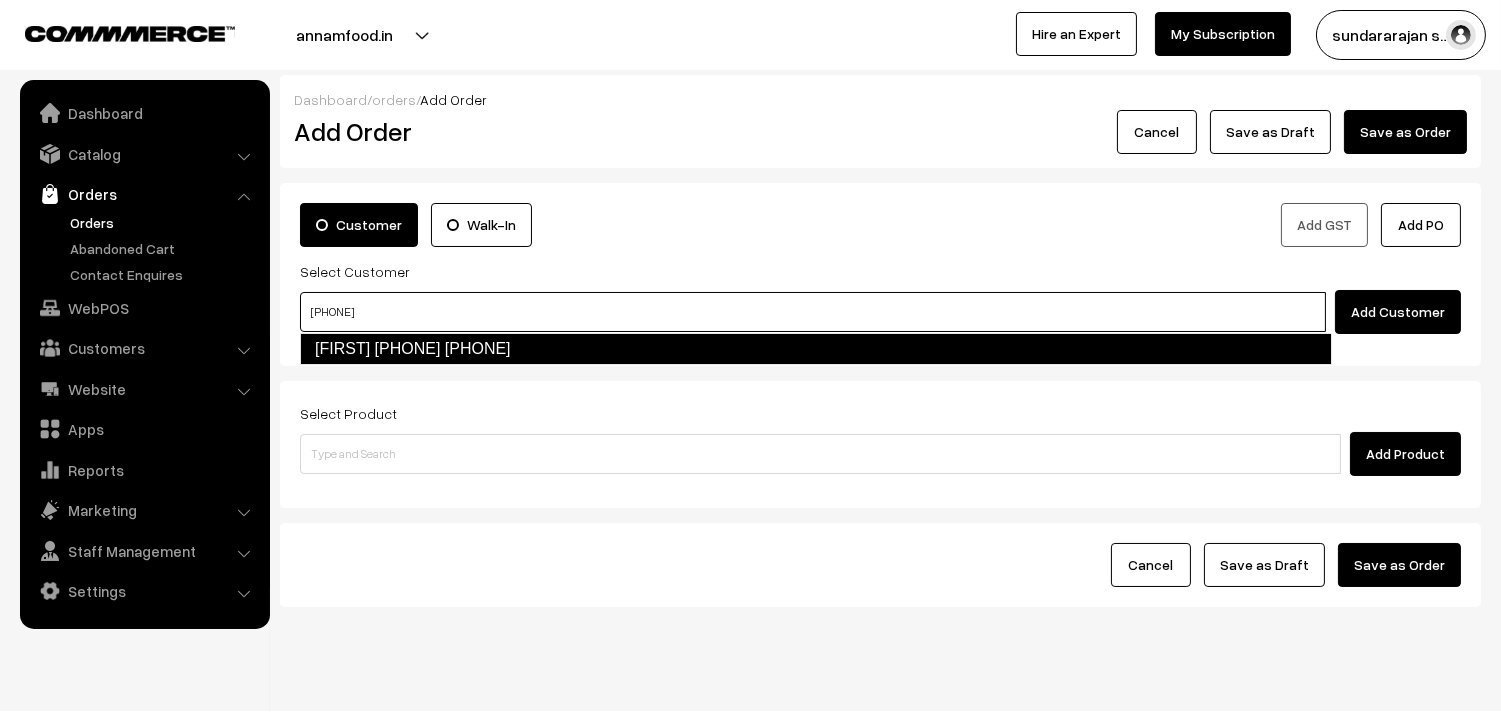 click on "Rajamani 88845 83833  [8884583833]" at bounding box center [816, 349] 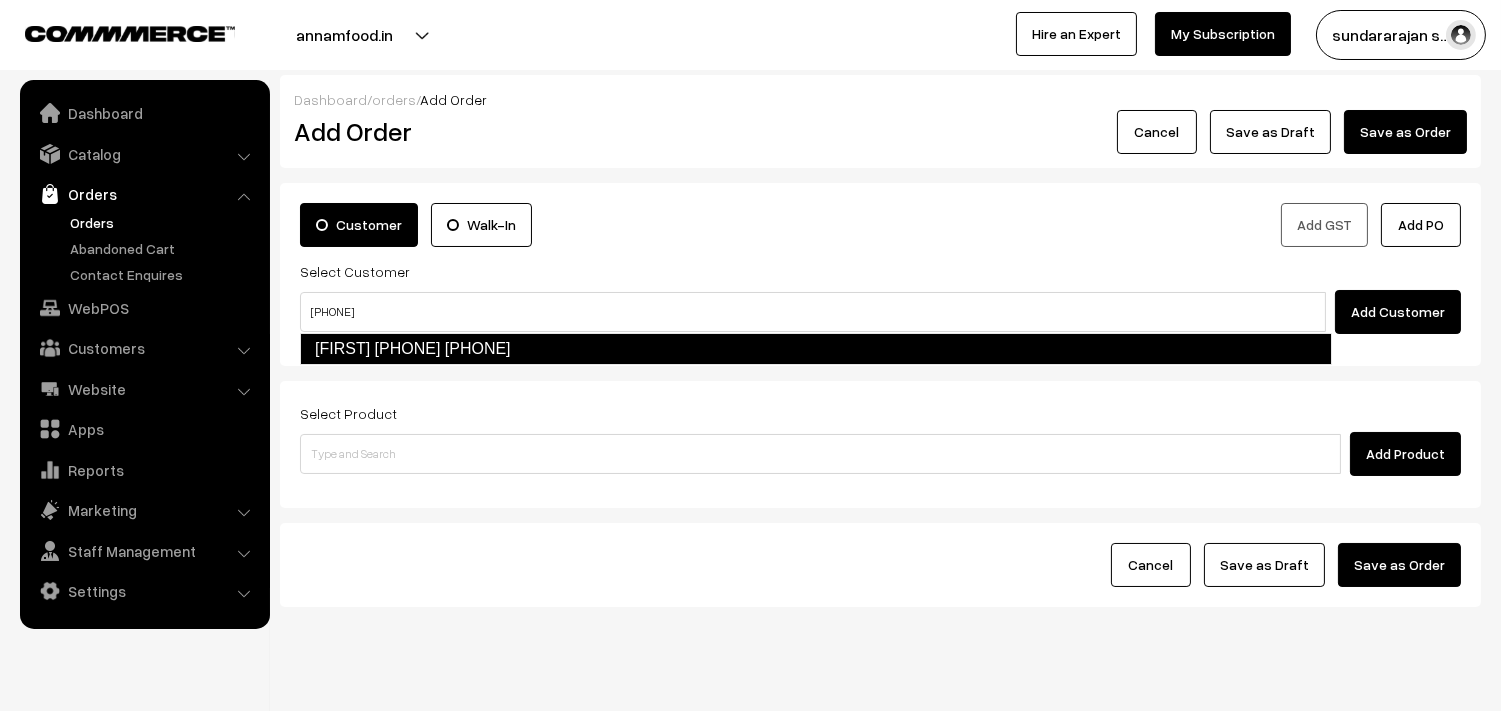type 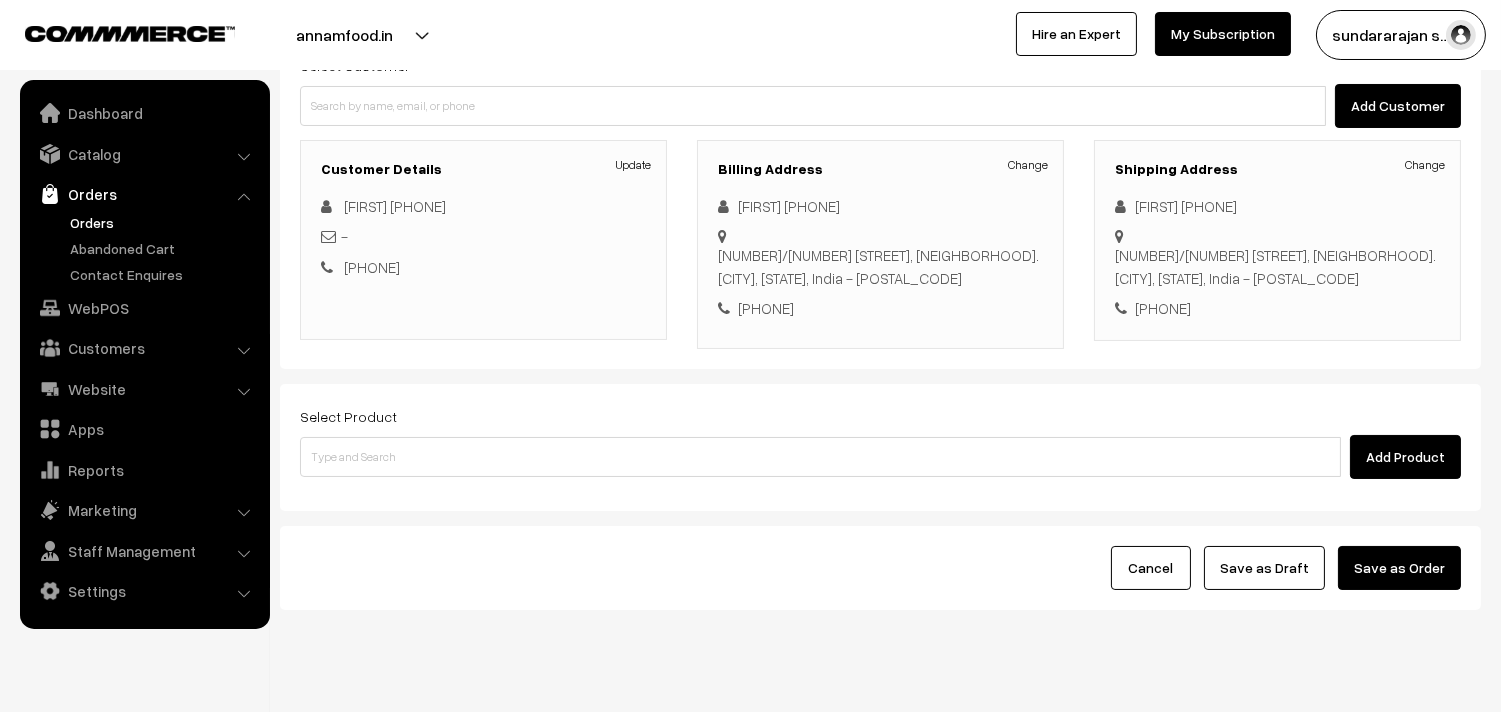 scroll, scrollTop: 241, scrollLeft: 0, axis: vertical 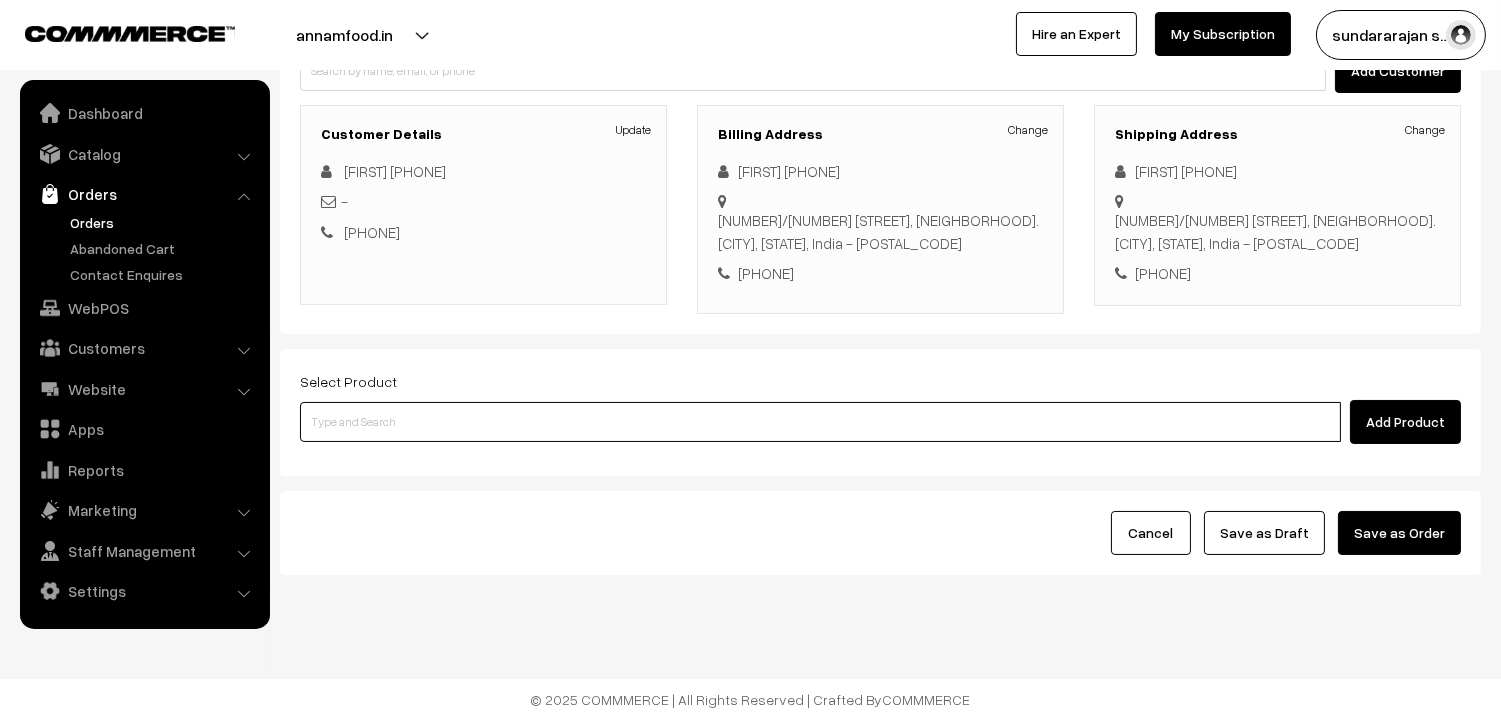 click at bounding box center (820, 422) 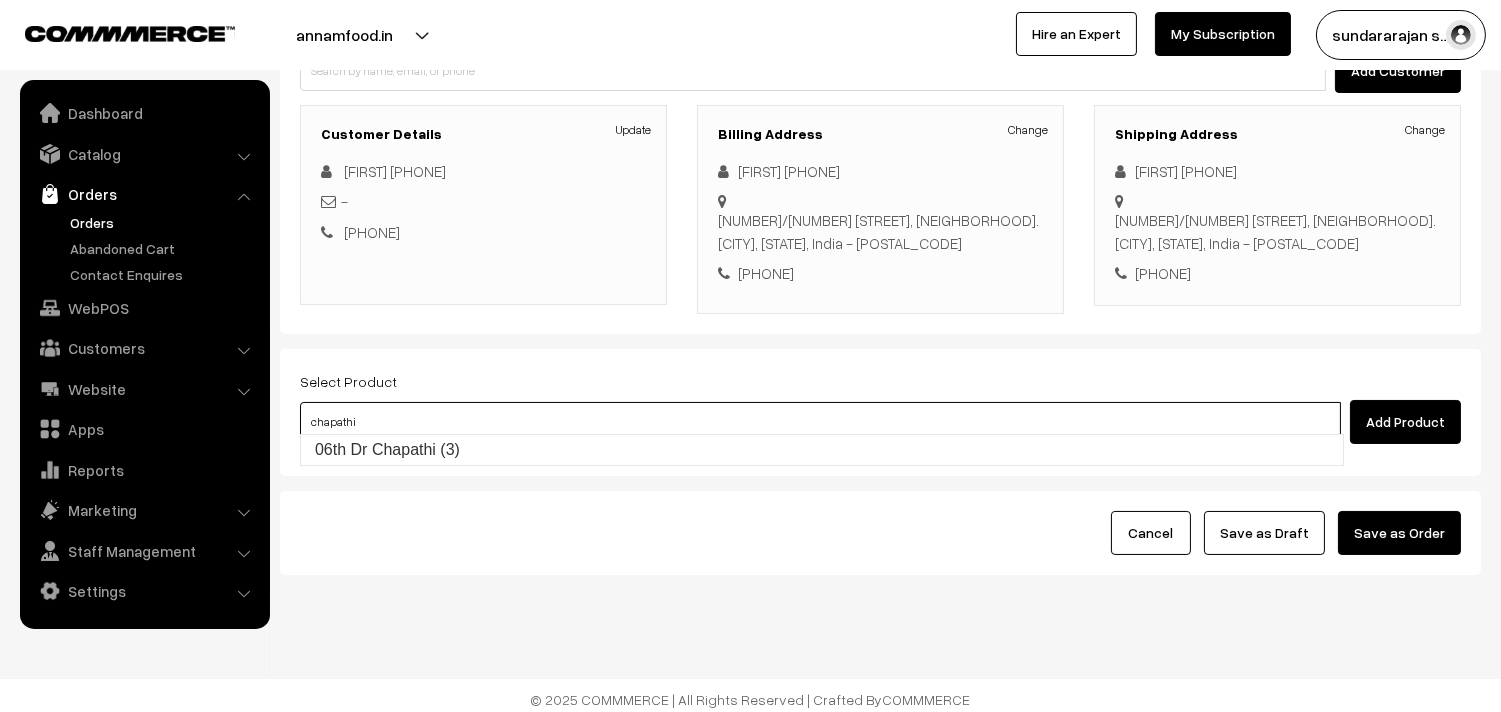 type on "06th  Dr Chapathi  (3)" 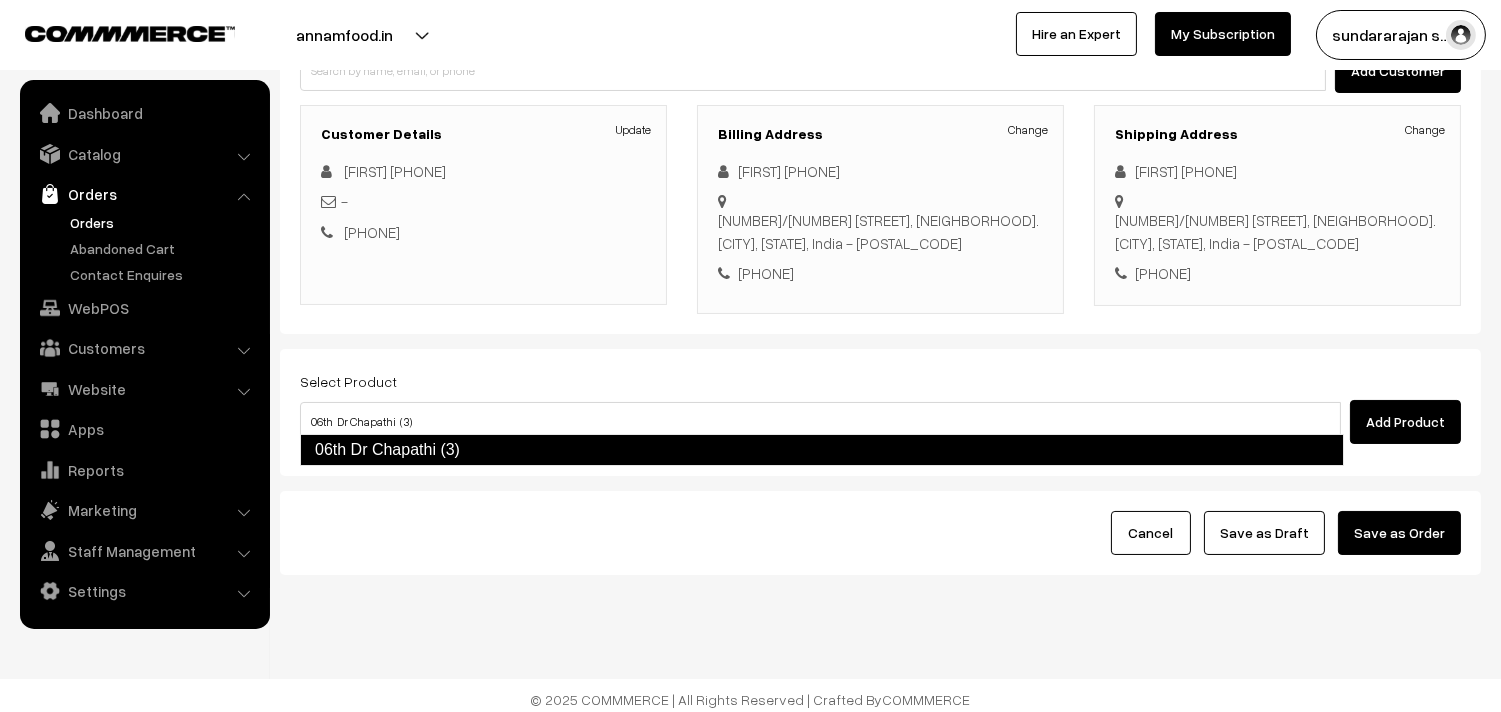 type 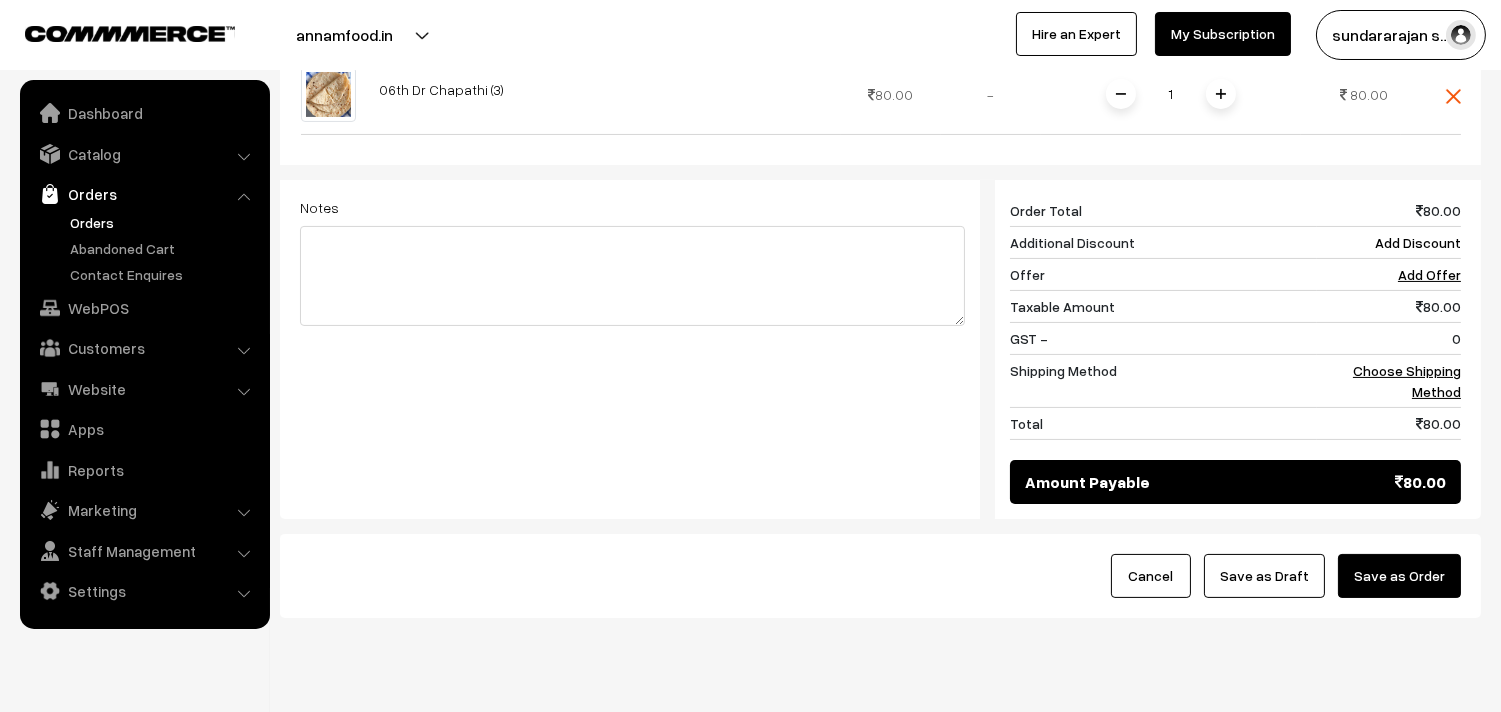 scroll, scrollTop: 685, scrollLeft: 0, axis: vertical 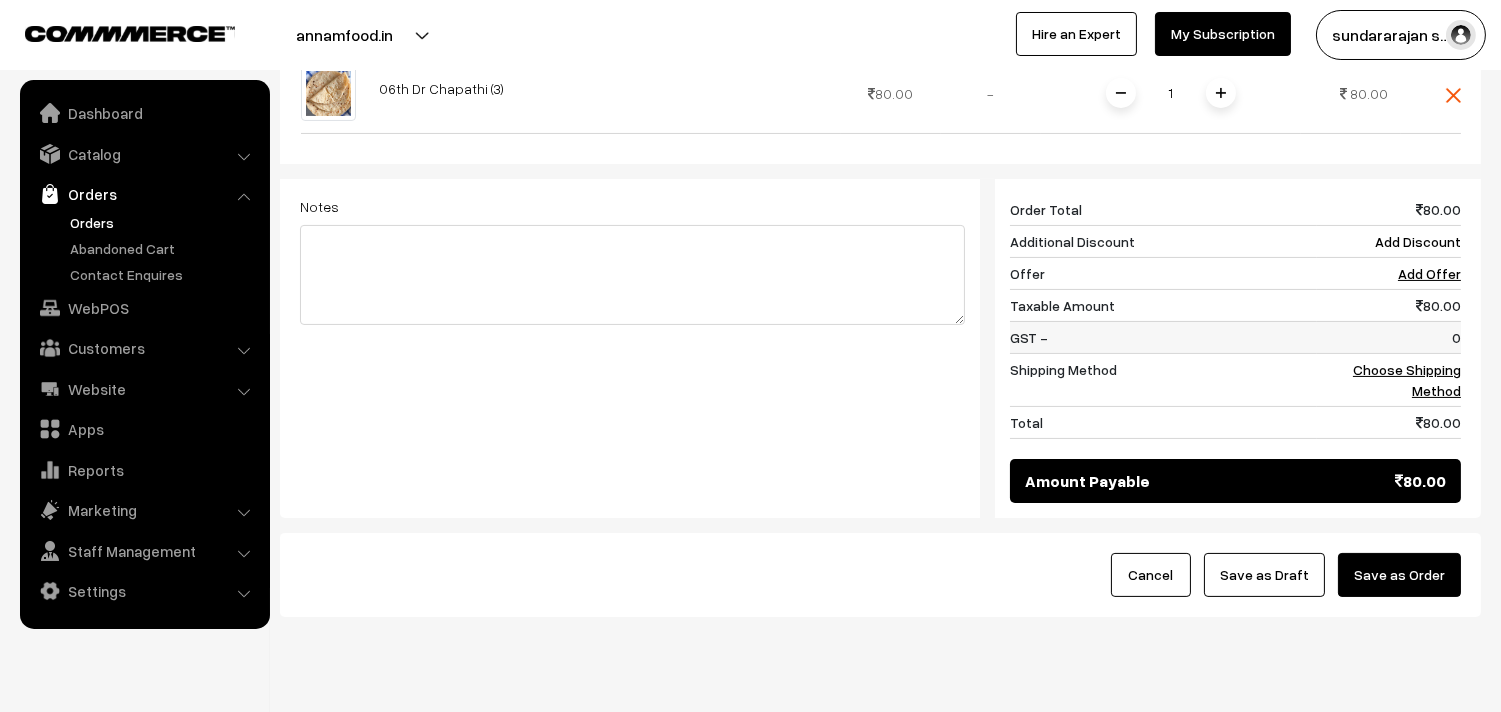 click on "0" at bounding box center (1389, 337) 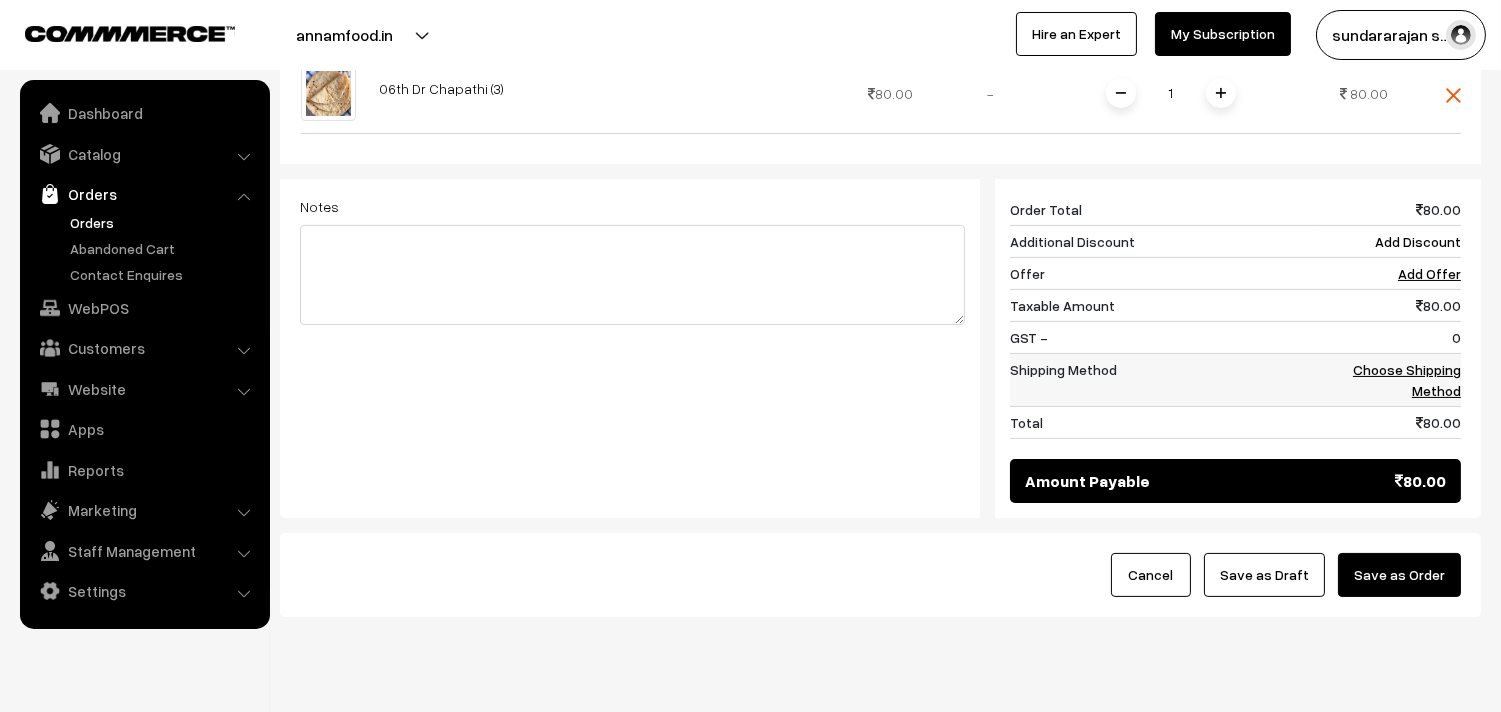 click on "Choose Shipping Method" at bounding box center [1407, 380] 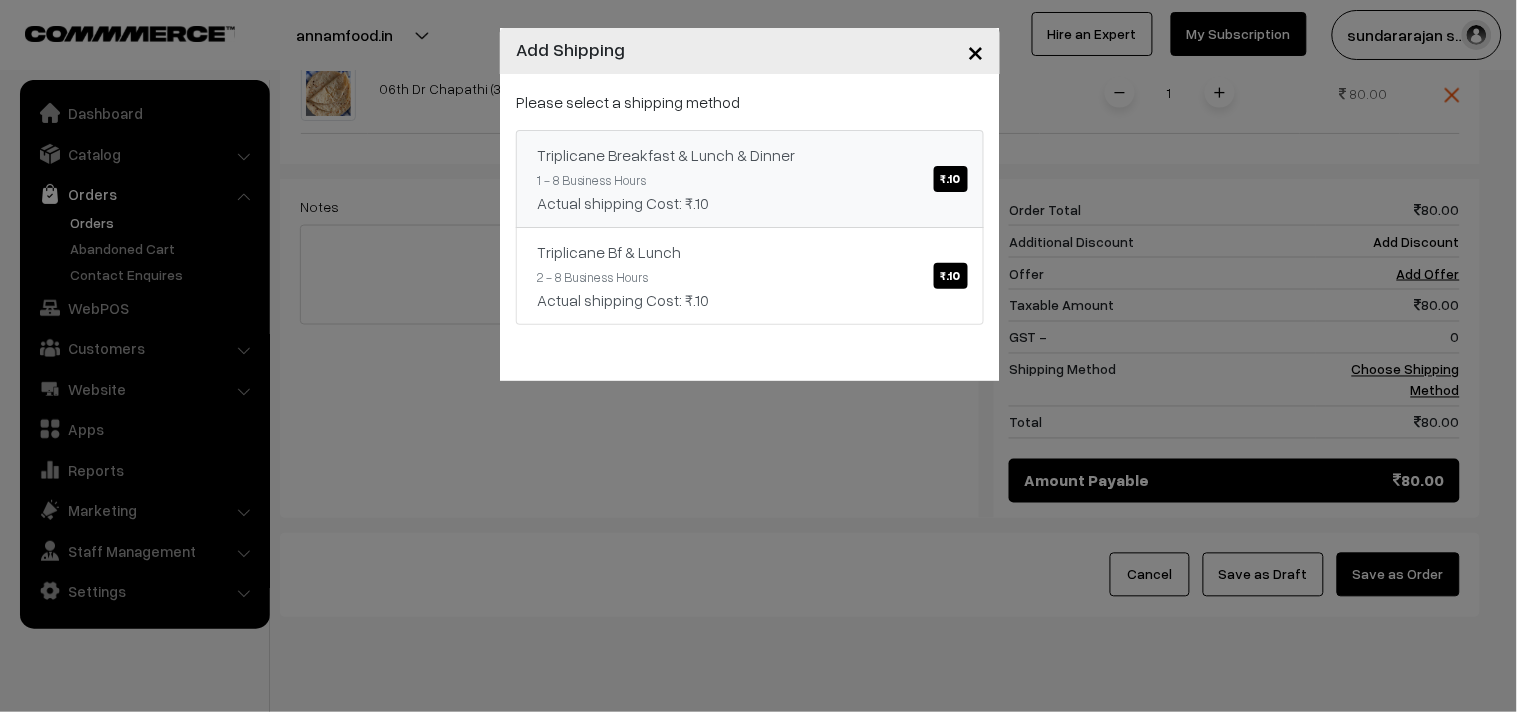 click on "Actual shipping Cost: ₹.10" at bounding box center (750, 203) 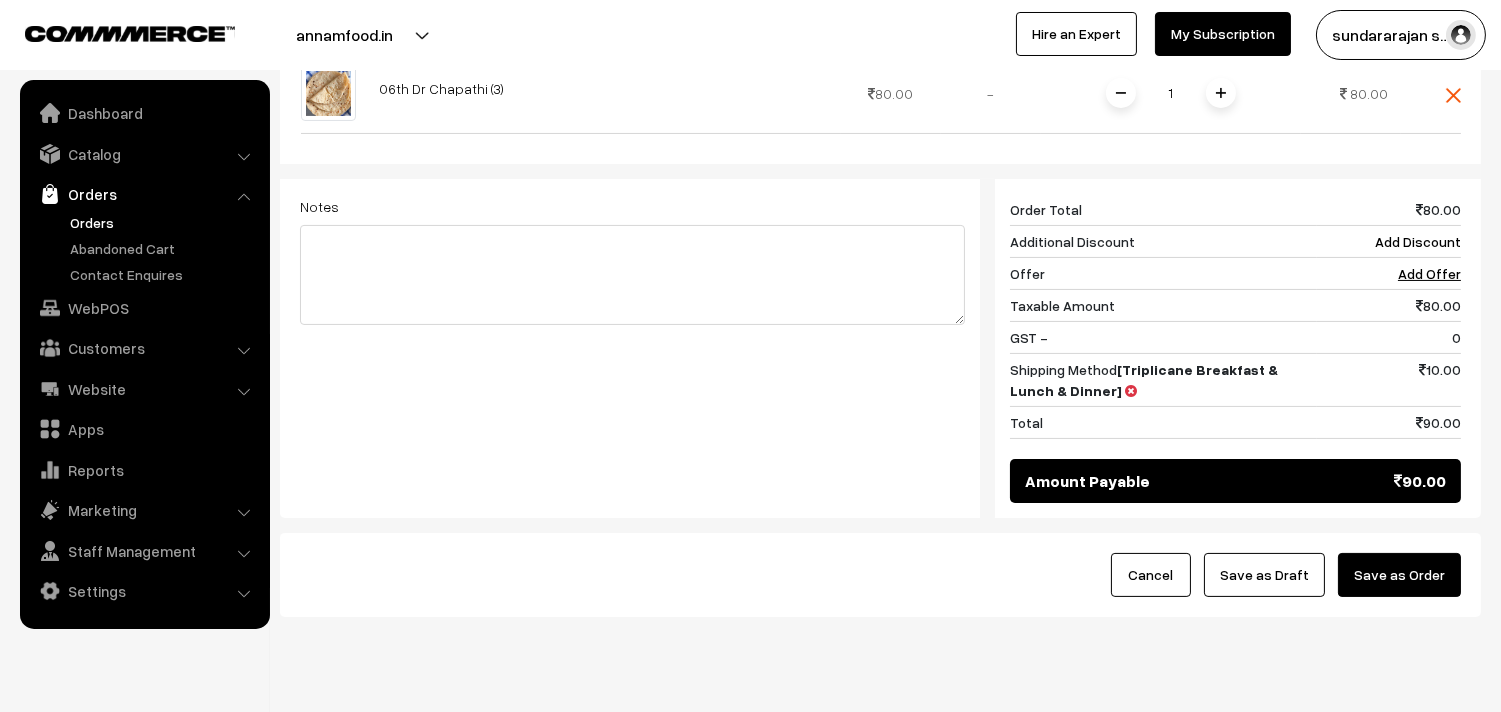 click on "Save as Draft" at bounding box center [1264, 575] 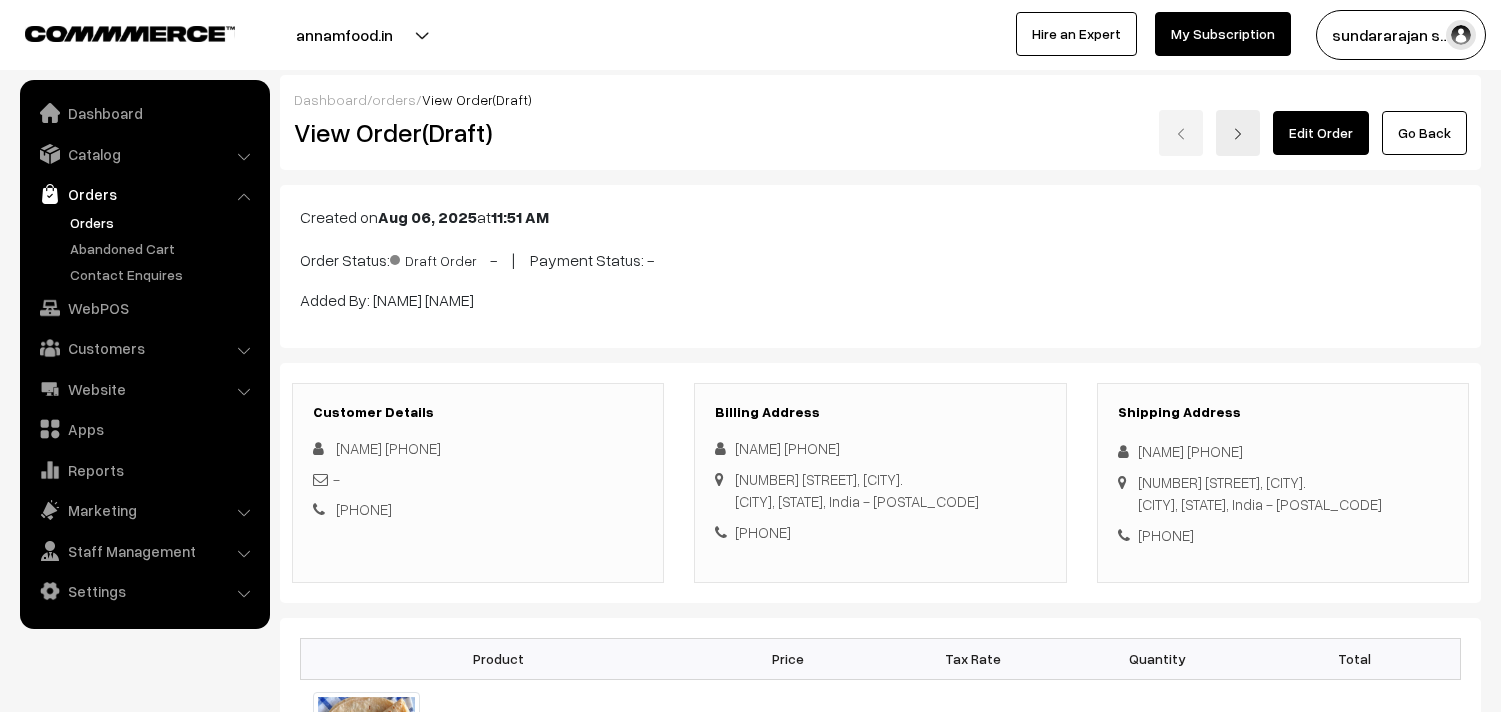 scroll, scrollTop: 0, scrollLeft: 0, axis: both 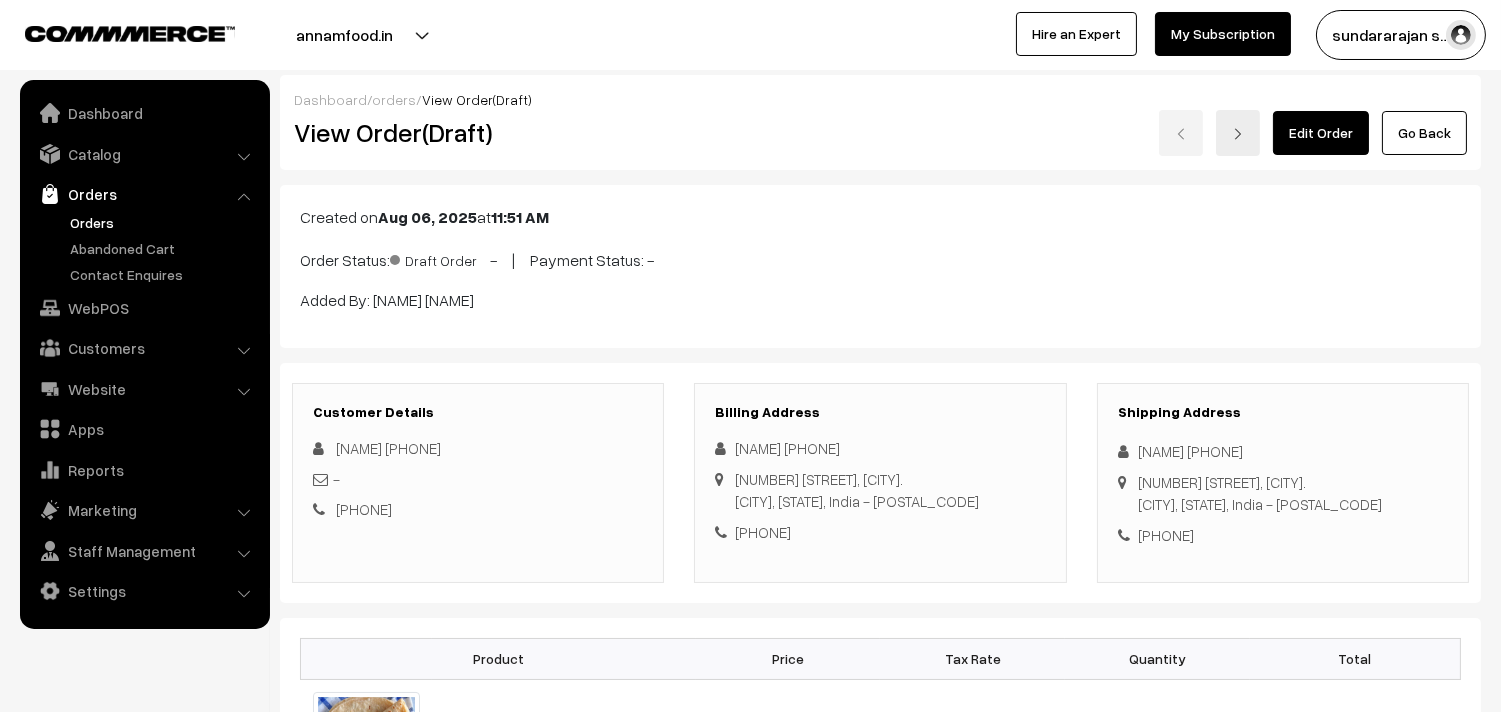 click on "Edit Order" at bounding box center [1321, 133] 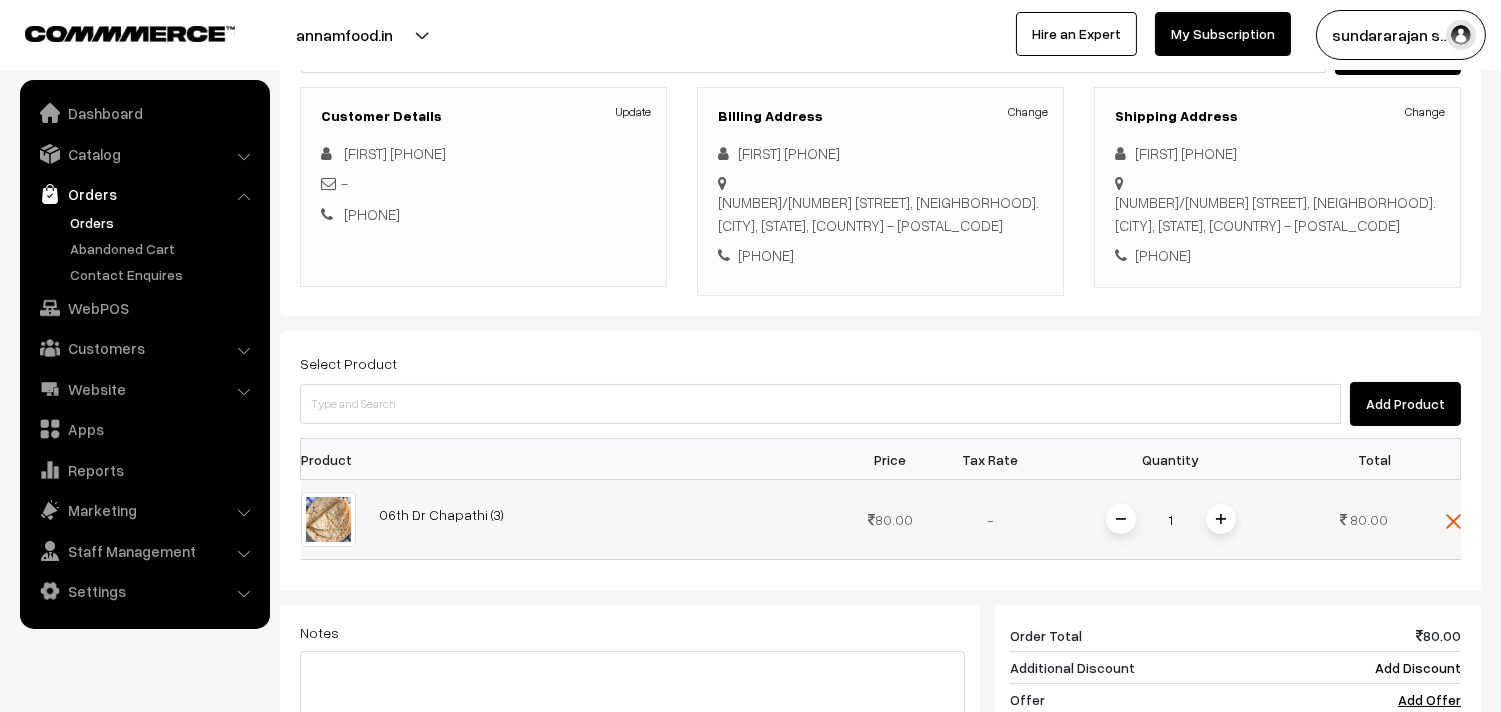 scroll, scrollTop: 333, scrollLeft: 0, axis: vertical 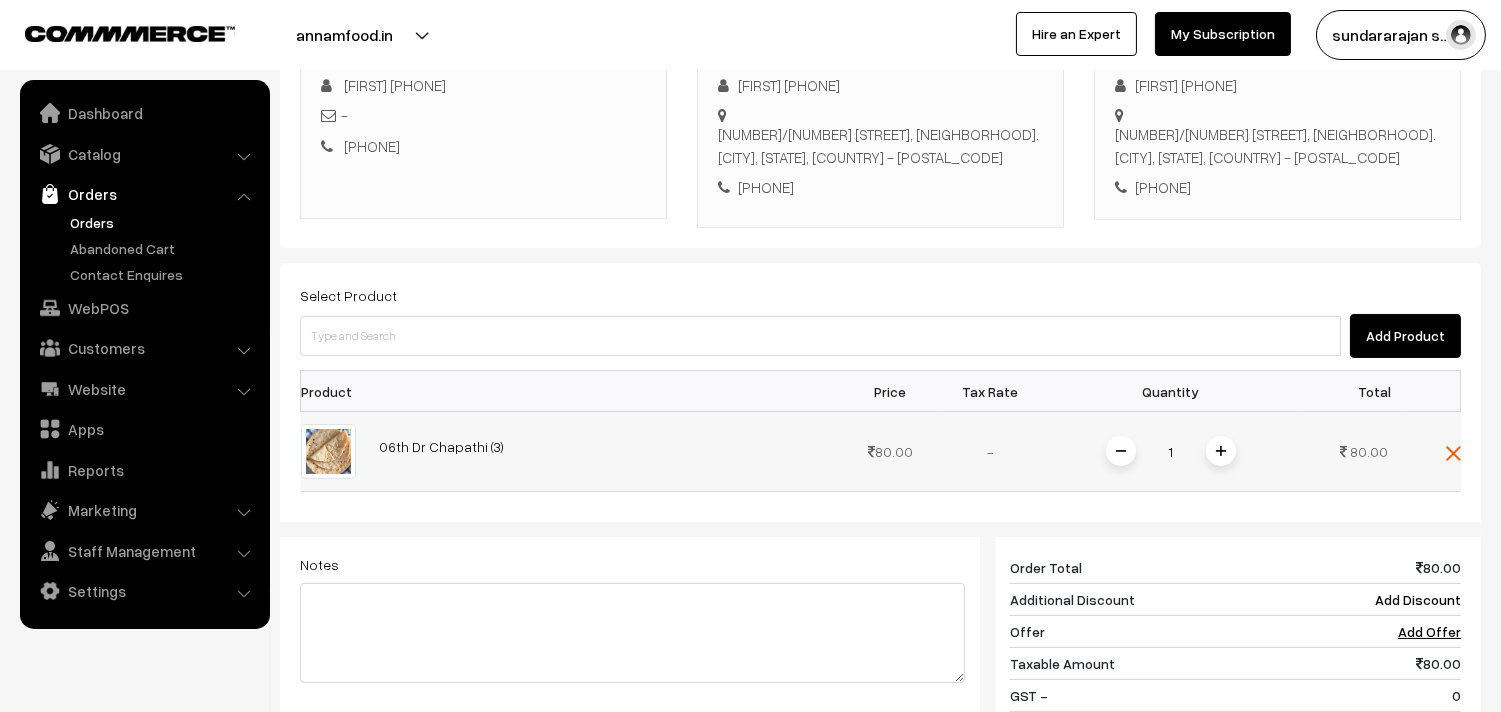 click at bounding box center [1221, 451] 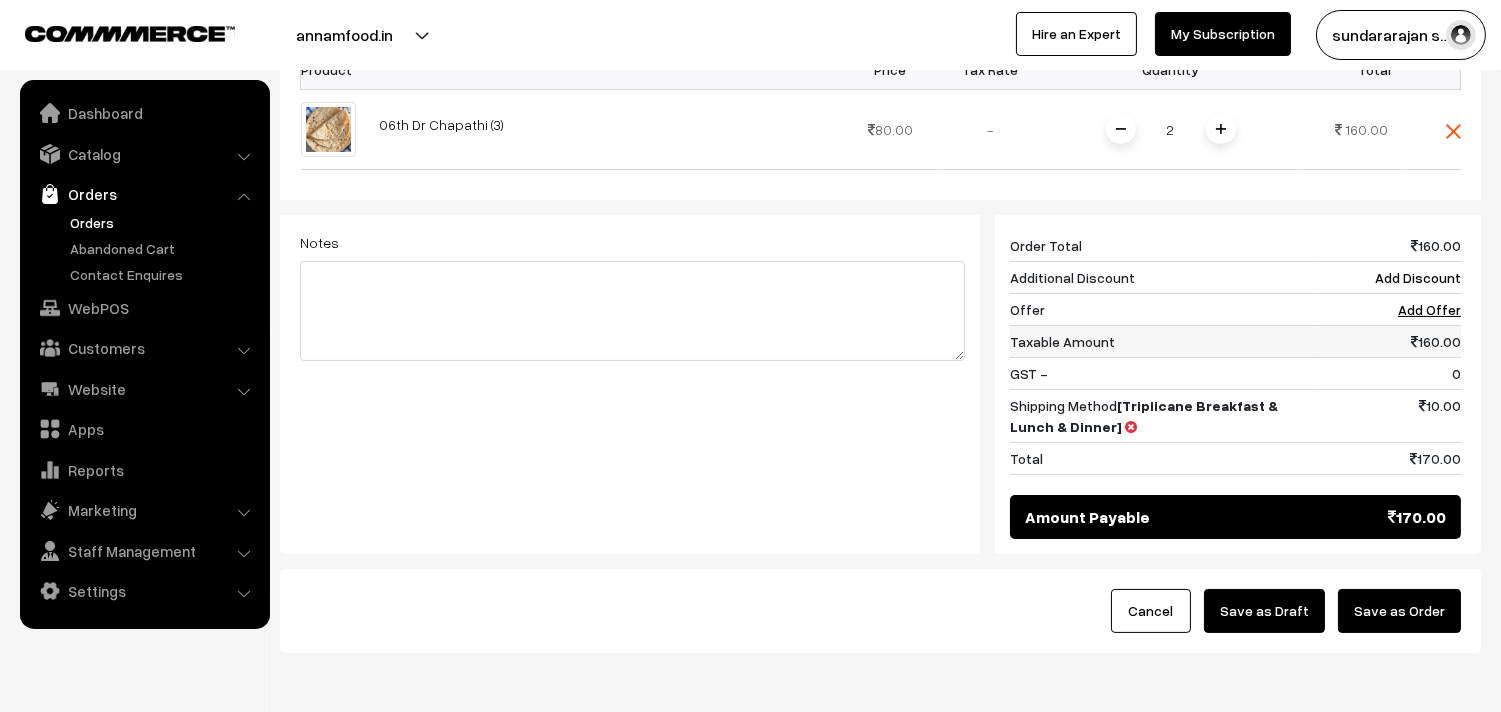 scroll, scrollTop: 666, scrollLeft: 0, axis: vertical 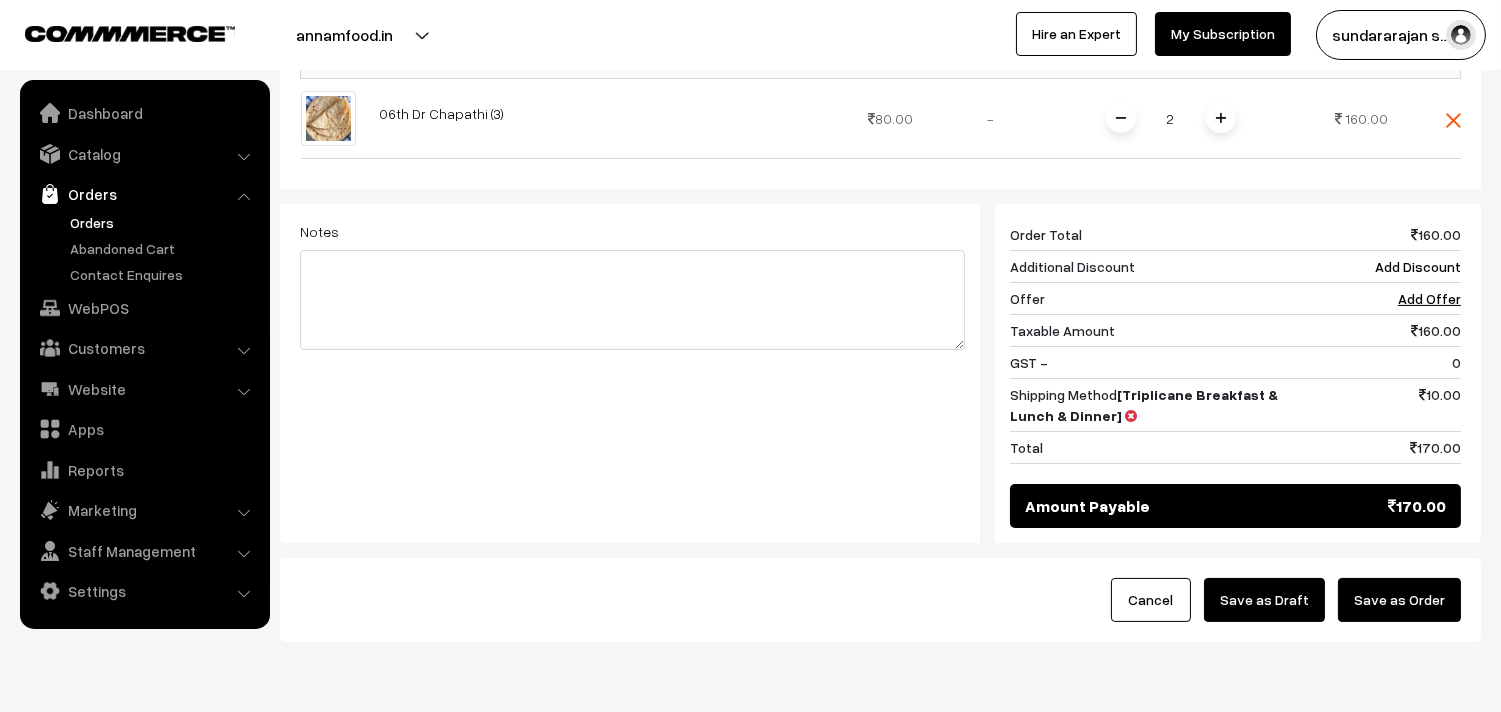 click on "Save as Draft" at bounding box center [1264, 600] 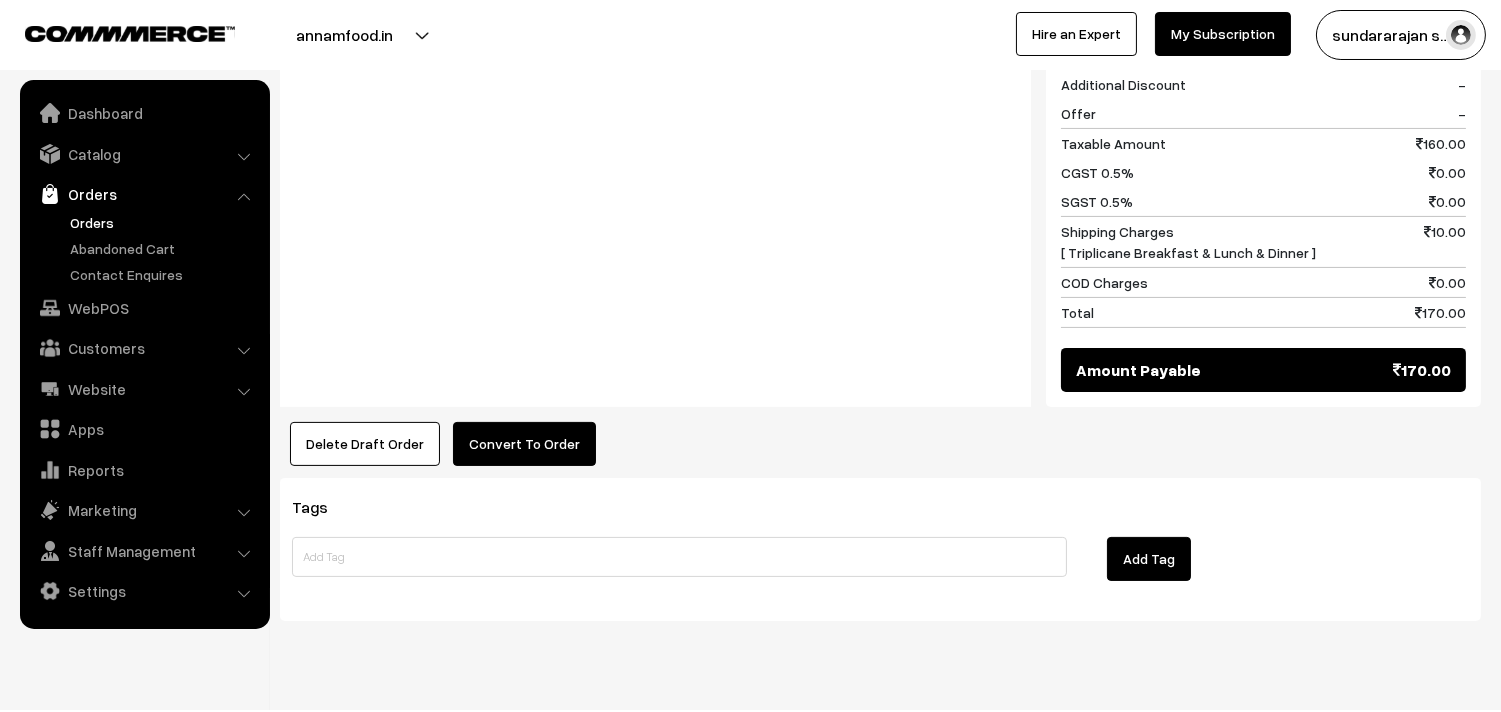 drag, startPoint x: 505, startPoint y: 484, endPoint x: 514, endPoint y: 433, distance: 51.78803 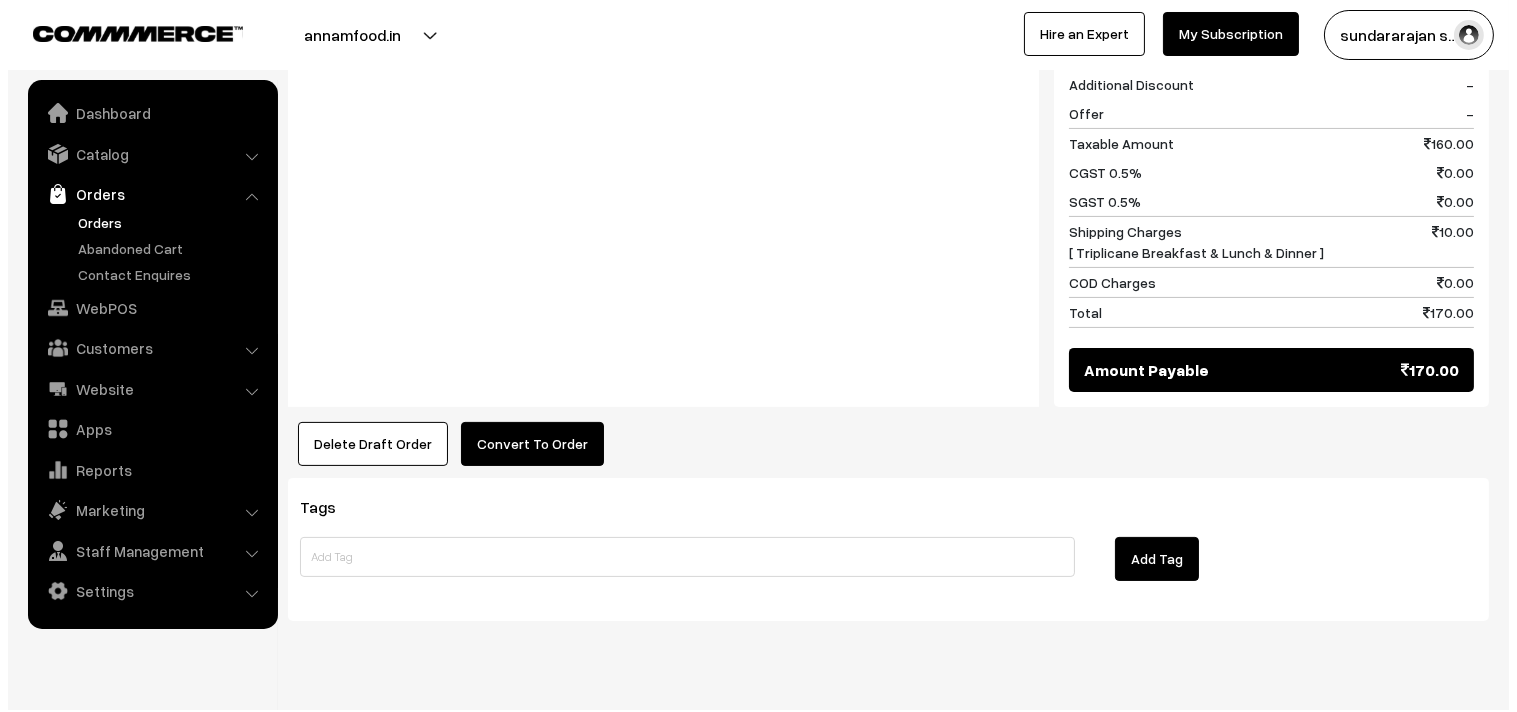 scroll, scrollTop: 890, scrollLeft: 0, axis: vertical 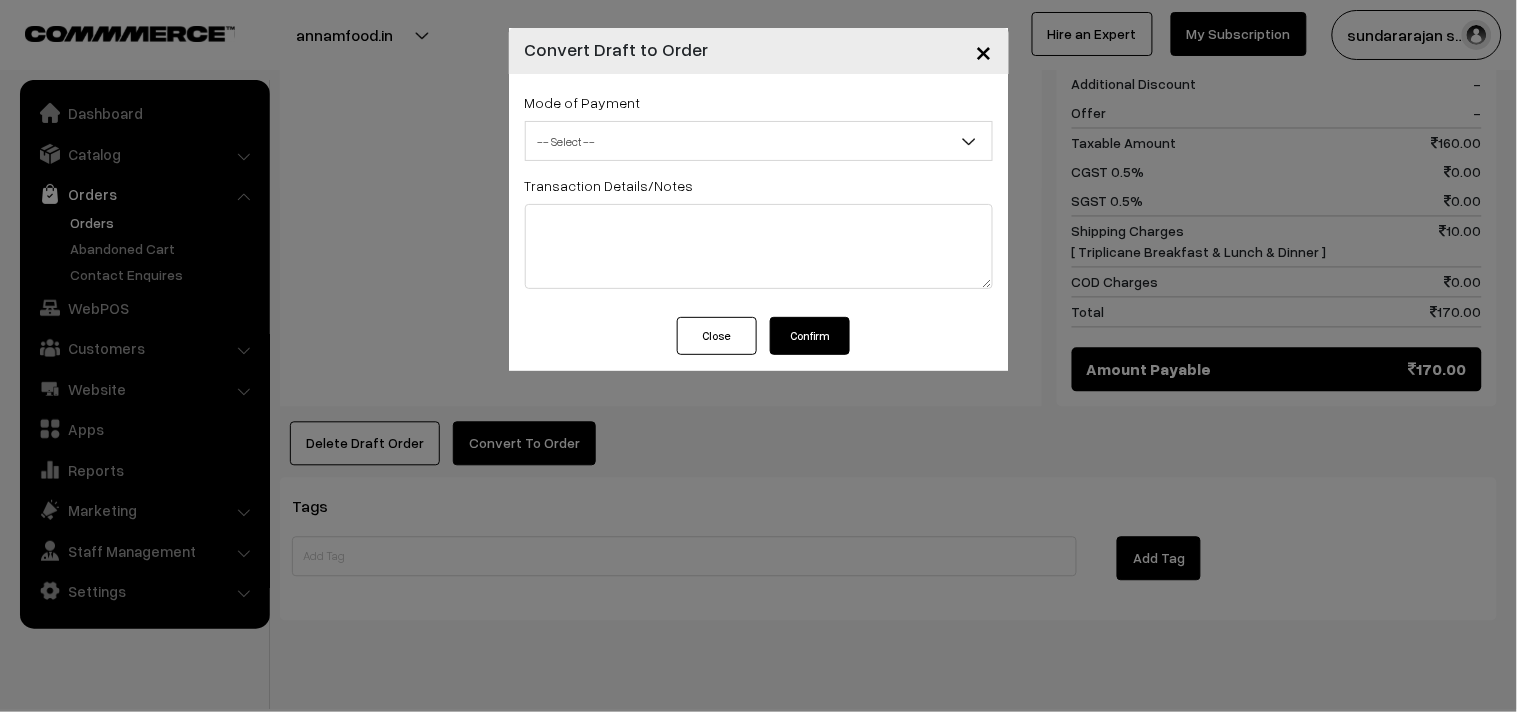 click on "Mode of Payment
-- Select --
COD
Cash
-- Select --
Transaction Details/Notes" at bounding box center [759, 195] 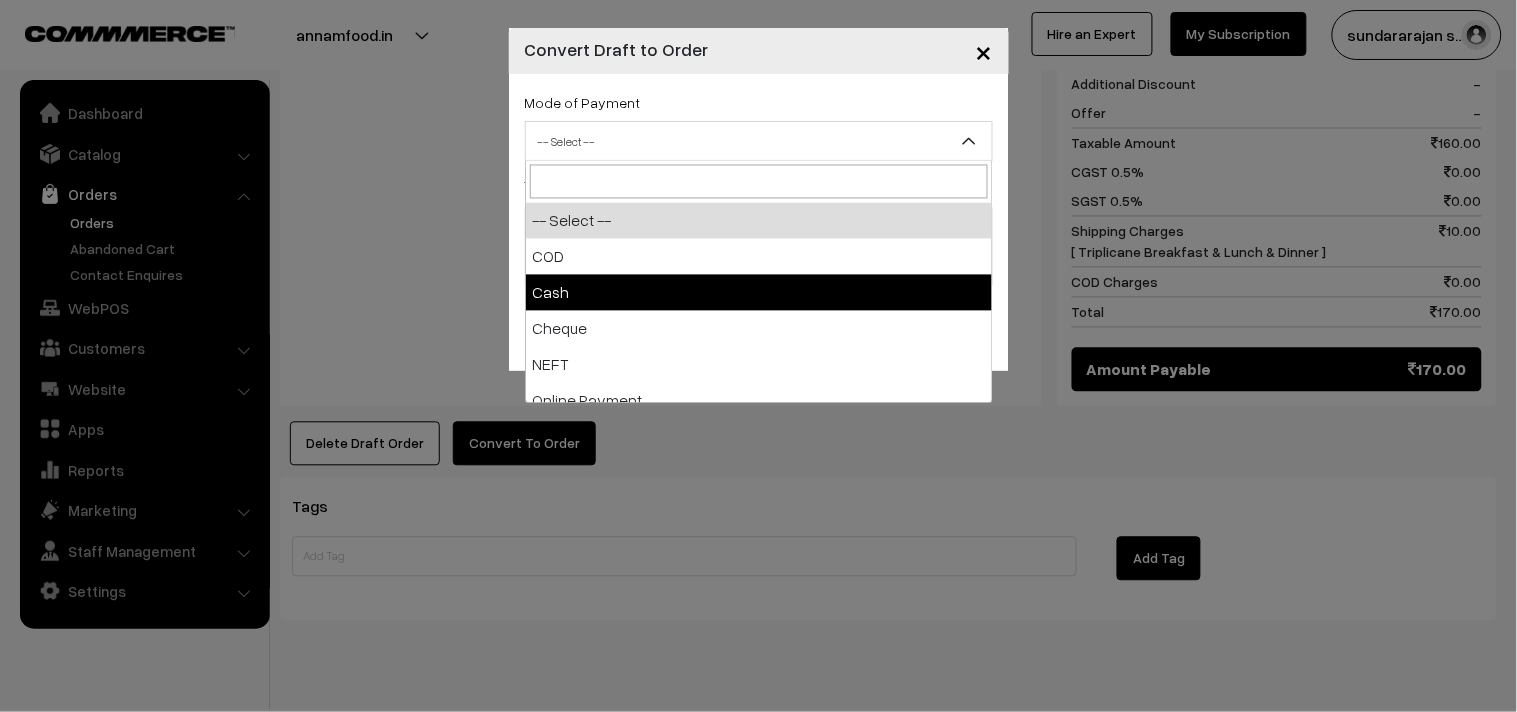 select on "2" 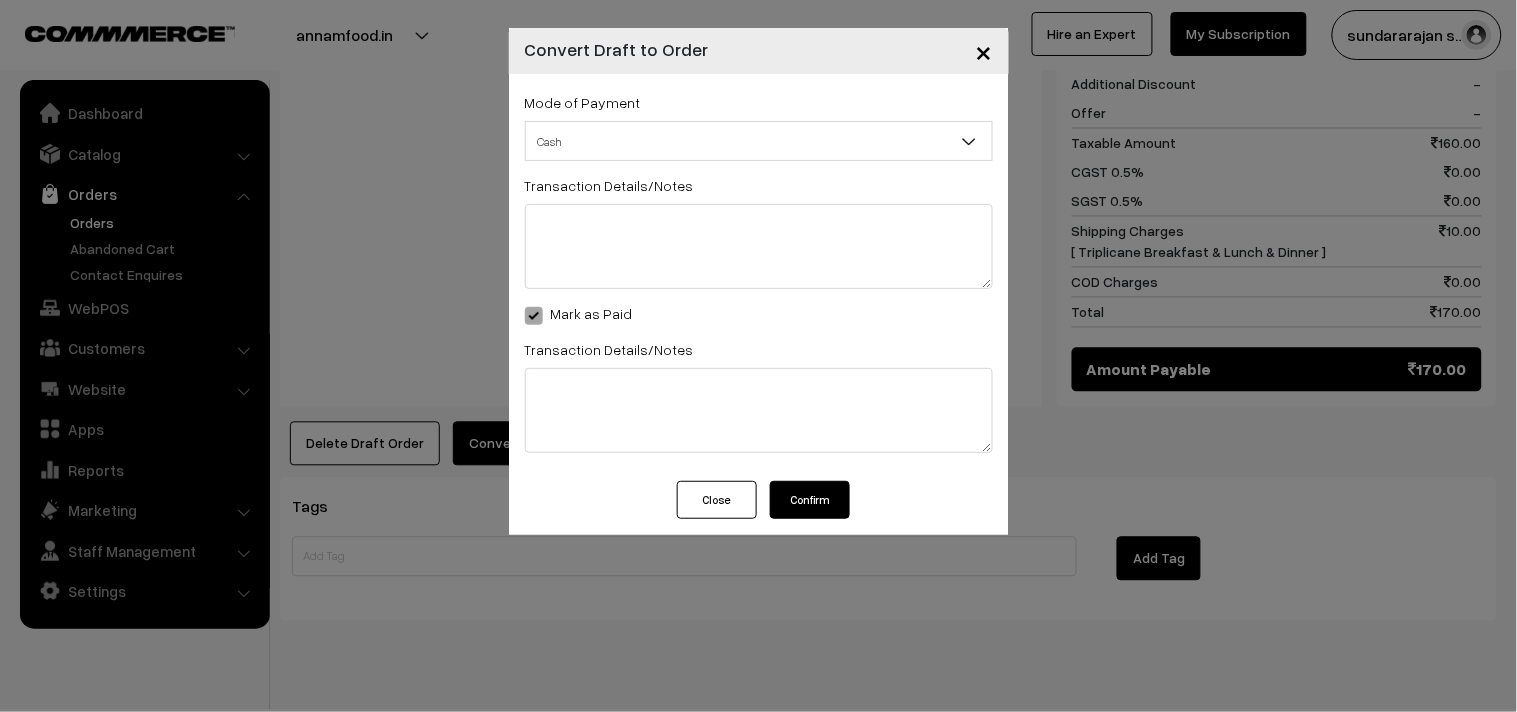 click on "Confirm" at bounding box center (810, 500) 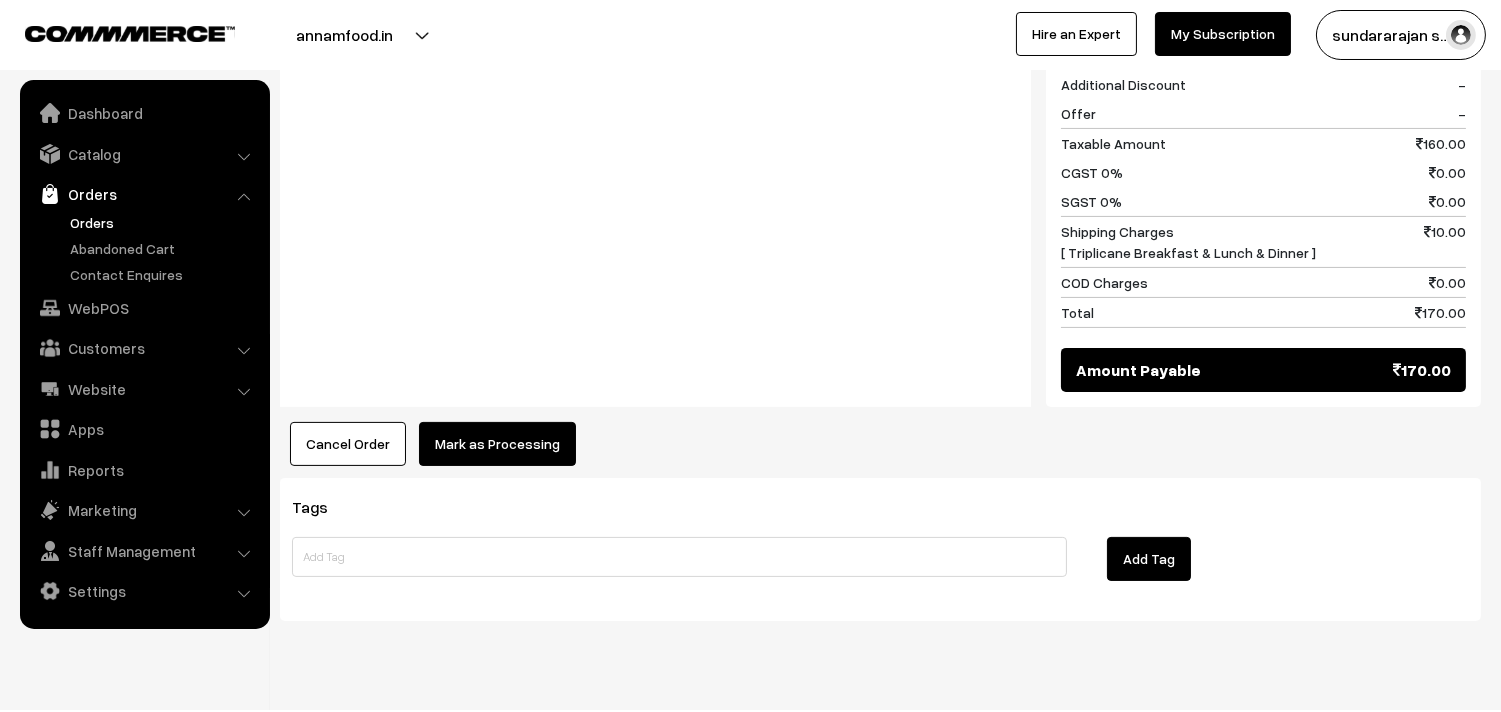 click on "Mark as Processing" at bounding box center (497, 444) 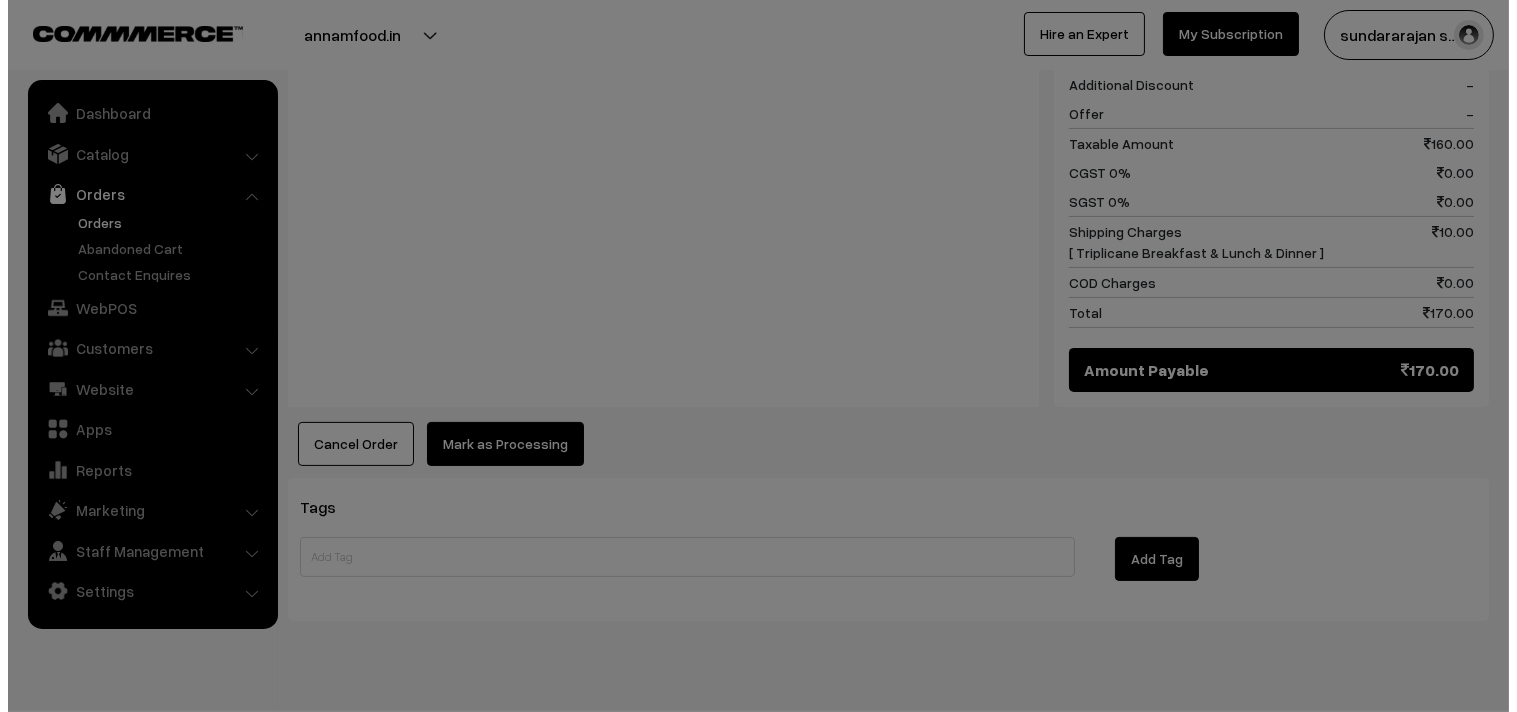 scroll, scrollTop: 890, scrollLeft: 0, axis: vertical 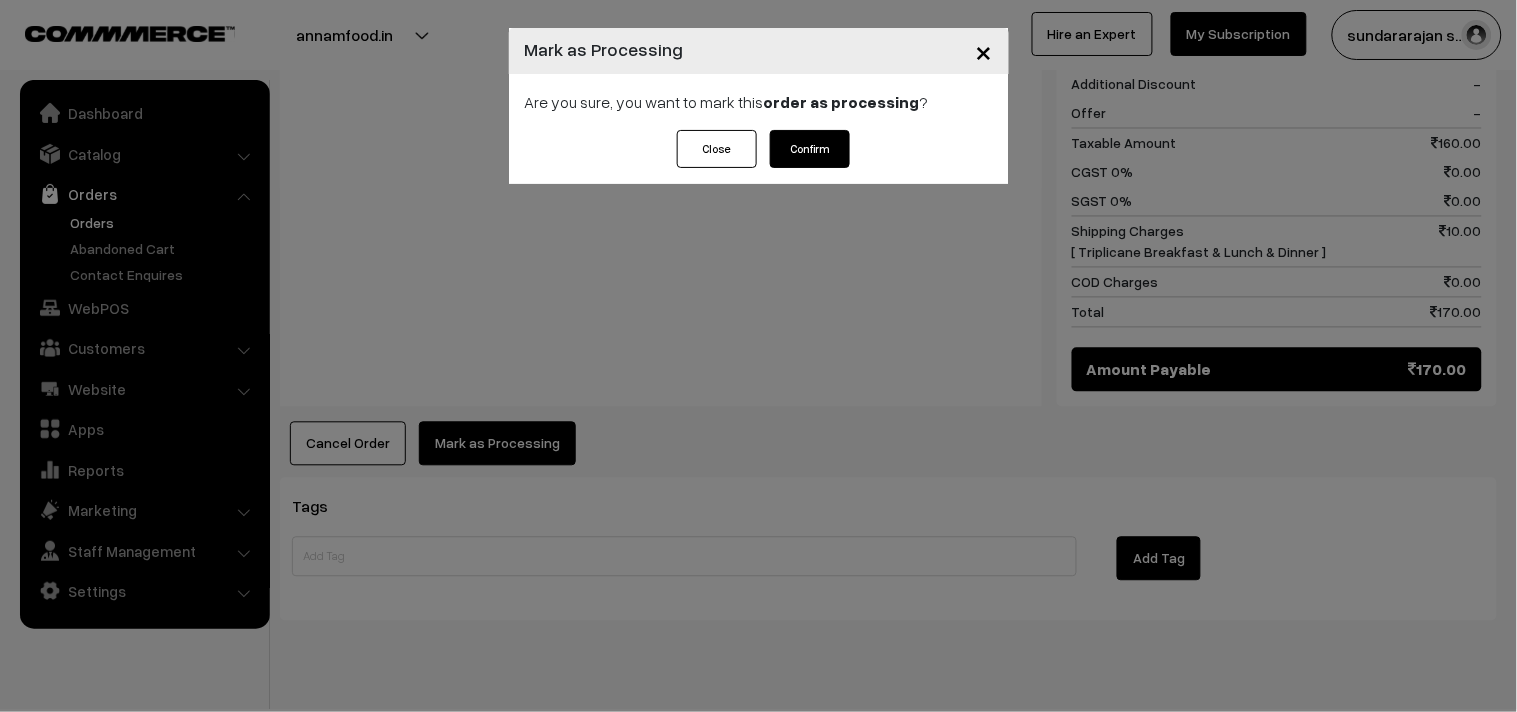 click on "Close
Confirm" at bounding box center [759, 157] 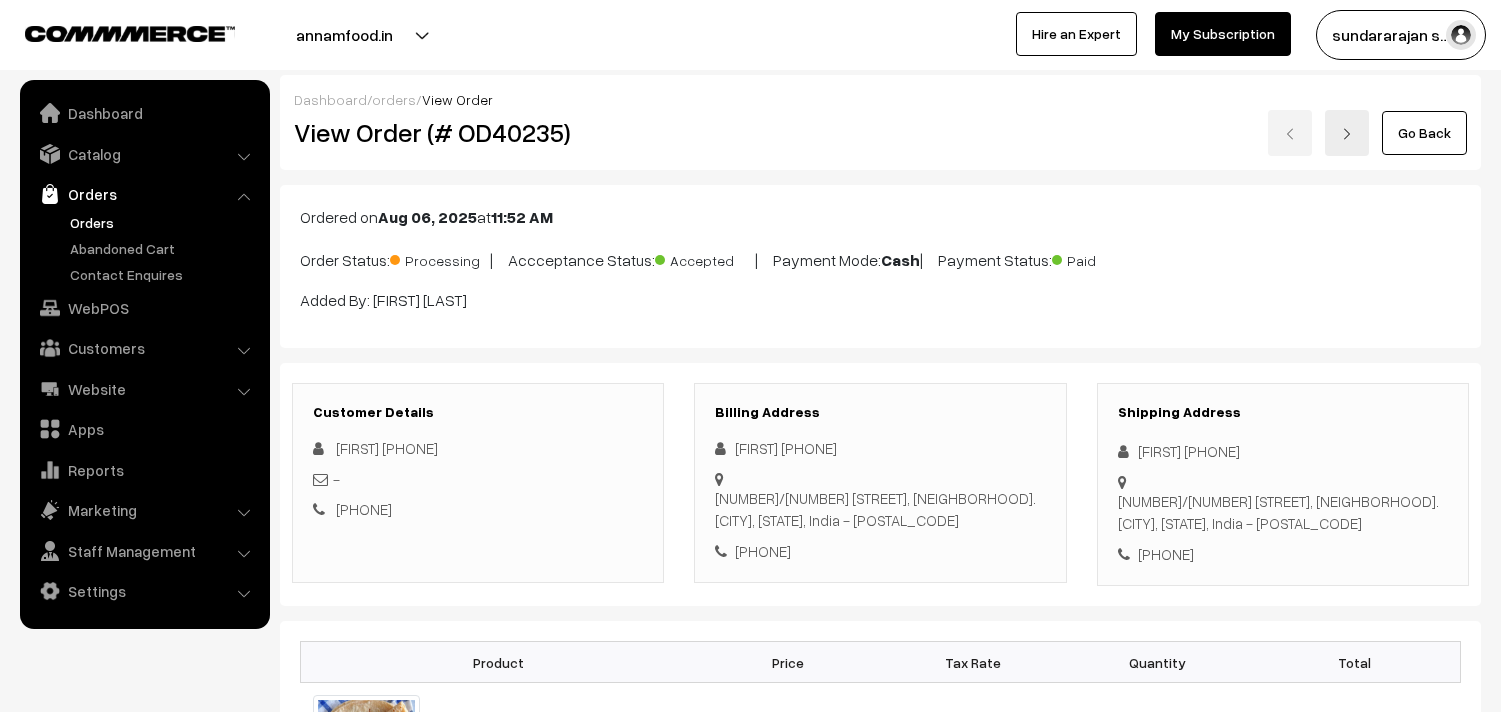 scroll, scrollTop: 0, scrollLeft: 0, axis: both 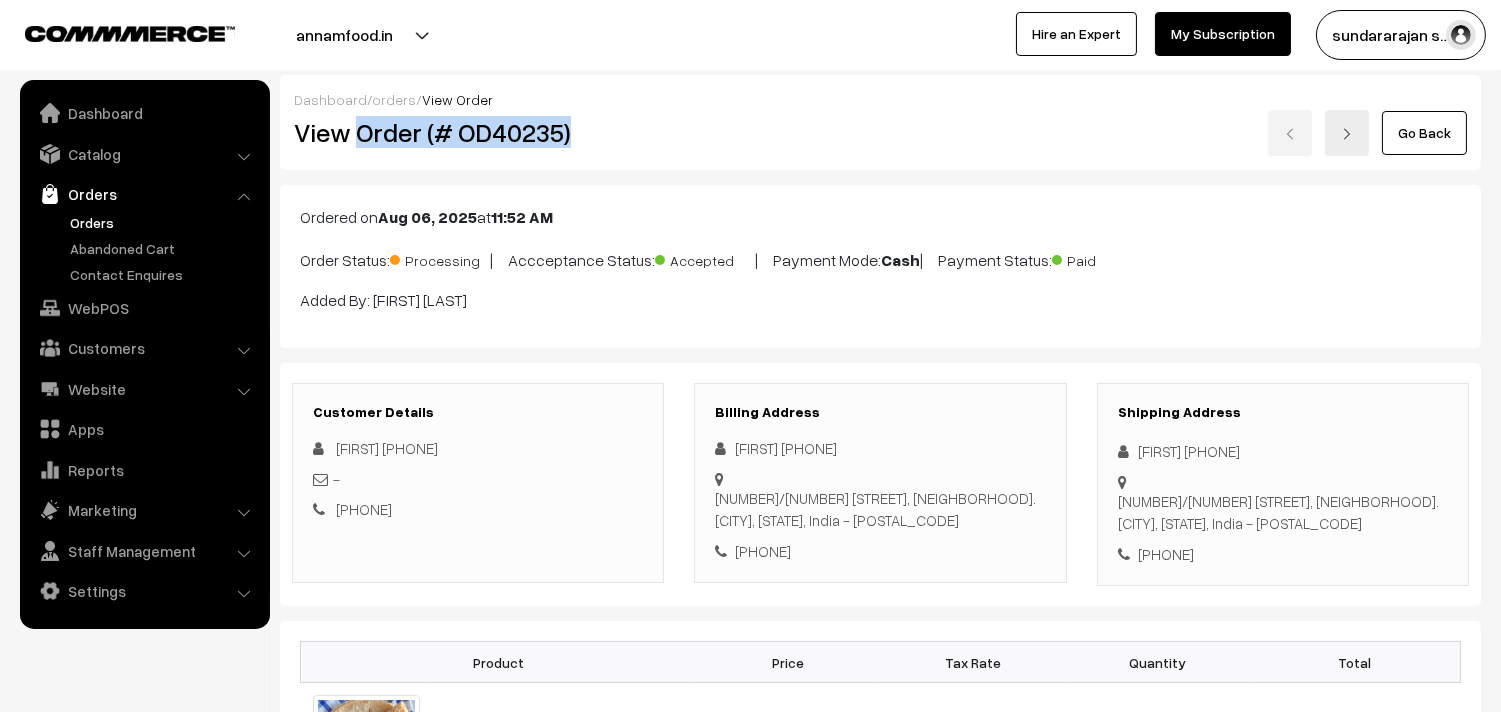 drag, startPoint x: 632, startPoint y: 156, endPoint x: 668, endPoint y: 156, distance: 36 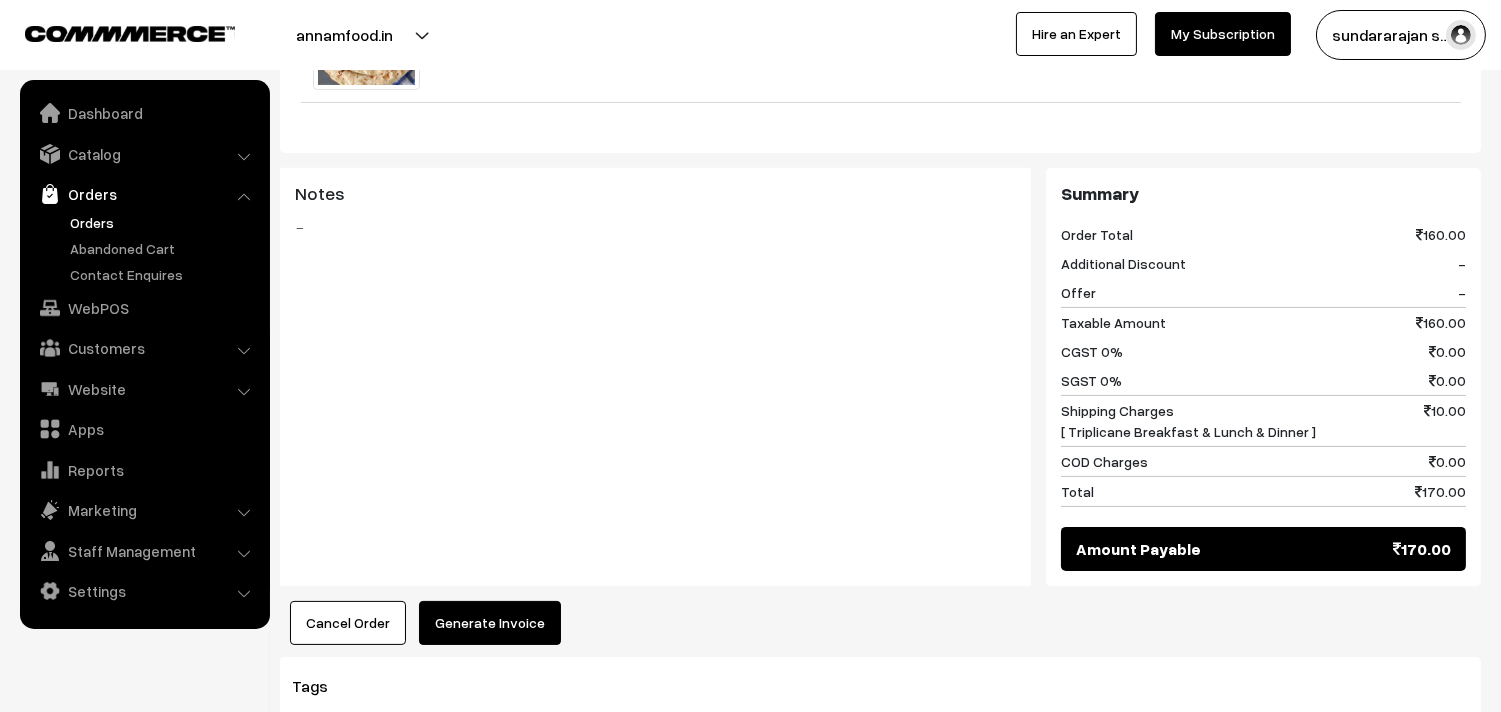 scroll, scrollTop: 927, scrollLeft: 0, axis: vertical 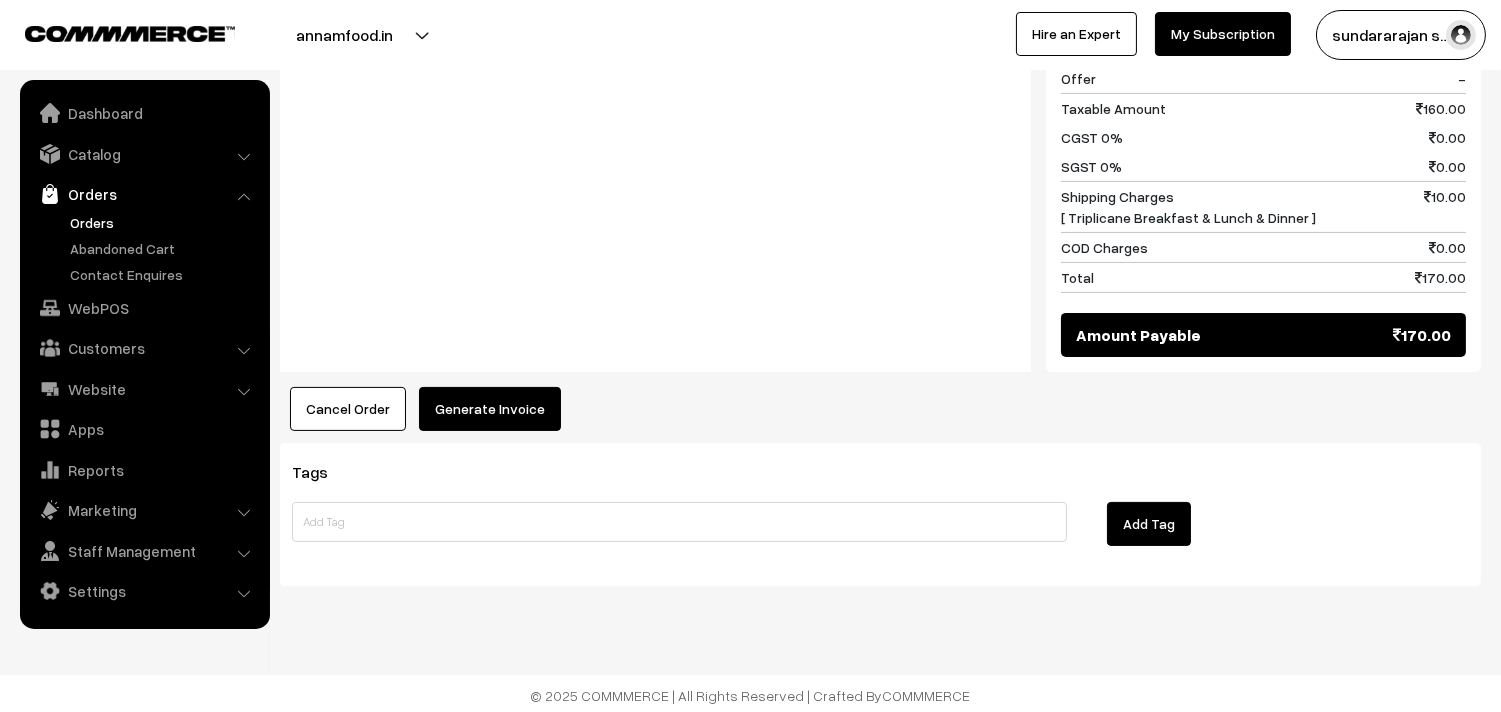 click on "Dashboard  /
orders  /
View Order
View Order (# OD40235)
Go Back
Ordered on  [DATE]  at  [TIME]
Order Status:
Processing
|
Accceptance Status:
Accepted
|
Payment Mode:
Cash
|
Payment Status:
Paid" at bounding box center [880, -133] 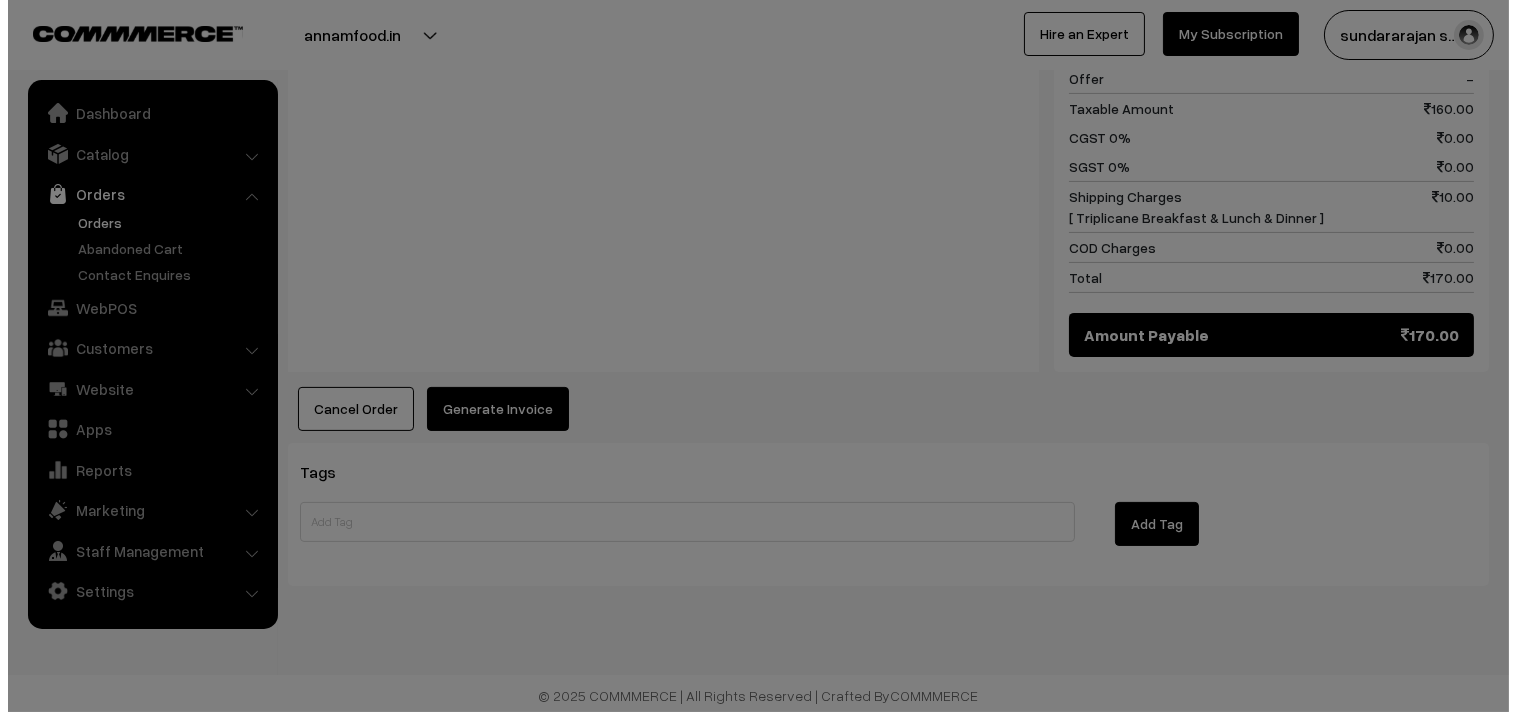 scroll, scrollTop: 930, scrollLeft: 0, axis: vertical 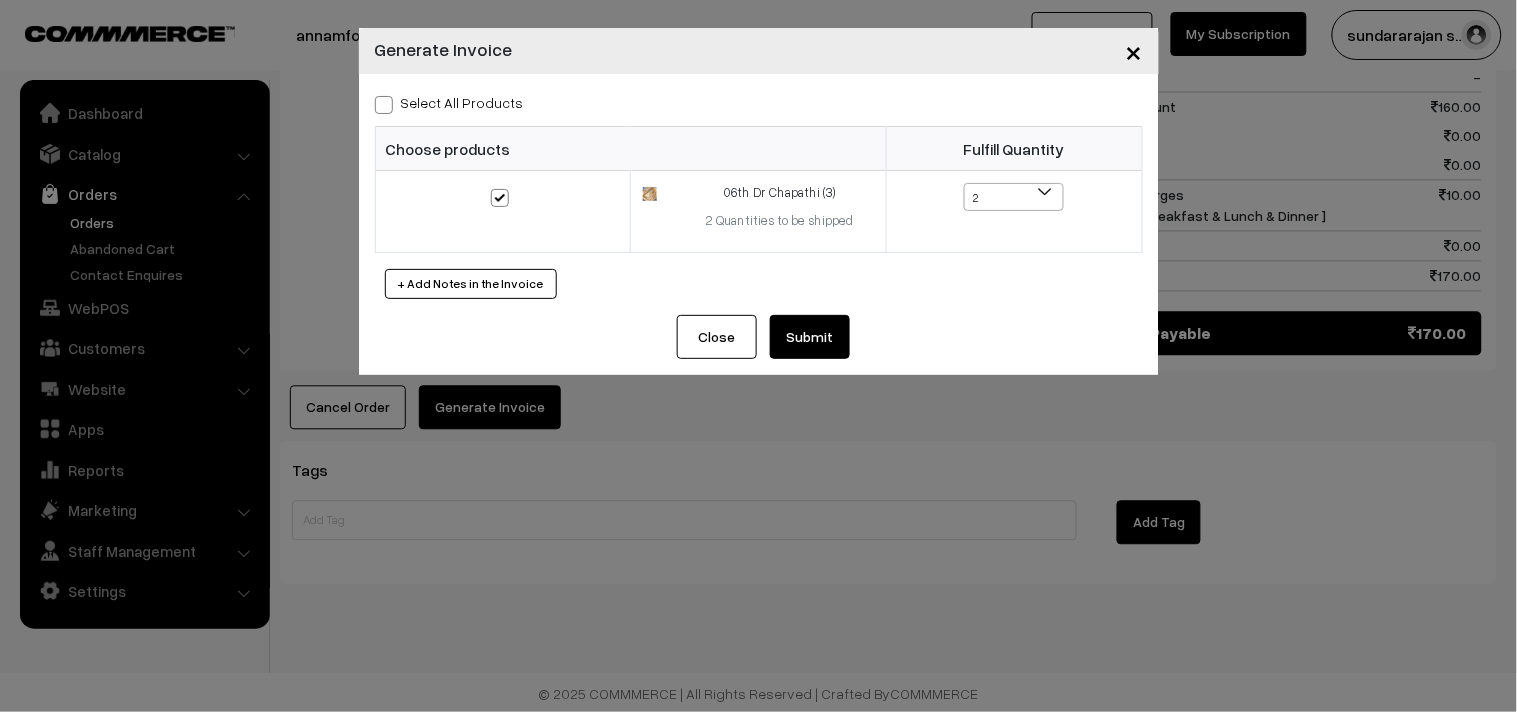 click on "Select All Products" at bounding box center (449, 102) 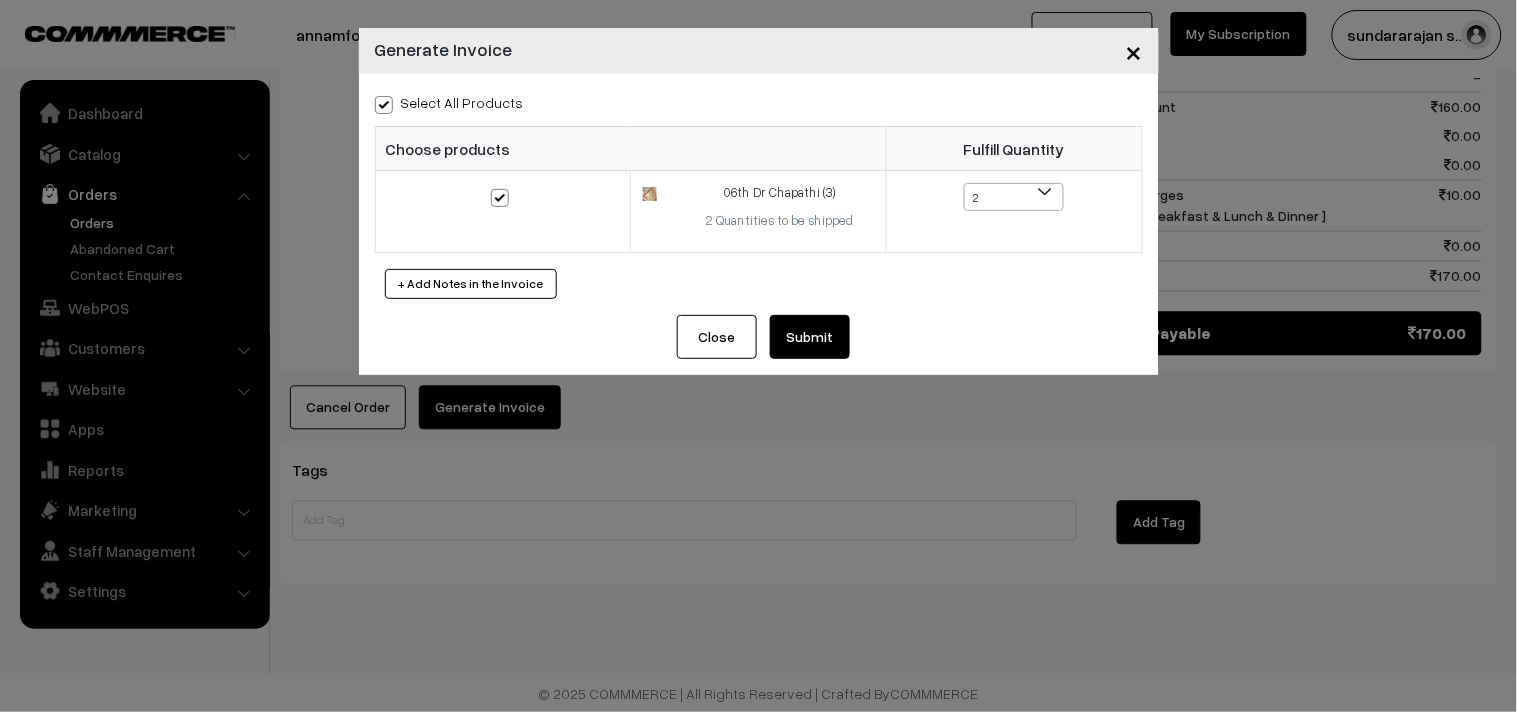 click on "Submit" at bounding box center (810, 337) 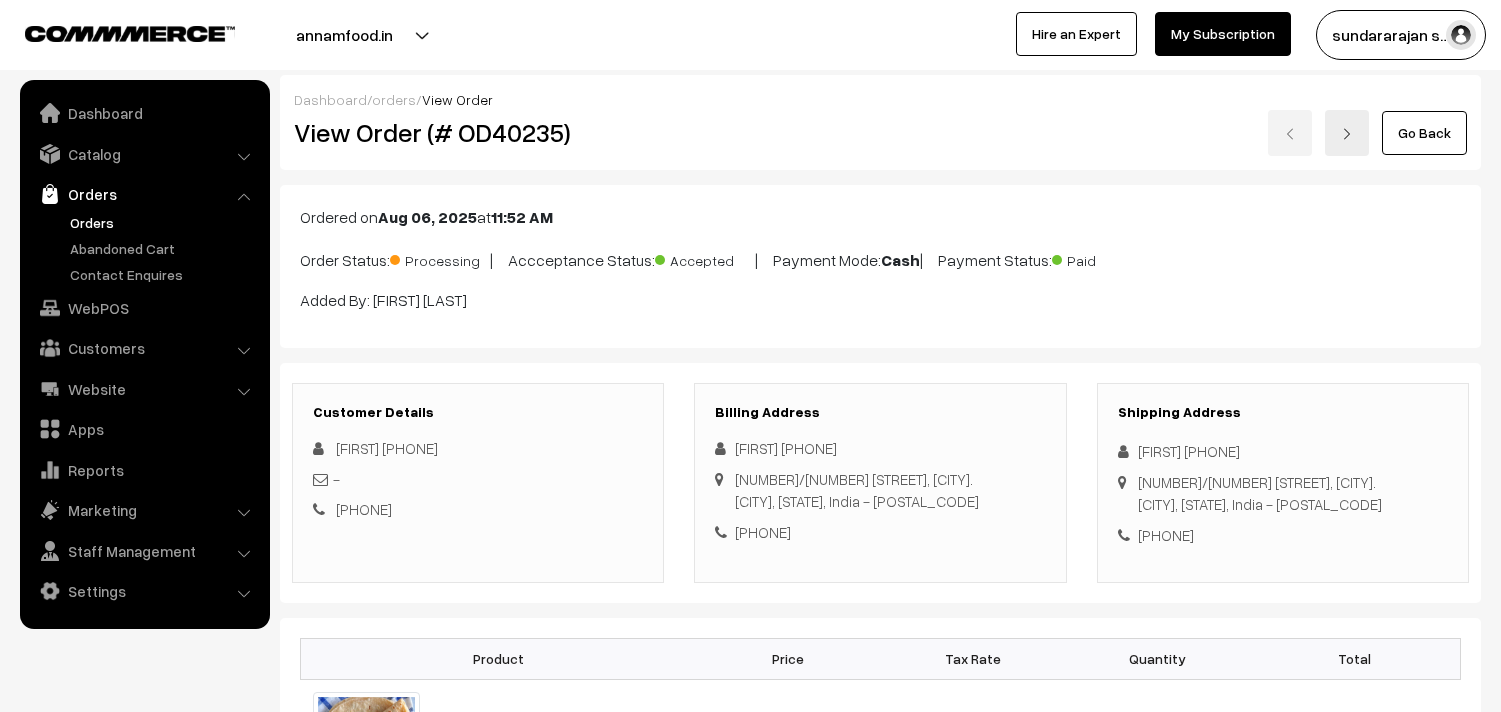 scroll, scrollTop: 925, scrollLeft: 0, axis: vertical 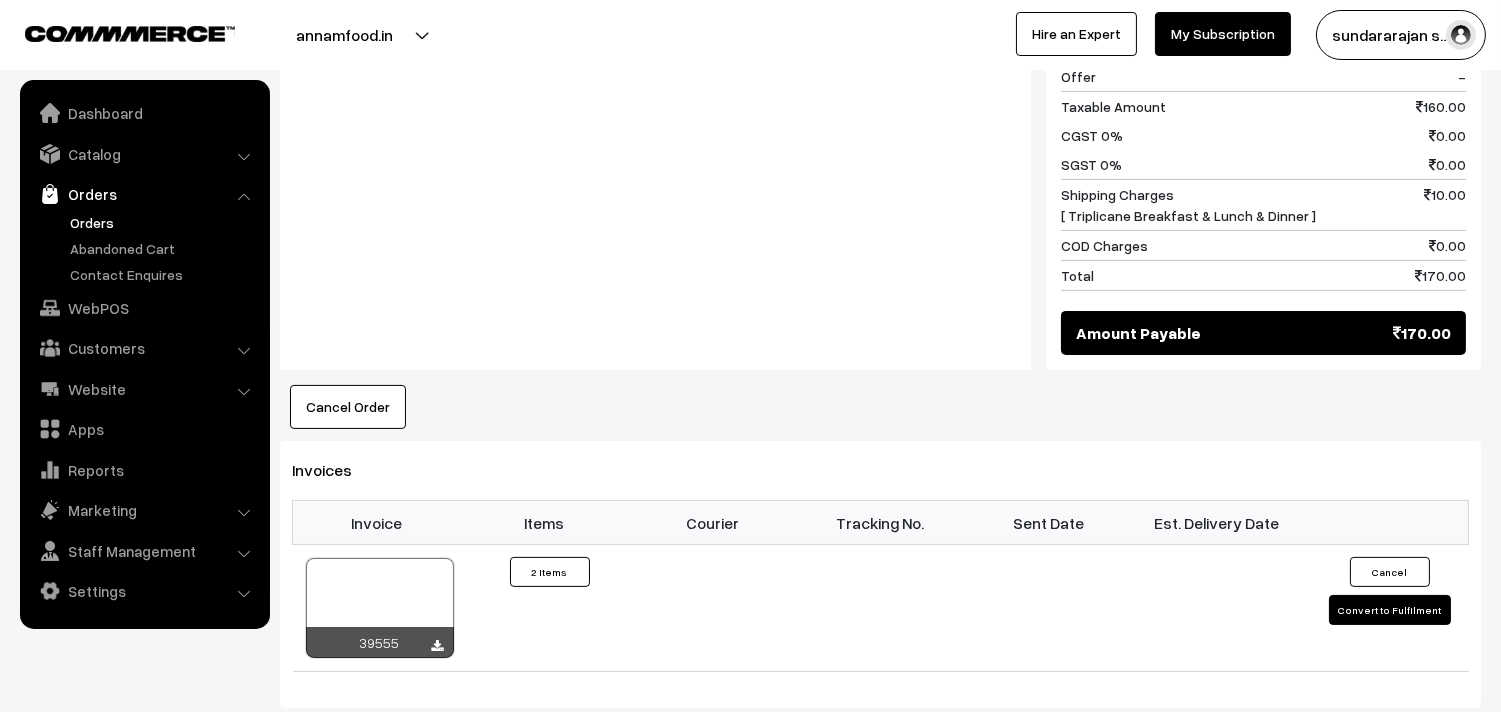 click at bounding box center (380, 608) 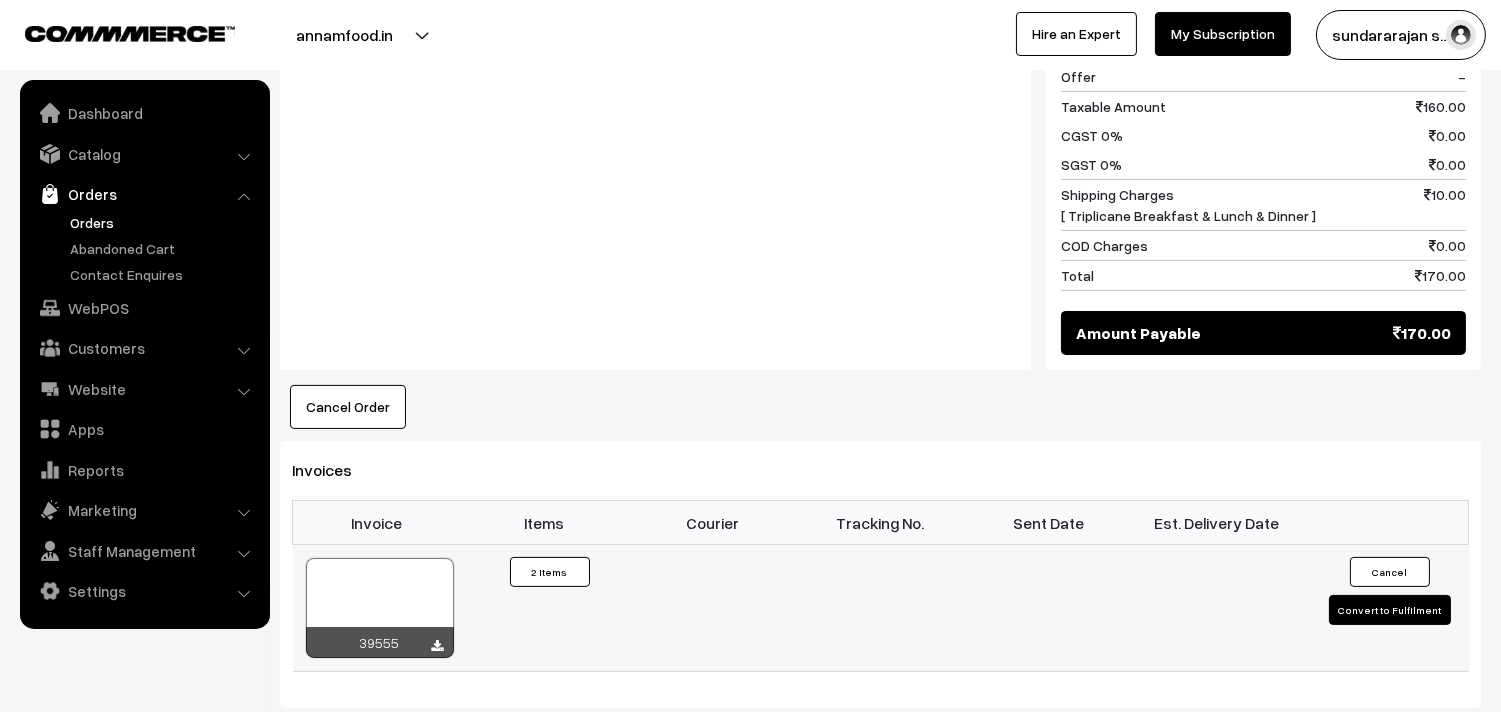 scroll, scrollTop: 930, scrollLeft: 0, axis: vertical 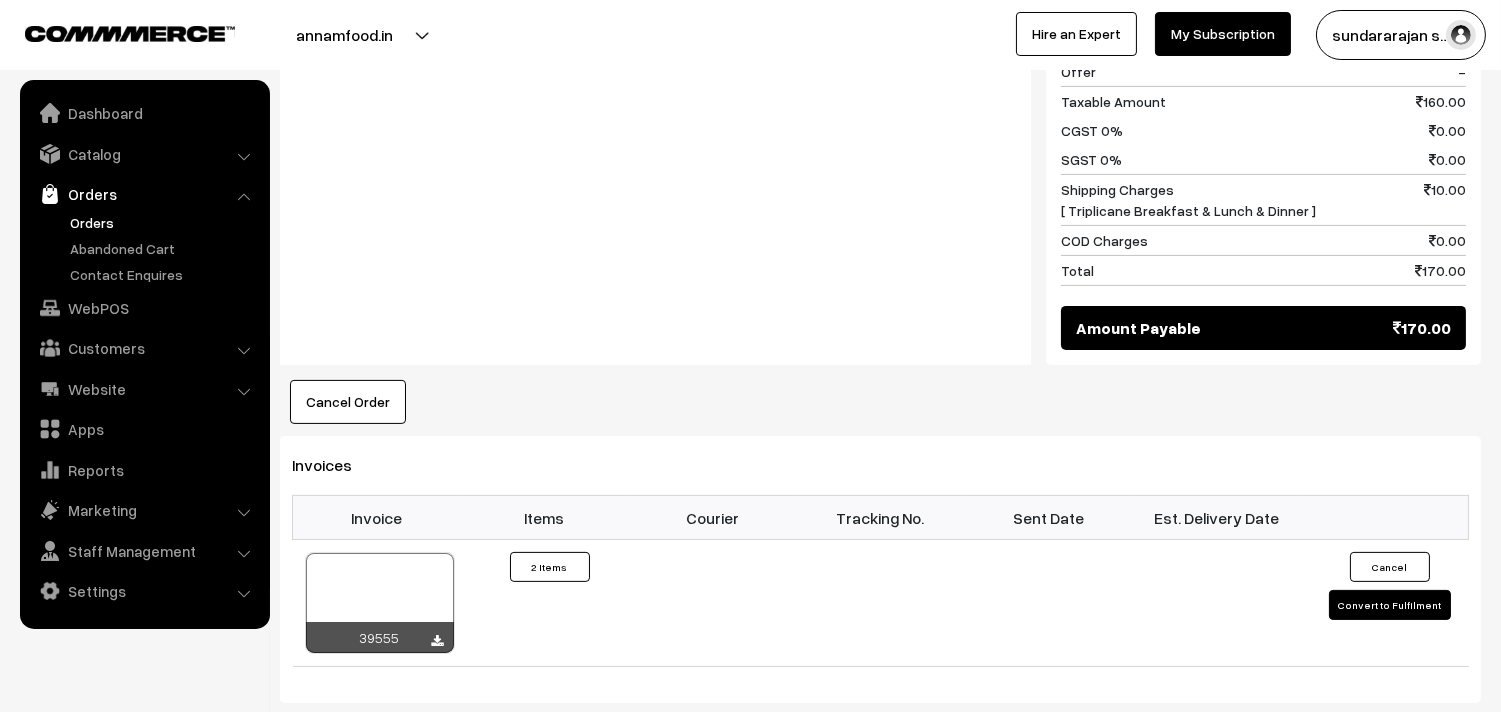 click on "Customers" at bounding box center [144, 348] 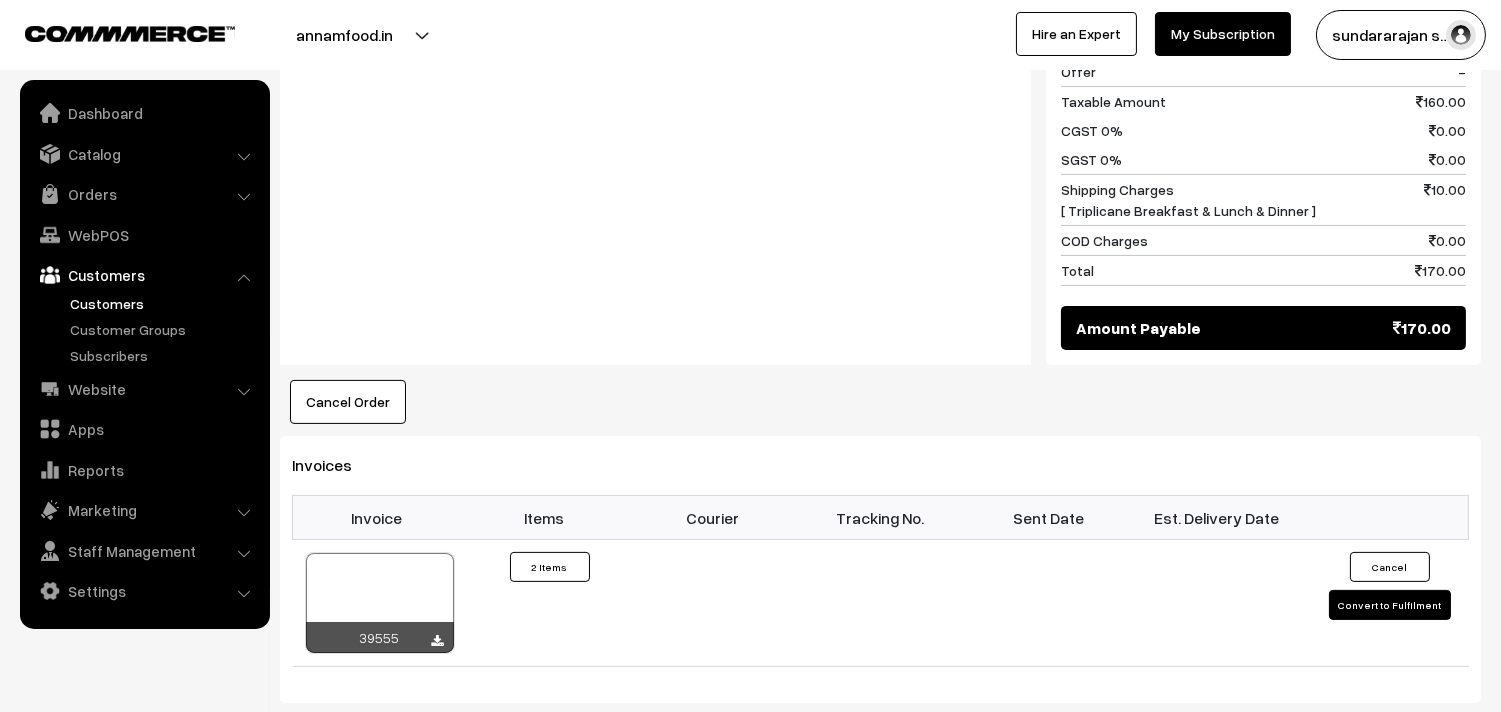 click on "Customers" at bounding box center (164, 303) 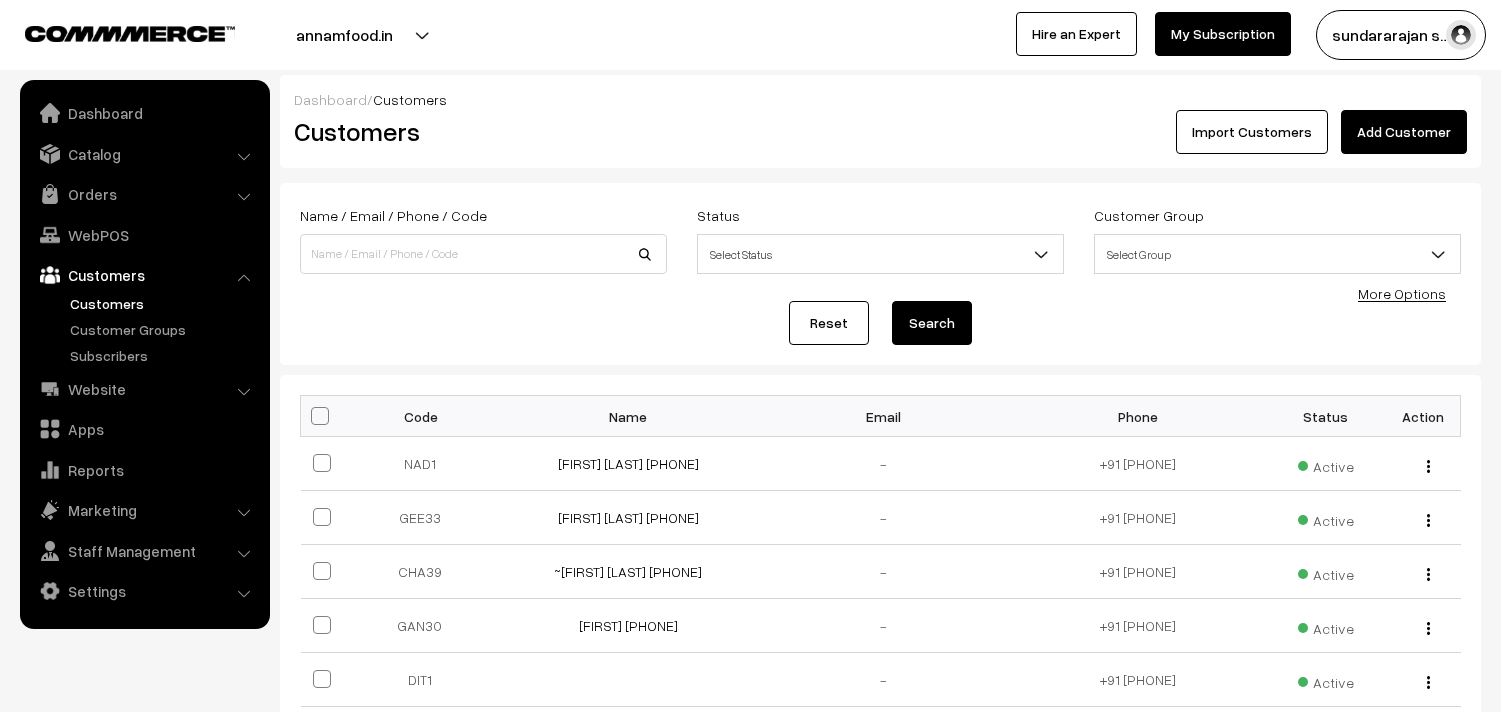 click on "Add Customer" at bounding box center [1404, 132] 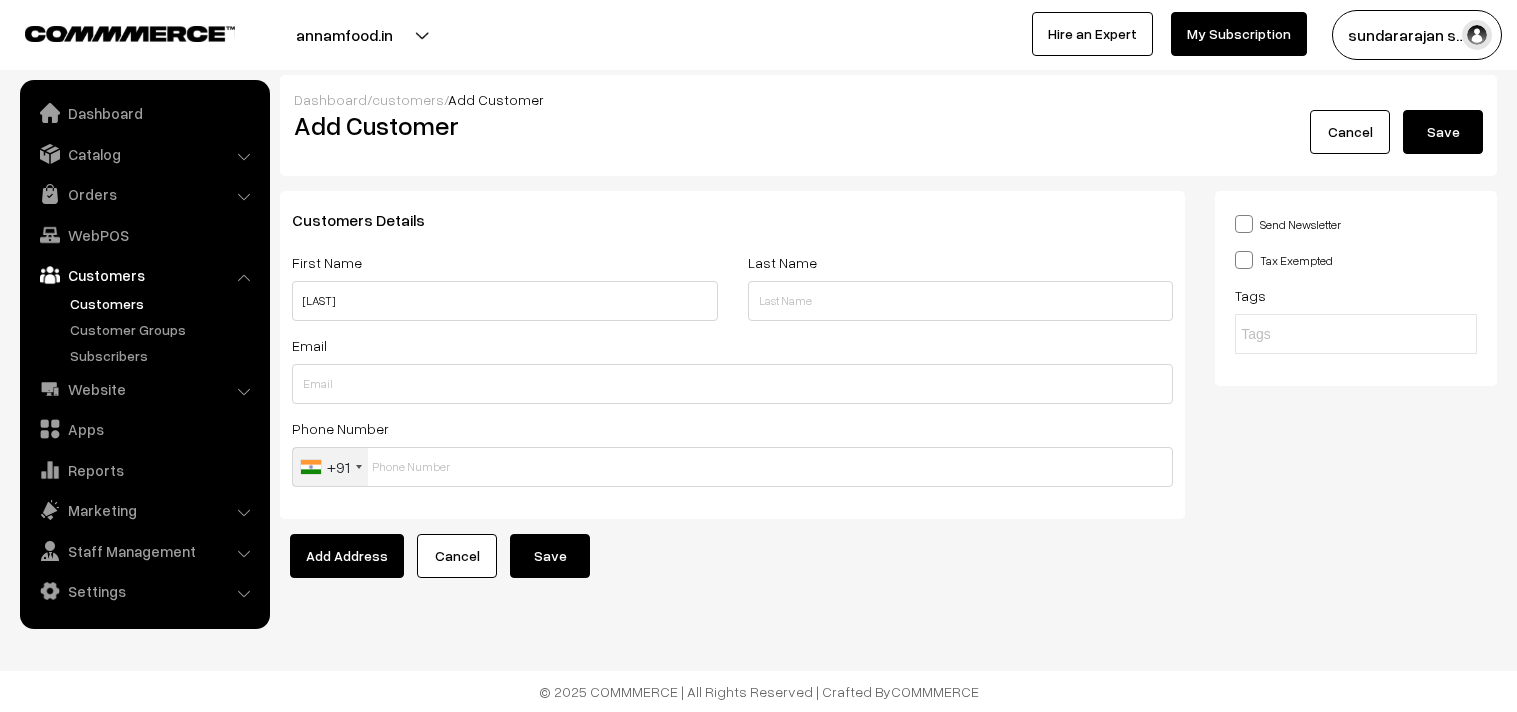scroll, scrollTop: 0, scrollLeft: 0, axis: both 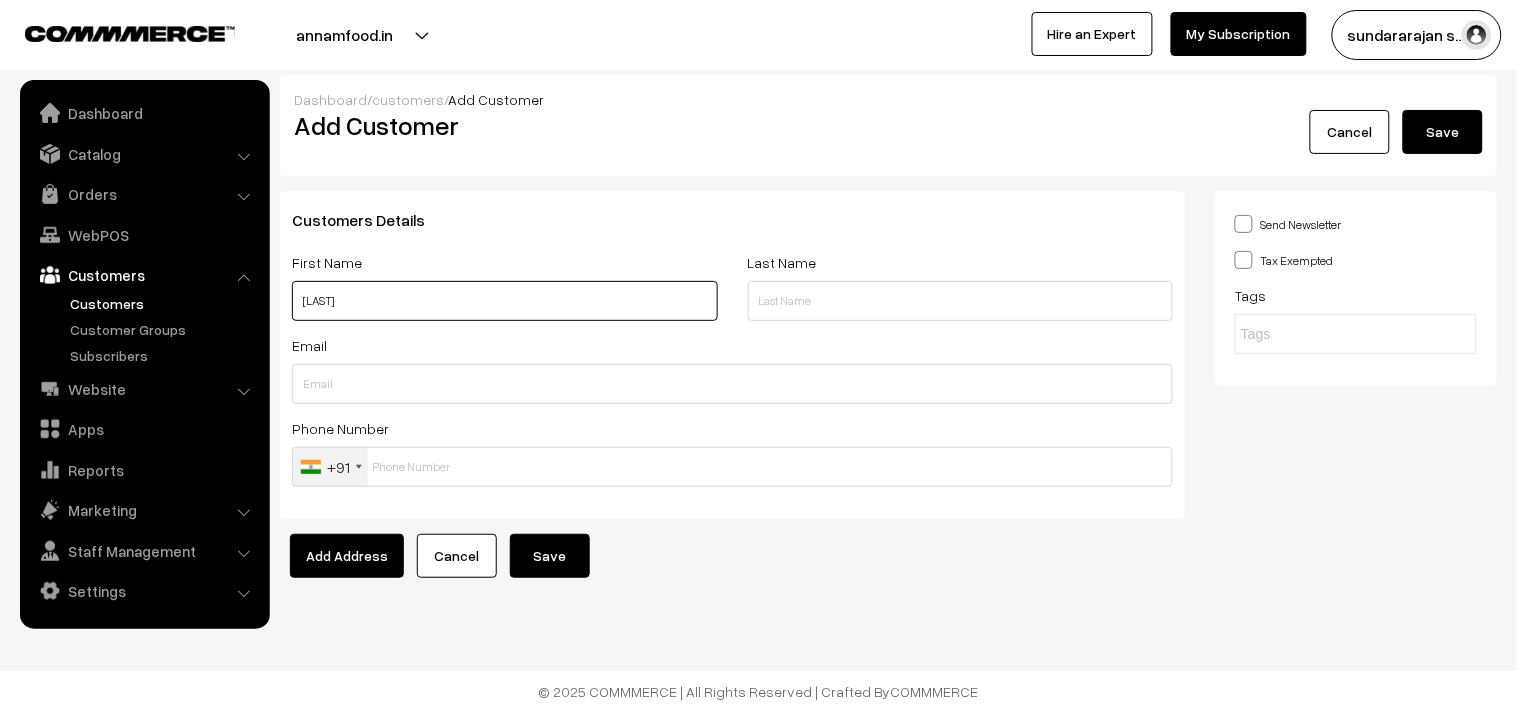 paste on "[PHONE]" 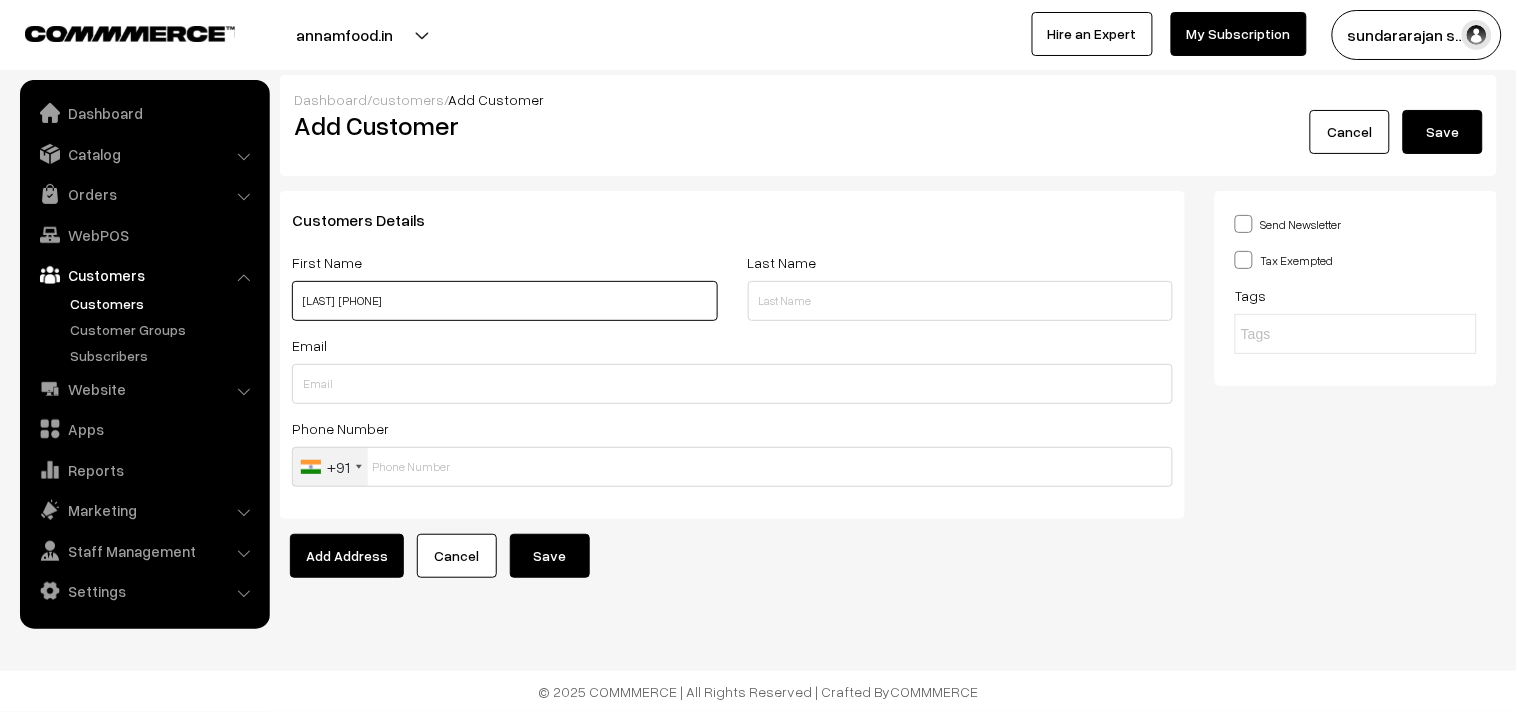 type on "[LAST]  [PHONE]" 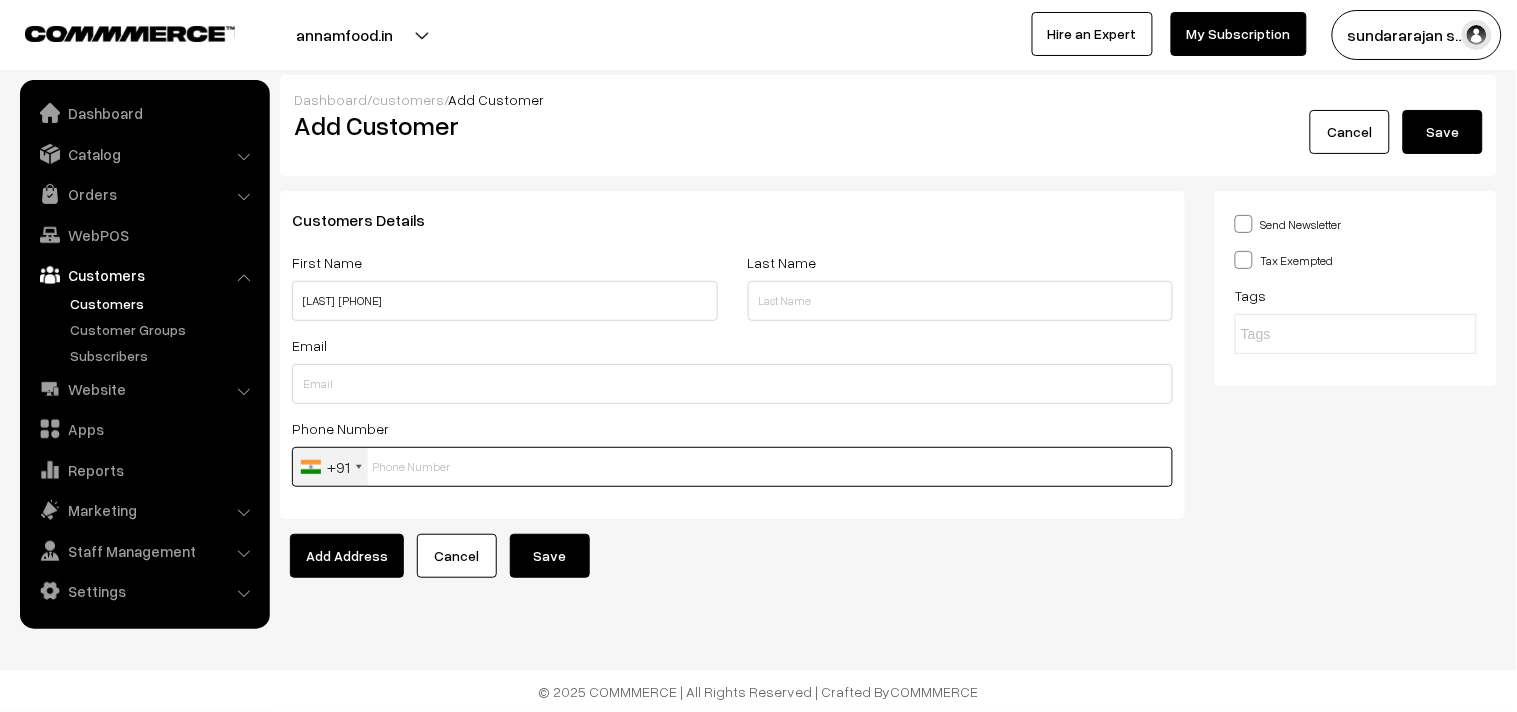 click at bounding box center (732, 467) 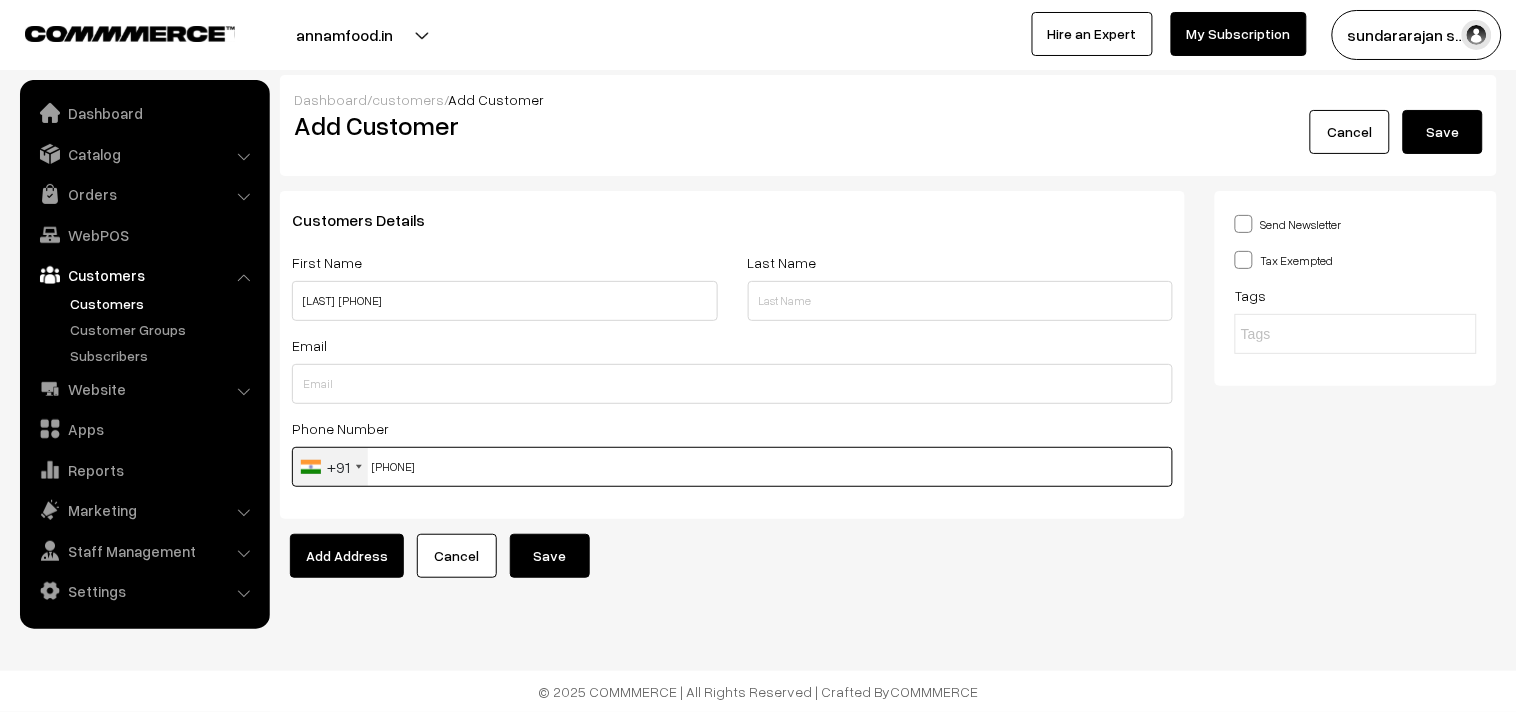 click on "[PHONE]" at bounding box center (732, 467) 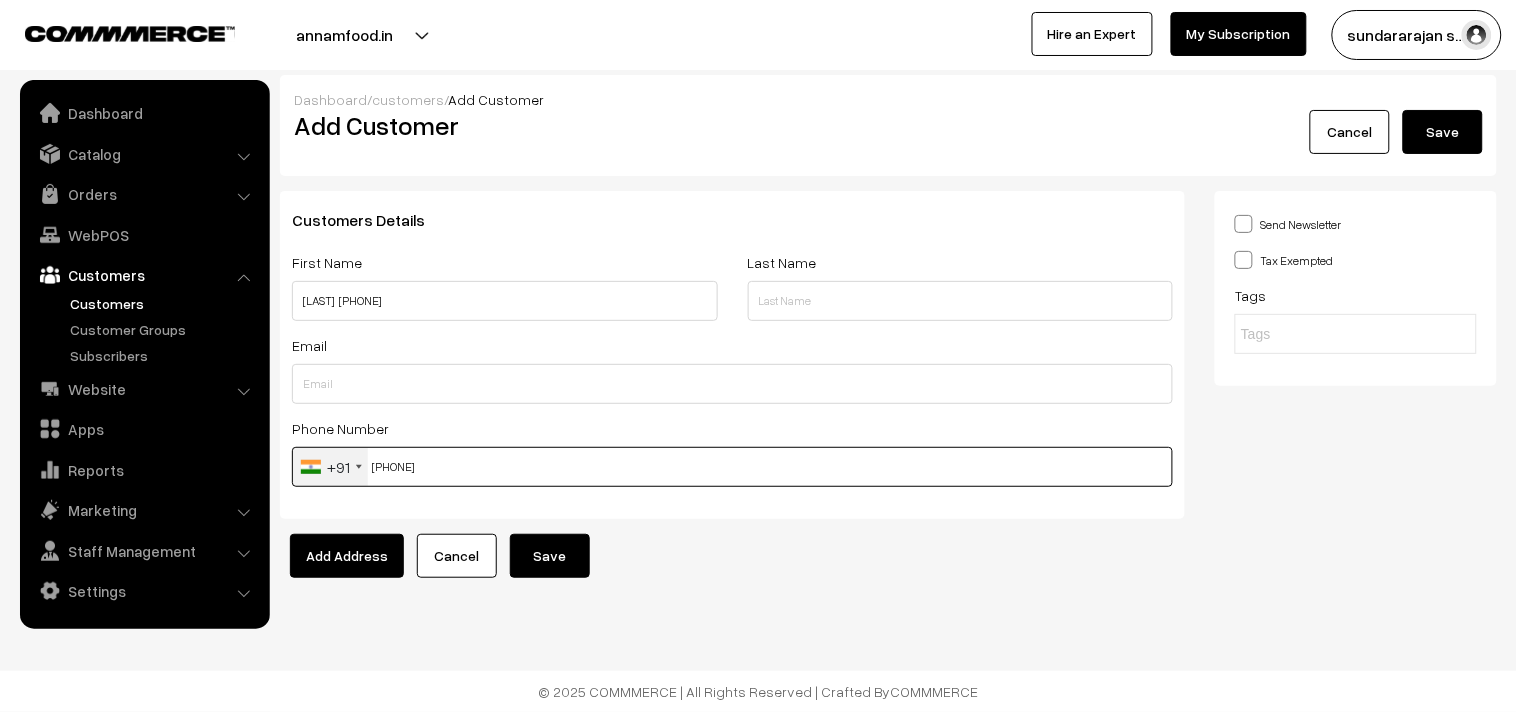 click on "[PHONE]" at bounding box center [732, 467] 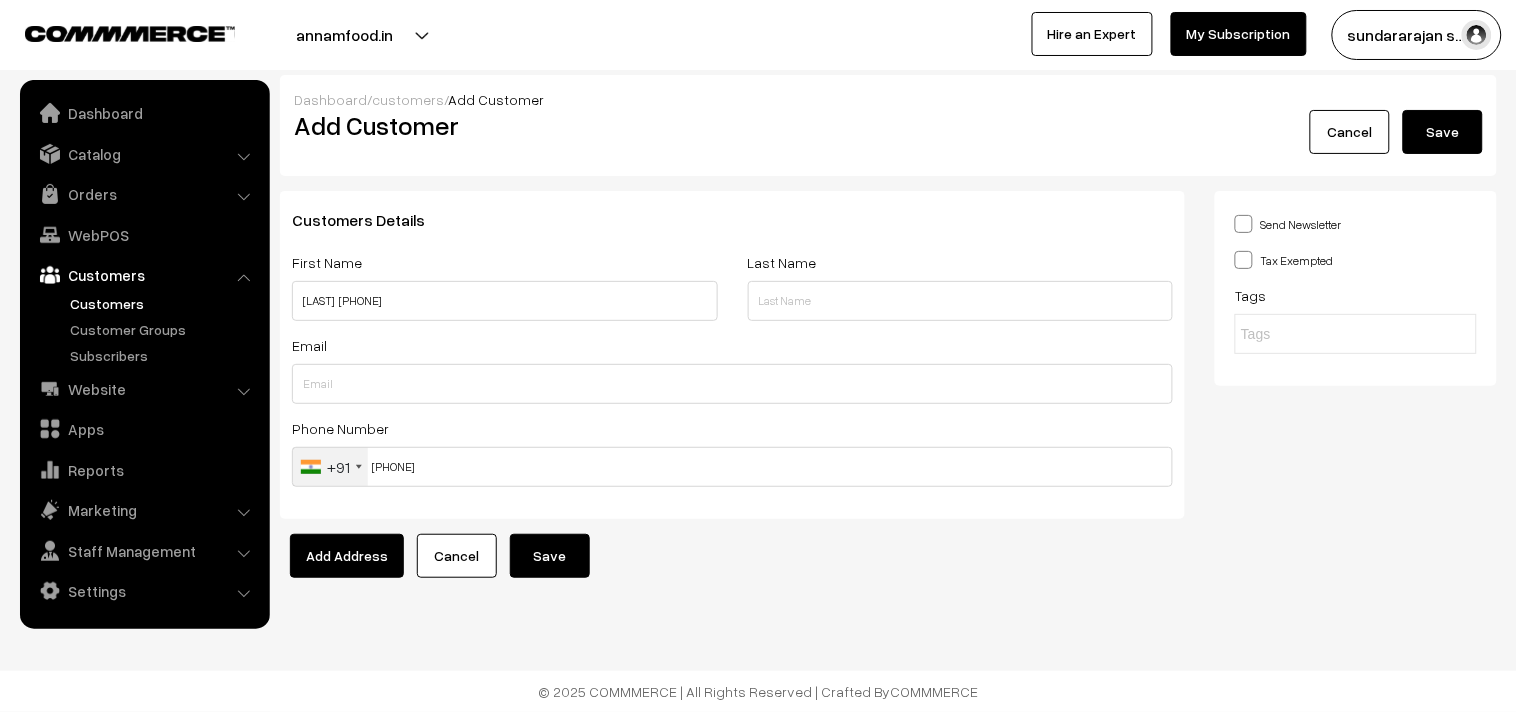 click on "Save" at bounding box center [550, 556] 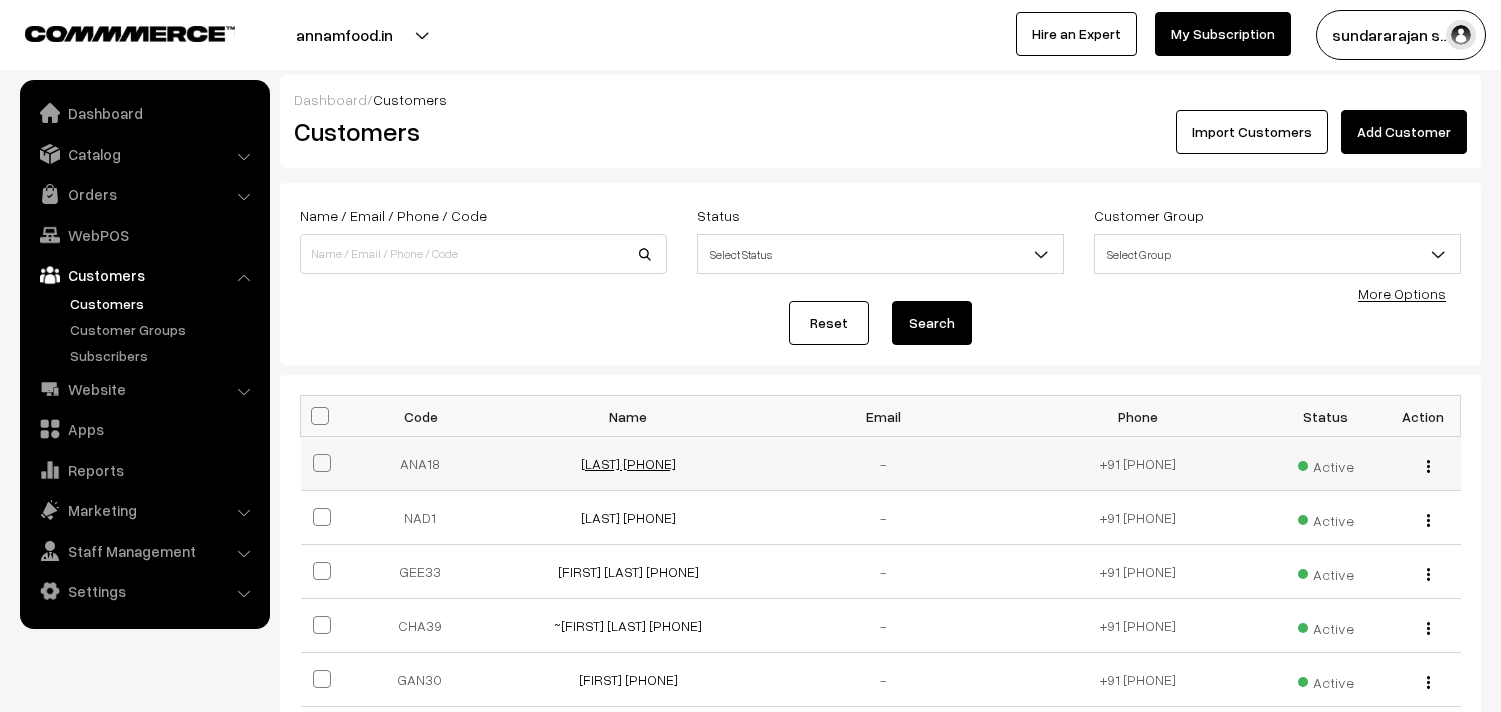 scroll, scrollTop: 0, scrollLeft: 0, axis: both 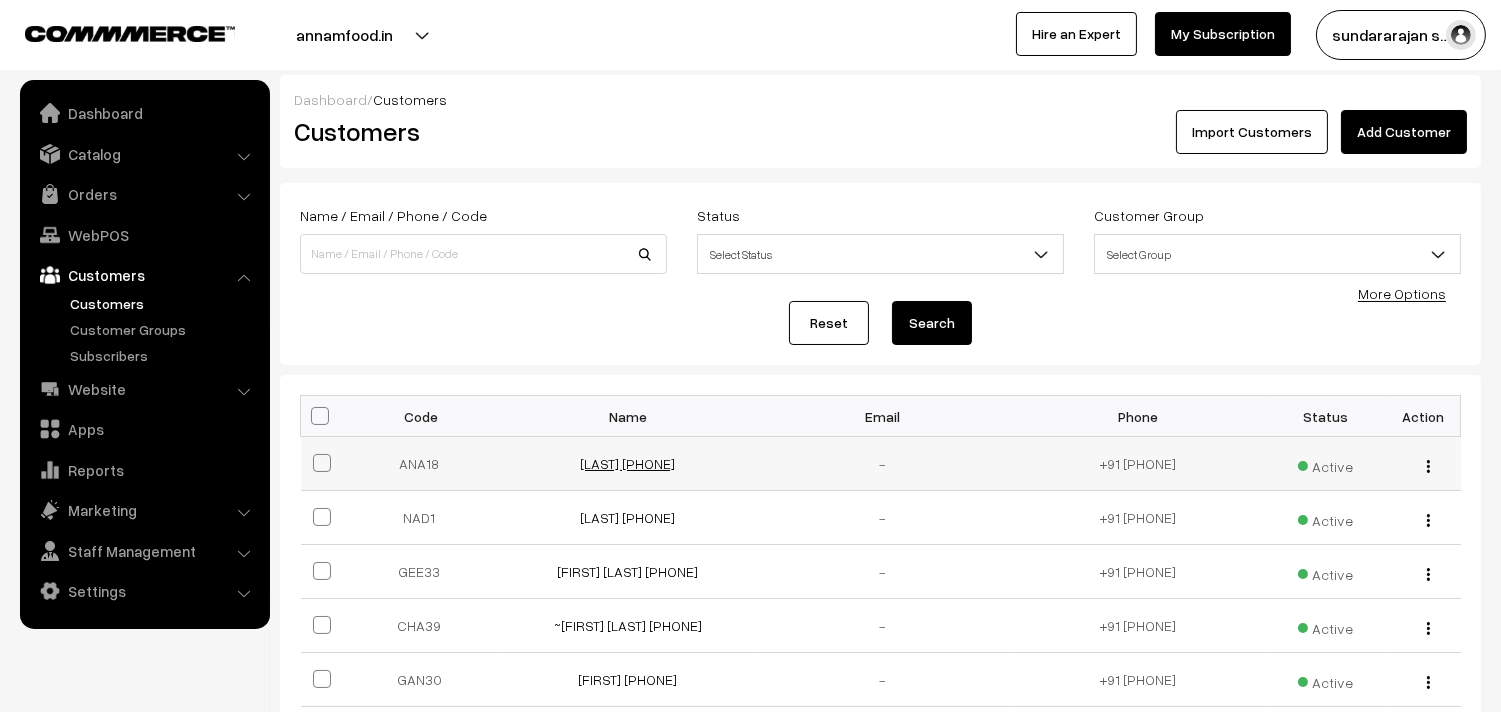 click on "[LAST]  [PHONE]" at bounding box center (628, 463) 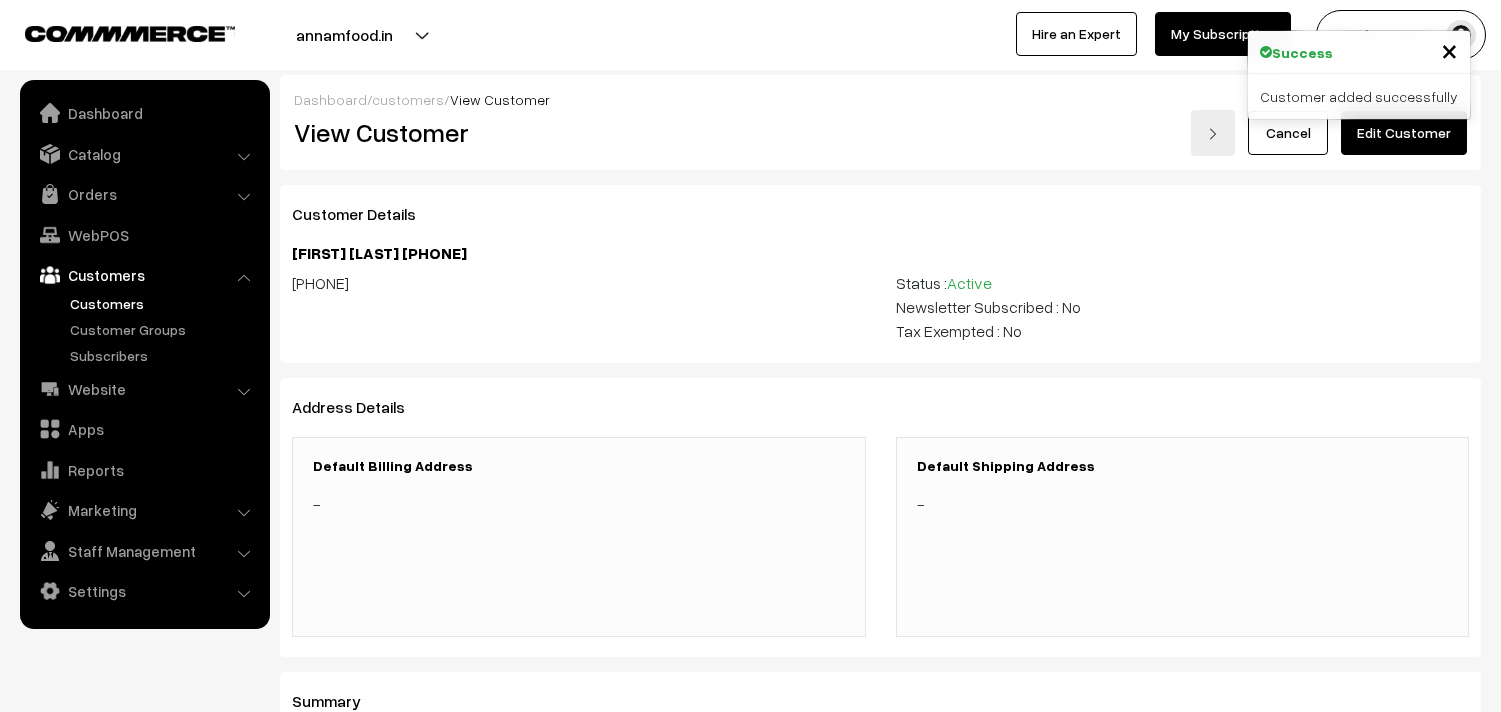 scroll, scrollTop: 0, scrollLeft: 0, axis: both 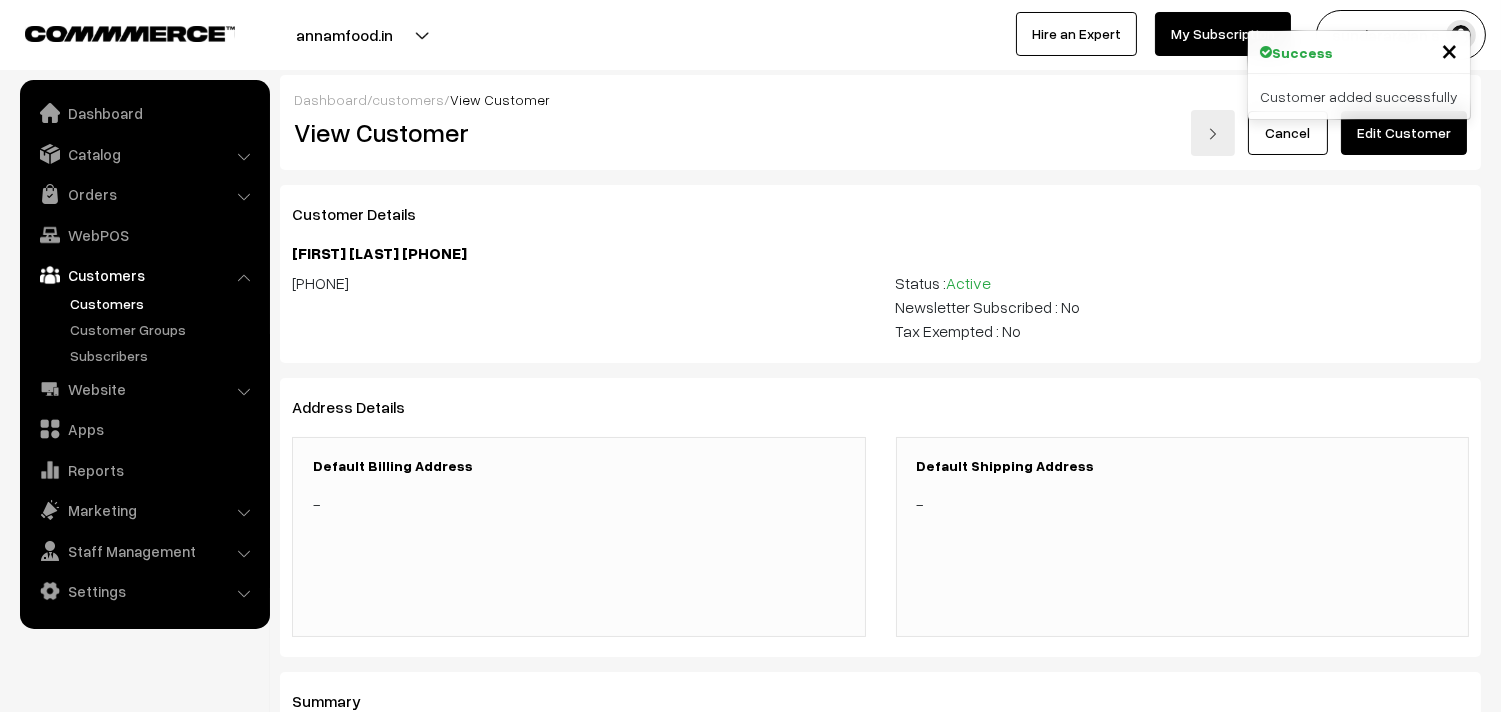 click on "Edit Customer" at bounding box center (1404, 133) 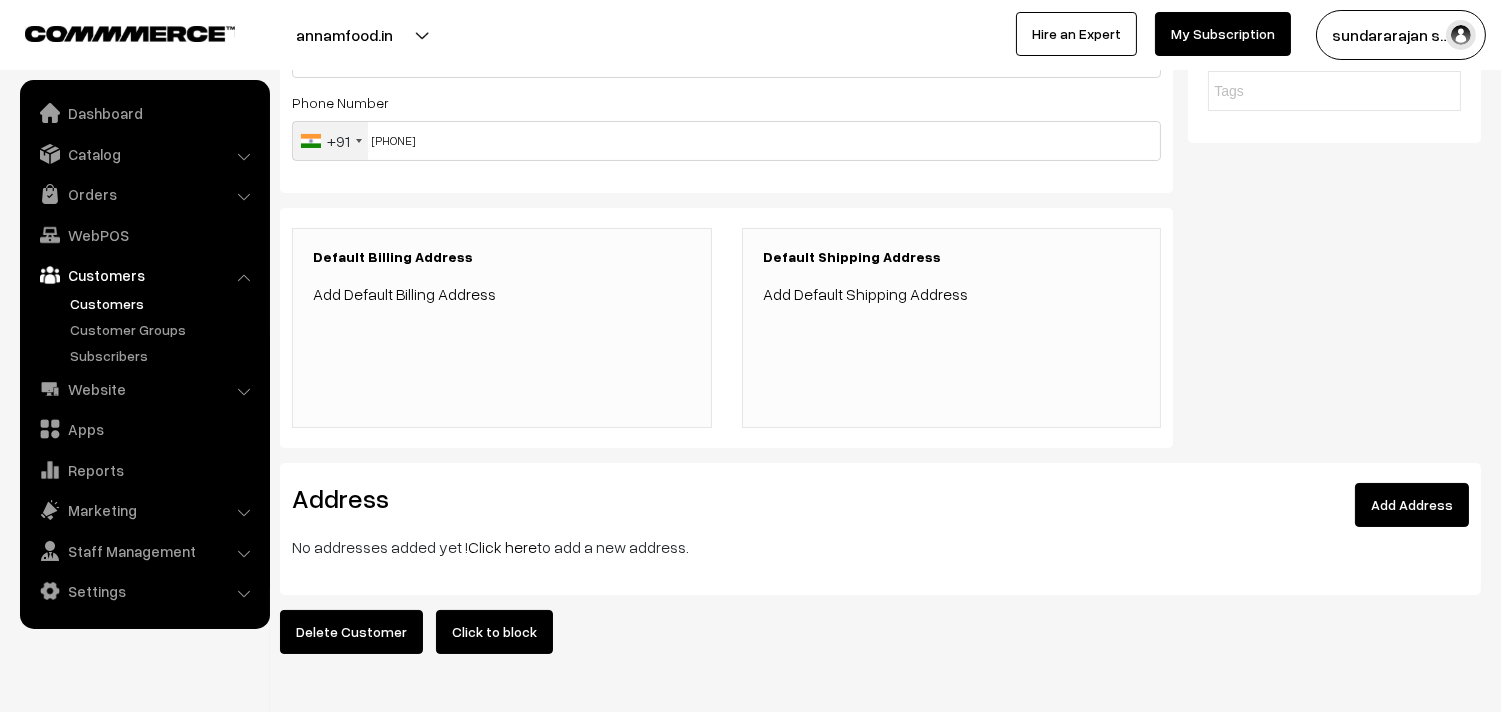 scroll, scrollTop: 333, scrollLeft: 0, axis: vertical 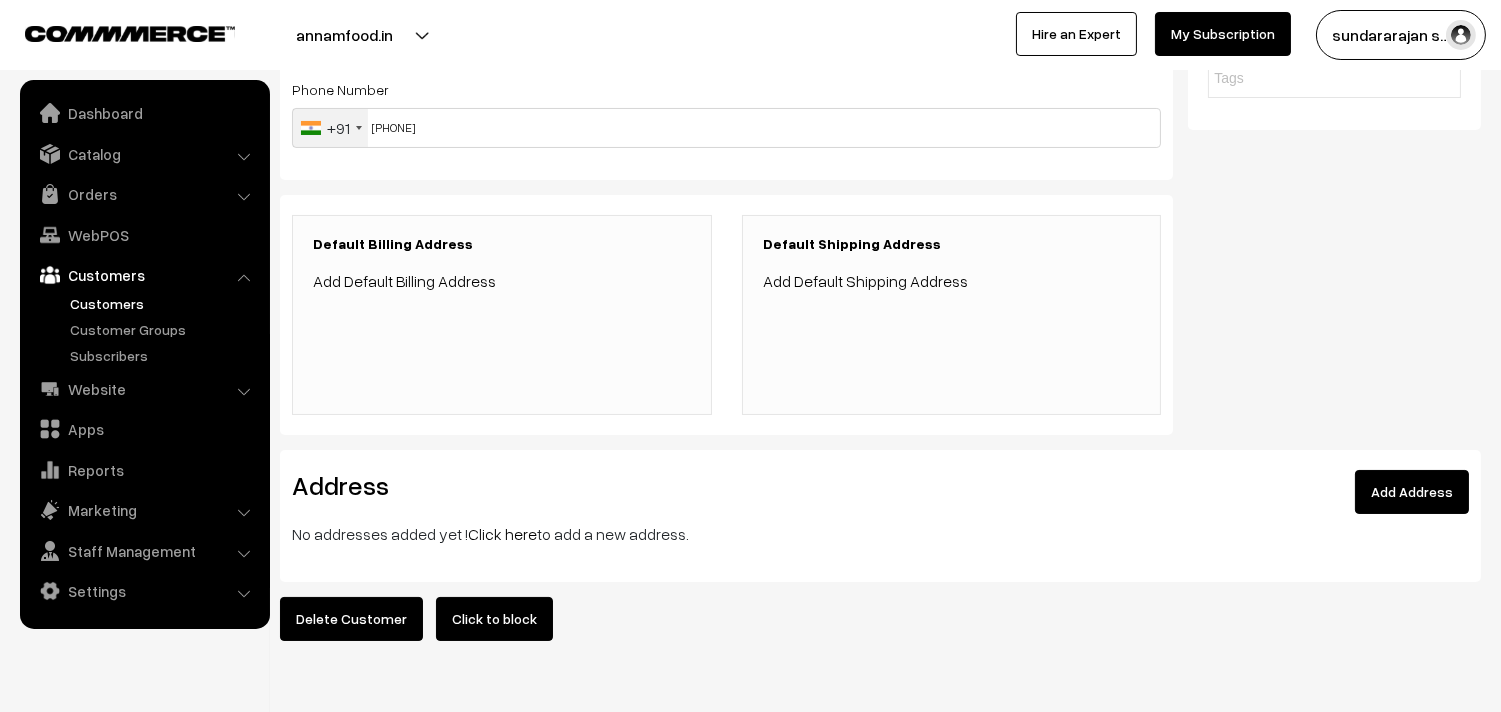 click on "Click here" at bounding box center (502, 534) 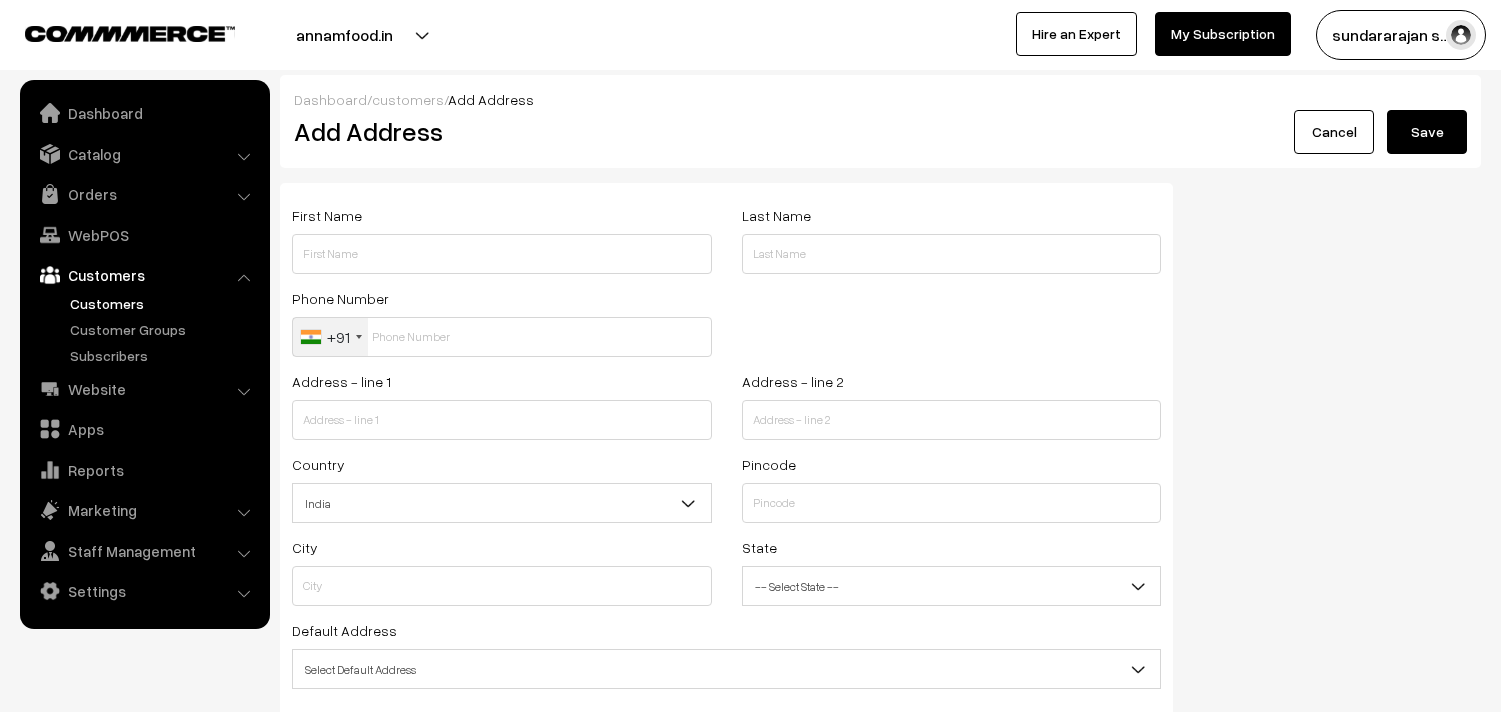 scroll, scrollTop: 0, scrollLeft: 0, axis: both 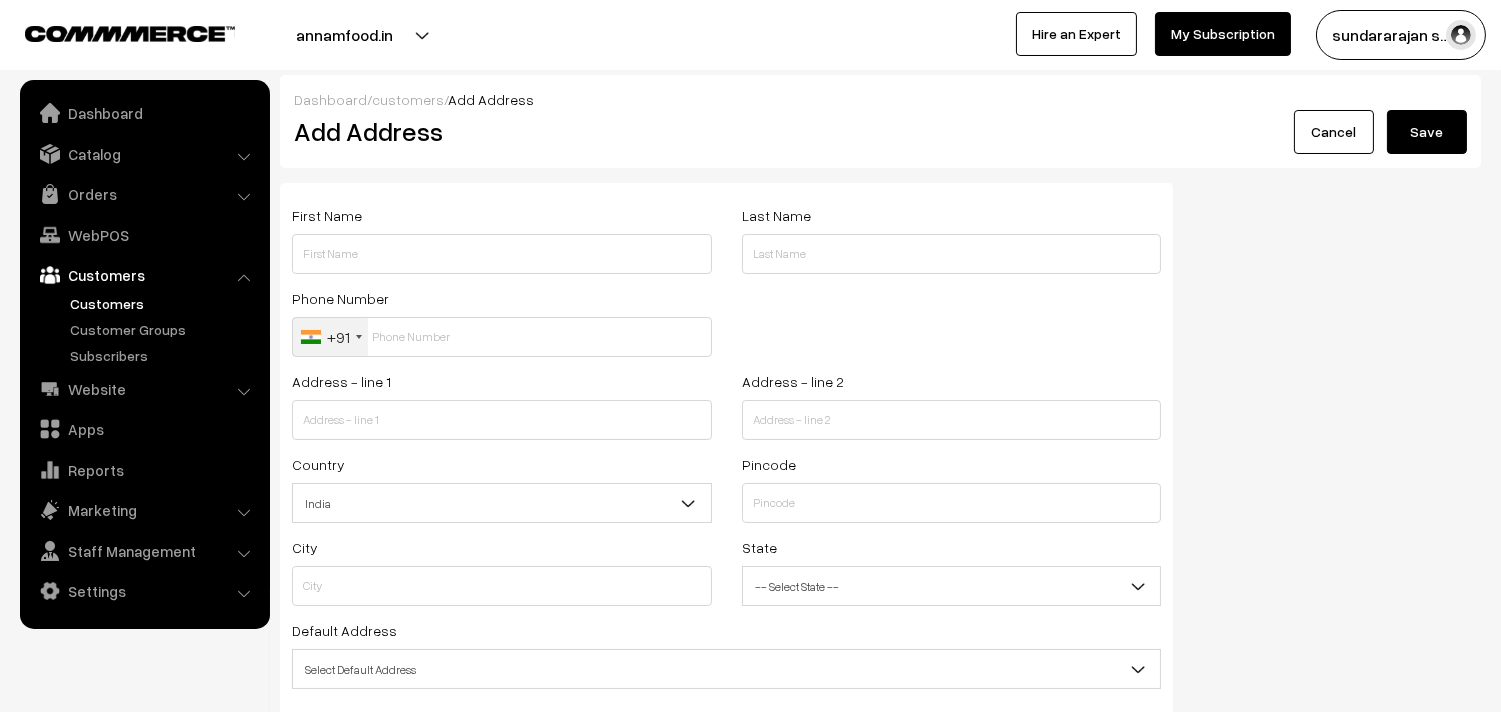 drag, startPoint x: 0, startPoint y: 0, endPoint x: 438, endPoint y: 237, distance: 498.00903 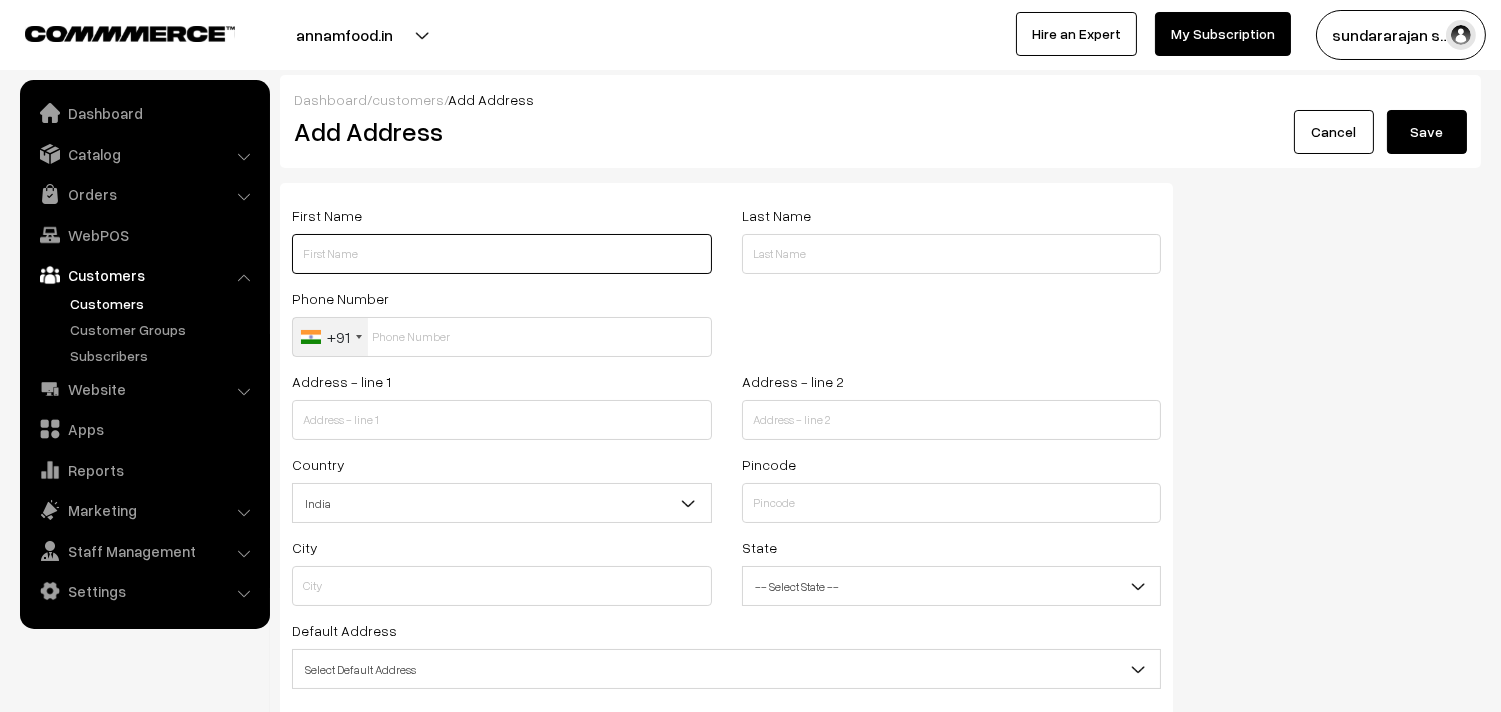 click at bounding box center (502, 254) 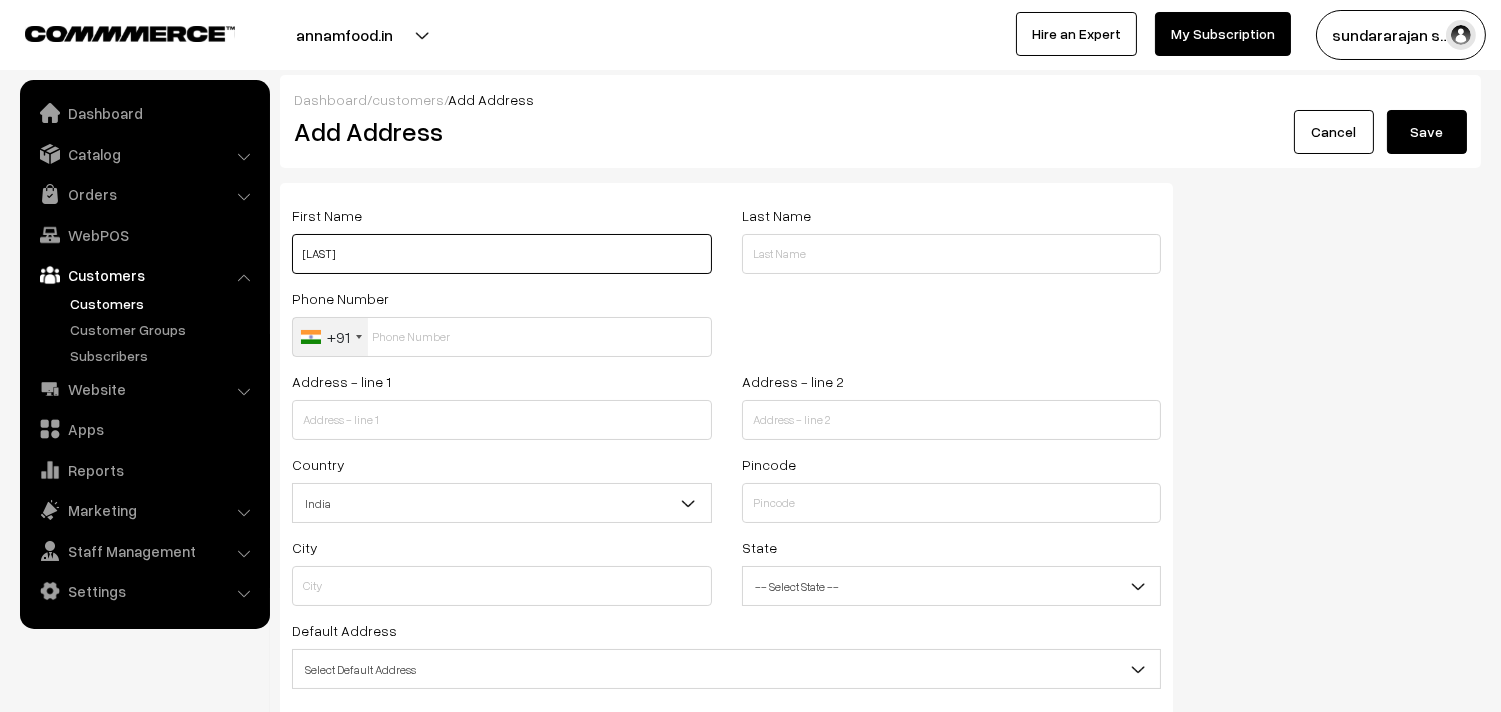 paste on "97890 39071" 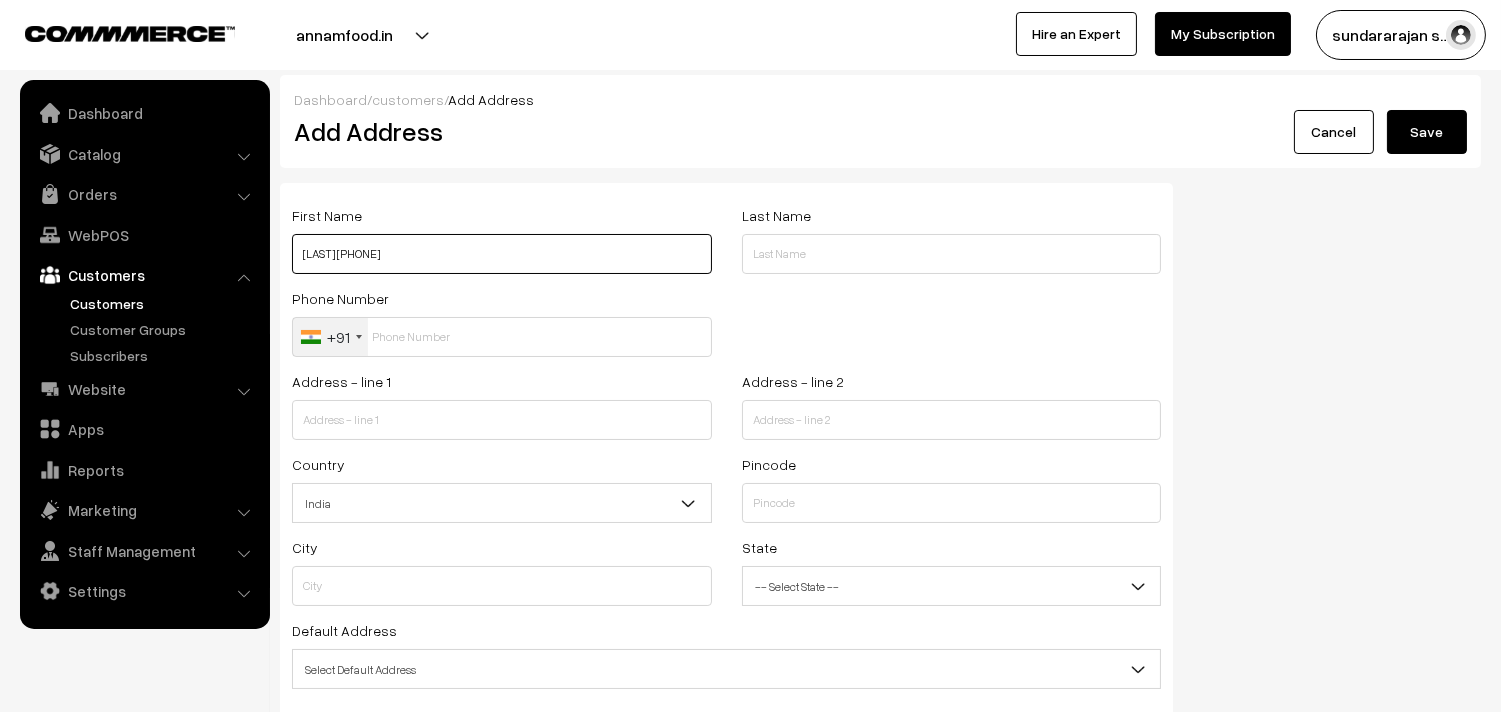 type on "[LAST] [PHONE]" 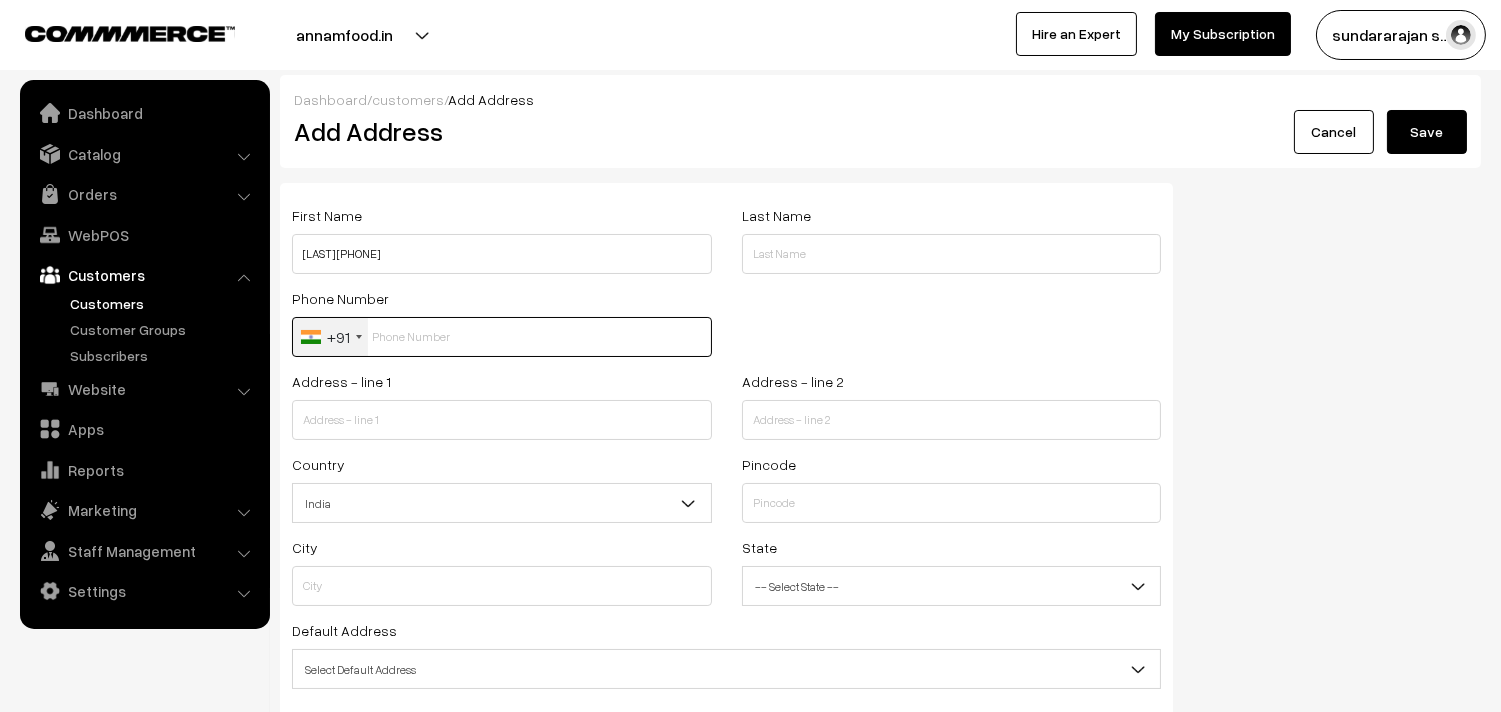 click at bounding box center [502, 337] 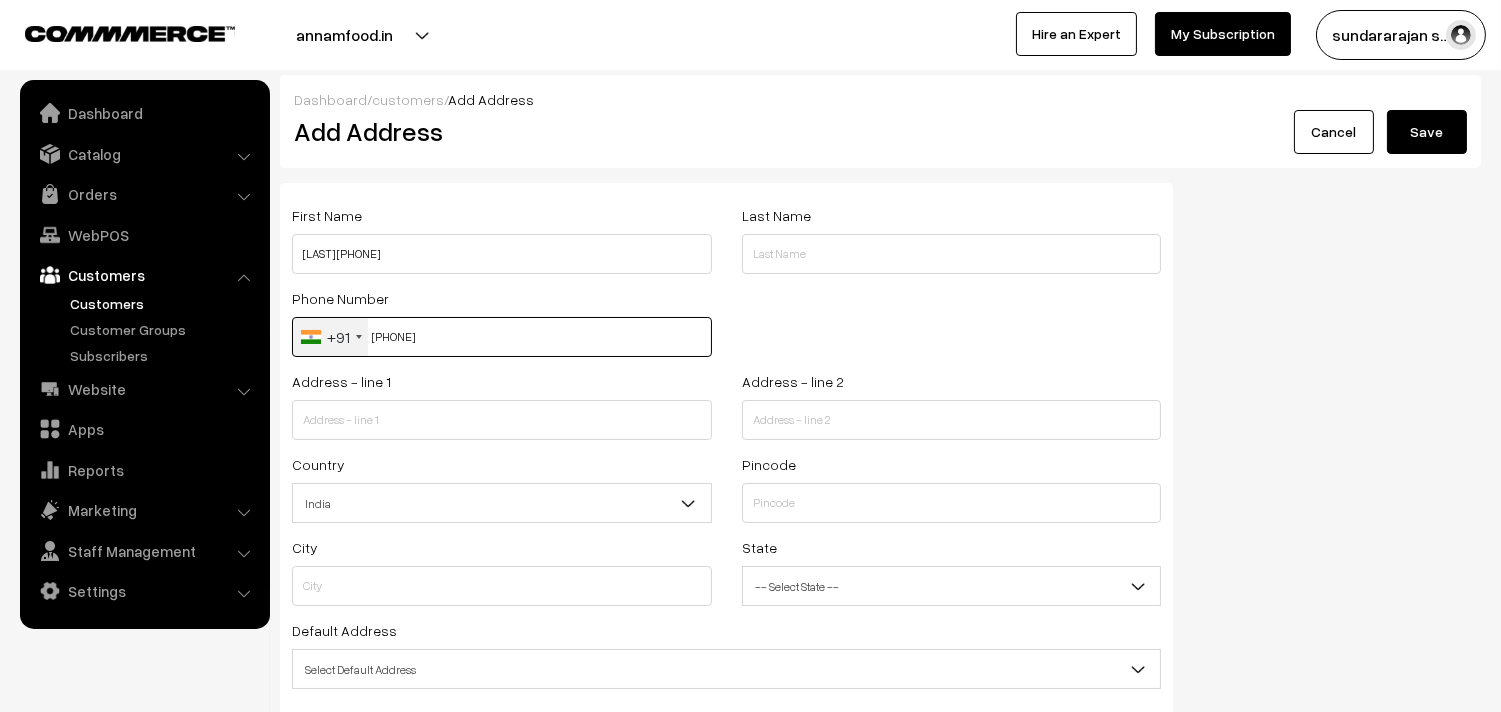 type on "[PHONE]" 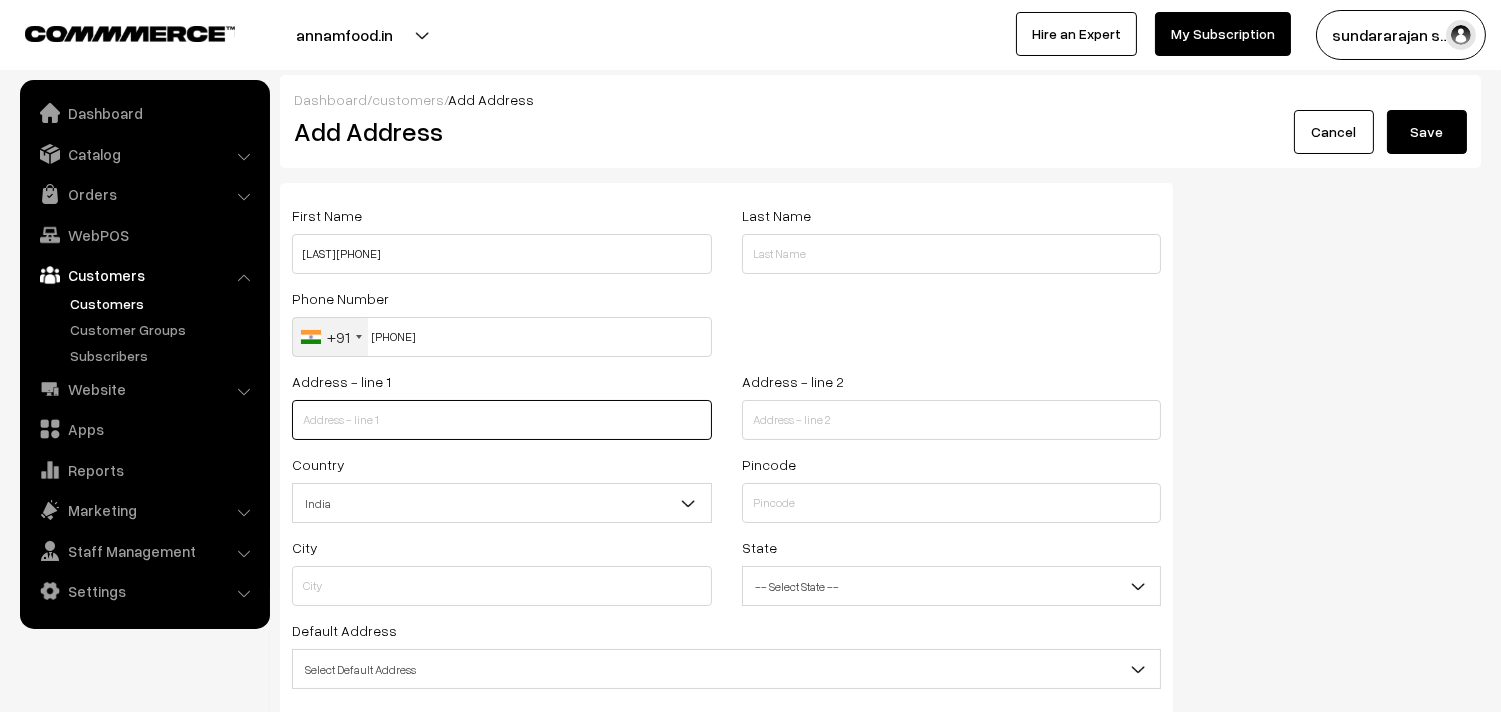 click at bounding box center [502, 420] 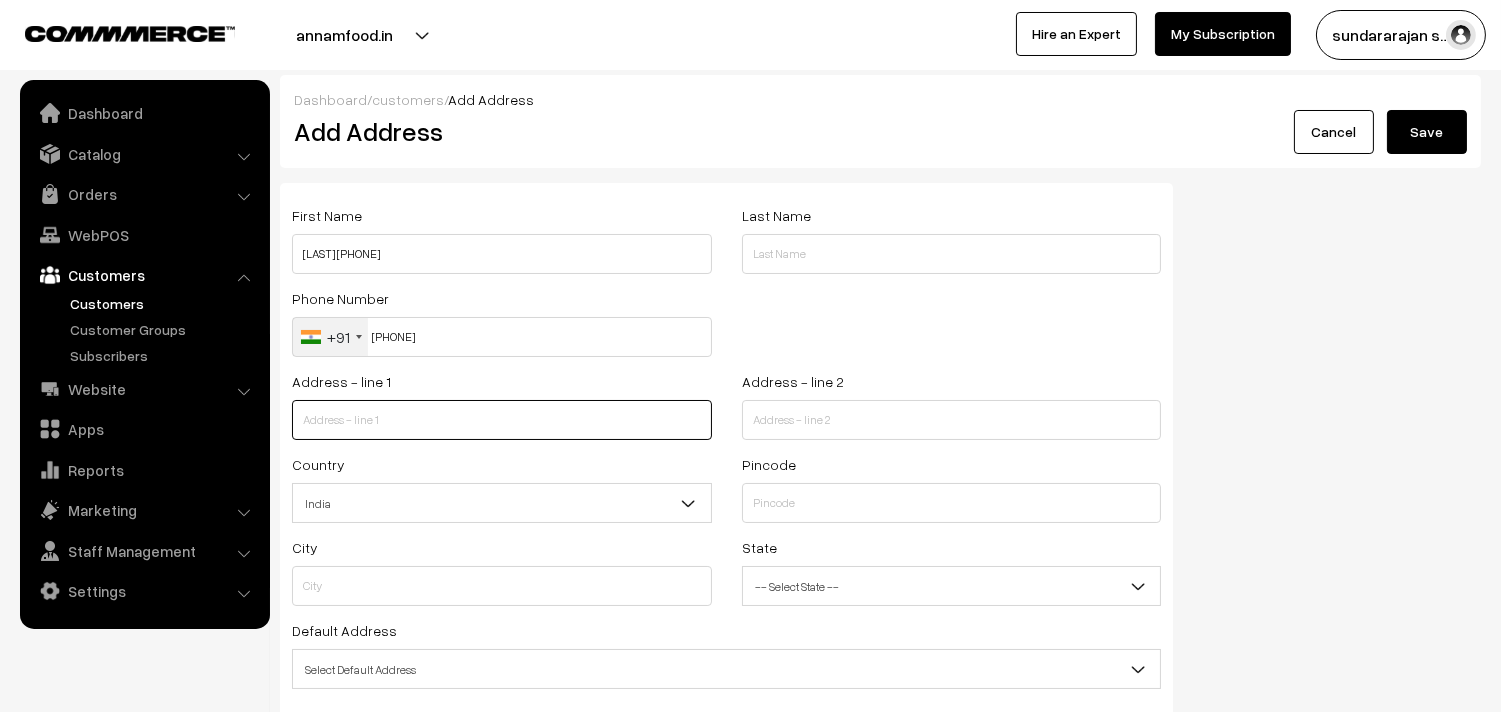 paste on "ANANTHARAMAN" 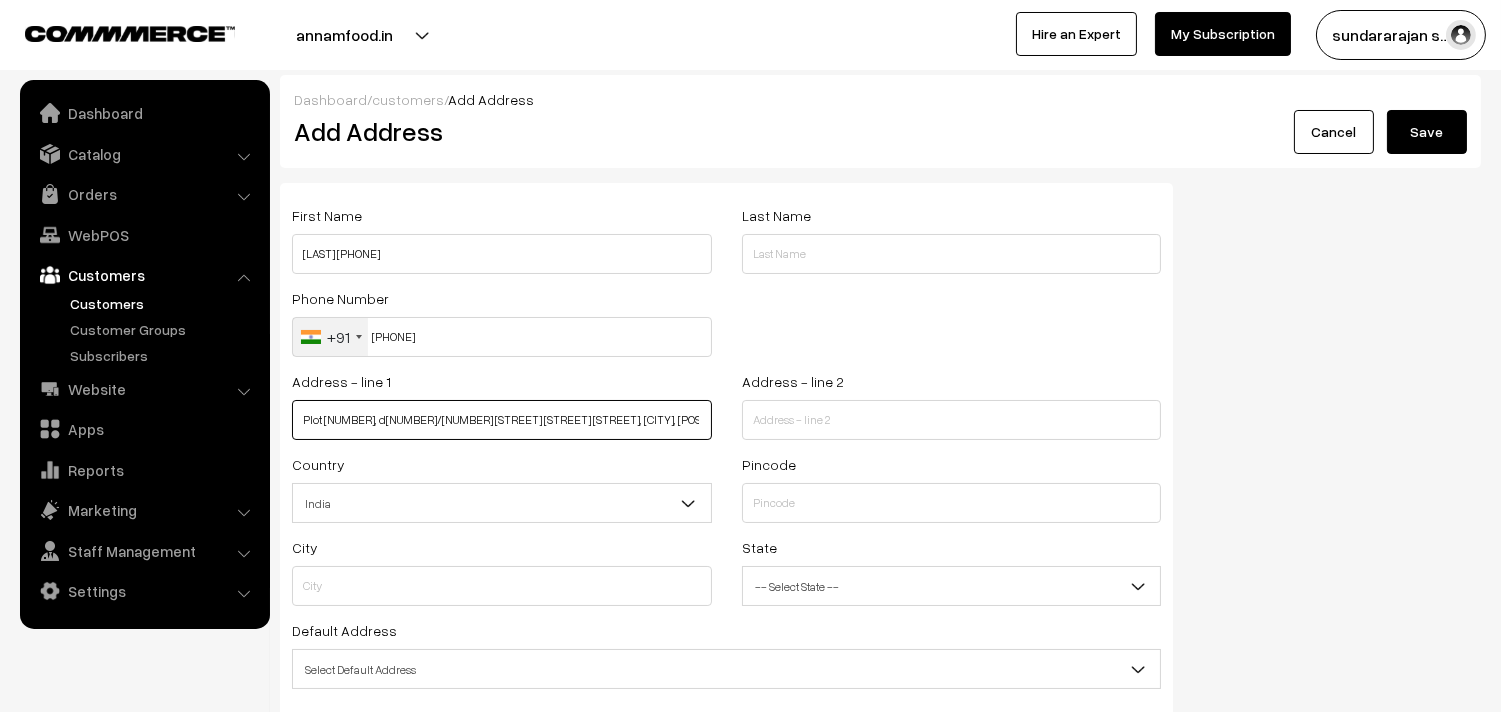 type on "Plot 24, d22/30 Second main Rd Hindu colony, ULLAGARAM,ch91" 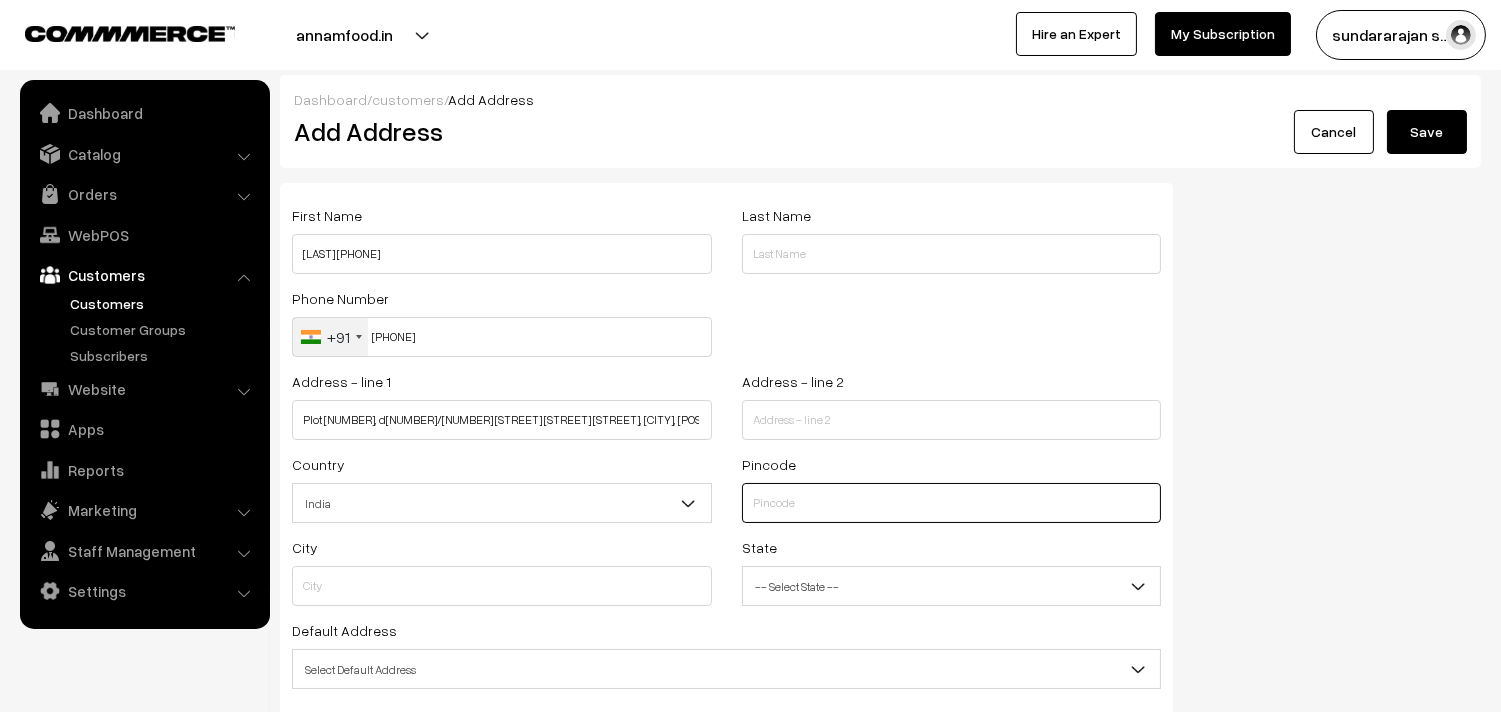 click at bounding box center (952, 503) 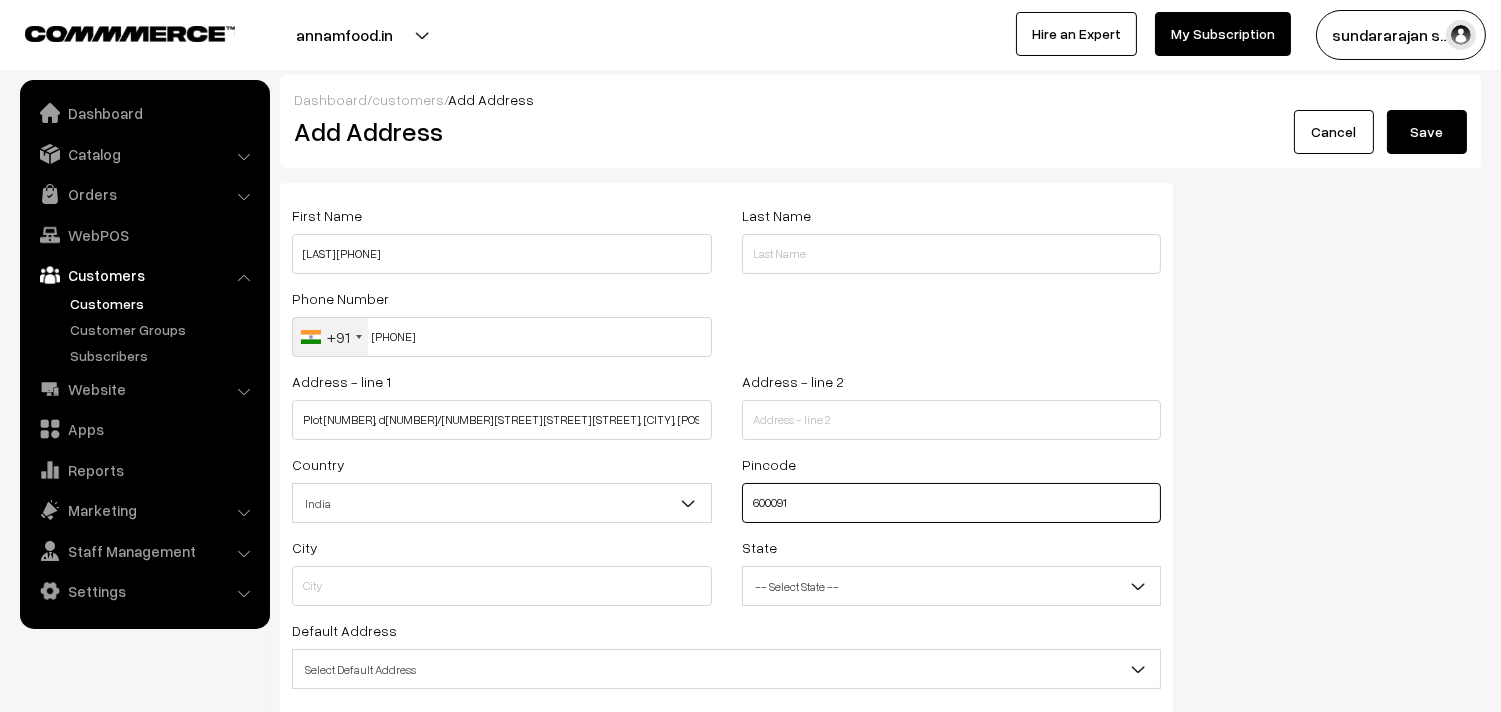 type on "600091" 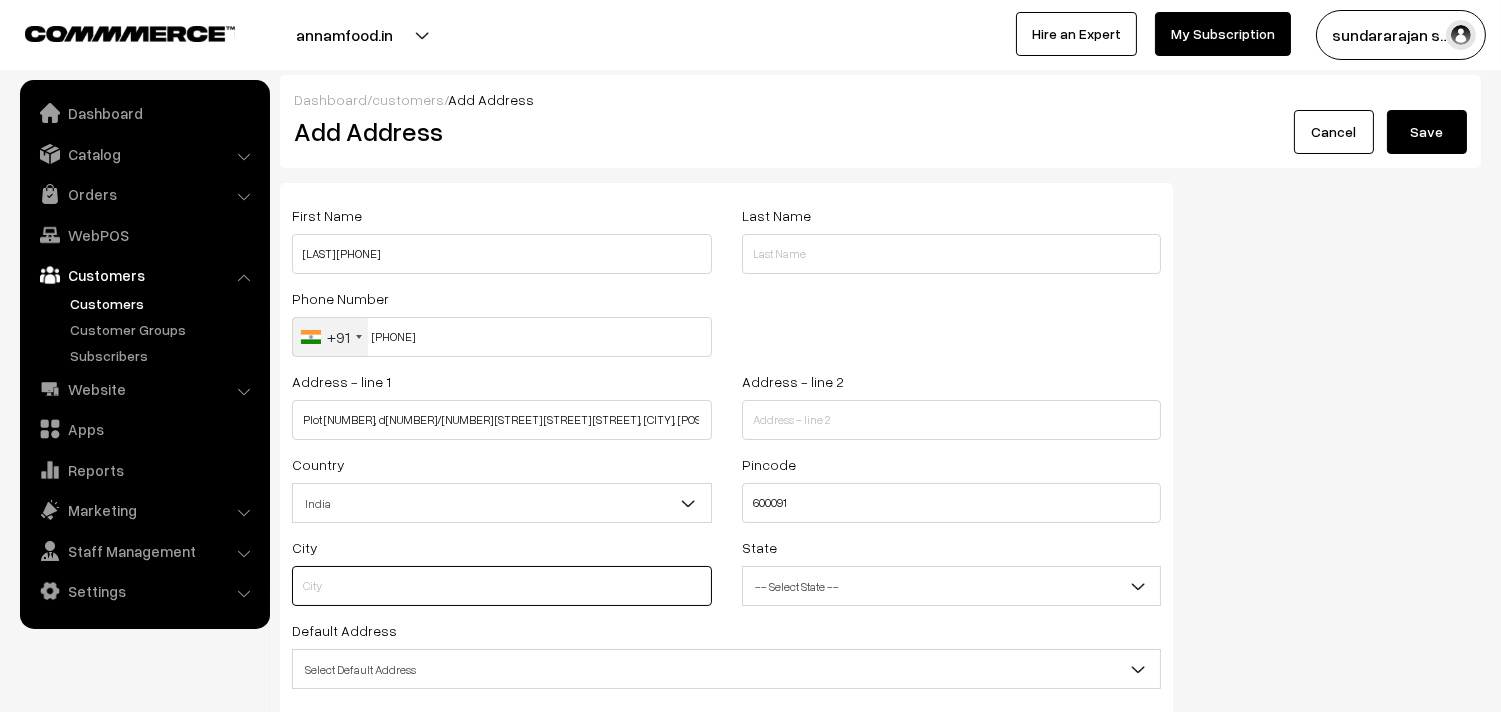 type on "Kanchipuram" 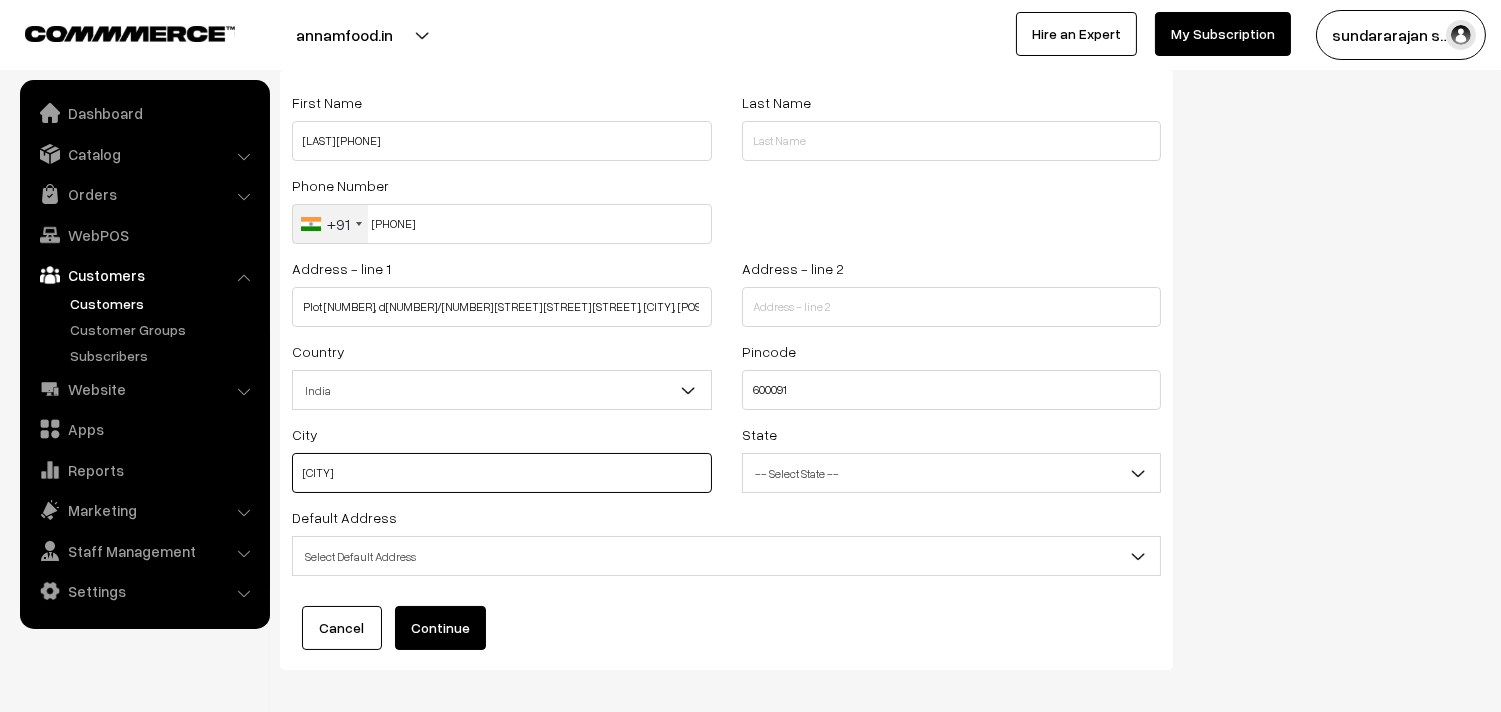 scroll, scrollTop: 202, scrollLeft: 0, axis: vertical 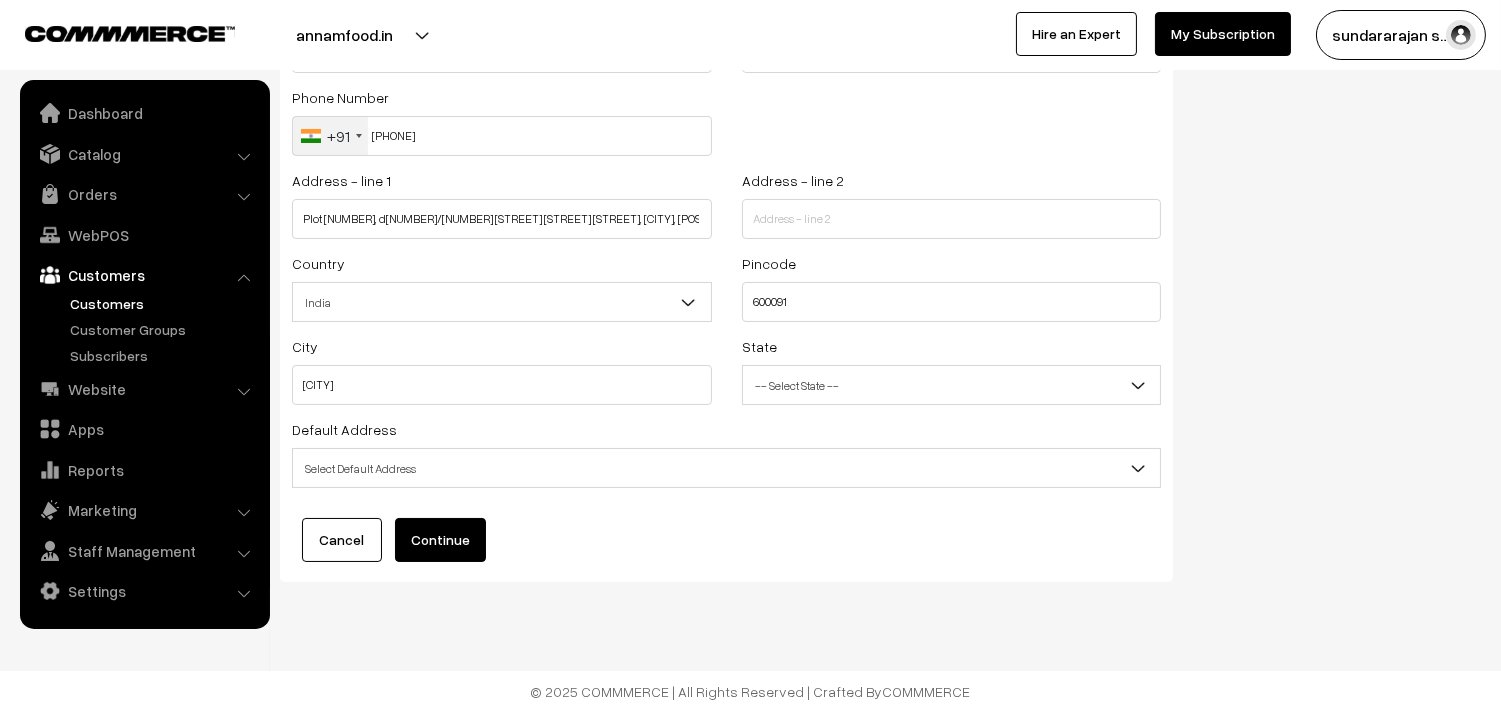 click on "Select Default Address" at bounding box center (726, 468) 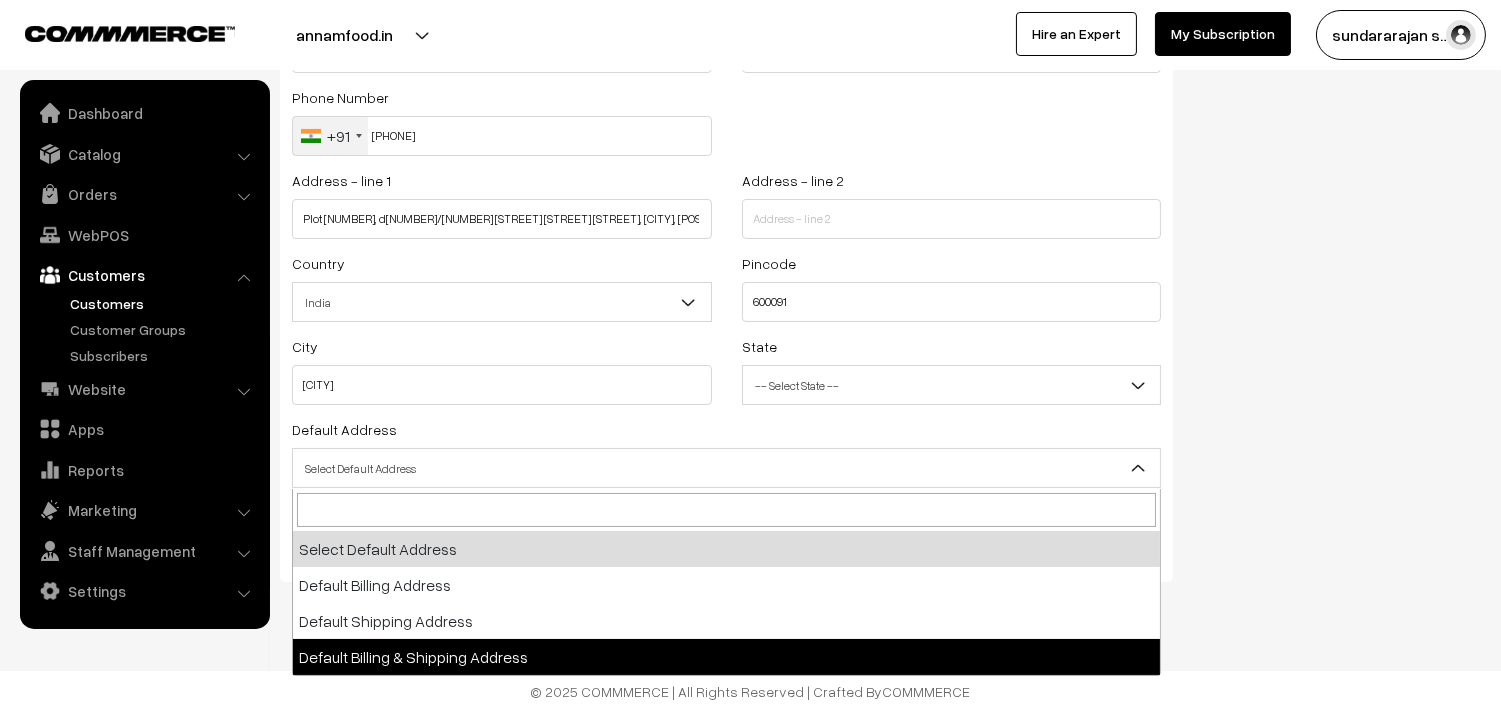 select on "3" 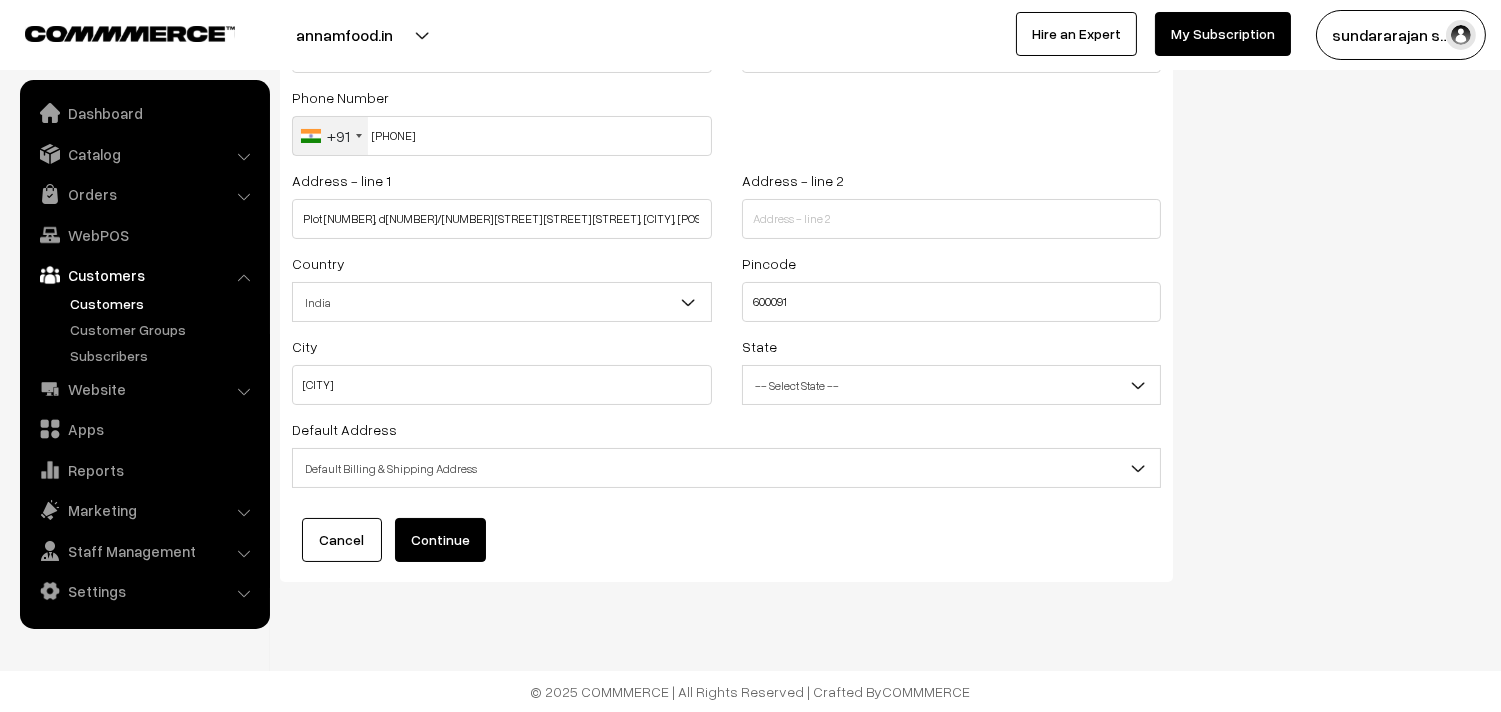 click on "Continue" at bounding box center (440, 540) 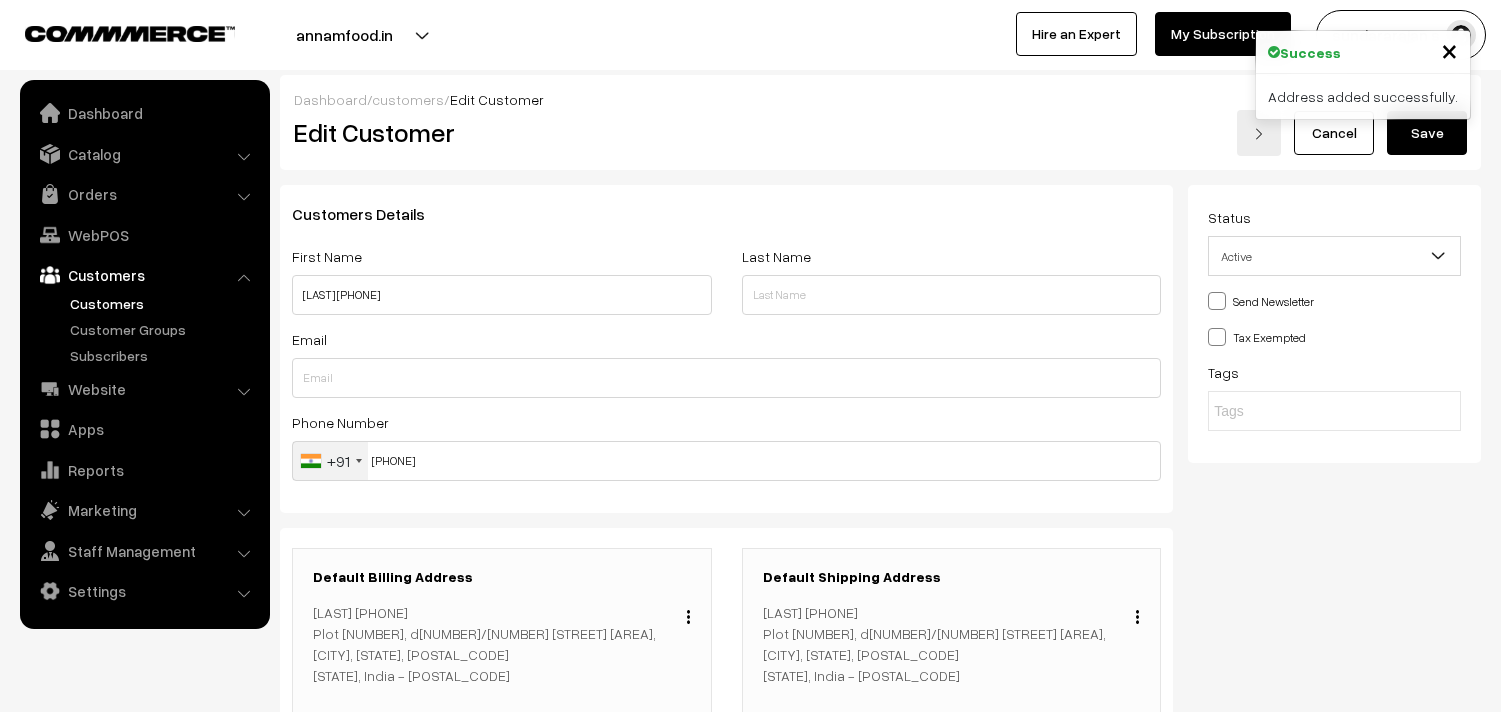 click on "Dashboard  /
customers  /
Edit Customer
Edit Customer
Cancel
Save" at bounding box center (880, 122) 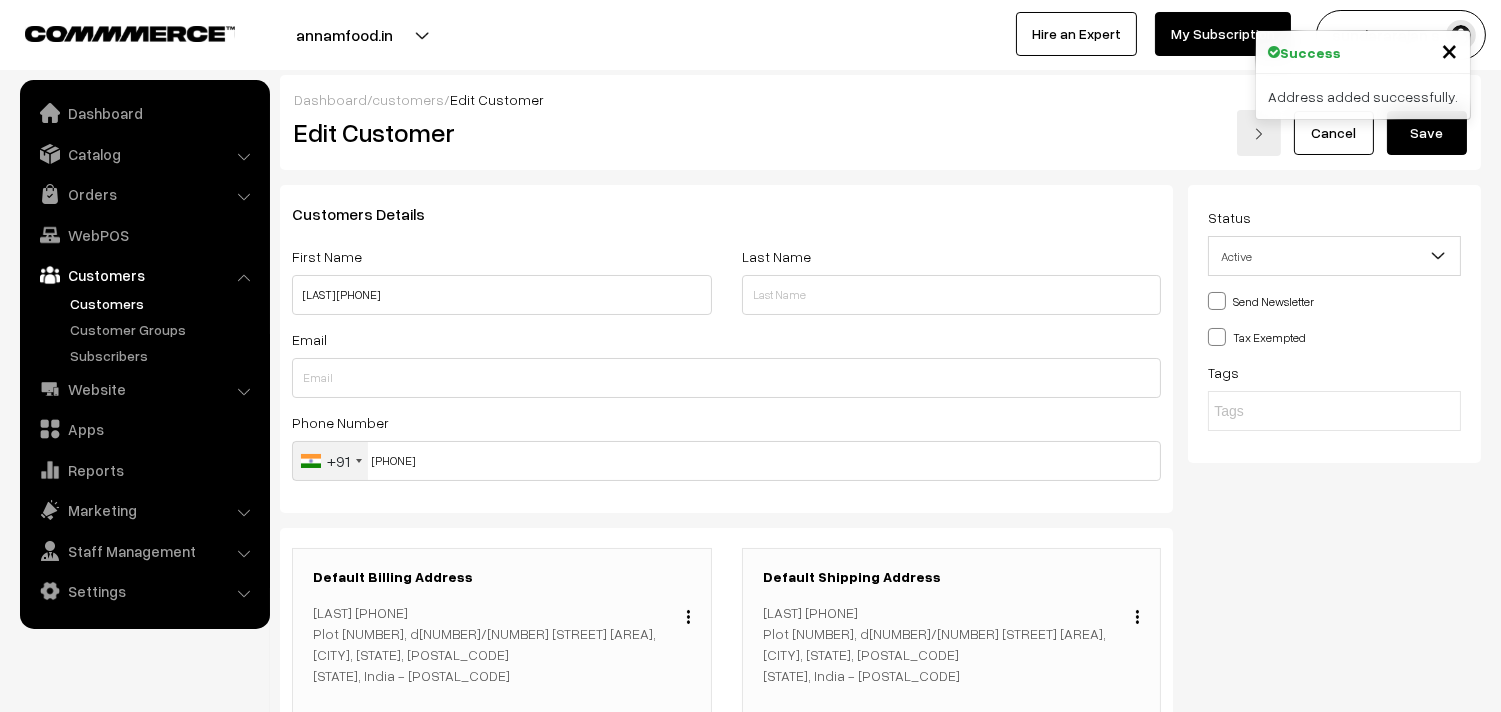 click on "Save" at bounding box center [1427, 133] 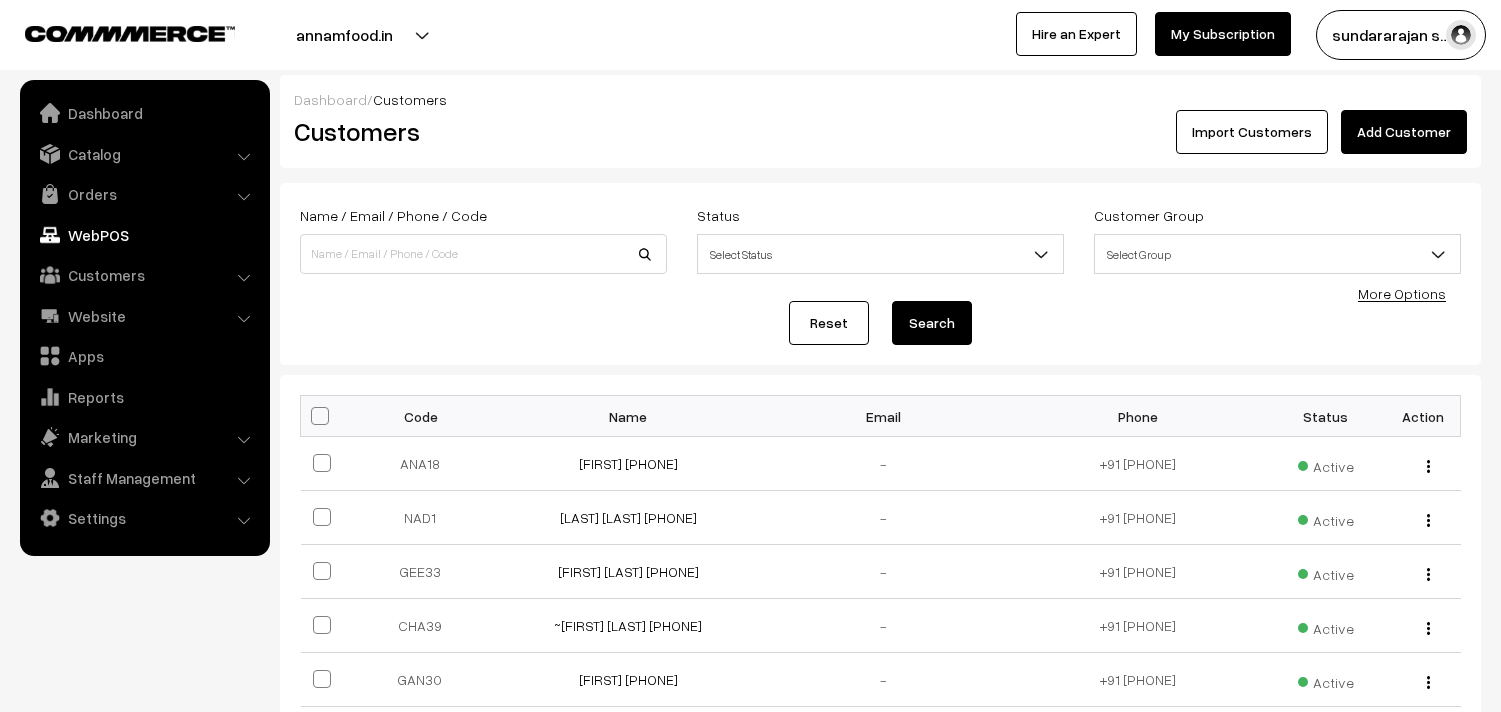 scroll, scrollTop: 0, scrollLeft: 0, axis: both 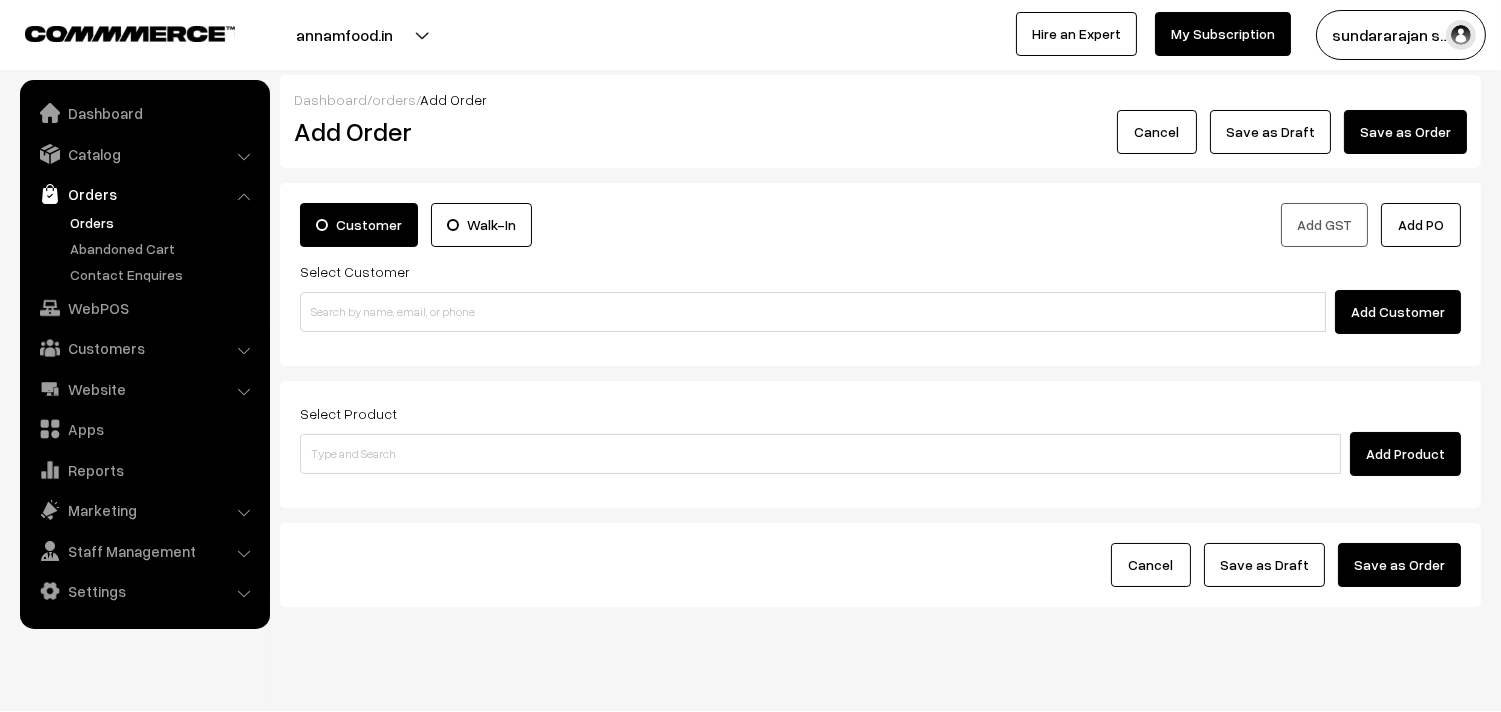 click on "Orders" at bounding box center (144, 194) 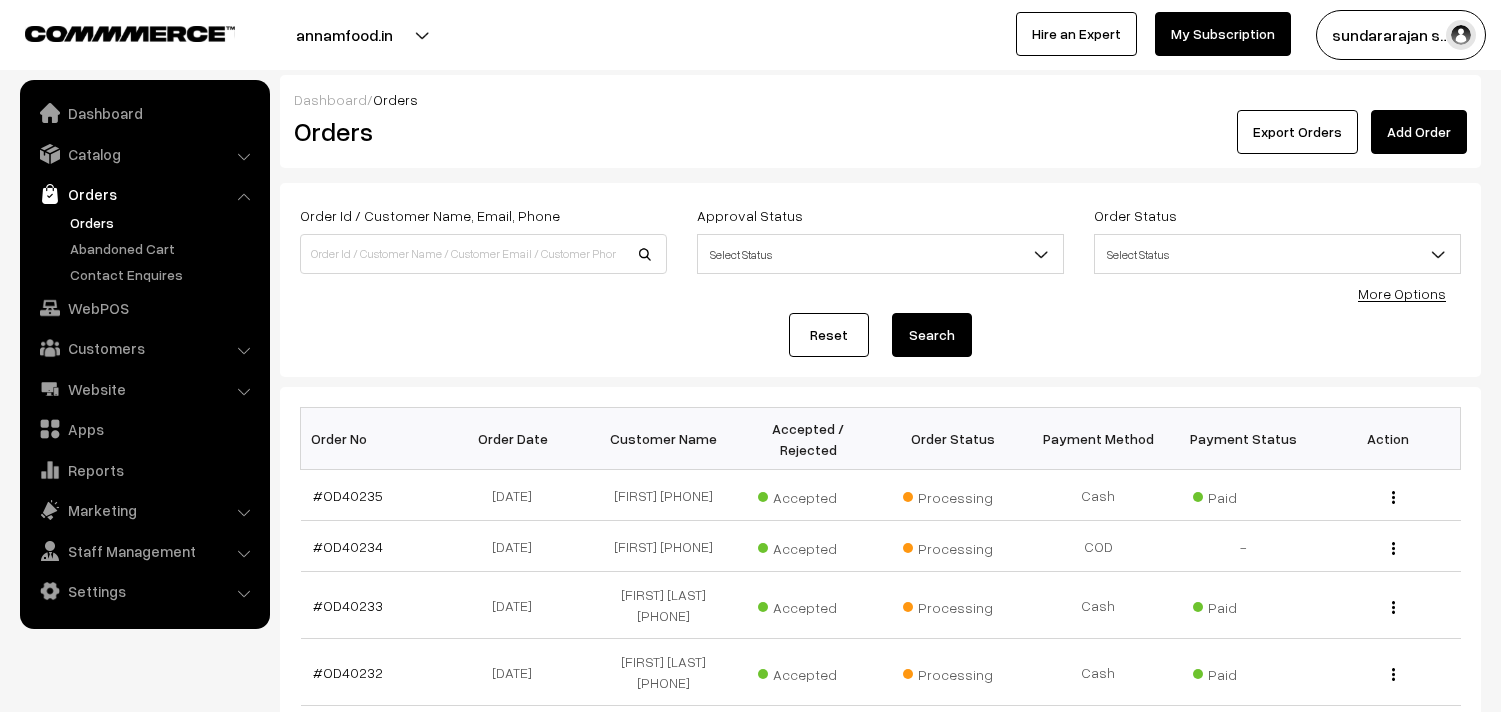 scroll, scrollTop: 0, scrollLeft: 0, axis: both 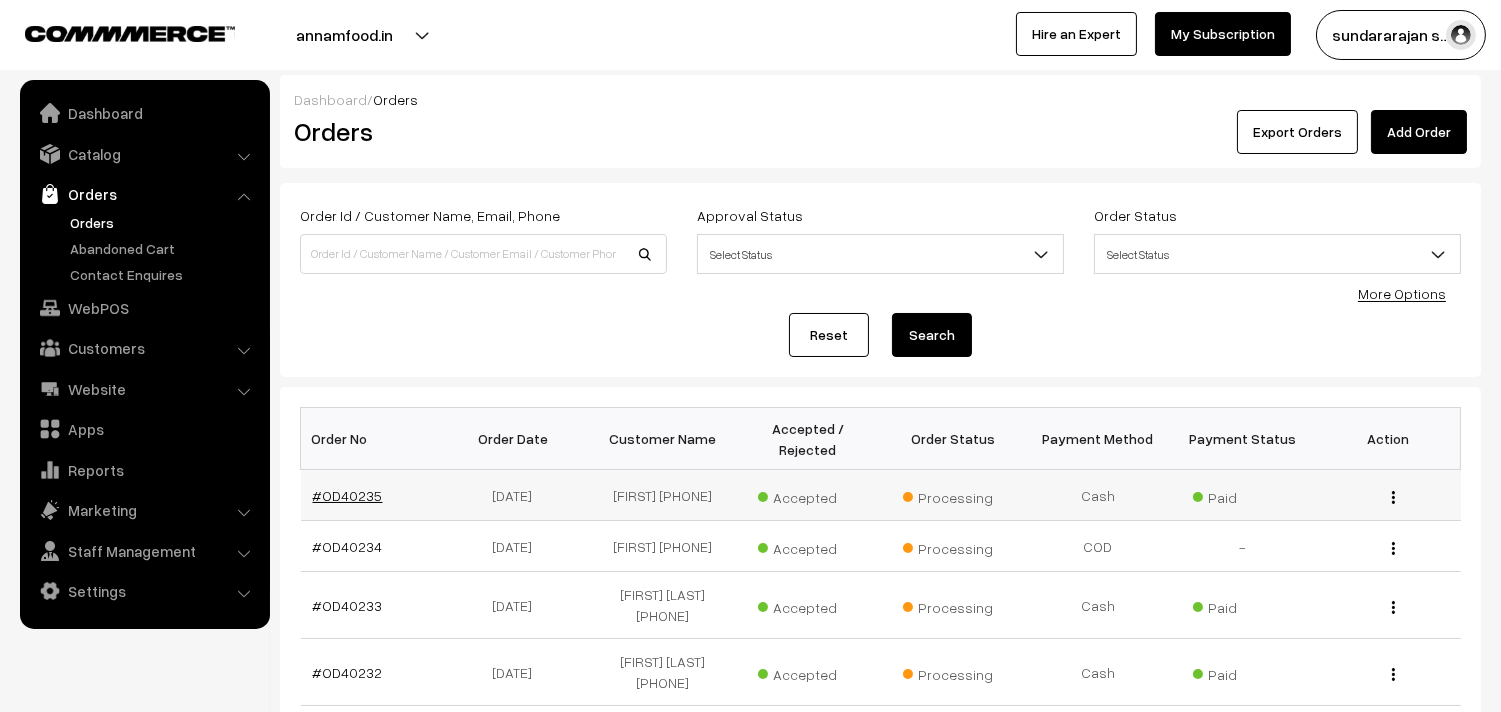 click on "#OD40235" at bounding box center [348, 495] 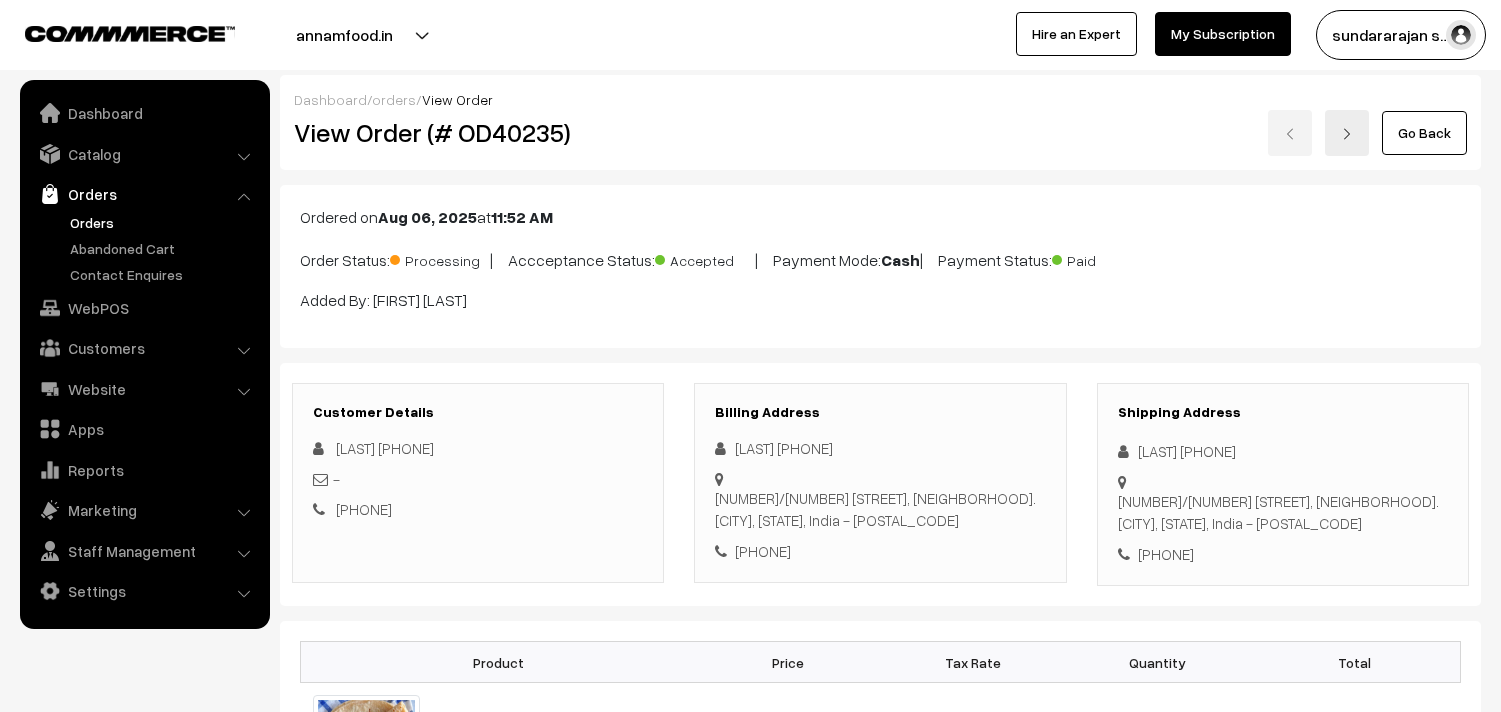 scroll, scrollTop: 111, scrollLeft: 0, axis: vertical 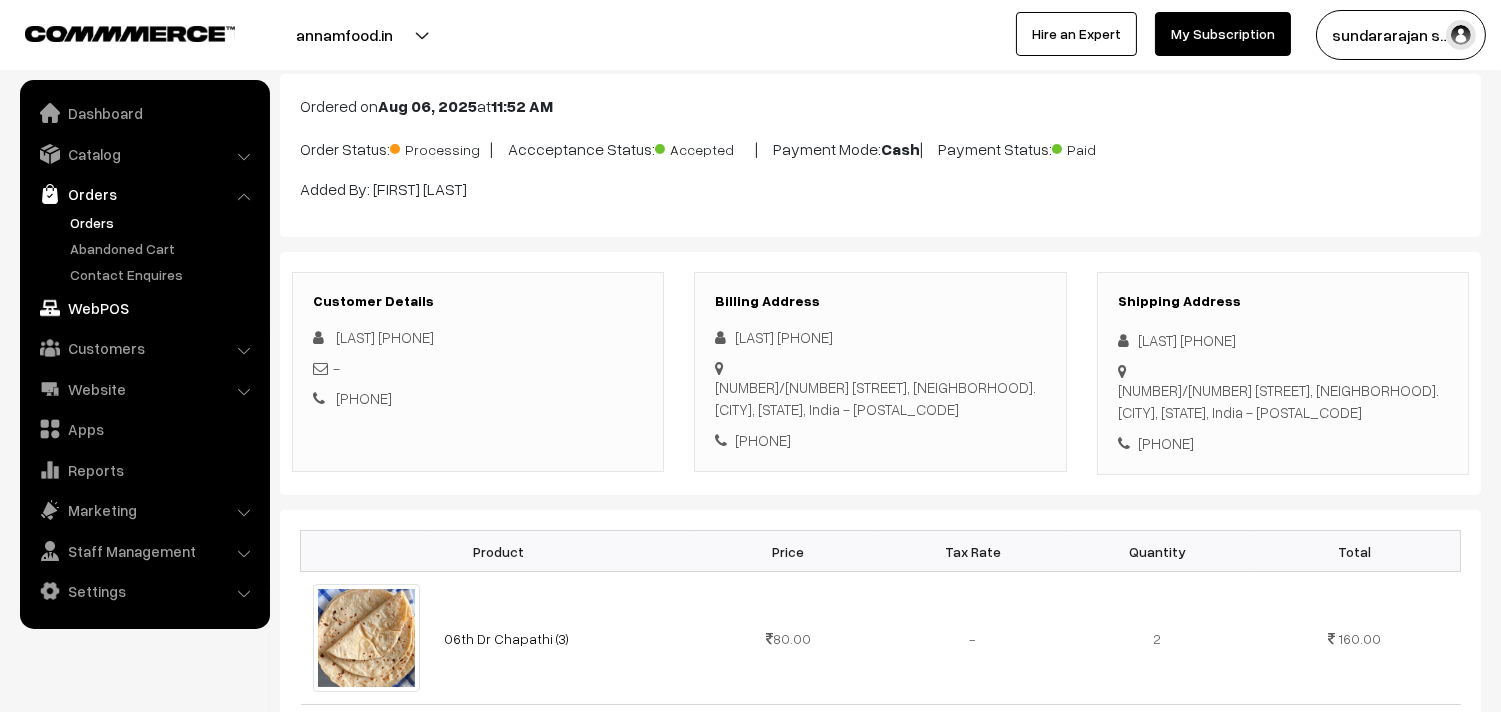 click on "WebPOS" at bounding box center [144, 308] 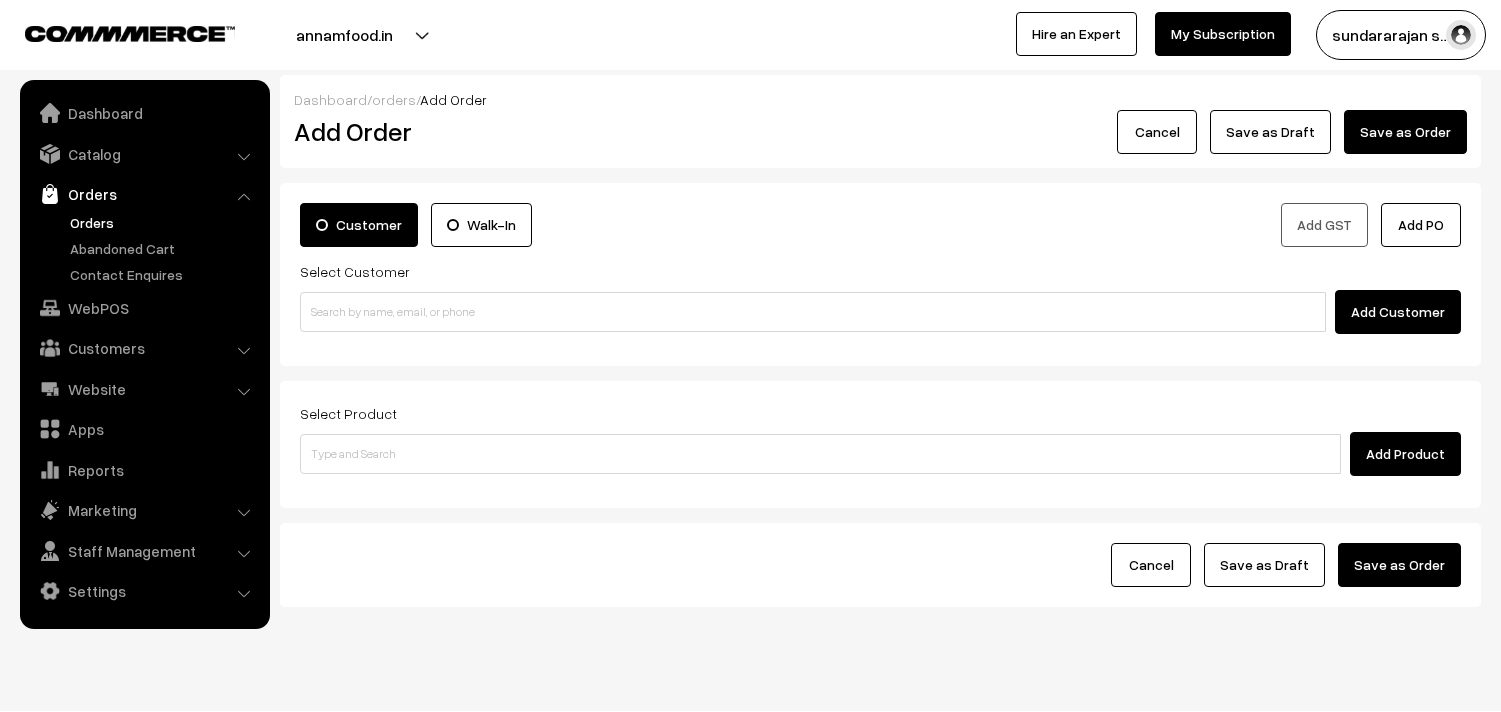 scroll, scrollTop: 0, scrollLeft: 0, axis: both 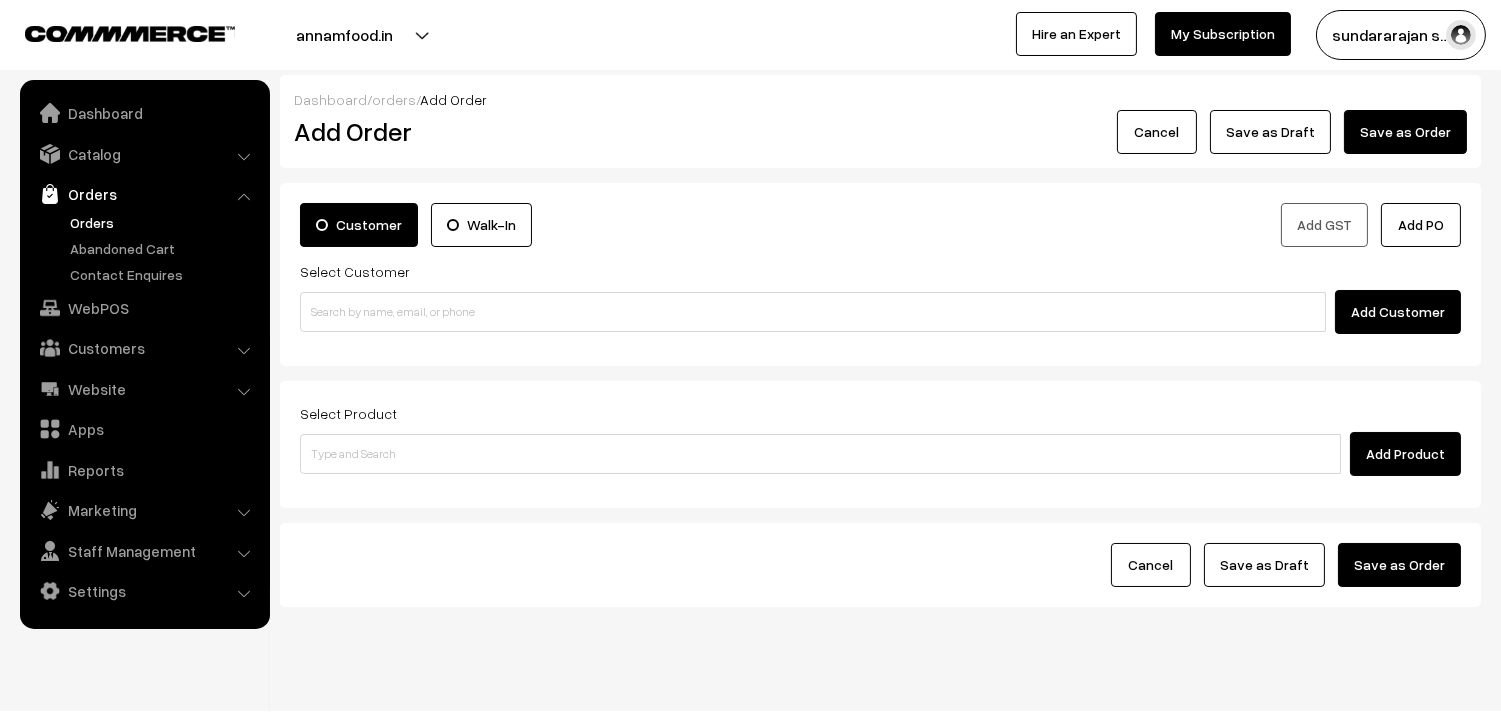 drag, startPoint x: 503, startPoint y: 240, endPoint x: 481, endPoint y: 311, distance: 74.330345 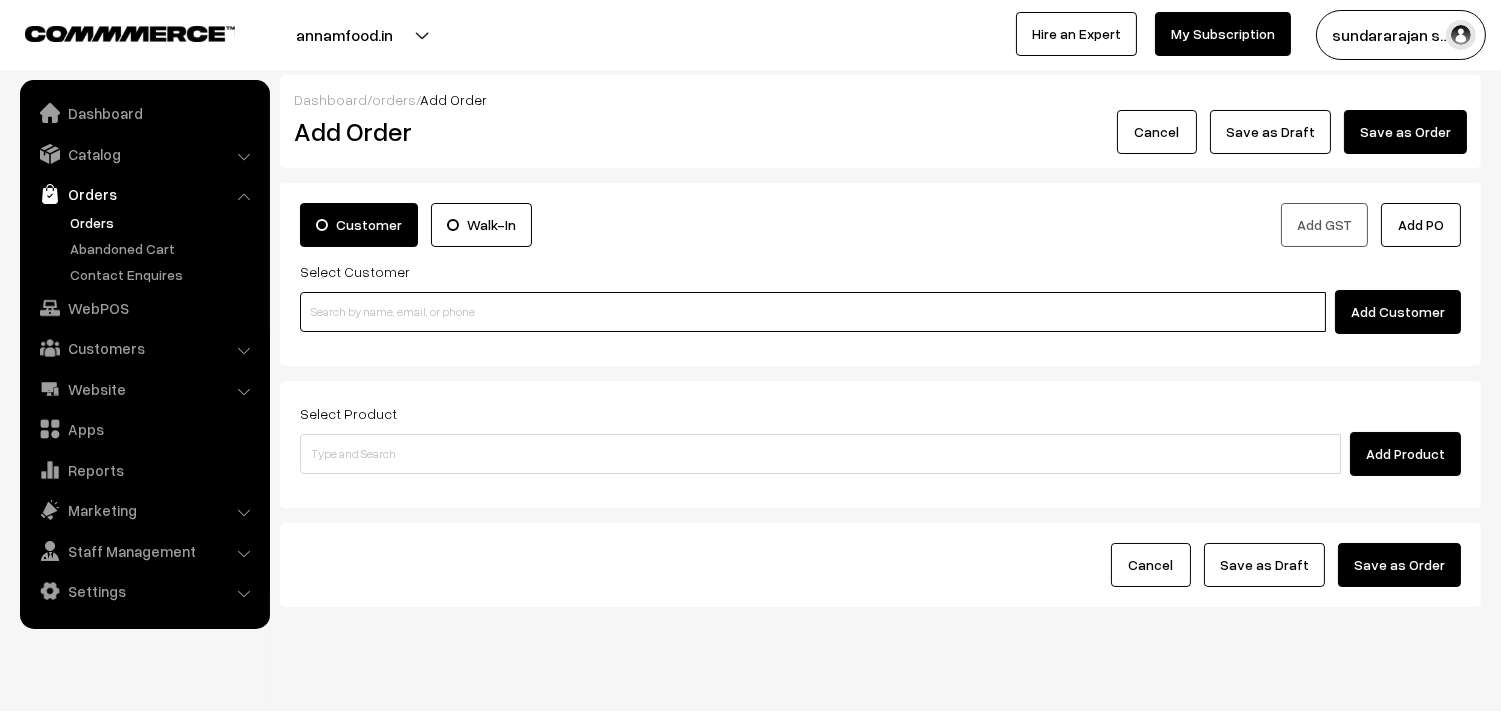 click at bounding box center [813, 312] 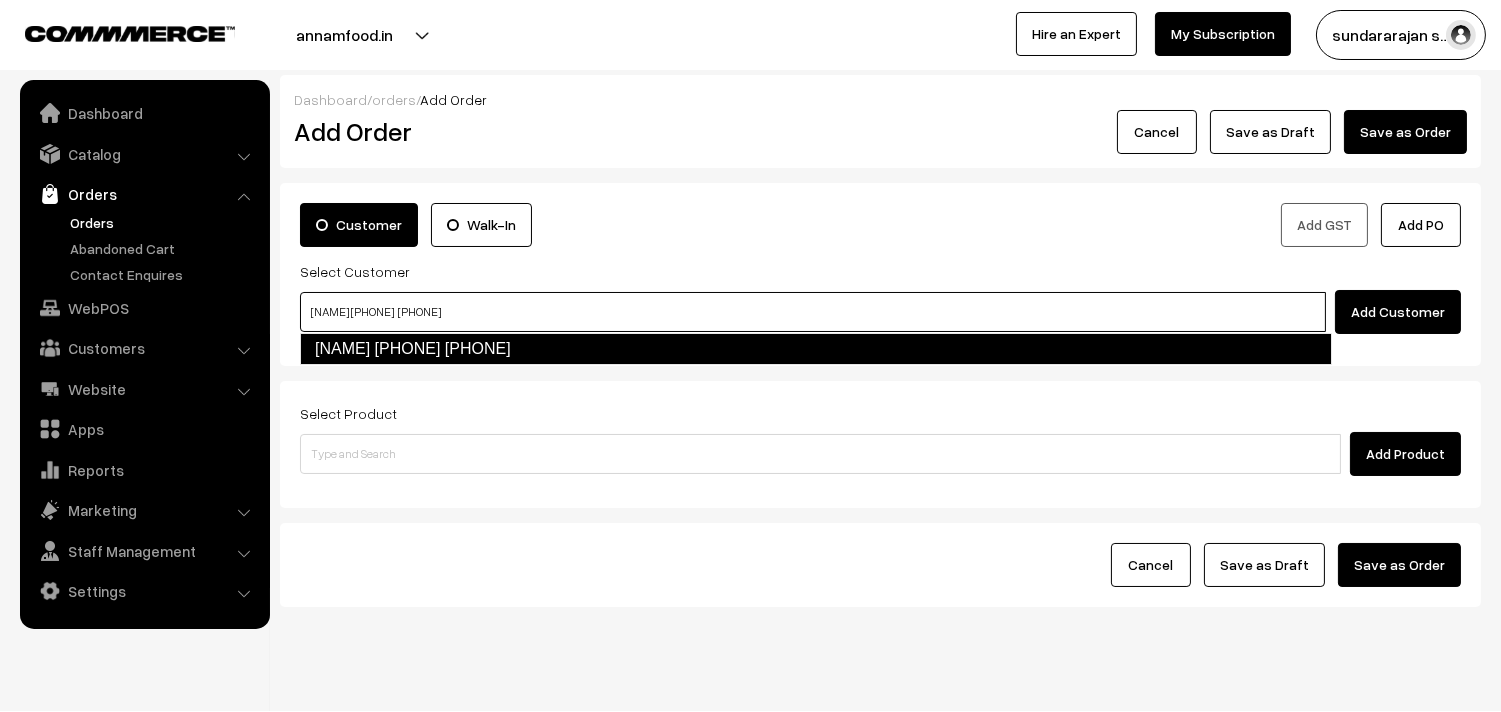 type on "[NAME] [PHONE]  [PHONE]" 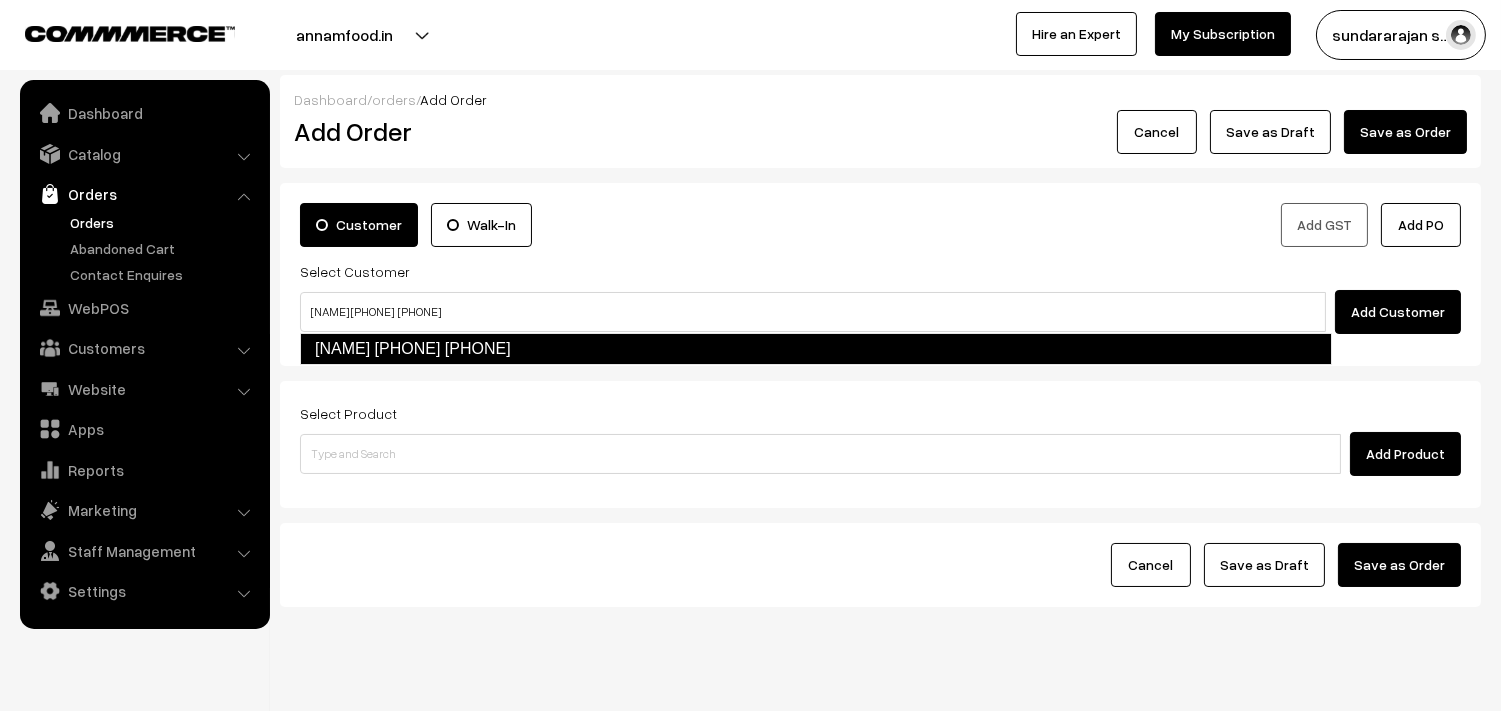 type 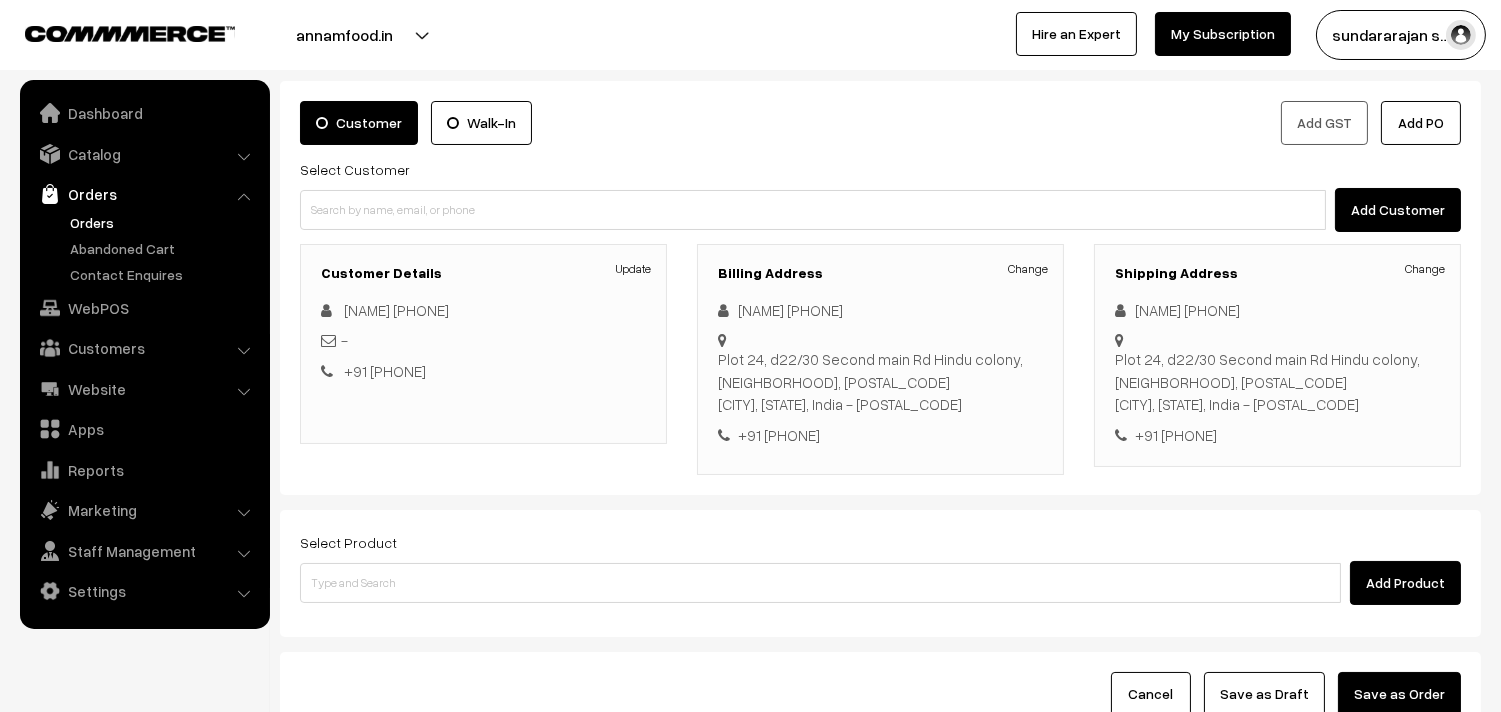 scroll, scrollTop: 272, scrollLeft: 0, axis: vertical 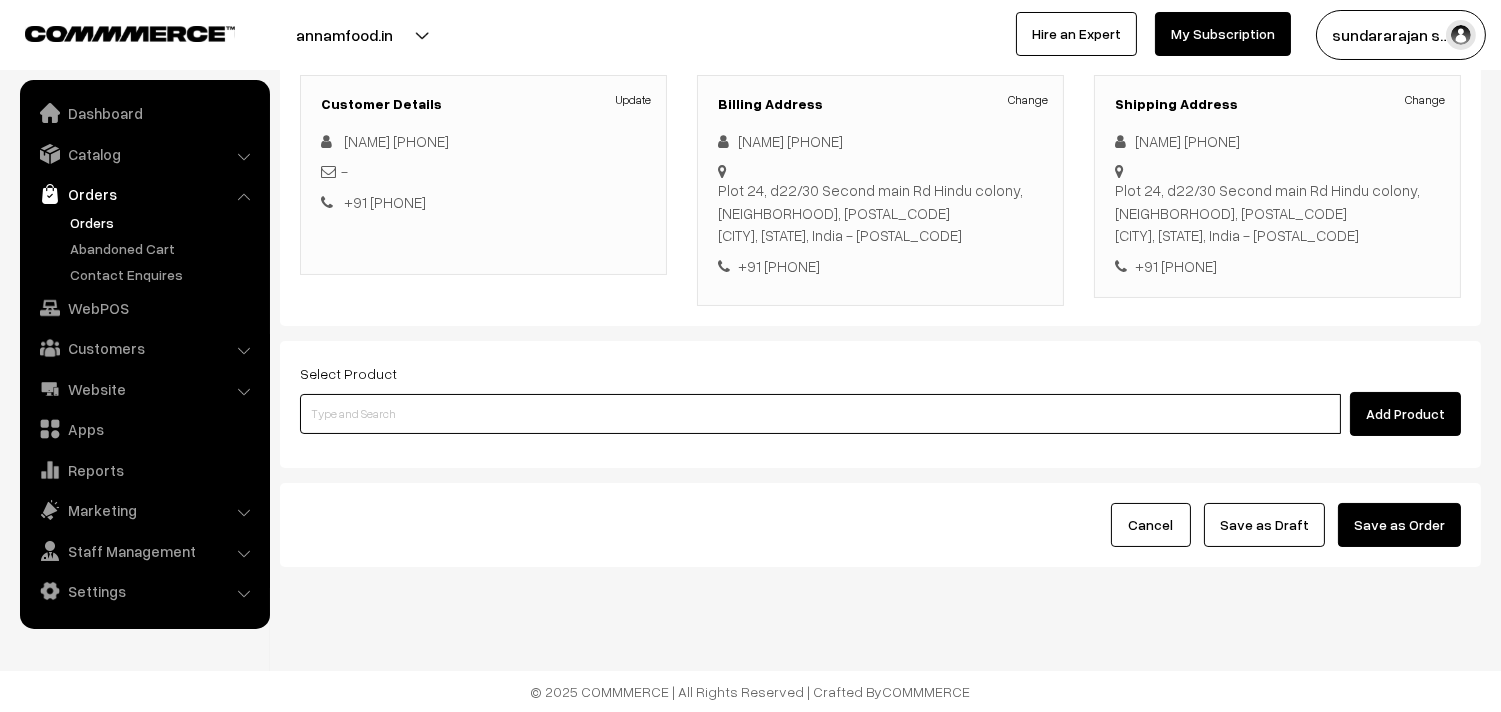 click at bounding box center [820, 414] 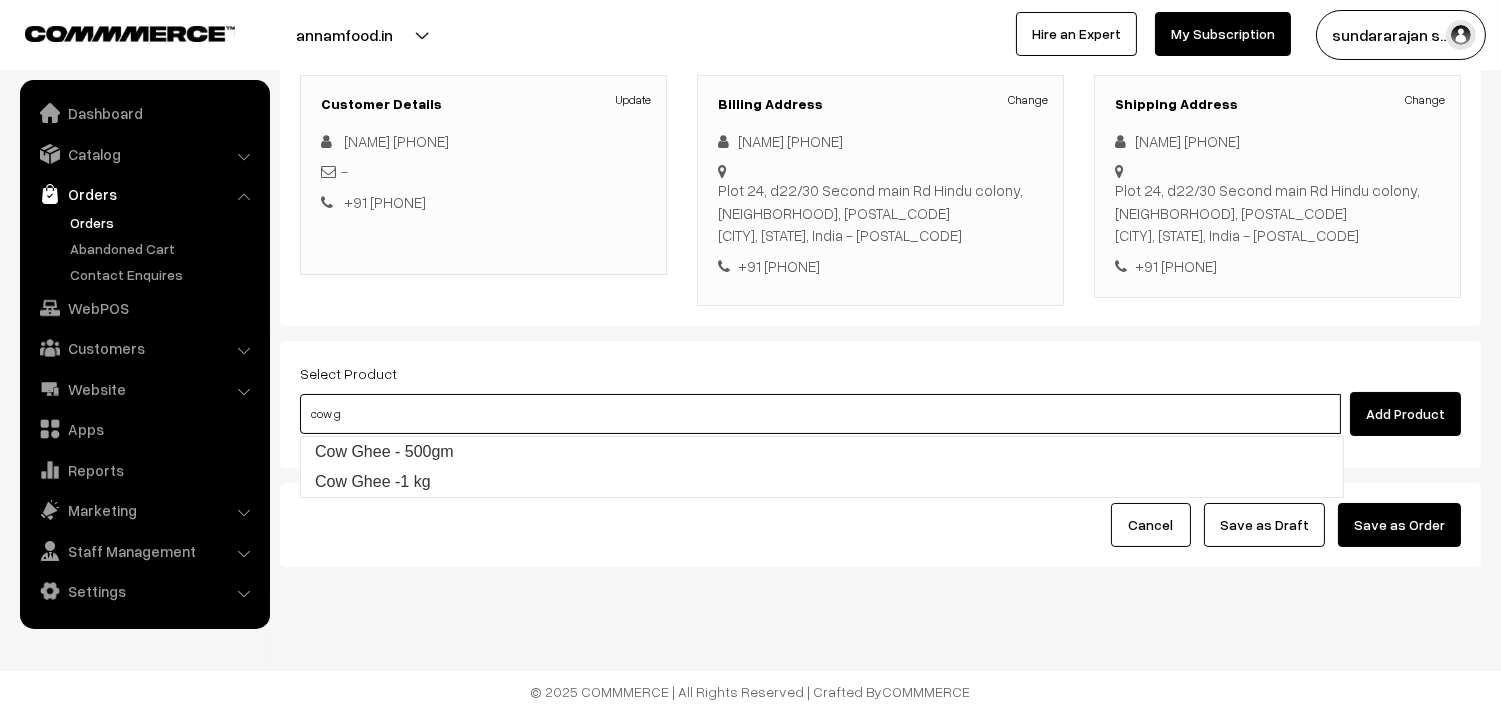 type on "Cow Ghee -1 kg" 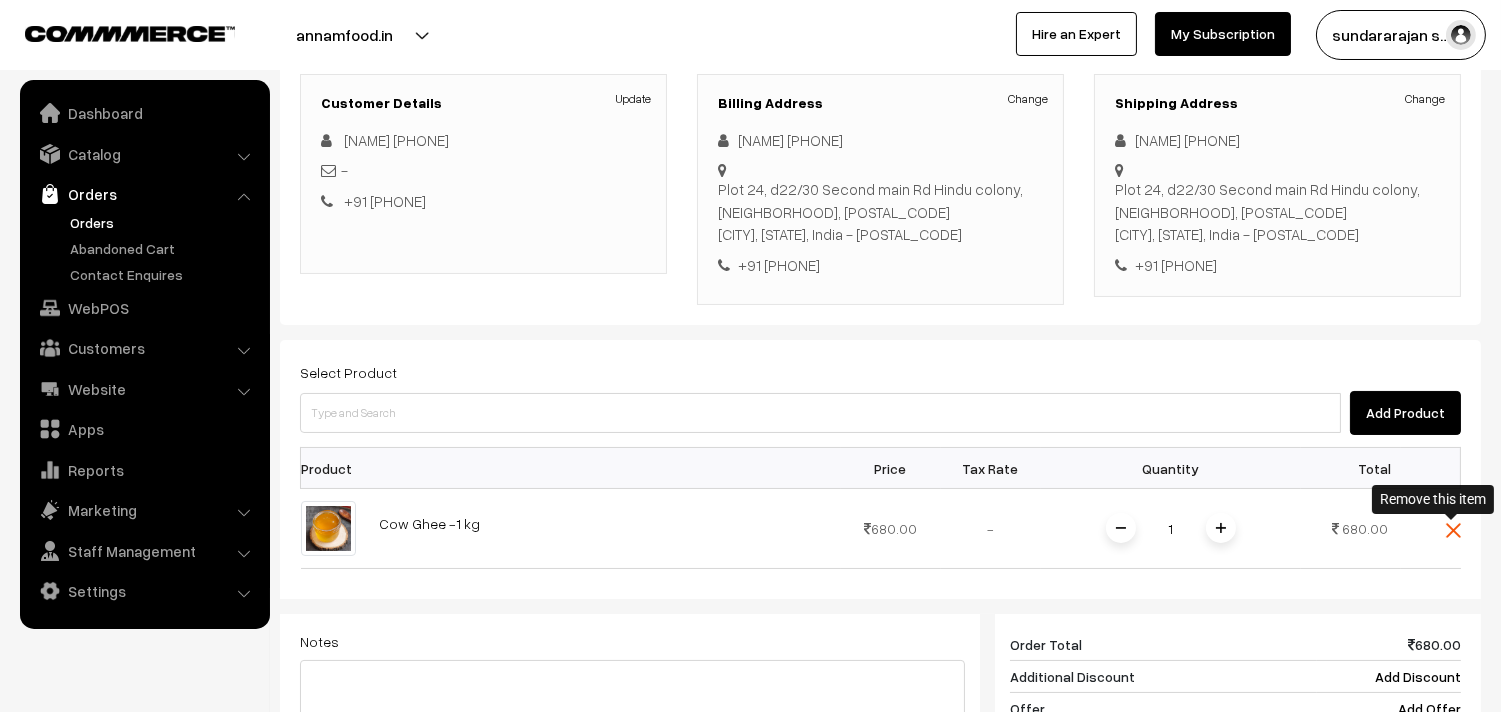 click at bounding box center (1453, 530) 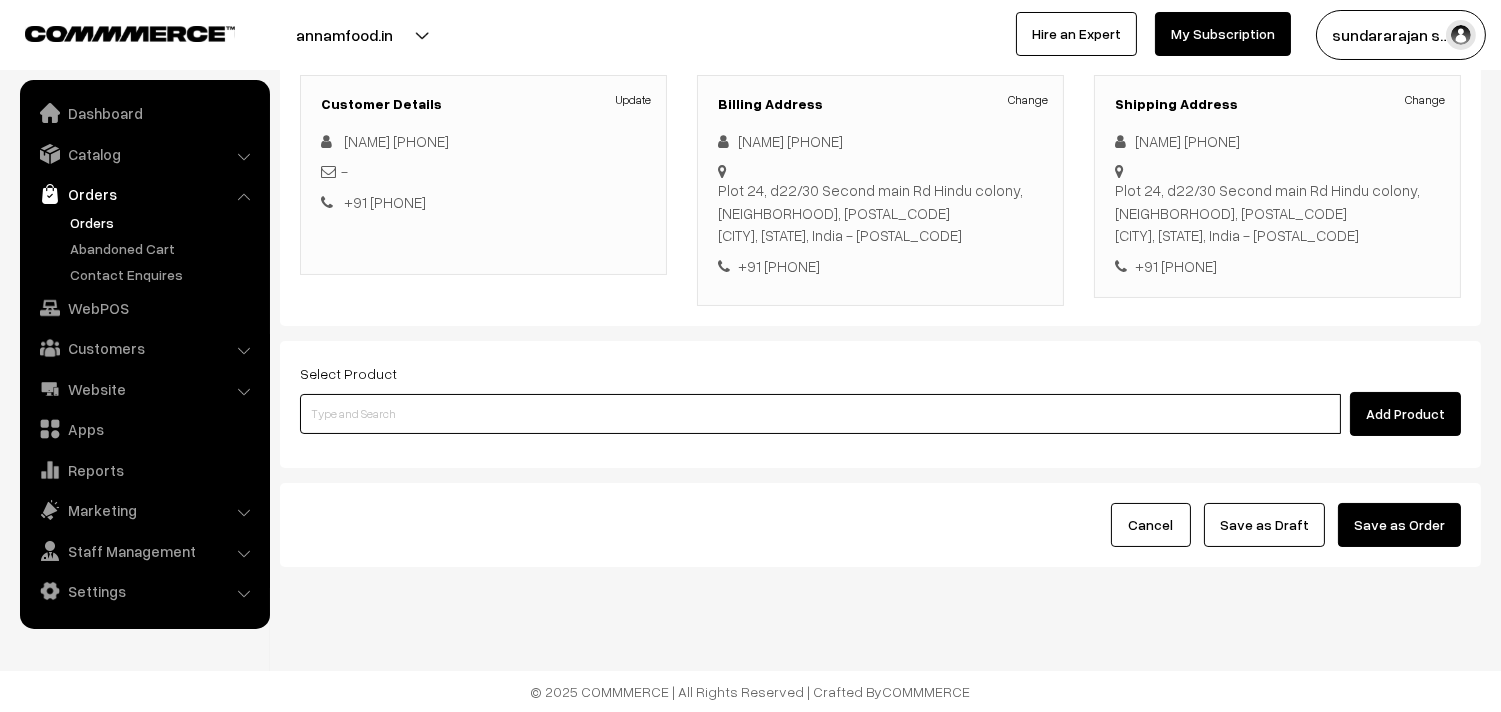 click at bounding box center [820, 414] 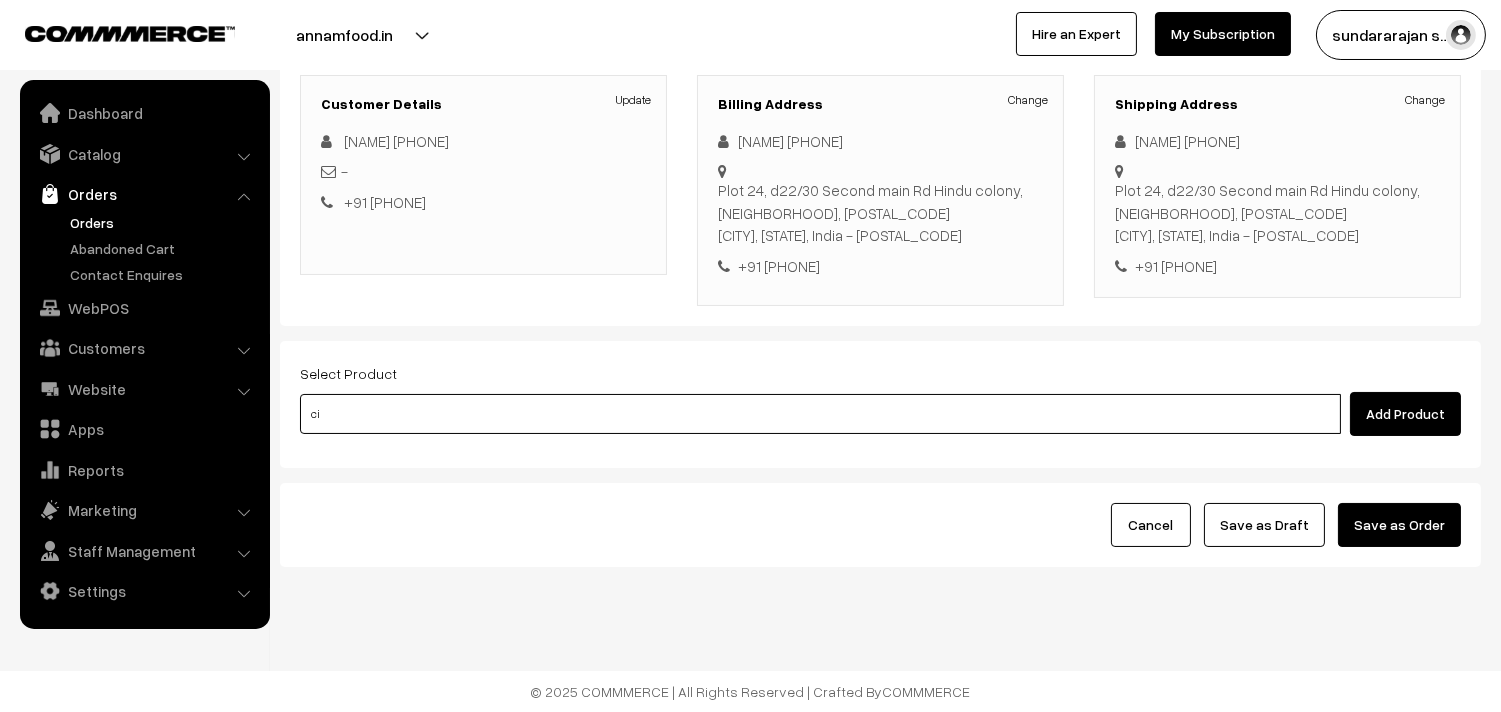 type on "c" 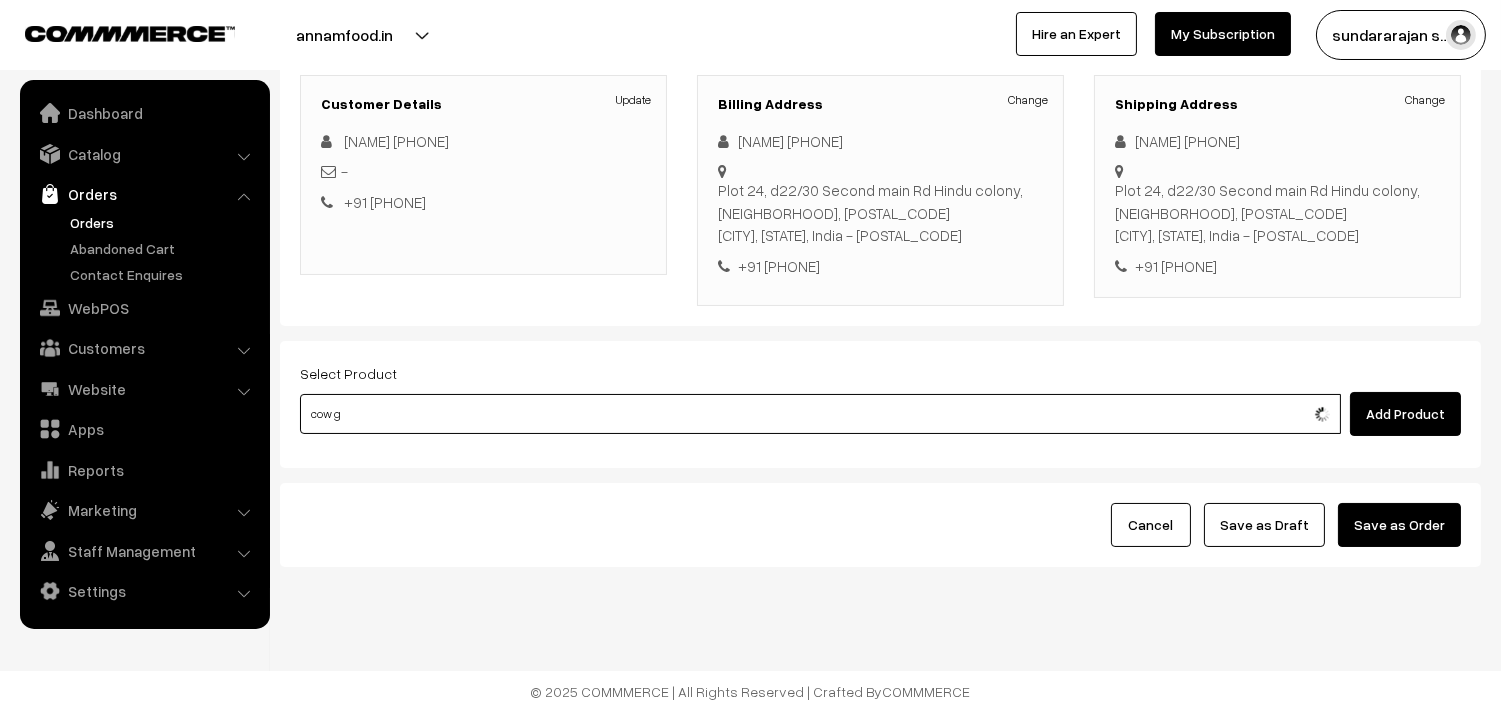type on "Cow Ghee - 500gm" 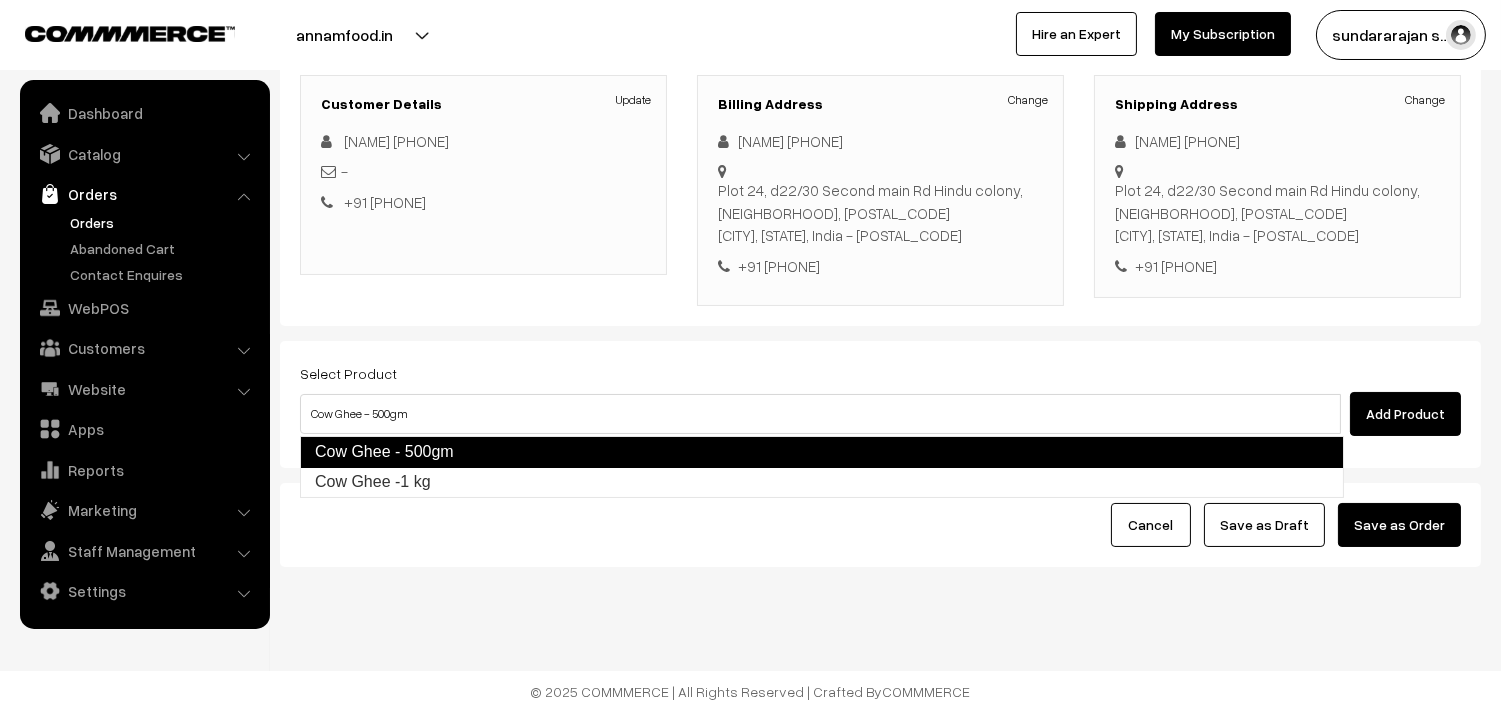type 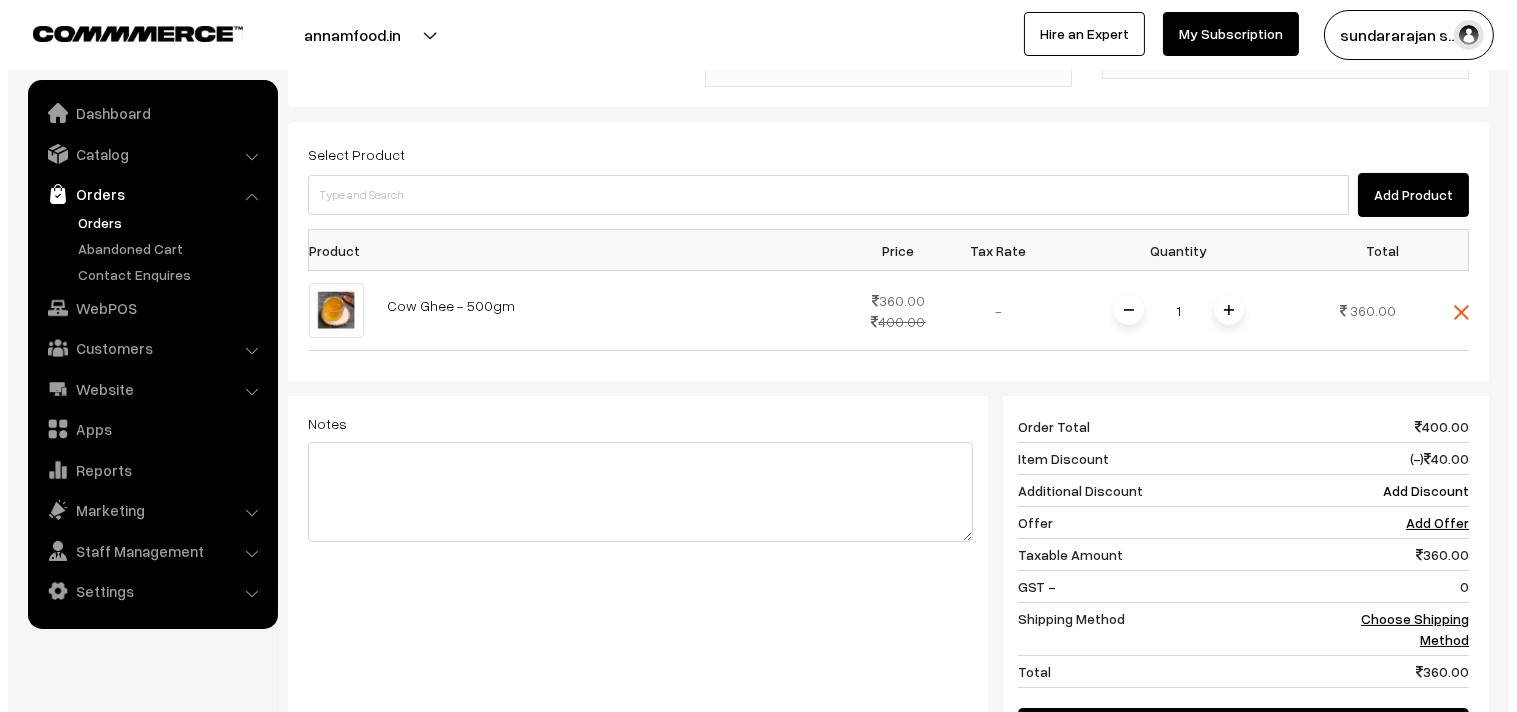 scroll, scrollTop: 494, scrollLeft: 0, axis: vertical 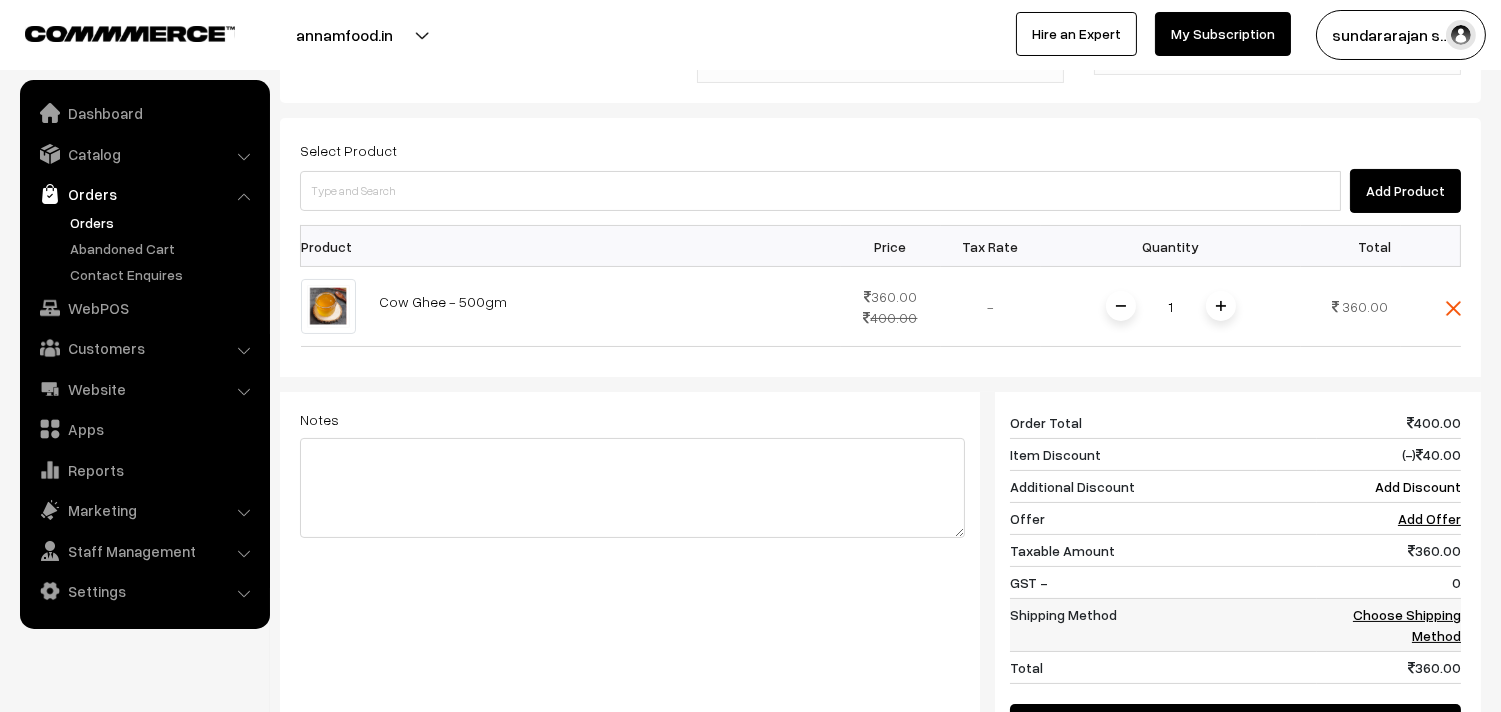 click on "Choose Shipping Method" at bounding box center [1407, 625] 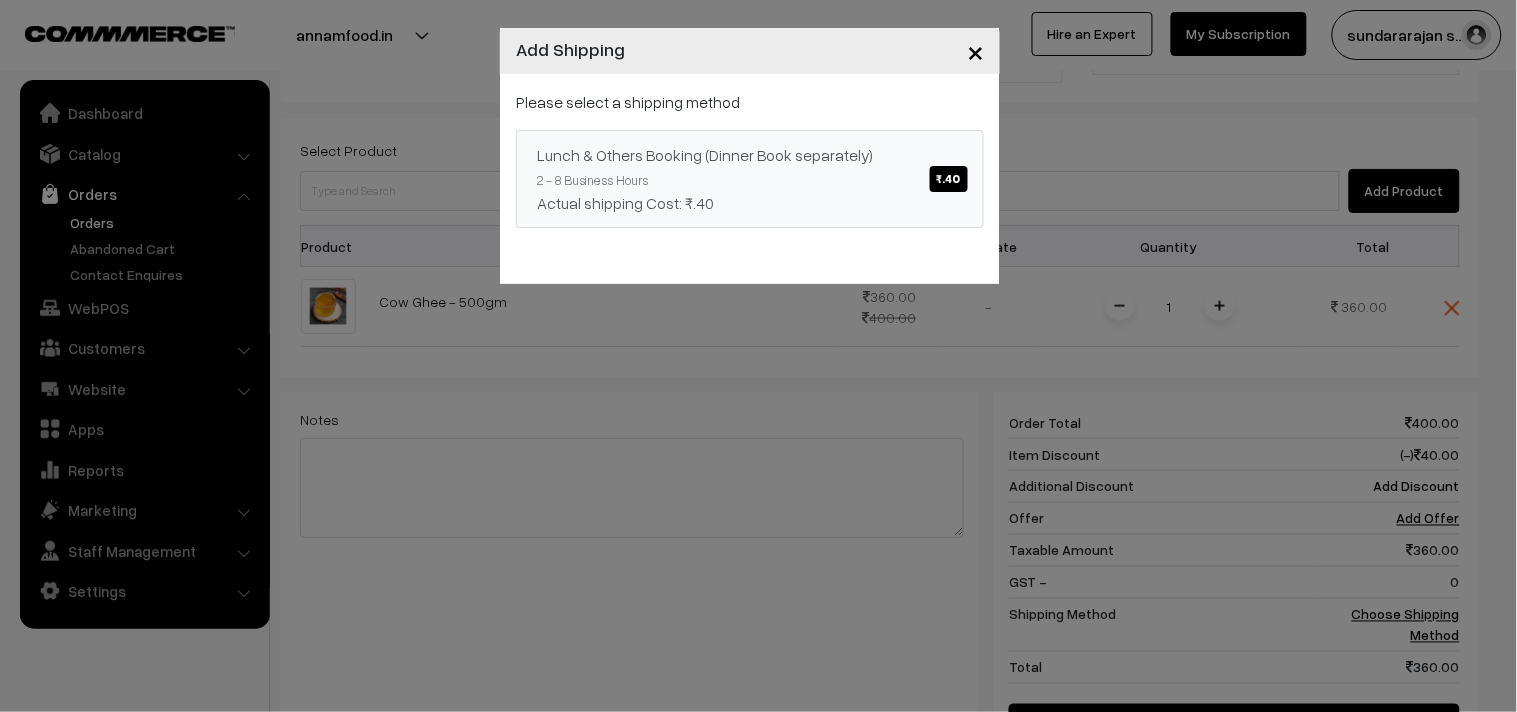 click on "Lunch & Others Booking (Dinner Book separately)
₹.40
2 - 8 Business Hours Actual shipping Cost: ₹.40" at bounding box center [750, 179] 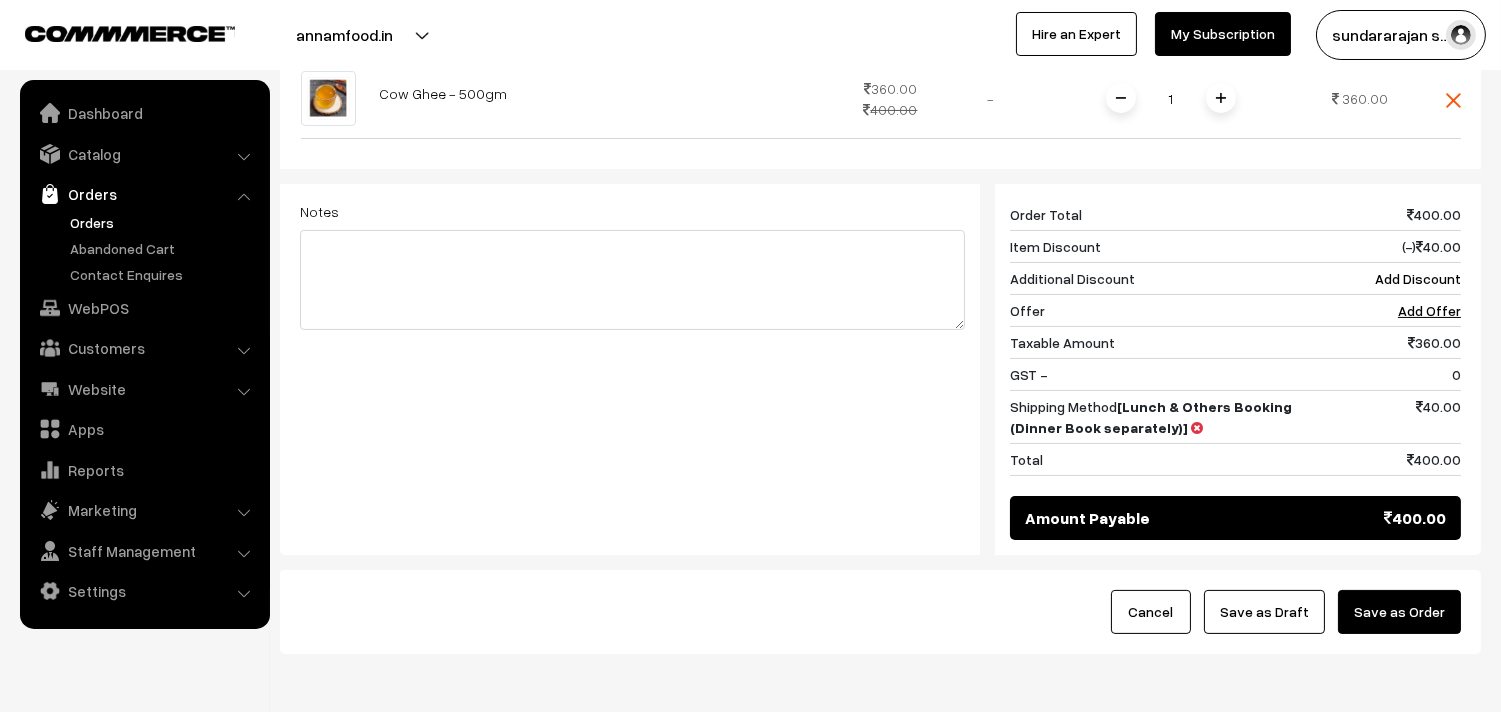 scroll, scrollTop: 792, scrollLeft: 0, axis: vertical 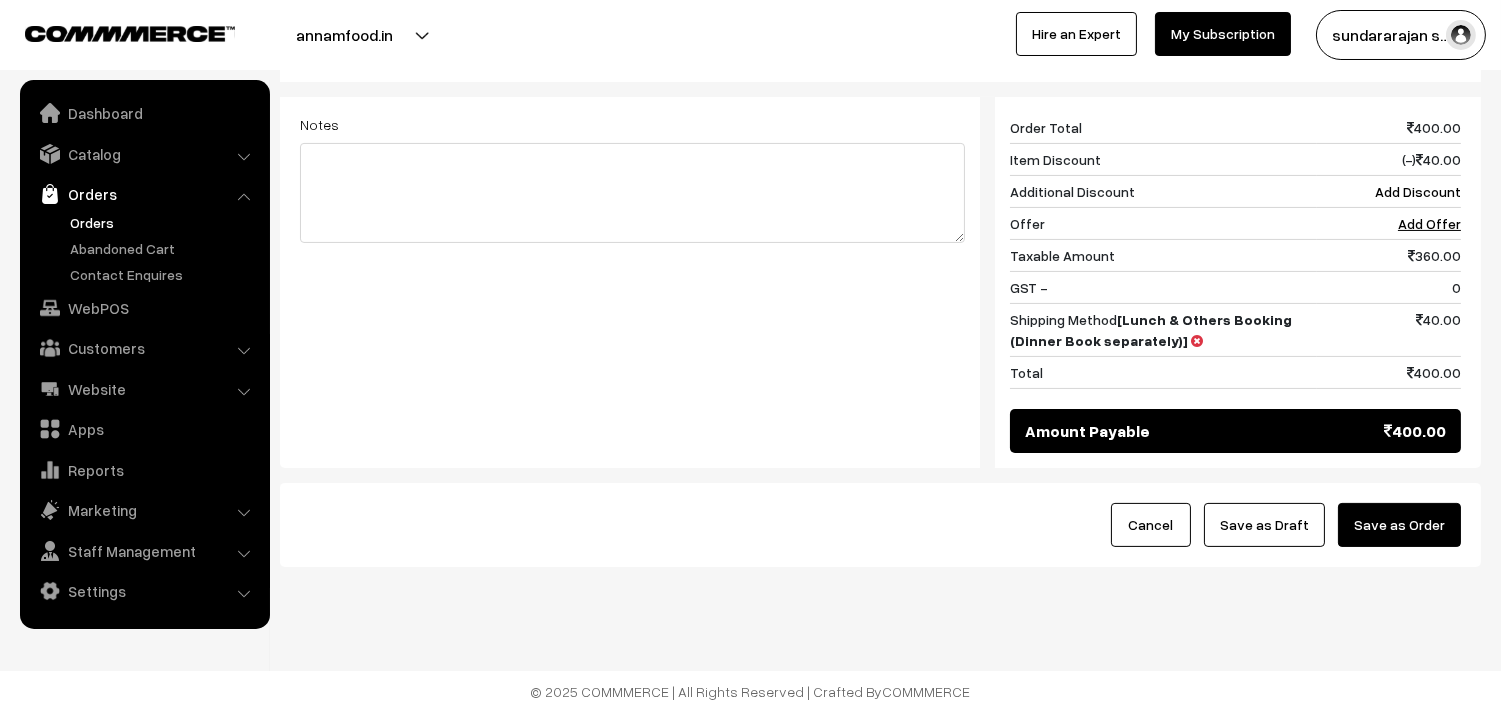 click on "Save as Draft" at bounding box center (1264, 525) 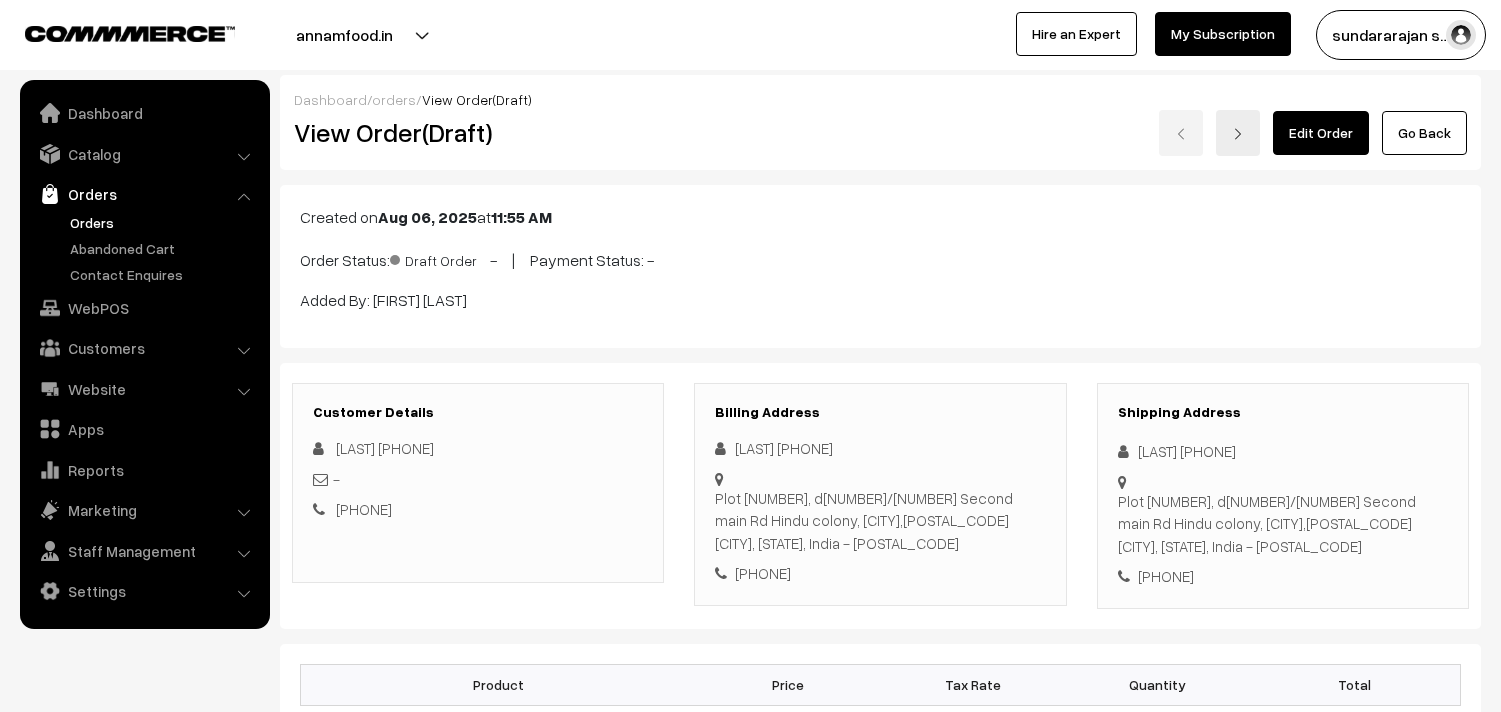 scroll, scrollTop: 0, scrollLeft: 0, axis: both 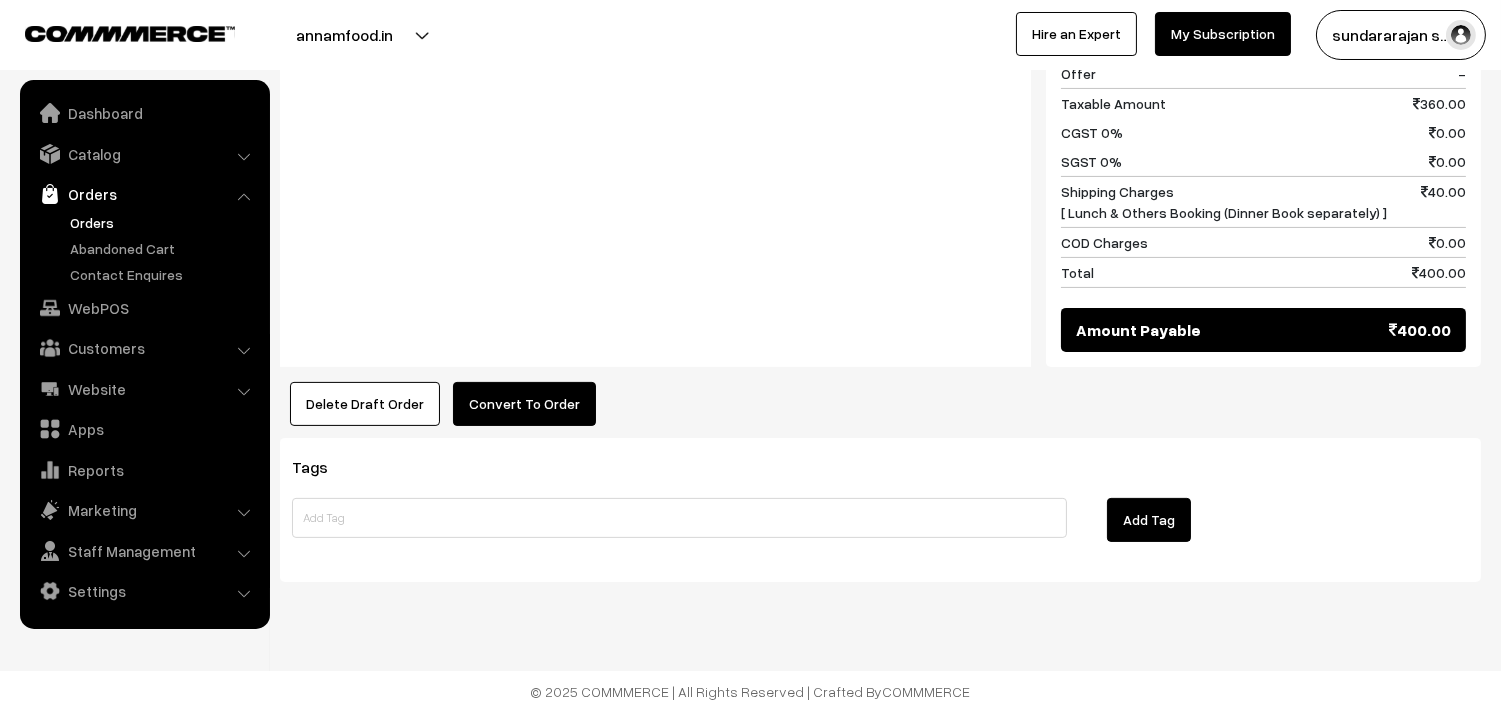 click on "Convert To Order" at bounding box center [524, 404] 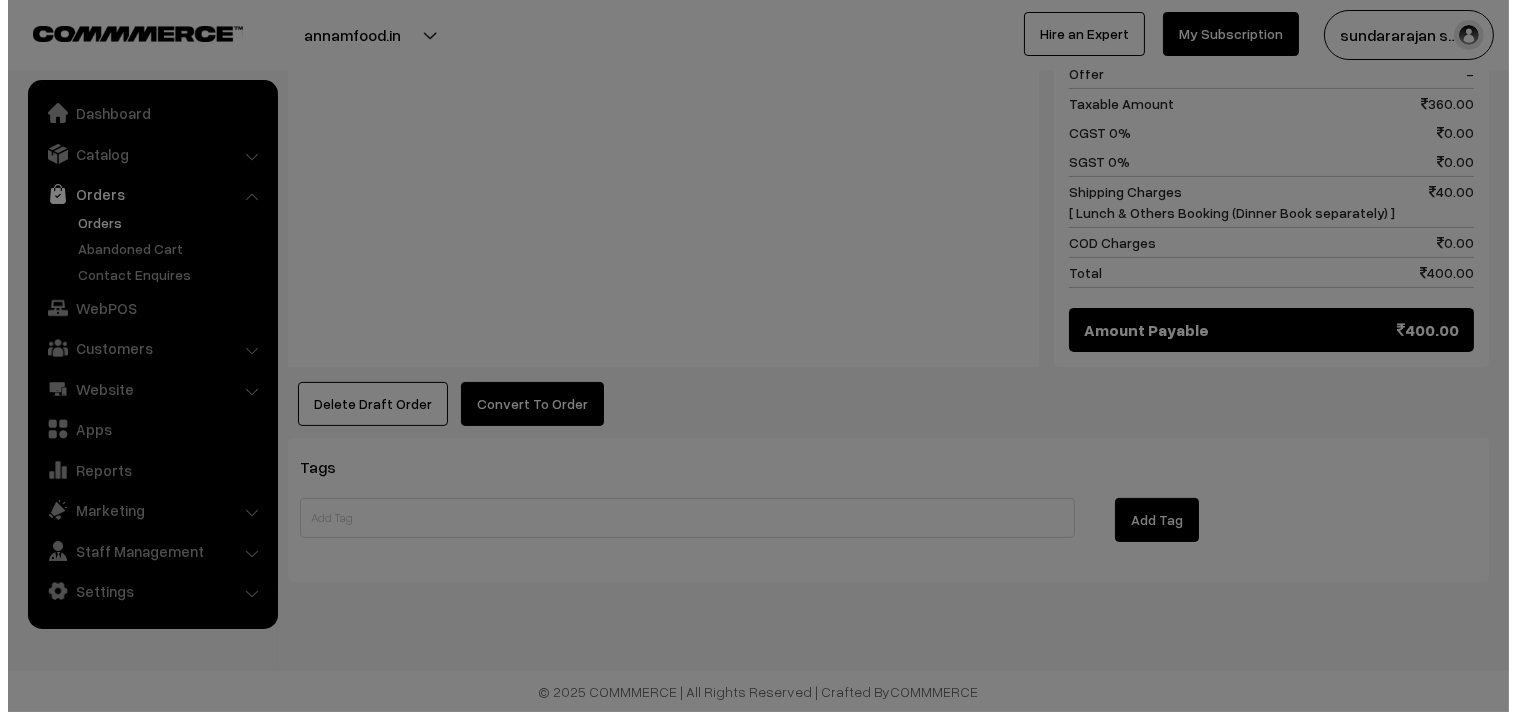 scroll, scrollTop: 986, scrollLeft: 0, axis: vertical 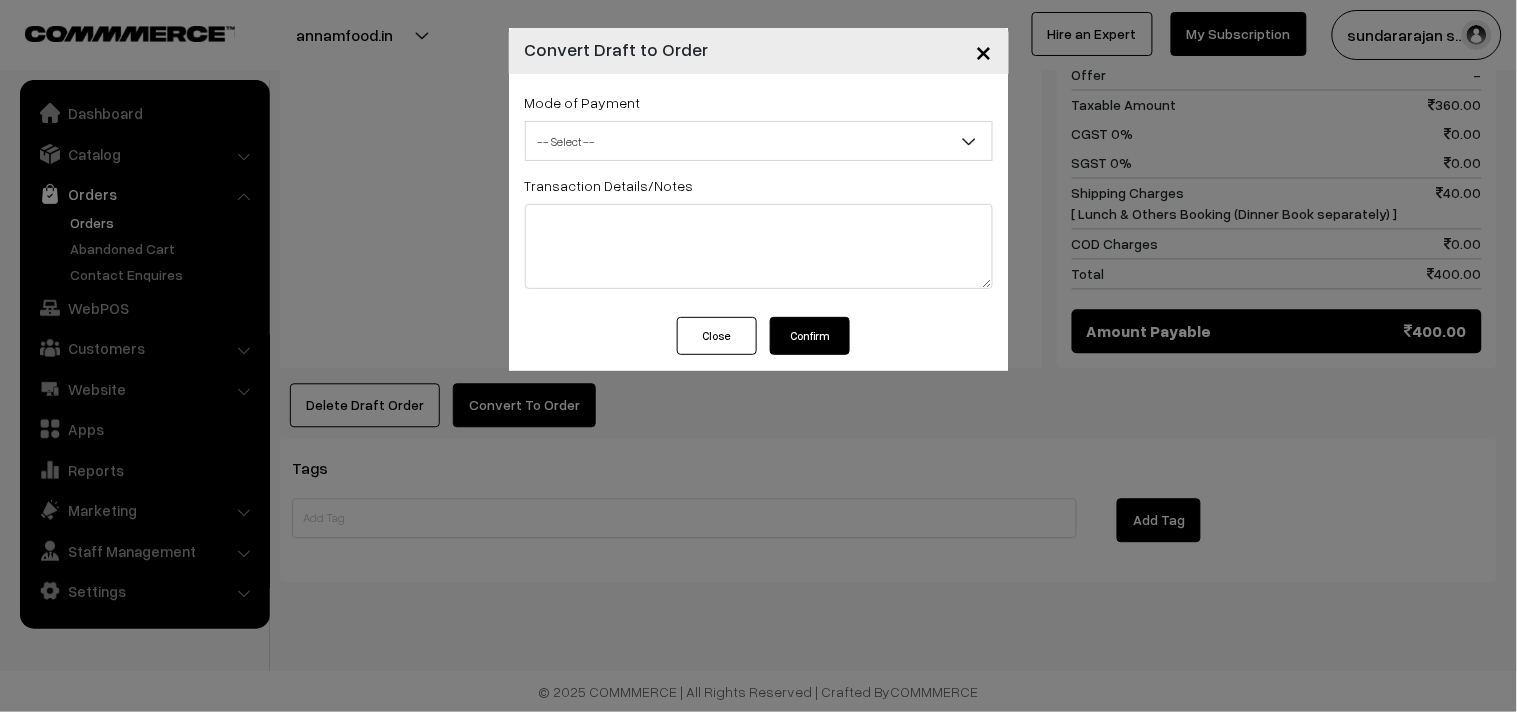 click on "-- Select --" at bounding box center [759, 141] 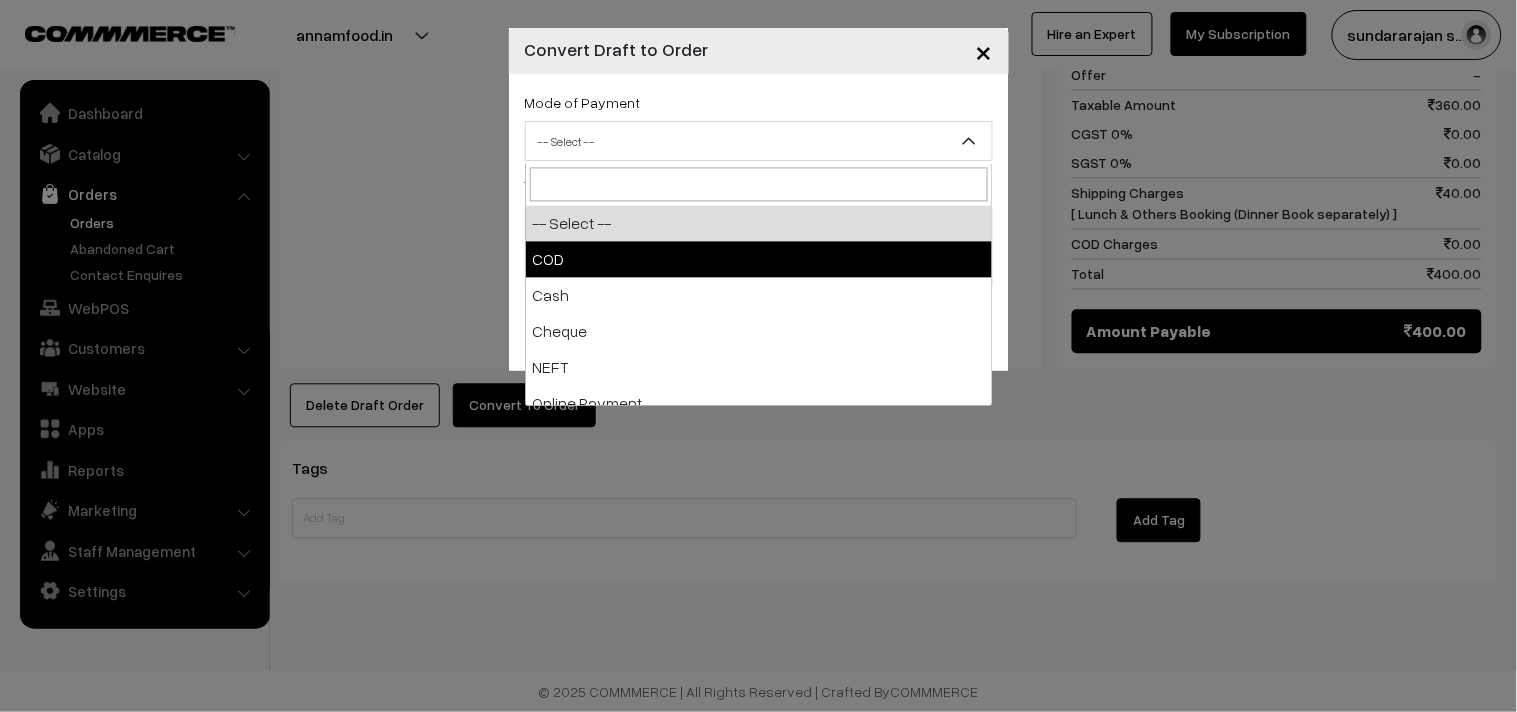 select on "1" 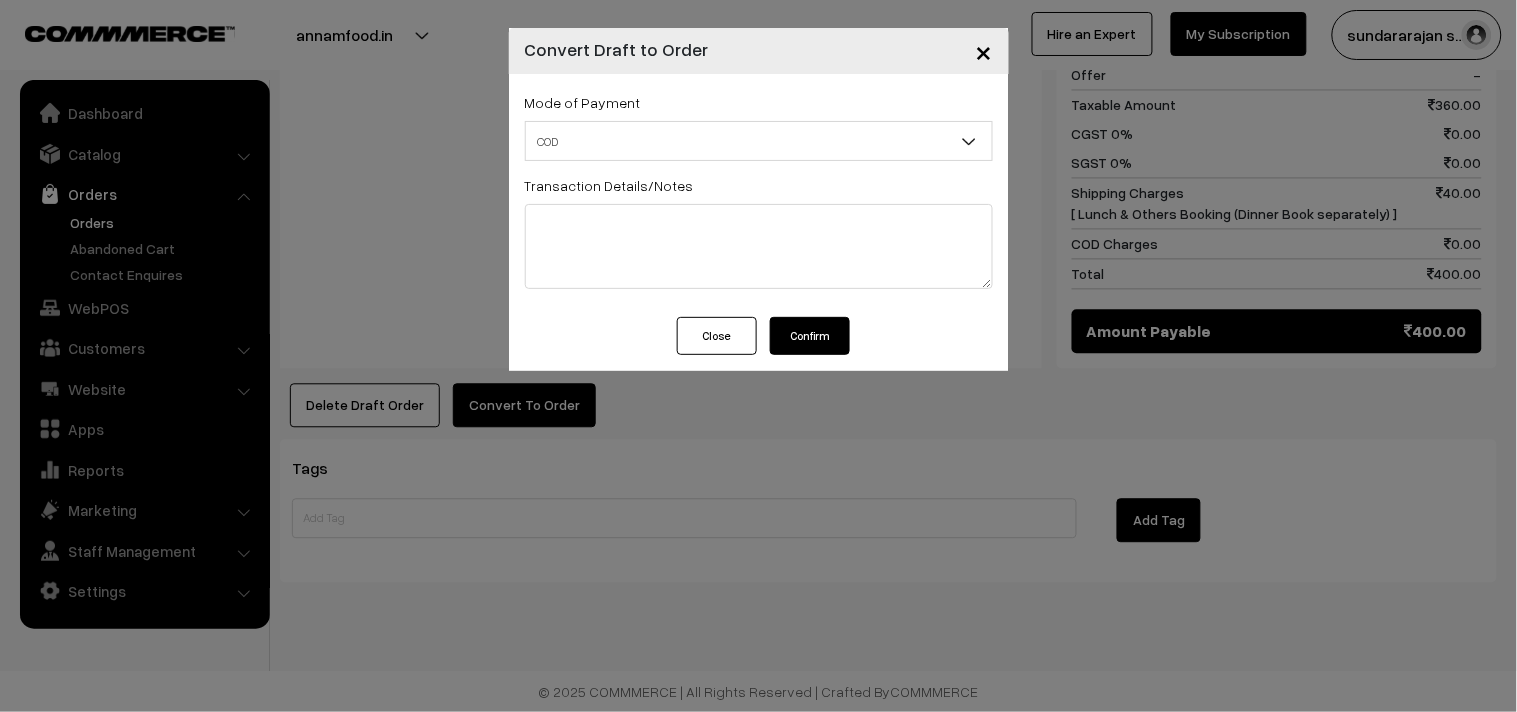 click on "Confirm" at bounding box center [810, 336] 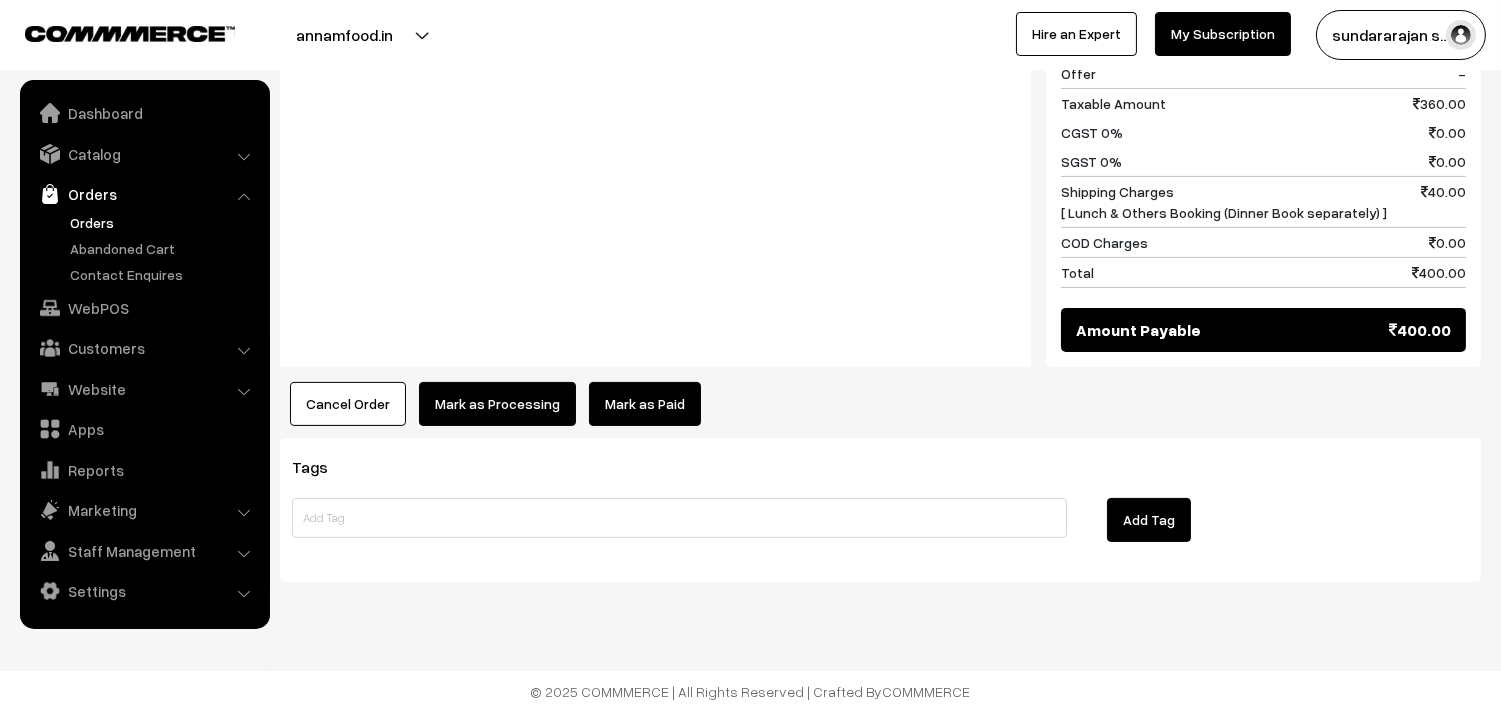 click on "Mark as Processing" at bounding box center [497, 404] 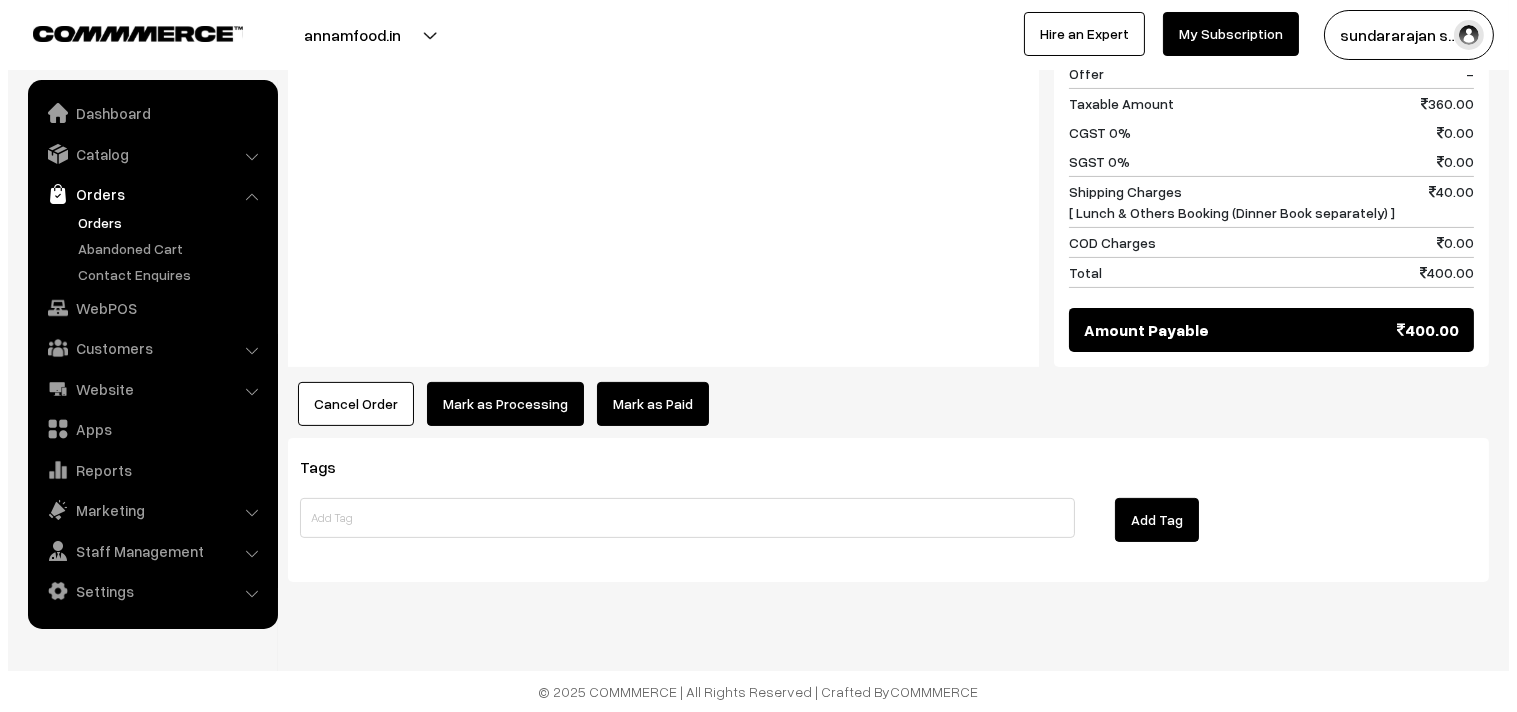 scroll, scrollTop: 986, scrollLeft: 0, axis: vertical 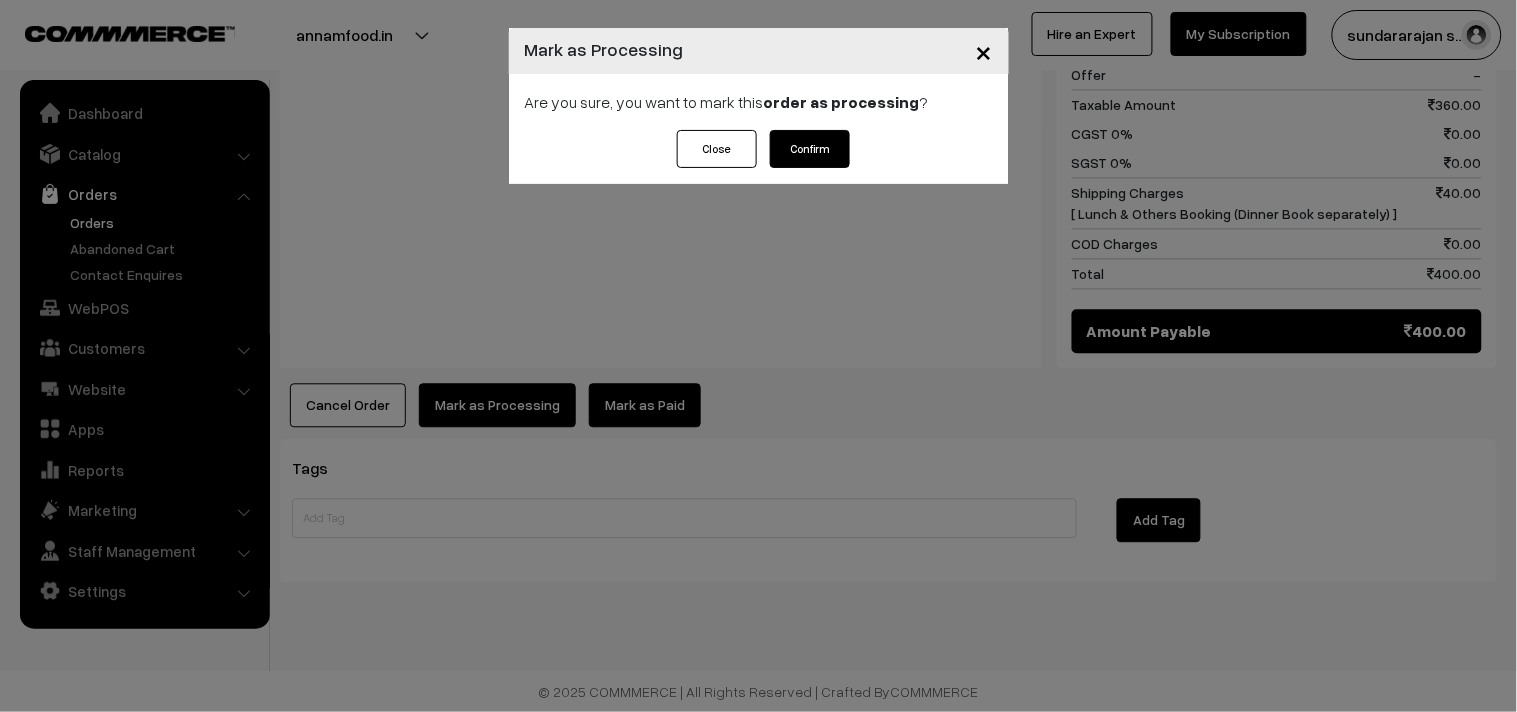 click on "Confirm" at bounding box center (810, 149) 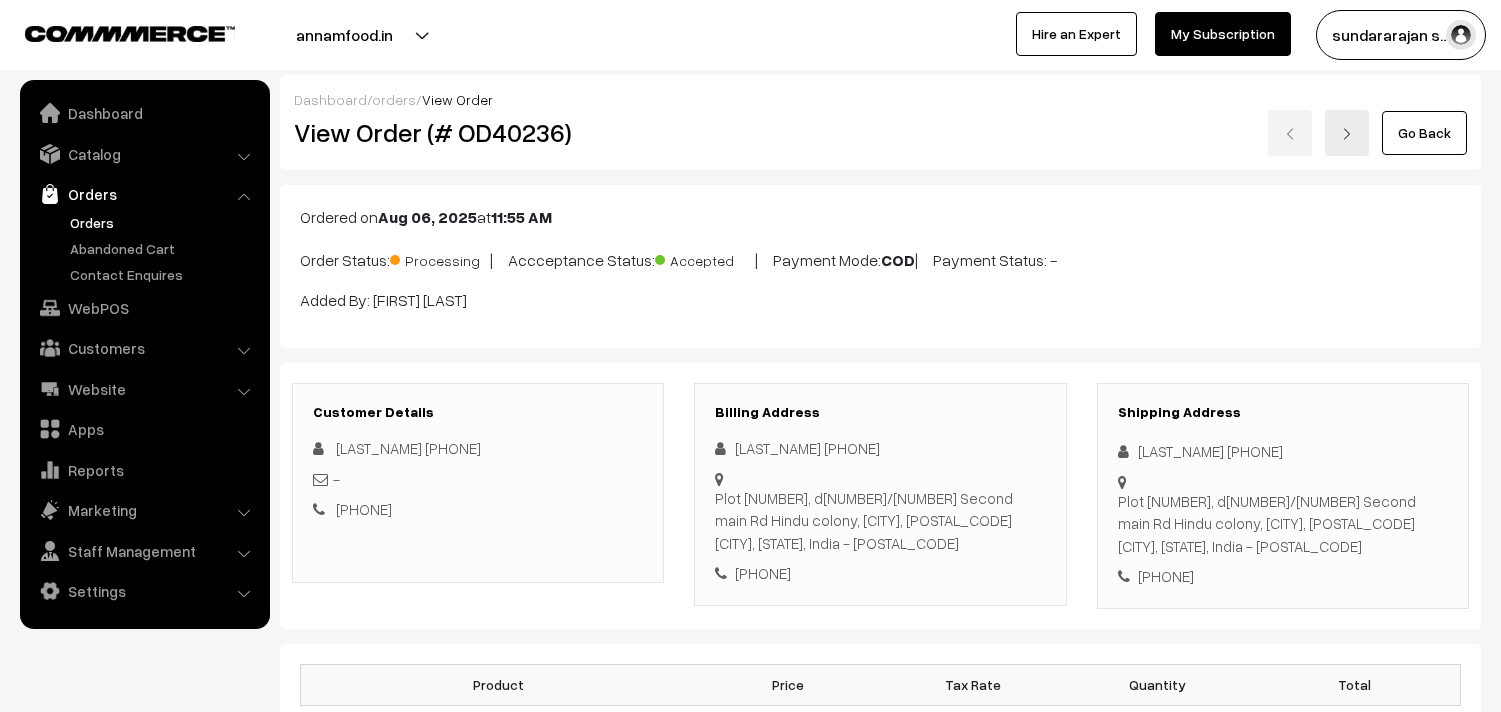 scroll, scrollTop: 0, scrollLeft: 0, axis: both 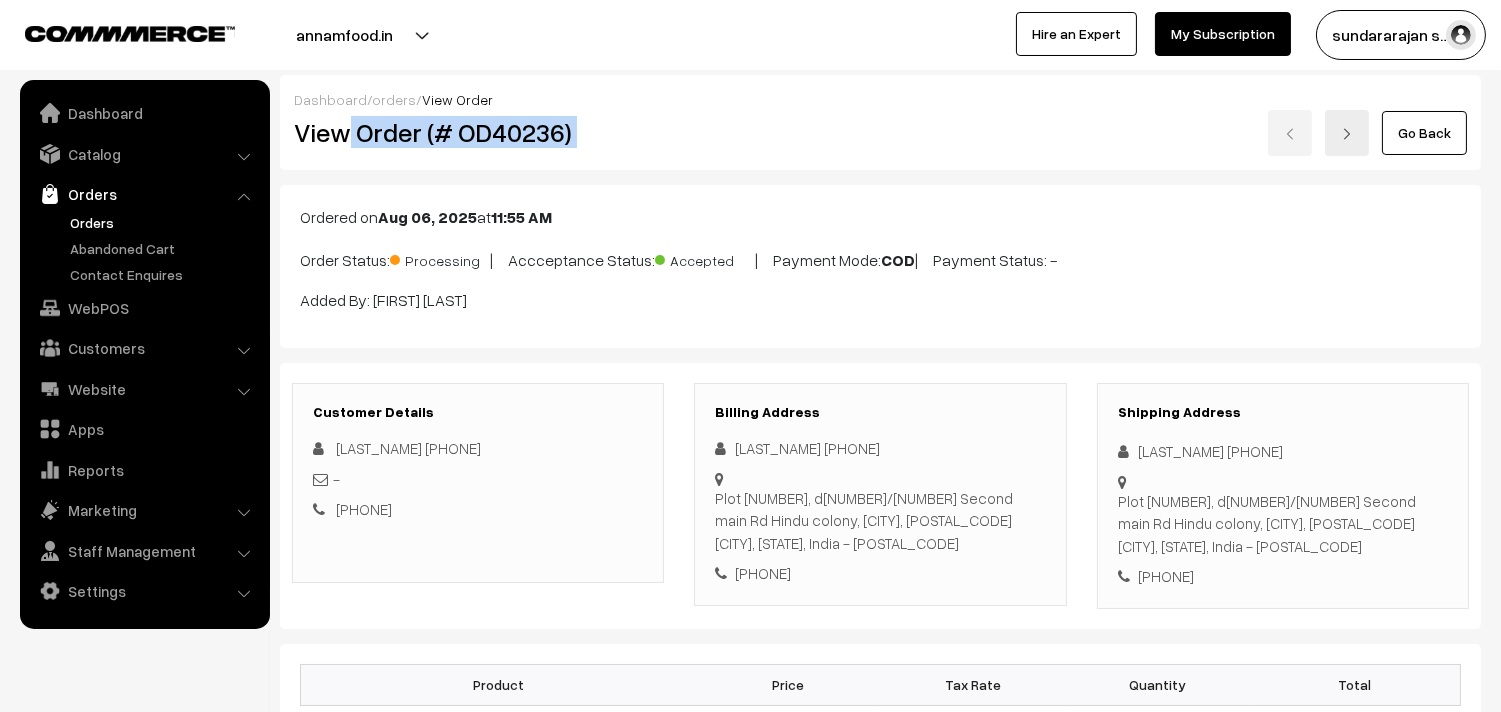 drag, startPoint x: 492, startPoint y: 124, endPoint x: 665, endPoint y: 131, distance: 173.14156 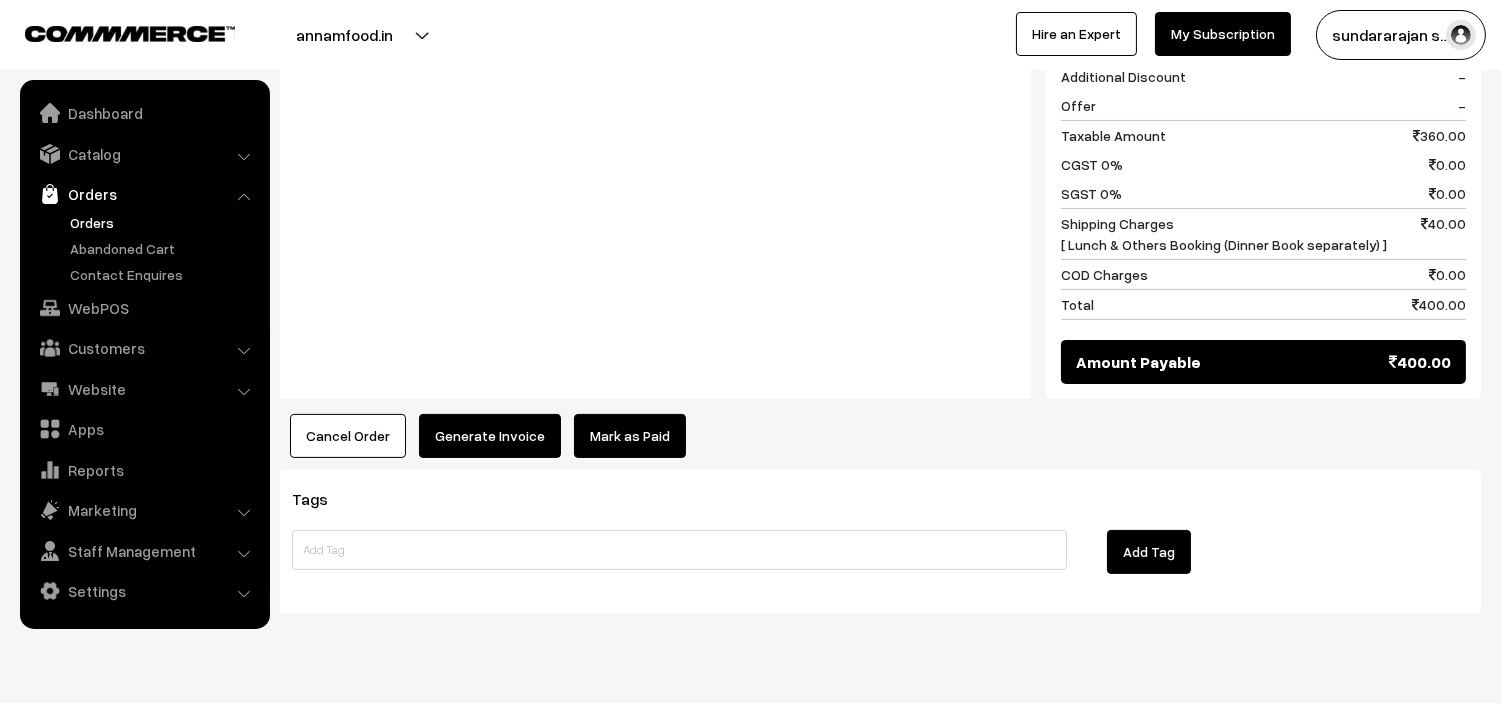 scroll, scrollTop: 984, scrollLeft: 0, axis: vertical 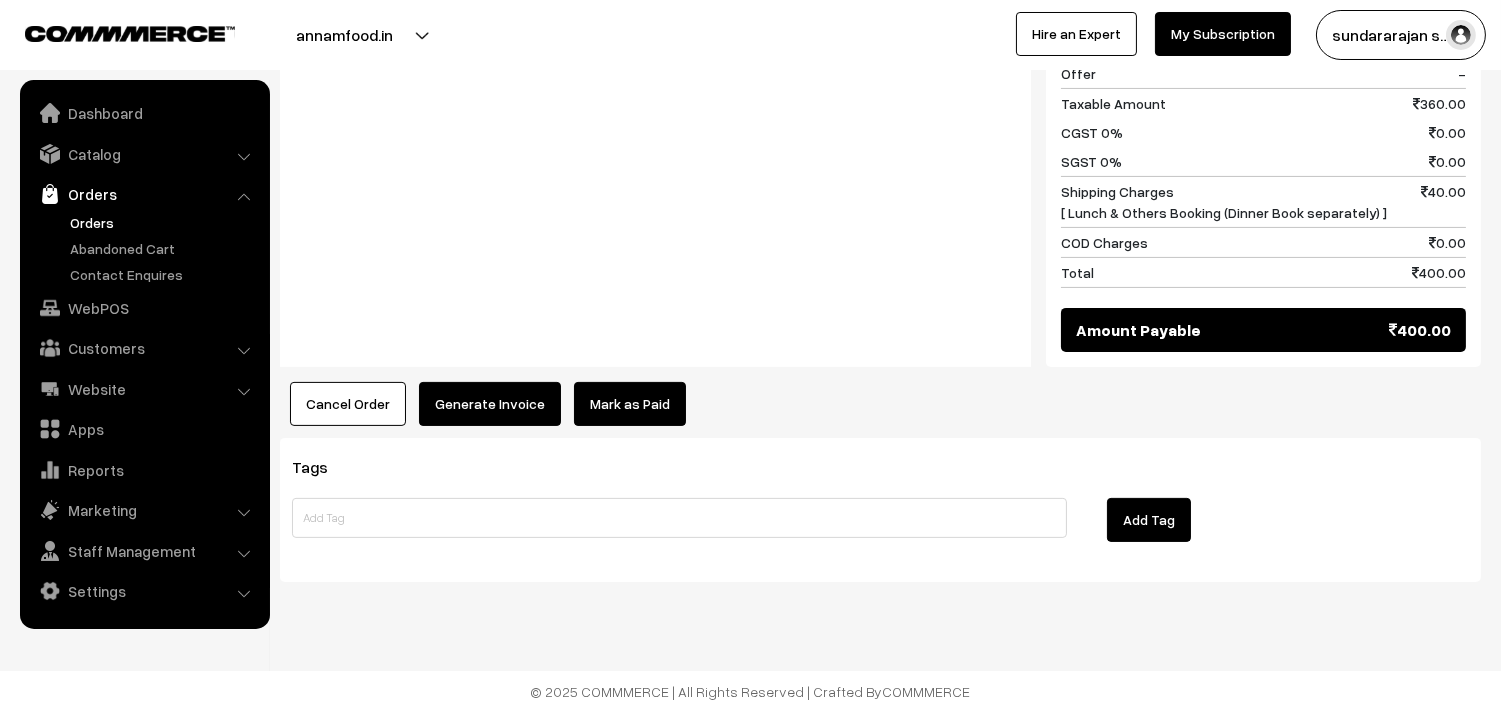 click on "Generate Invoice" at bounding box center [490, 404] 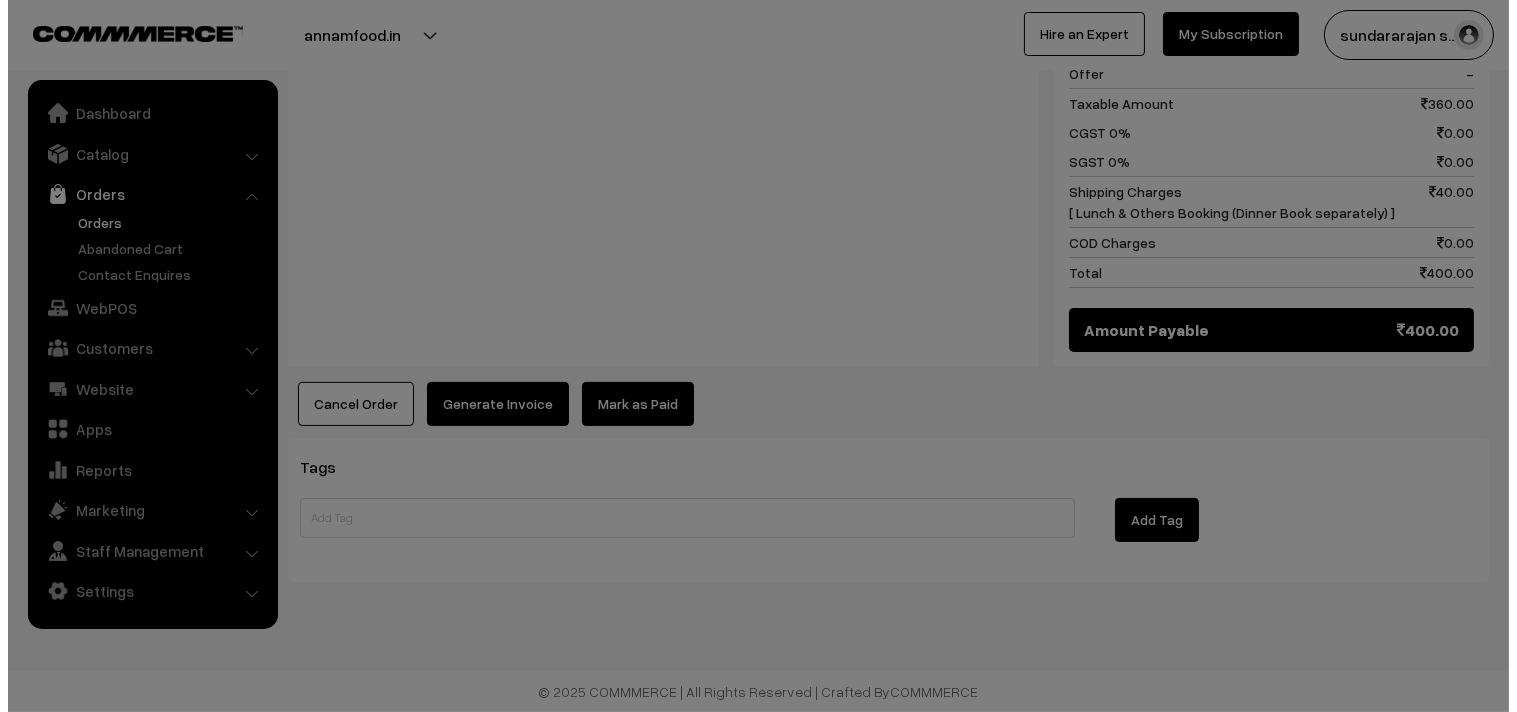scroll, scrollTop: 986, scrollLeft: 0, axis: vertical 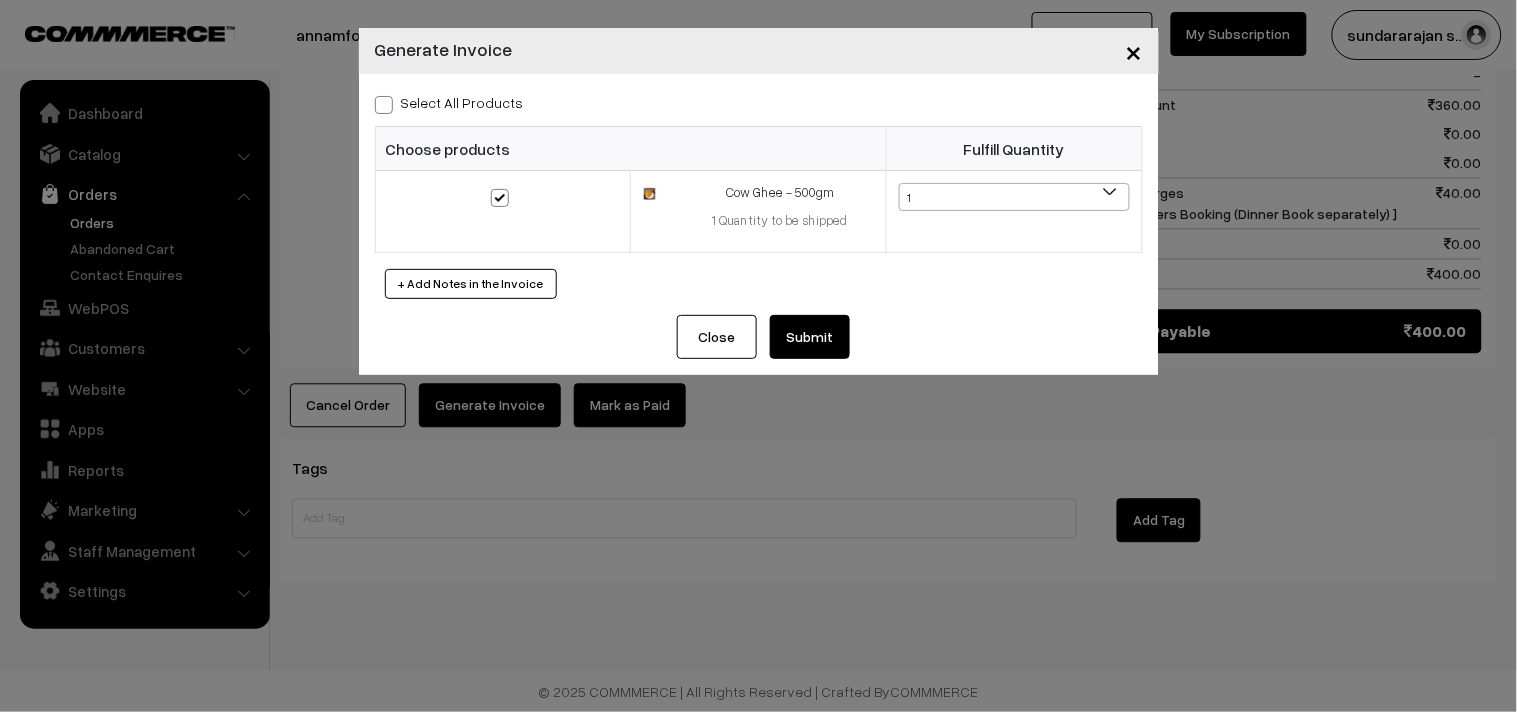 click on "Submit" at bounding box center [810, 337] 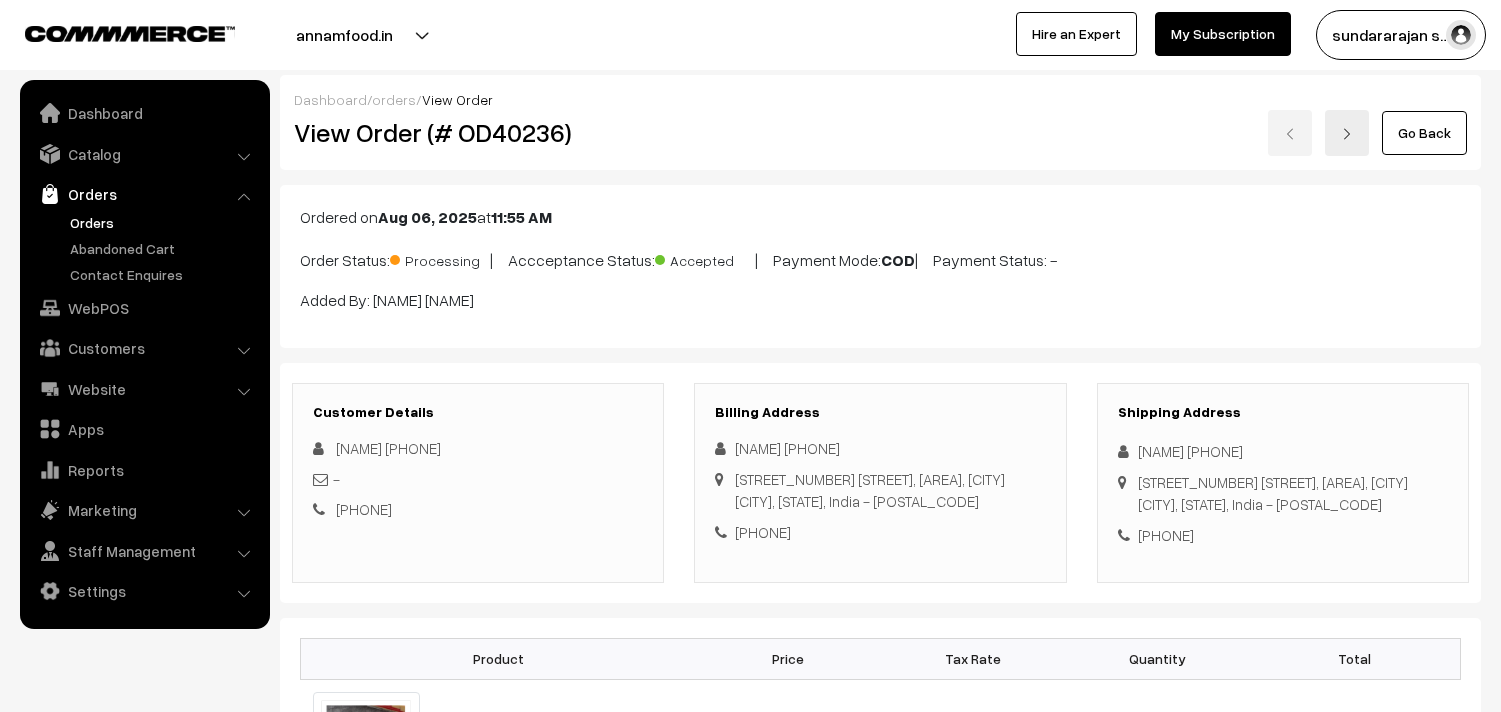 scroll, scrollTop: 984, scrollLeft: 0, axis: vertical 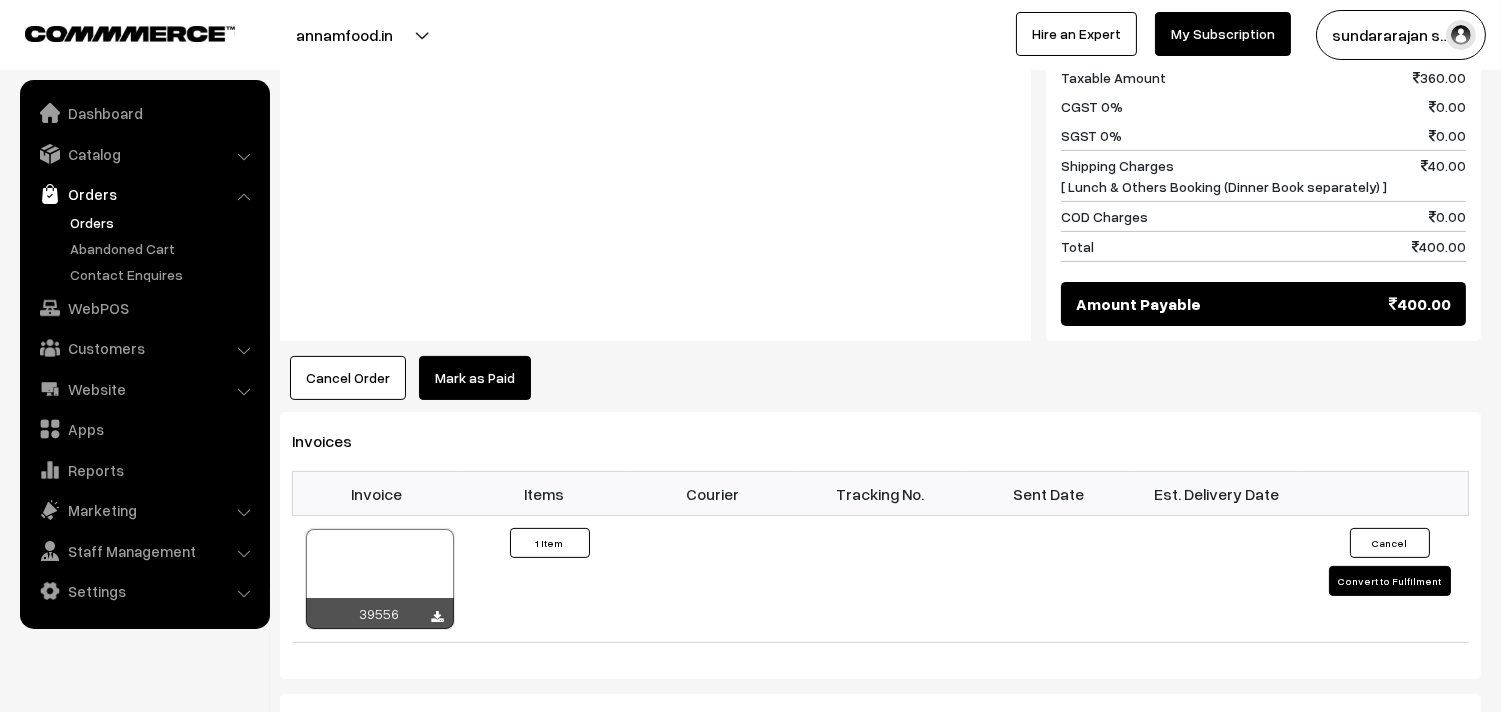 click on "Invoice" at bounding box center [377, 494] 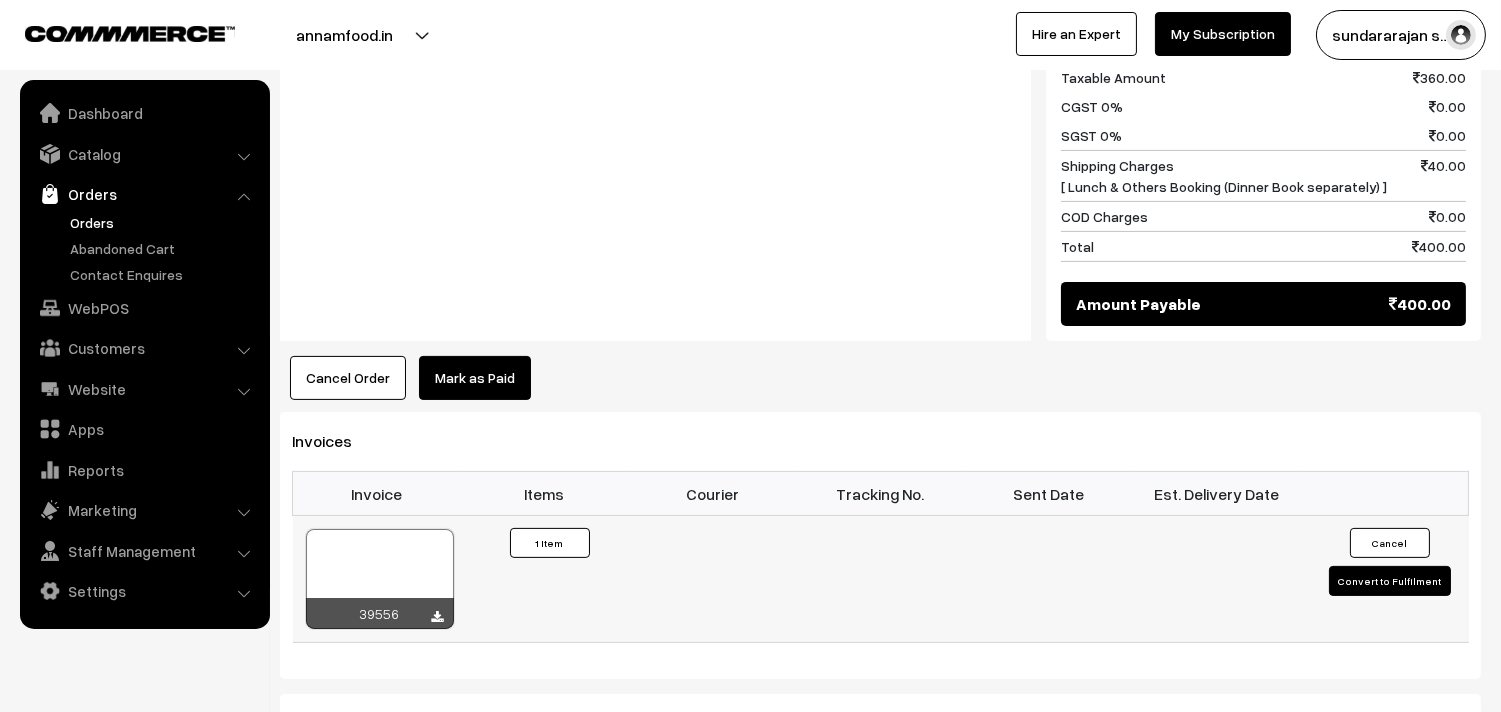 click at bounding box center (380, 579) 